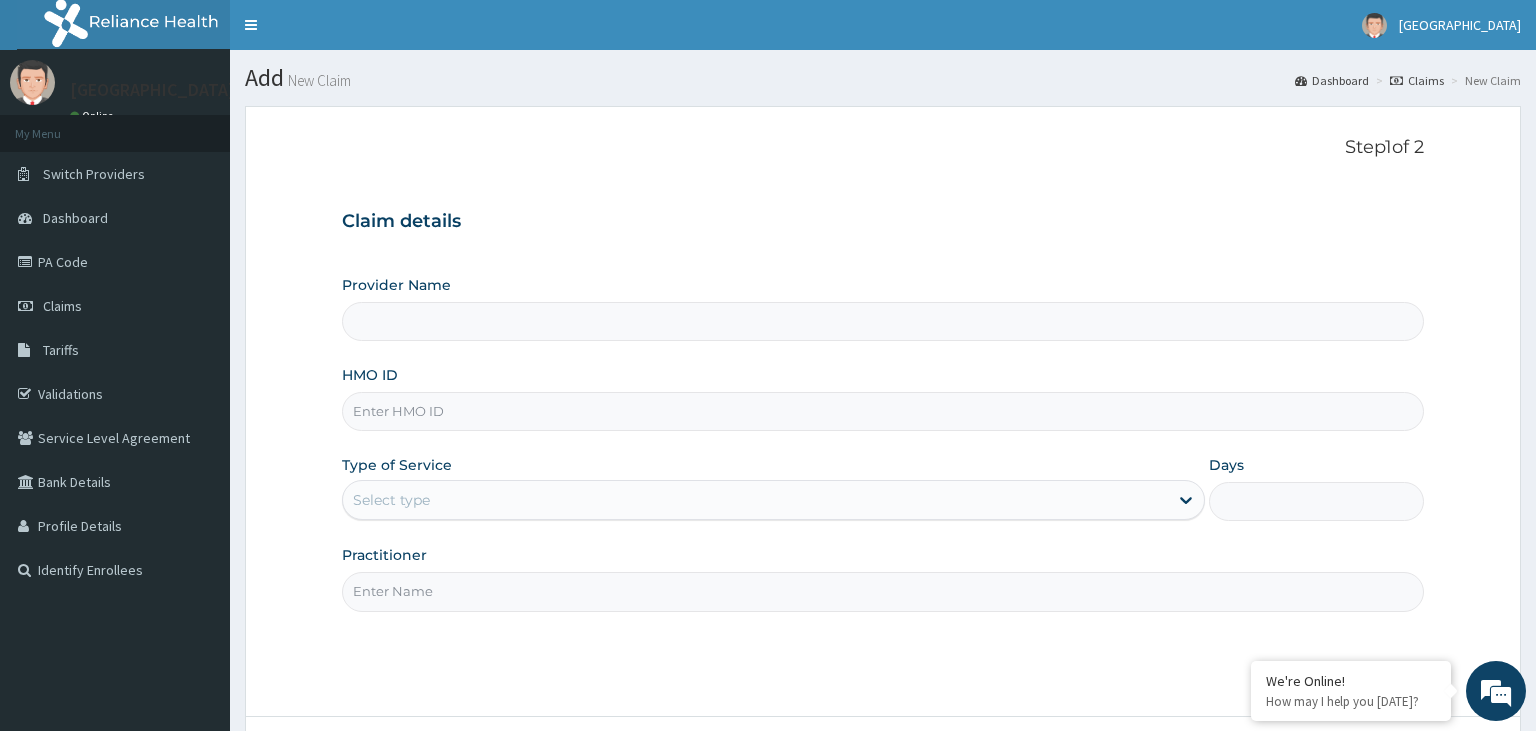 scroll, scrollTop: 0, scrollLeft: 0, axis: both 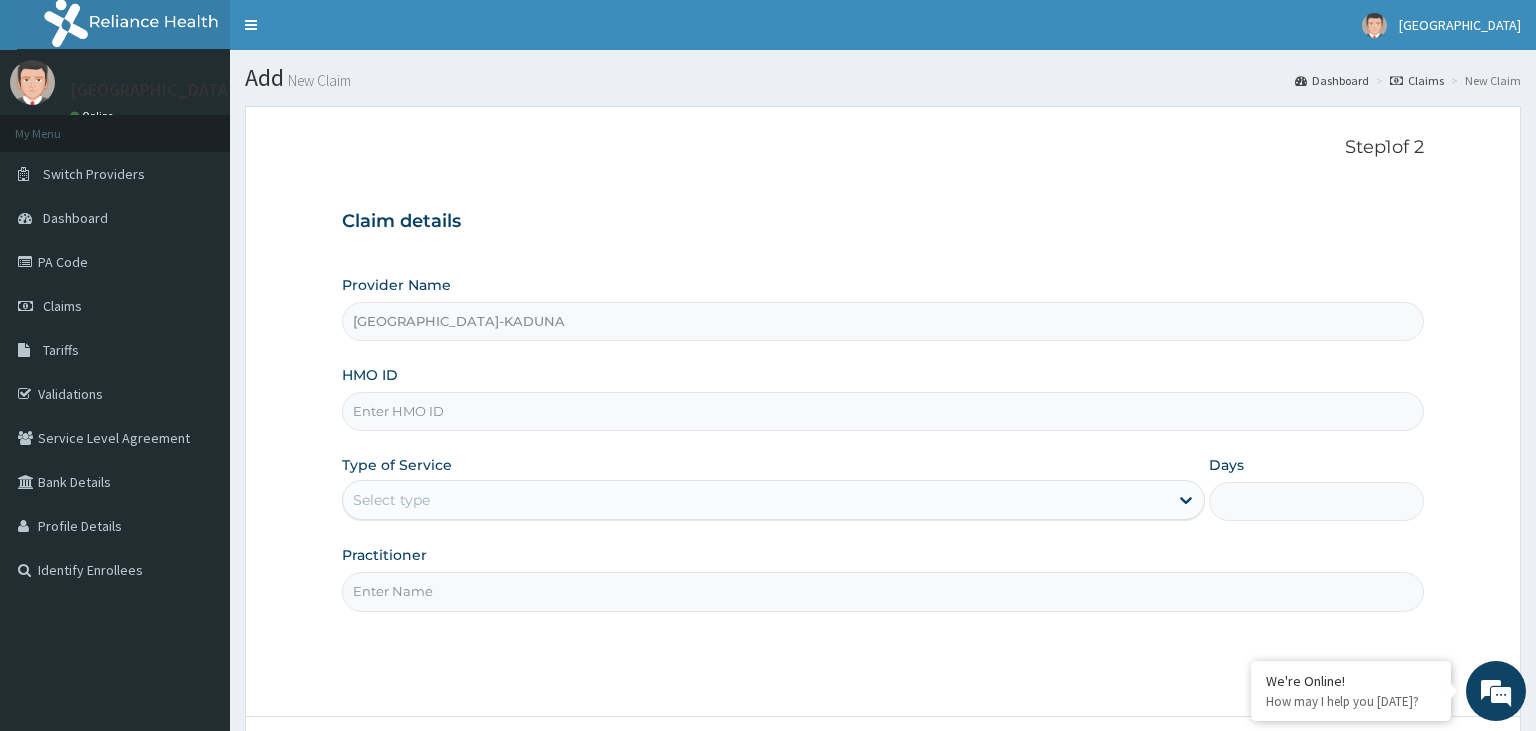 type on "[GEOGRAPHIC_DATA]-KADUNA" 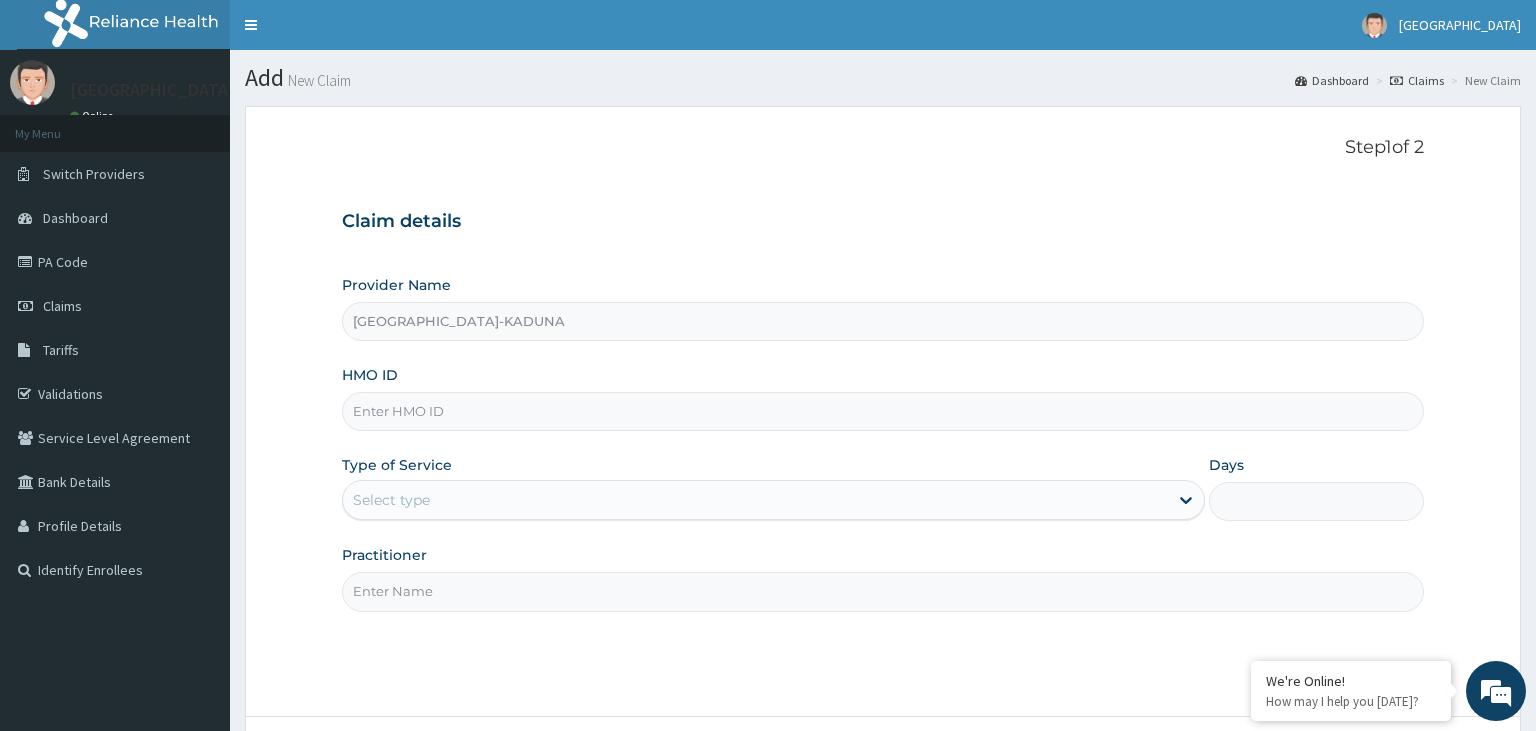 scroll, scrollTop: 0, scrollLeft: 0, axis: both 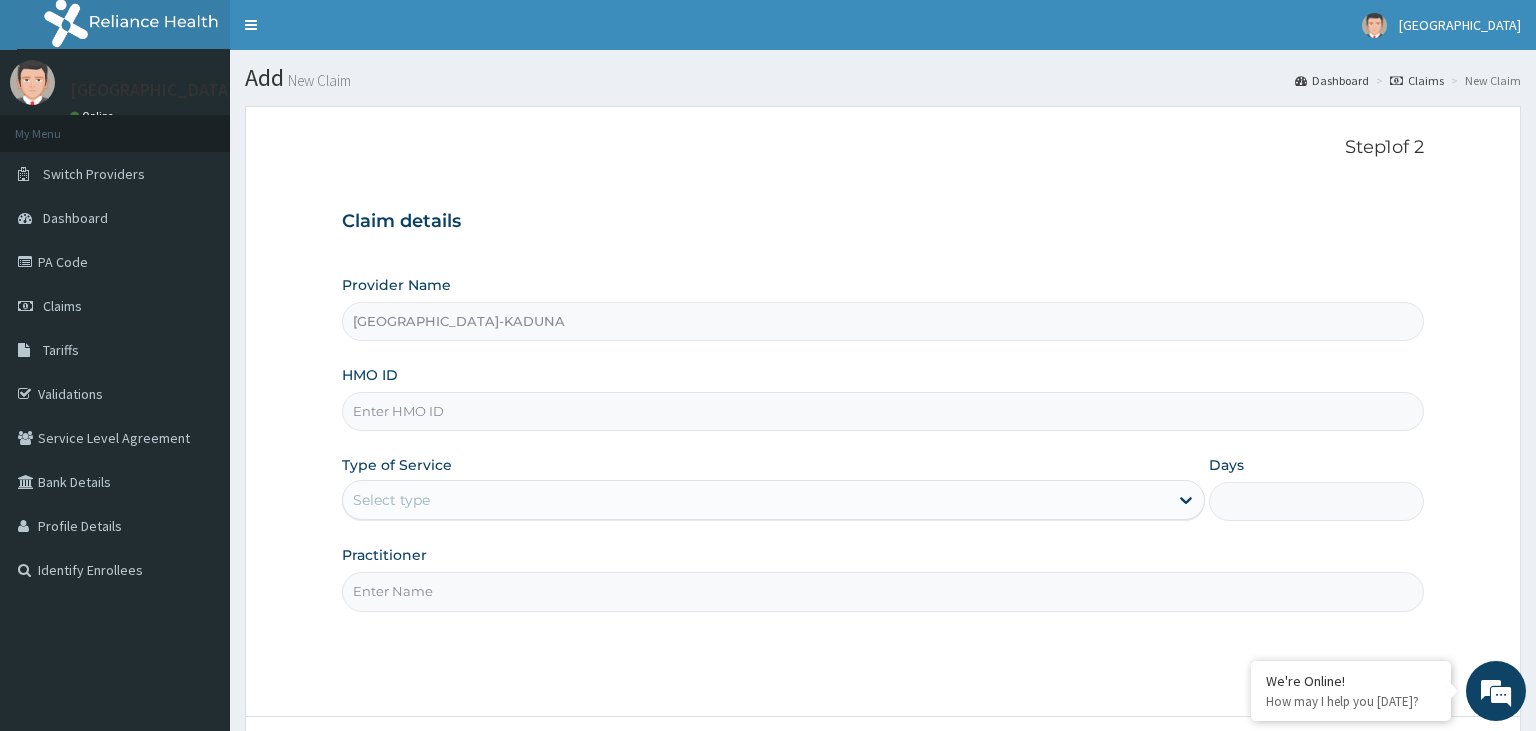 paste on "RIS/10095/A" 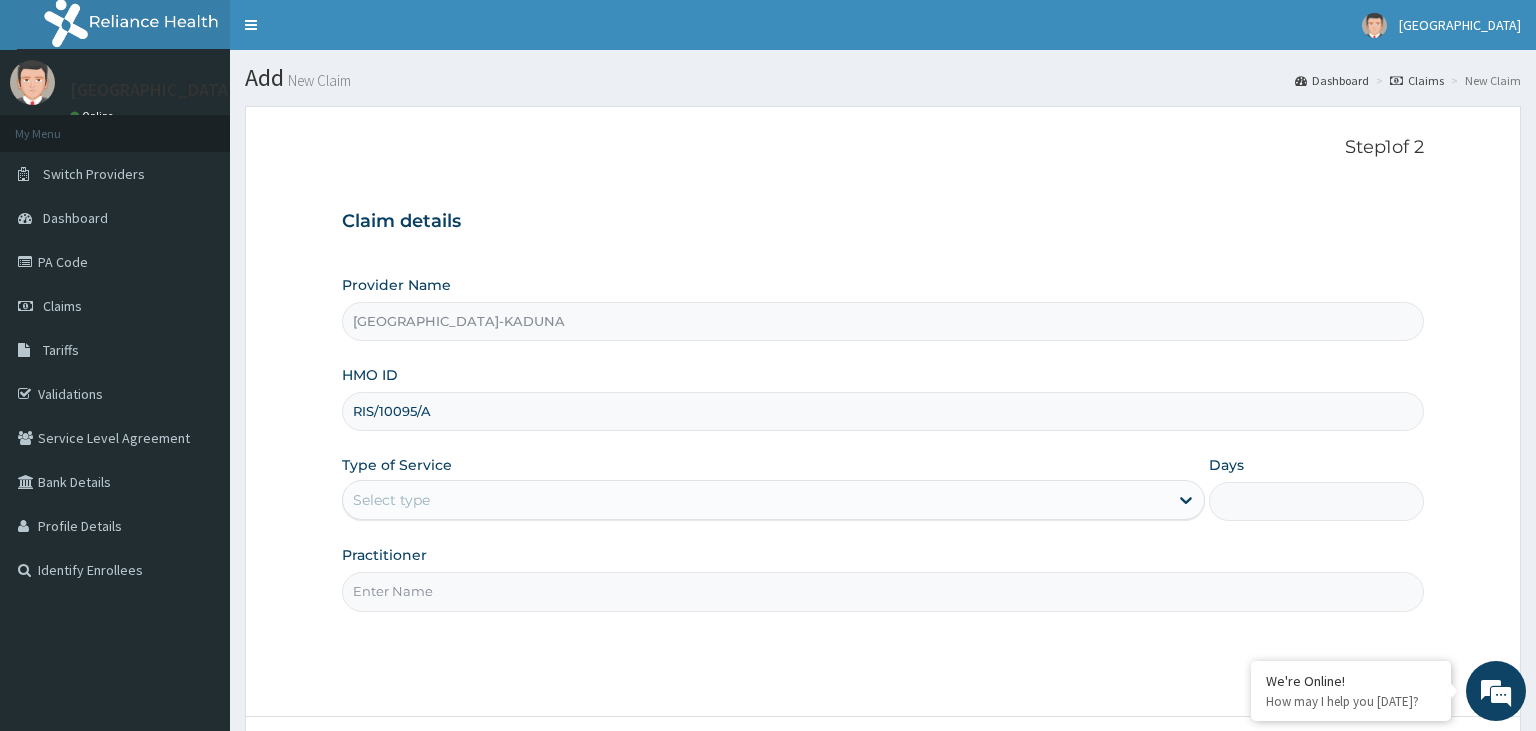 click on "RIS/10095/A" at bounding box center (883, 411) 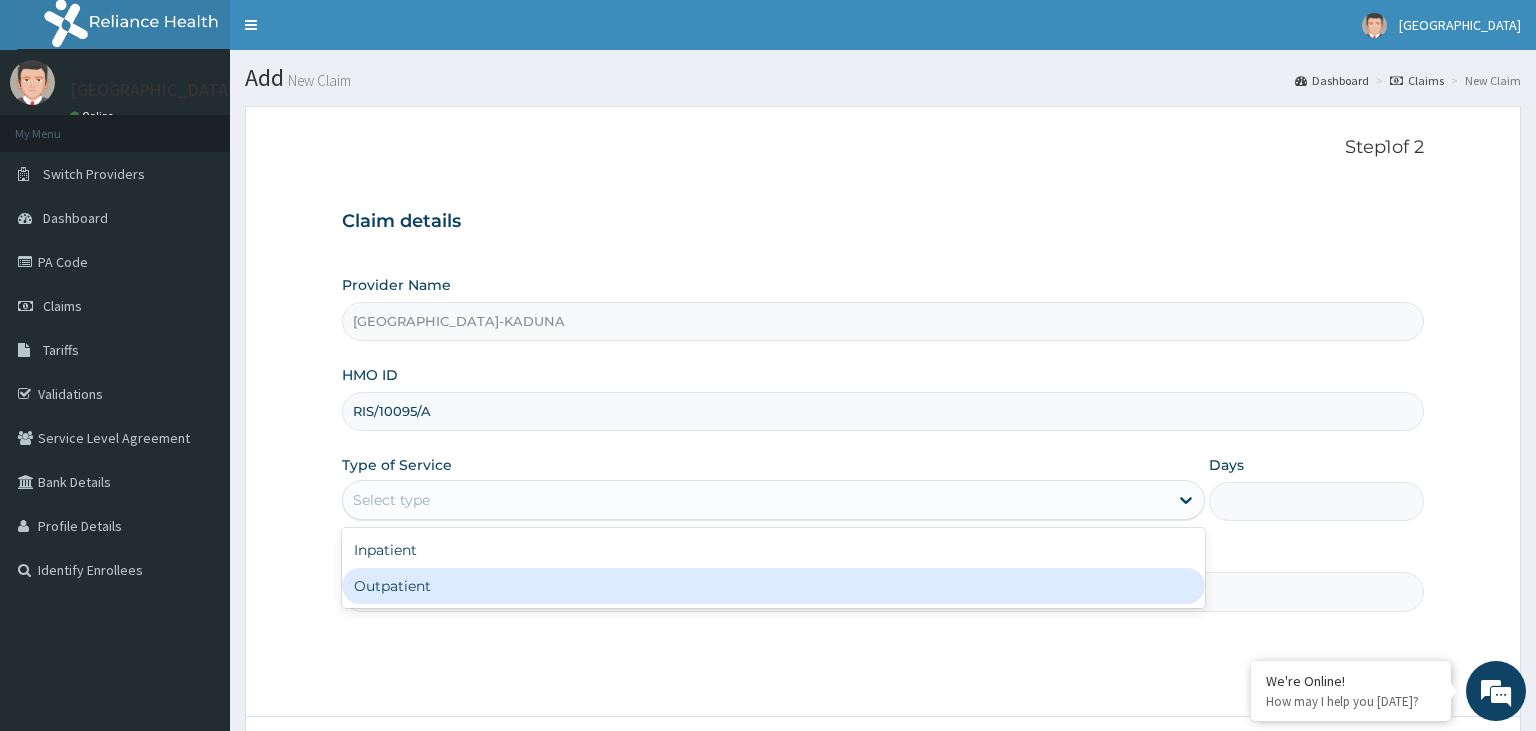 click on "Outpatient" at bounding box center (773, 586) 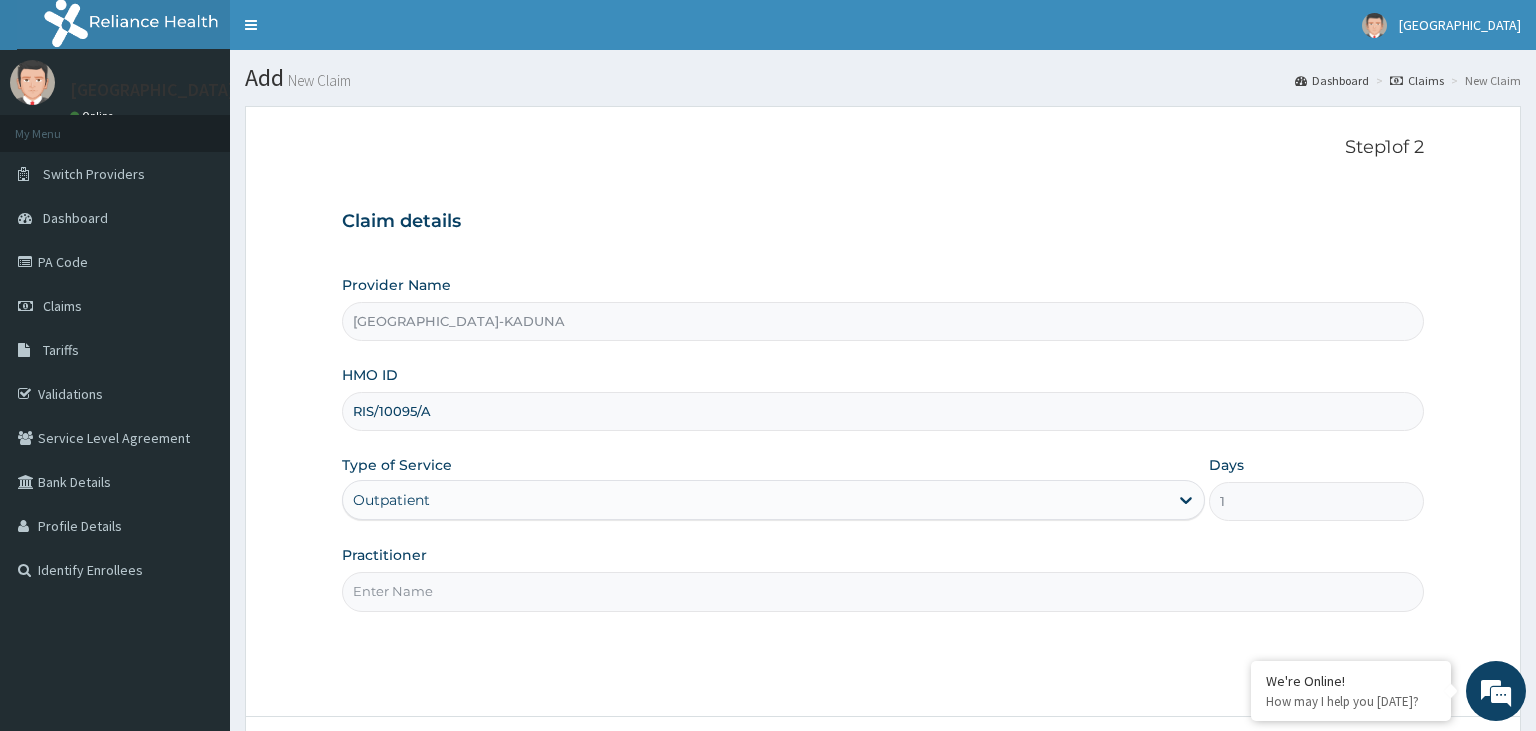 click on "Practitioner" at bounding box center (883, 591) 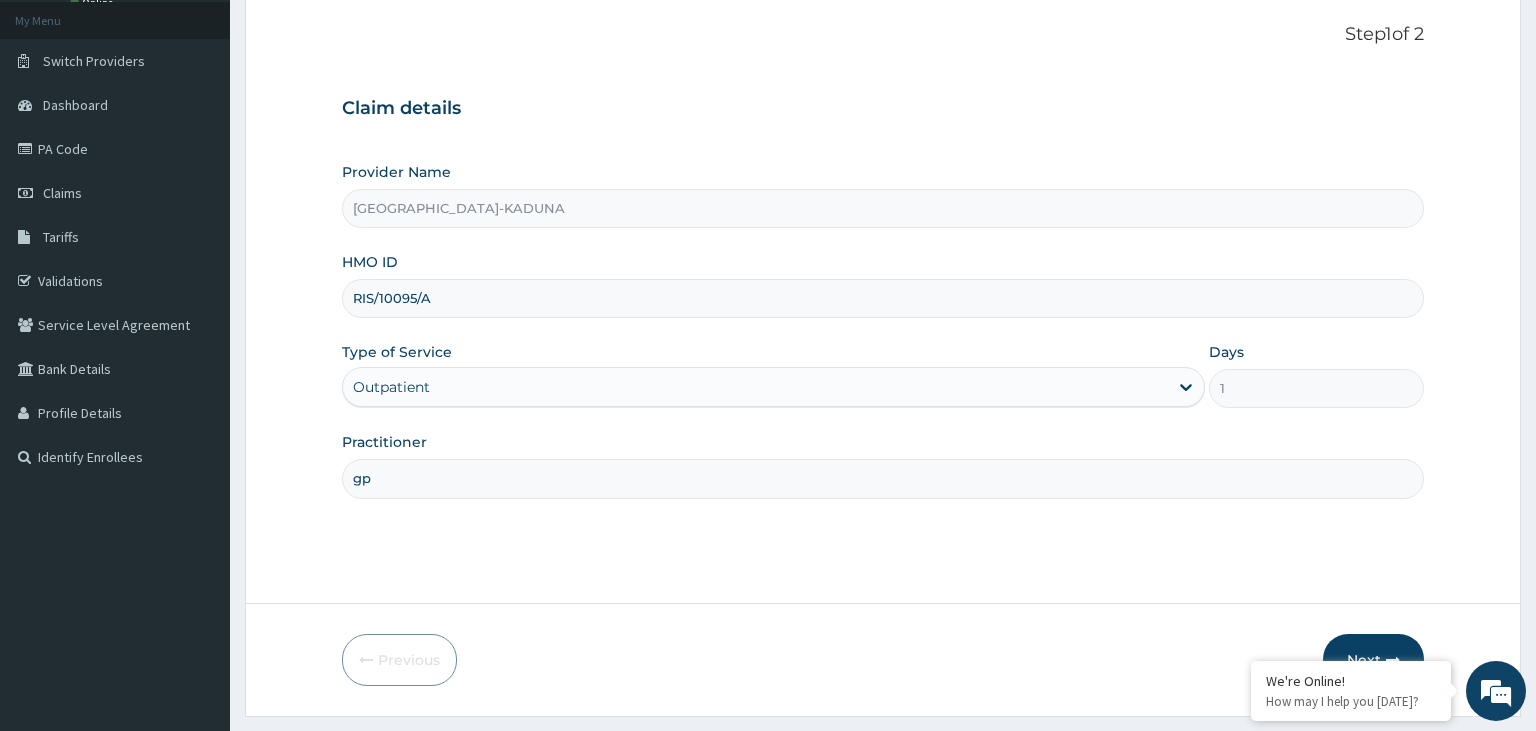 scroll, scrollTop: 164, scrollLeft: 0, axis: vertical 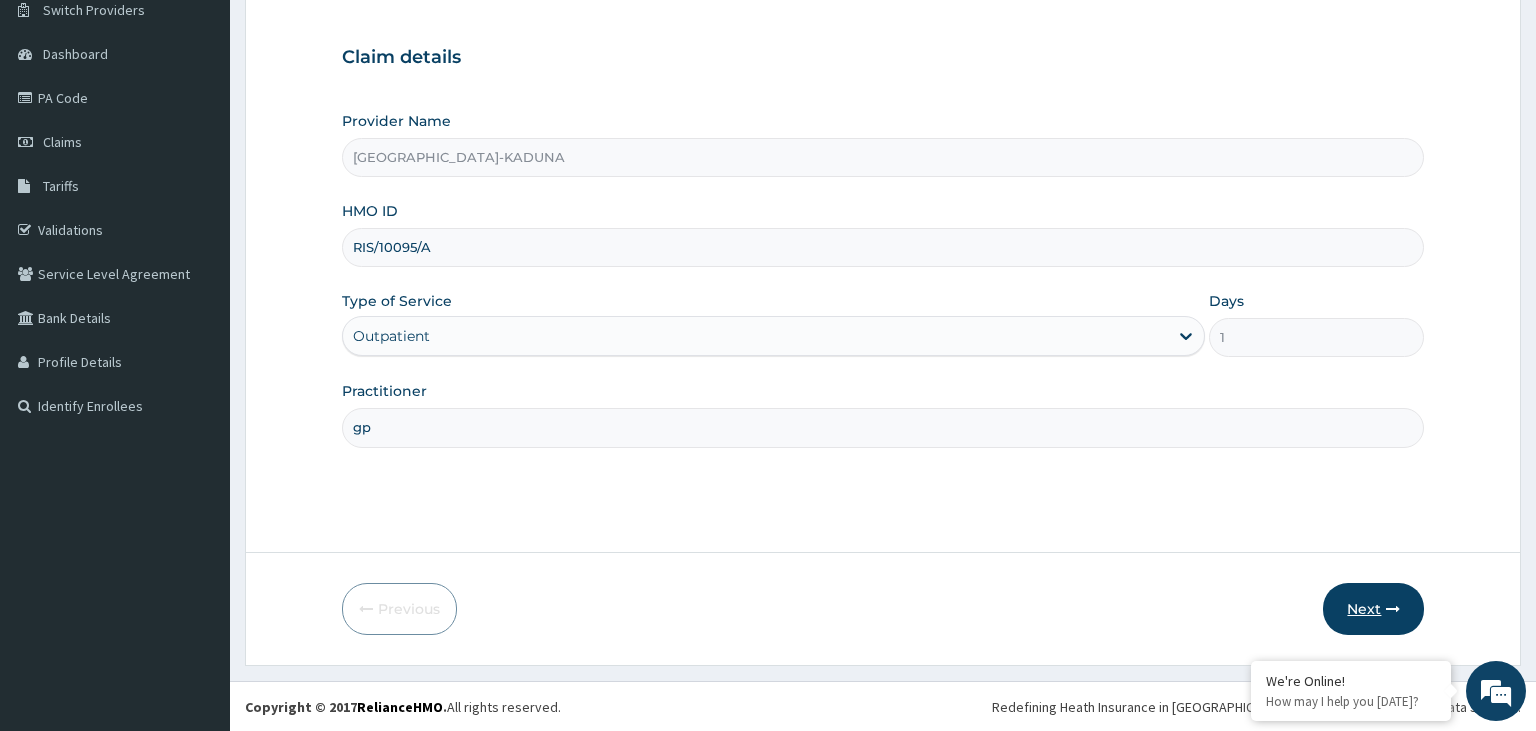 type on "gp" 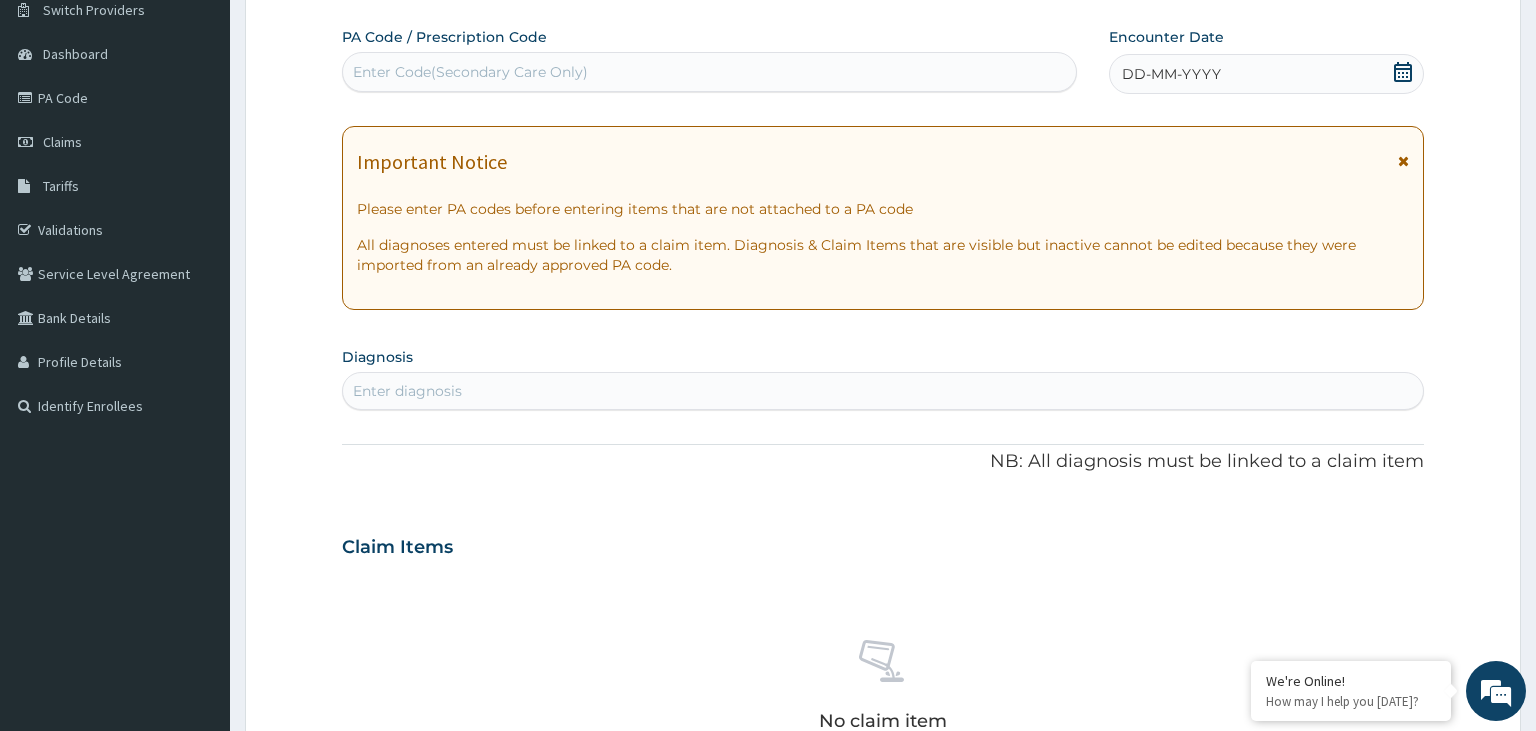 click on "Enter diagnosis" at bounding box center (883, 391) 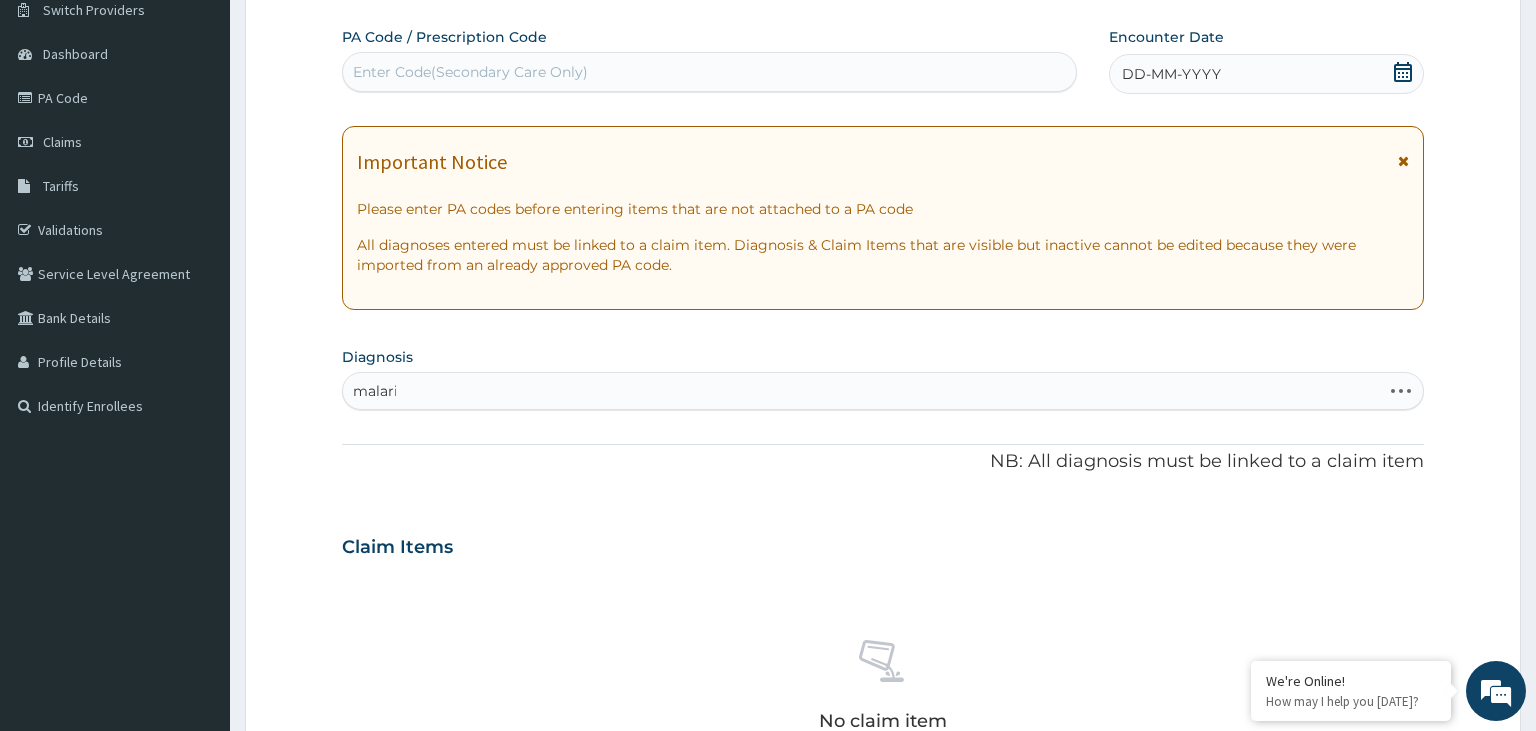 type on "[MEDICAL_DATA]" 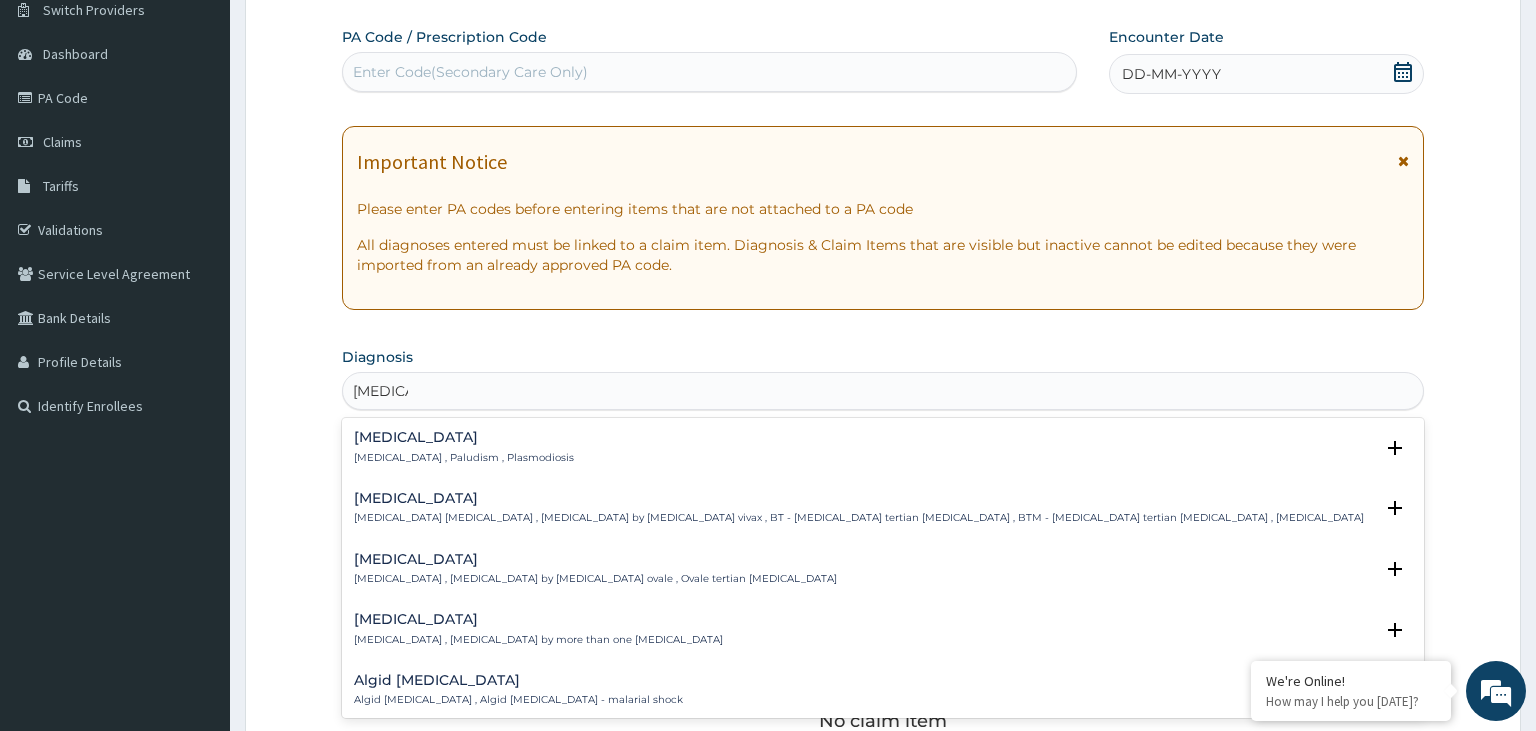 click on "Malaria" at bounding box center (464, 437) 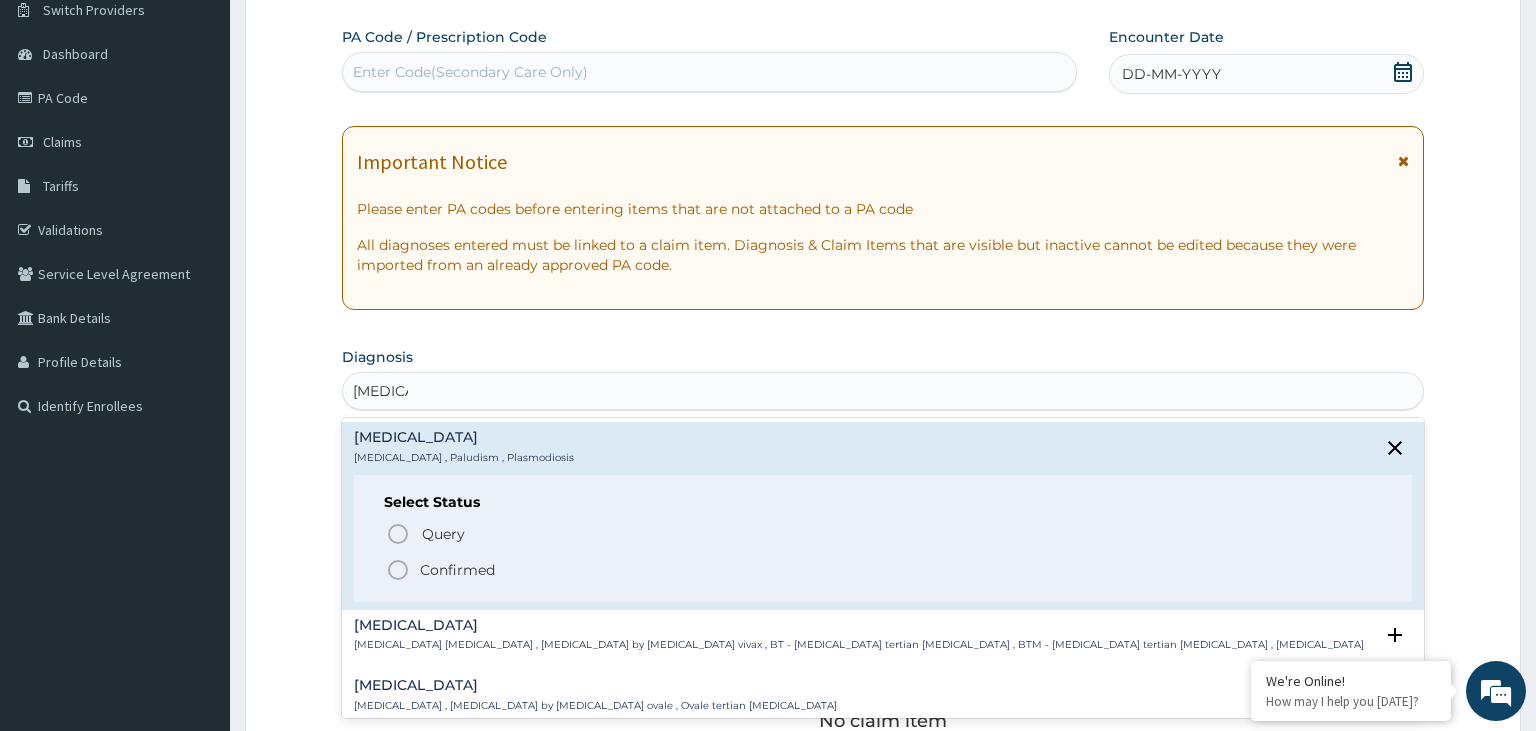 click on "Confirmed" at bounding box center (457, 570) 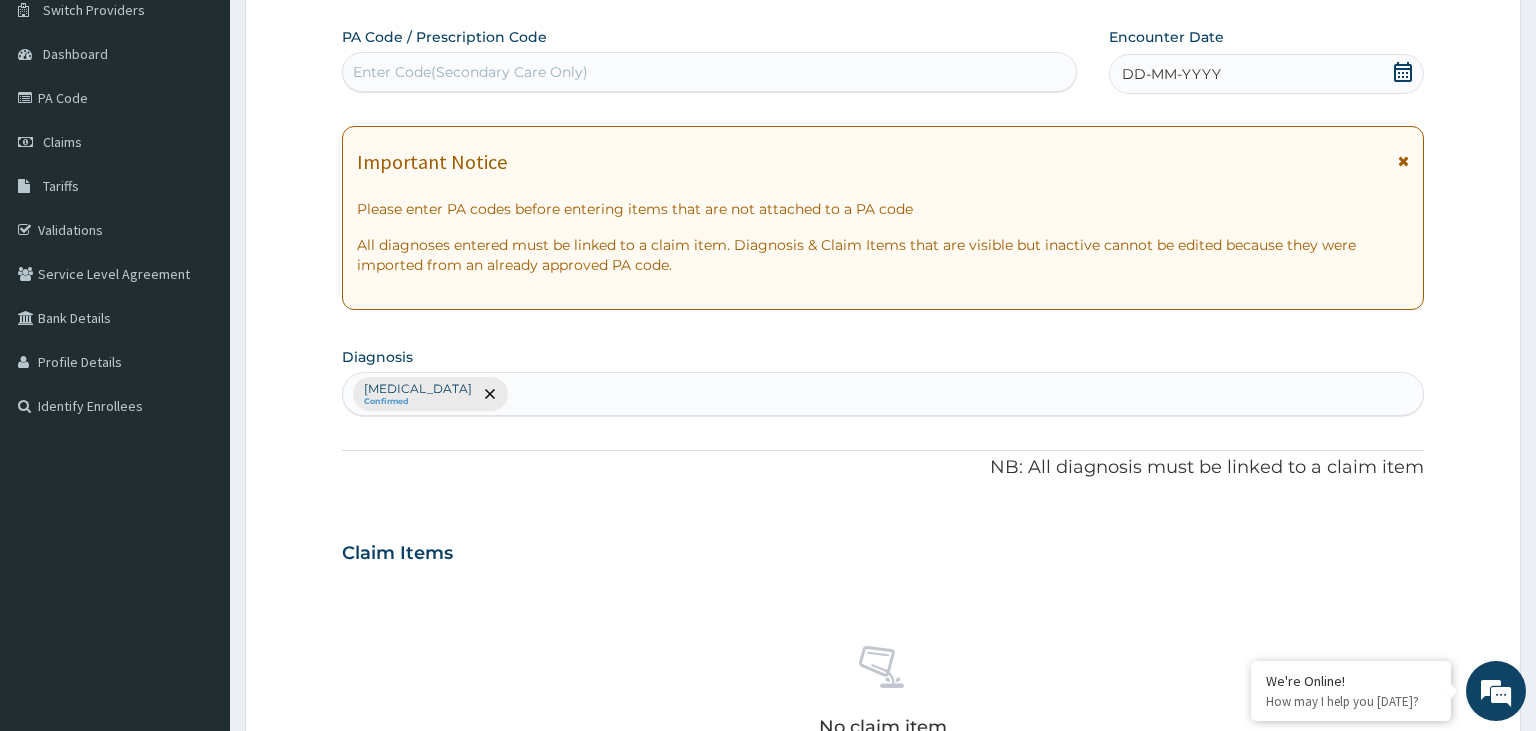 click on "Enter Code(Secondary Care Only)" at bounding box center [470, 72] 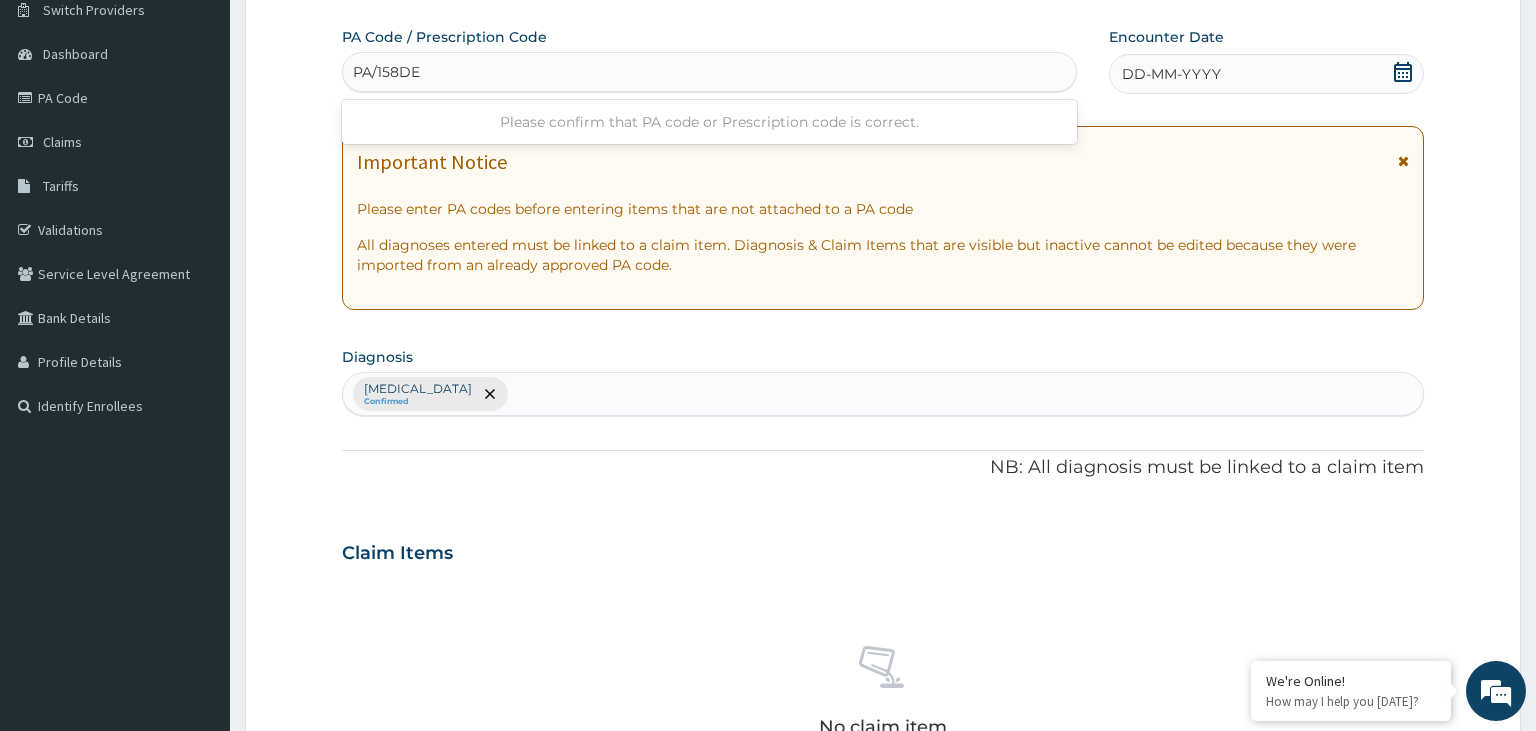 type on "PA/158DE7" 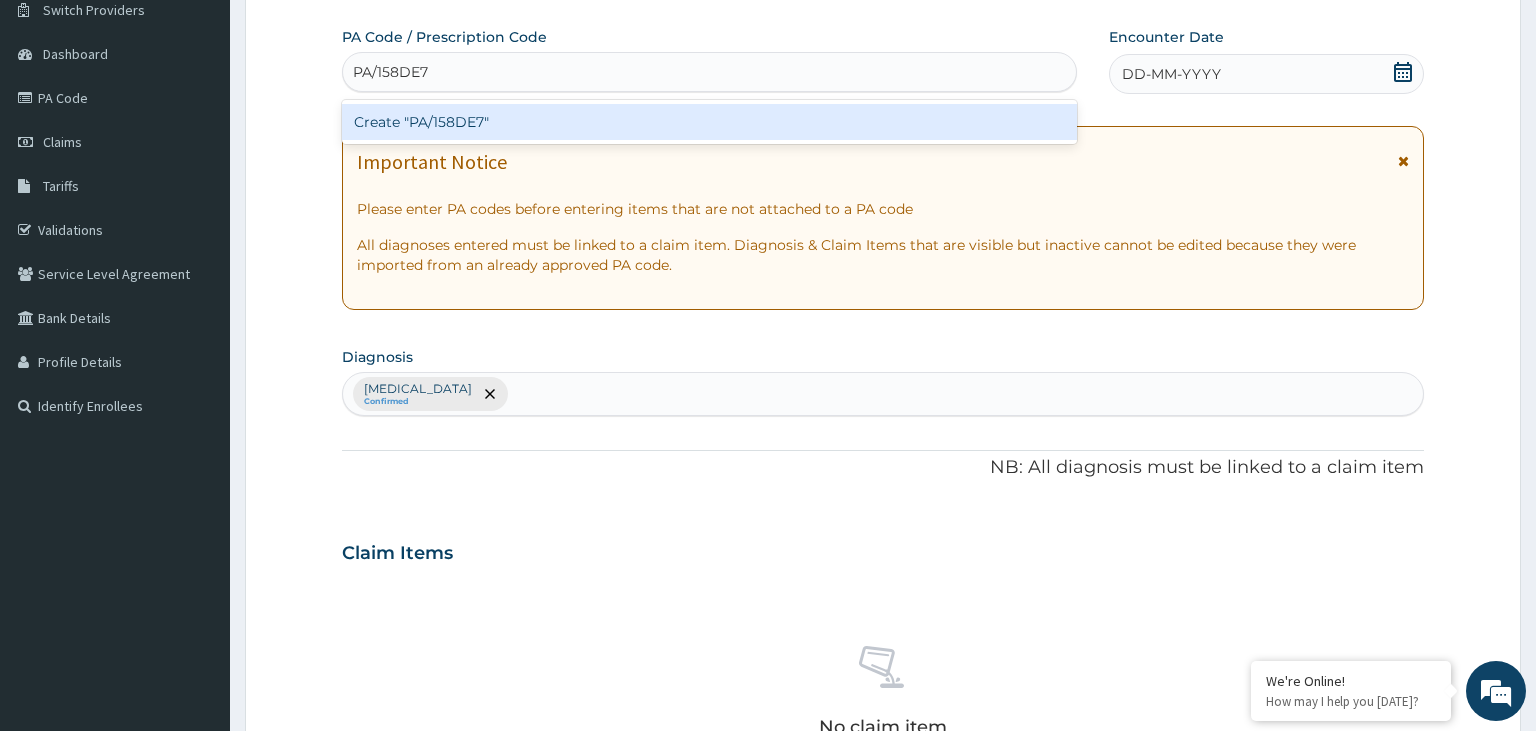 click on "Create "PA/158DE7"" at bounding box center [710, 122] 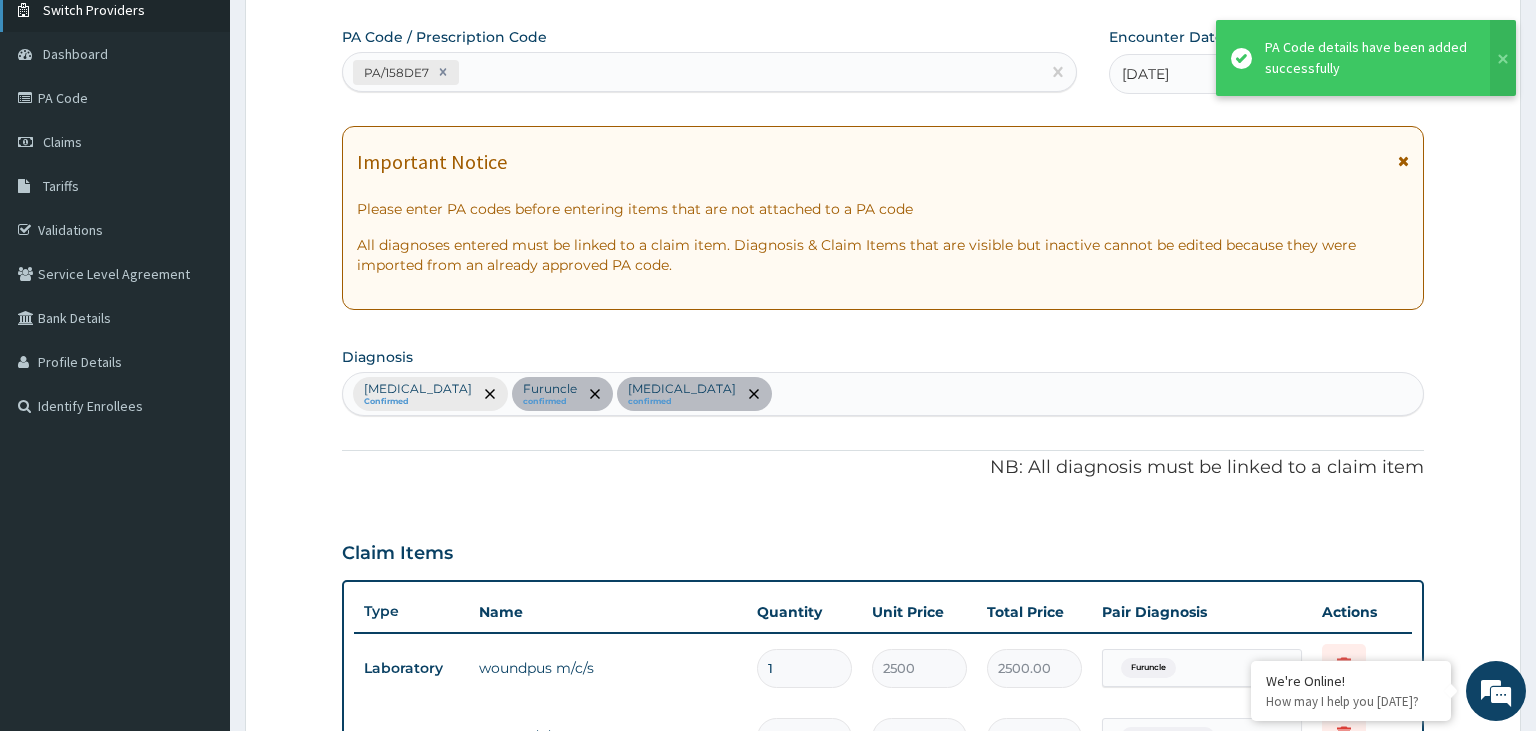 scroll, scrollTop: 533, scrollLeft: 0, axis: vertical 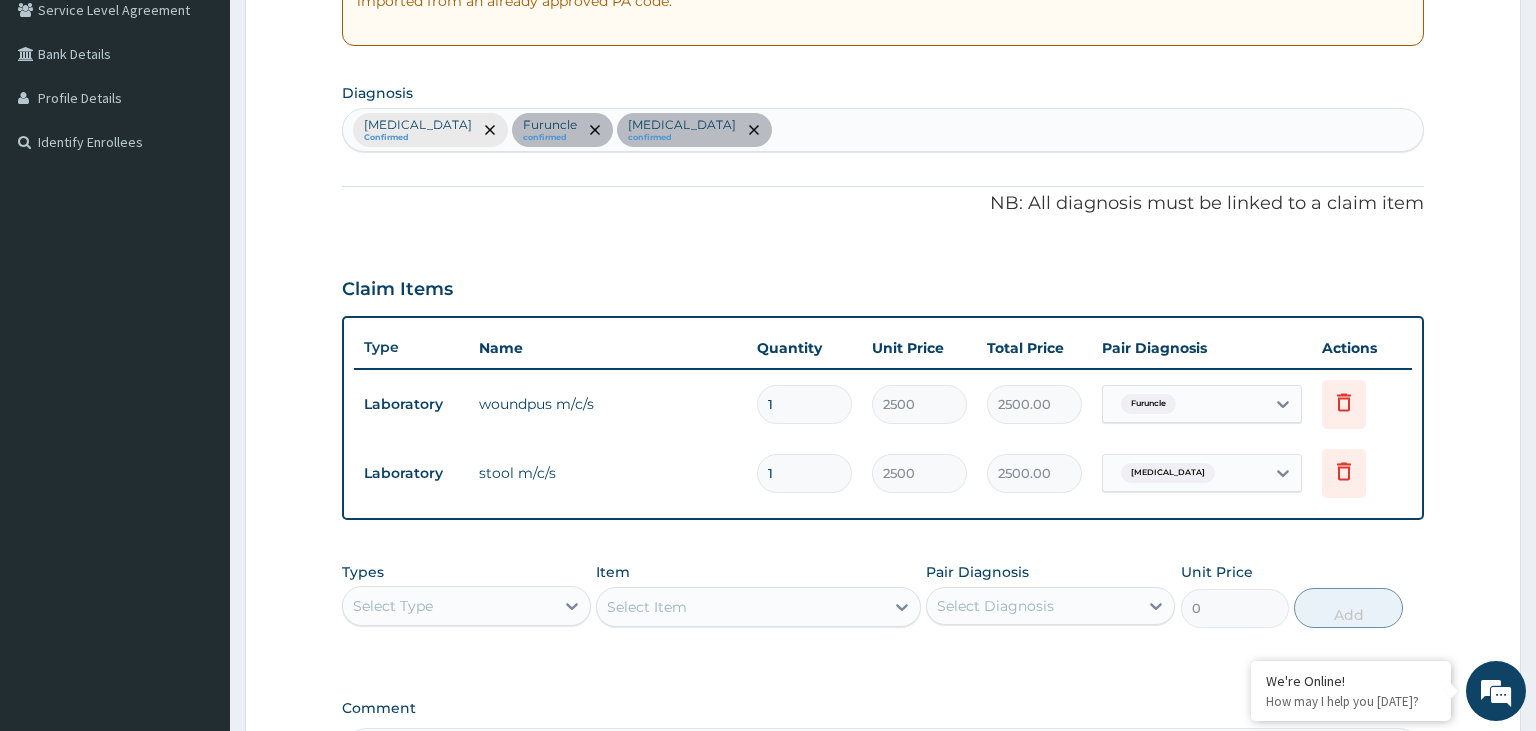 click on "Malaria Confirmed Furuncle confirmed Typhoid fever confirmed" at bounding box center (883, 130) 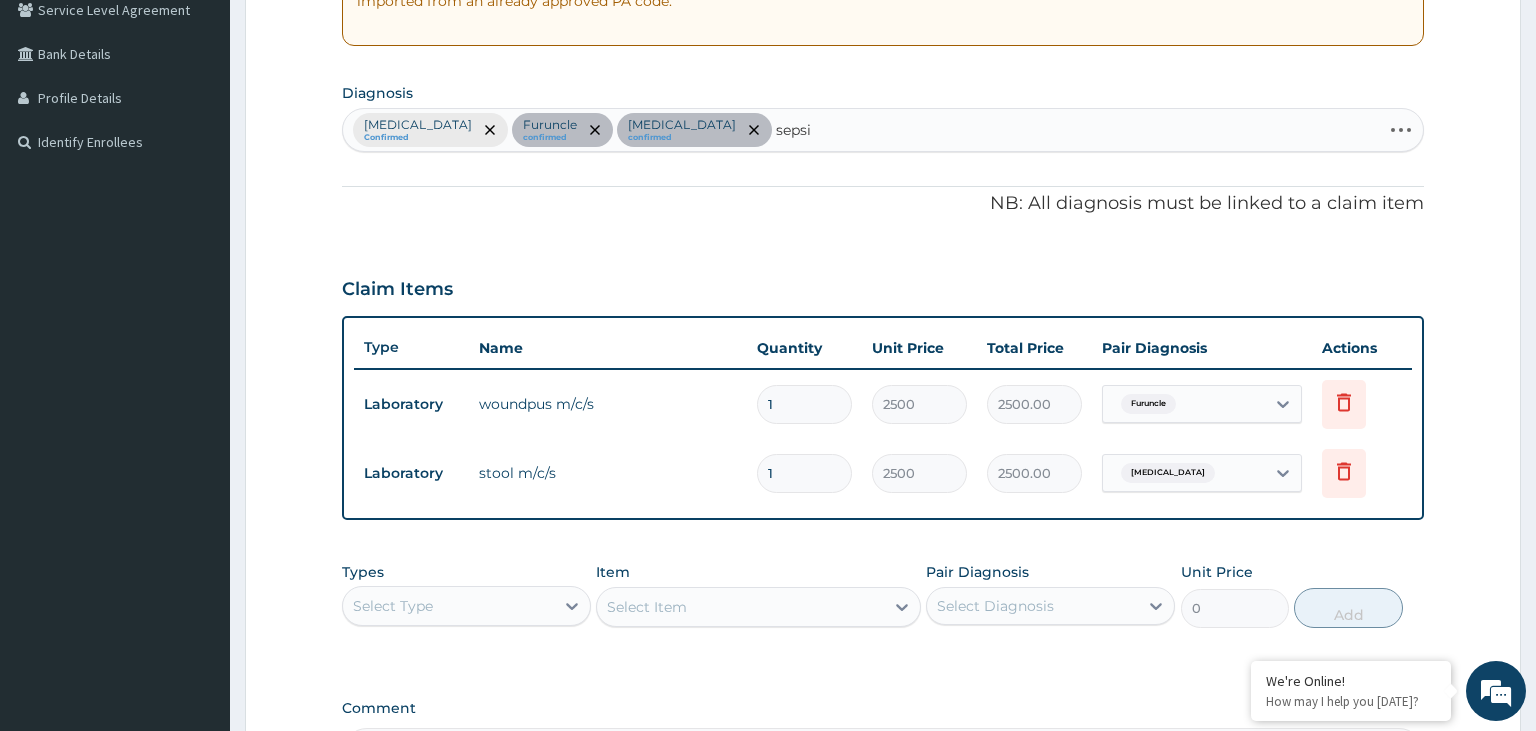 type on "sepsis" 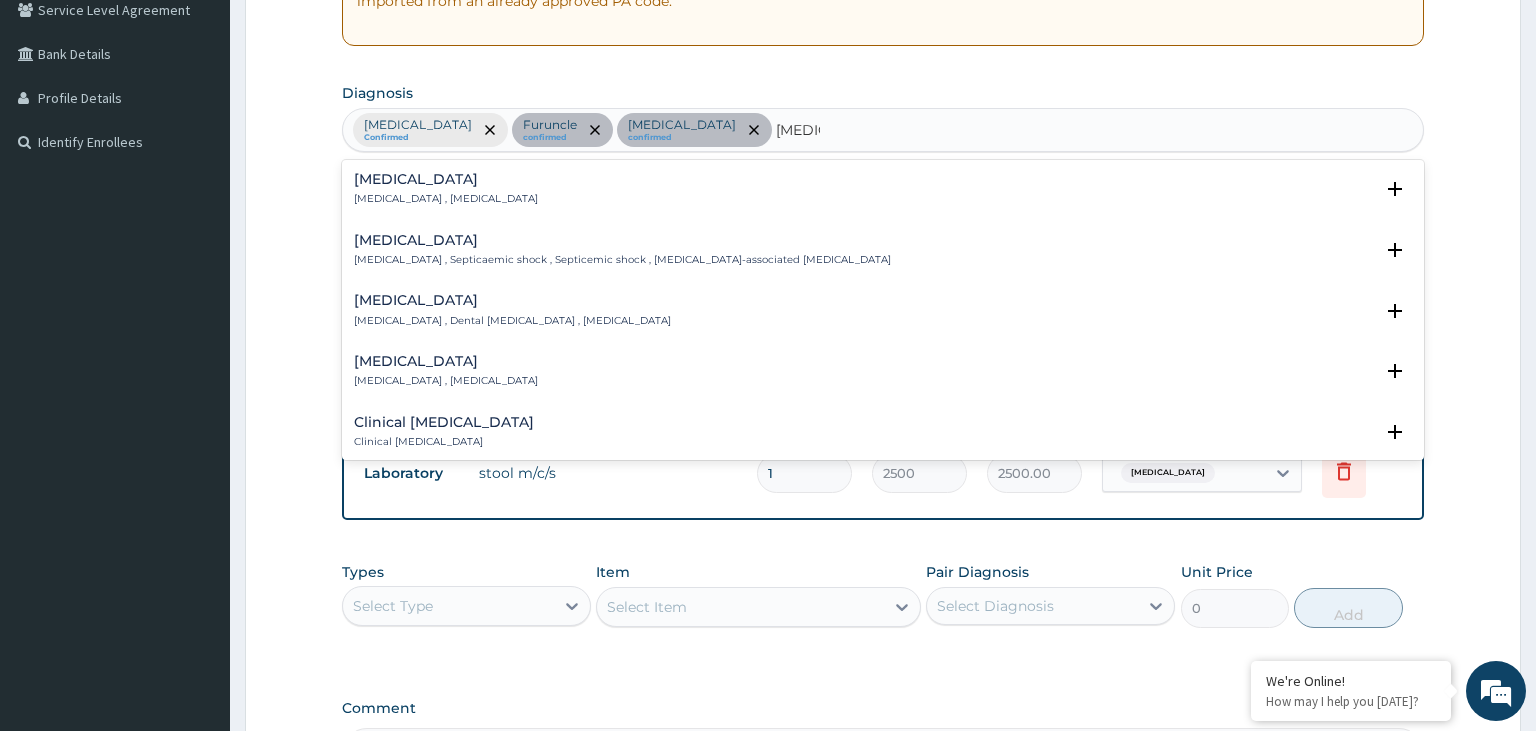 click on "Sepsis Systemic infection , Sepsis" at bounding box center (446, 189) 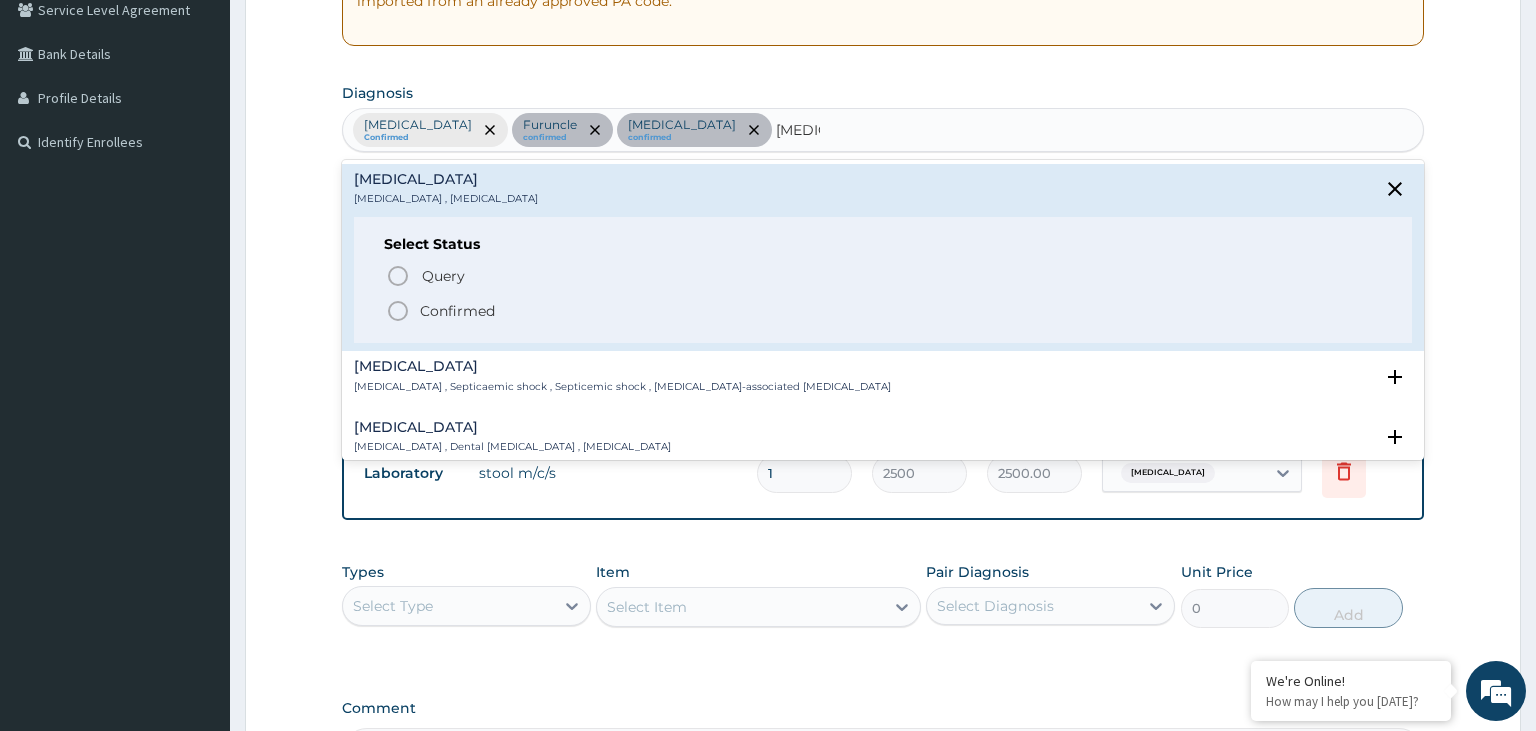 click on "Confirmed" at bounding box center [457, 311] 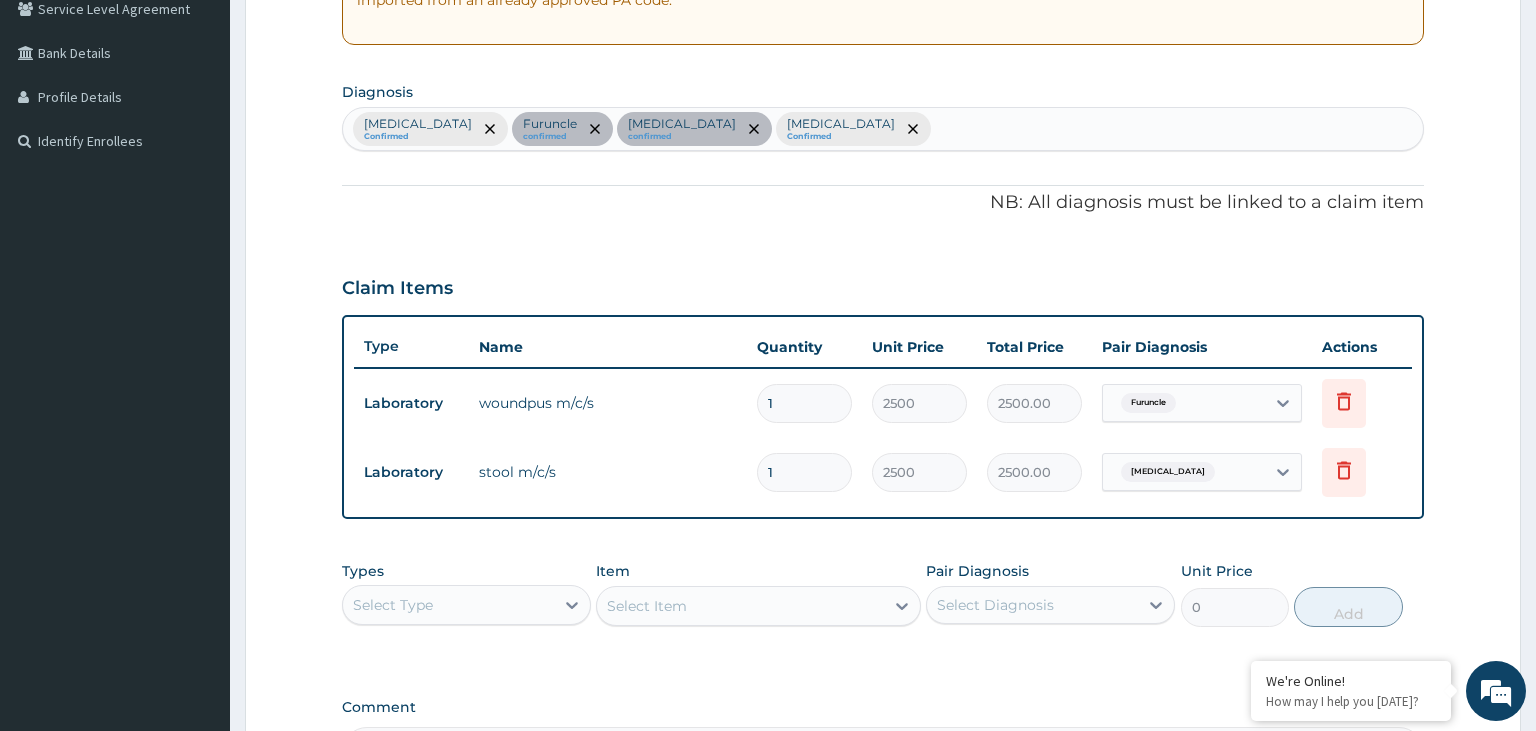 scroll, scrollTop: 681, scrollLeft: 0, axis: vertical 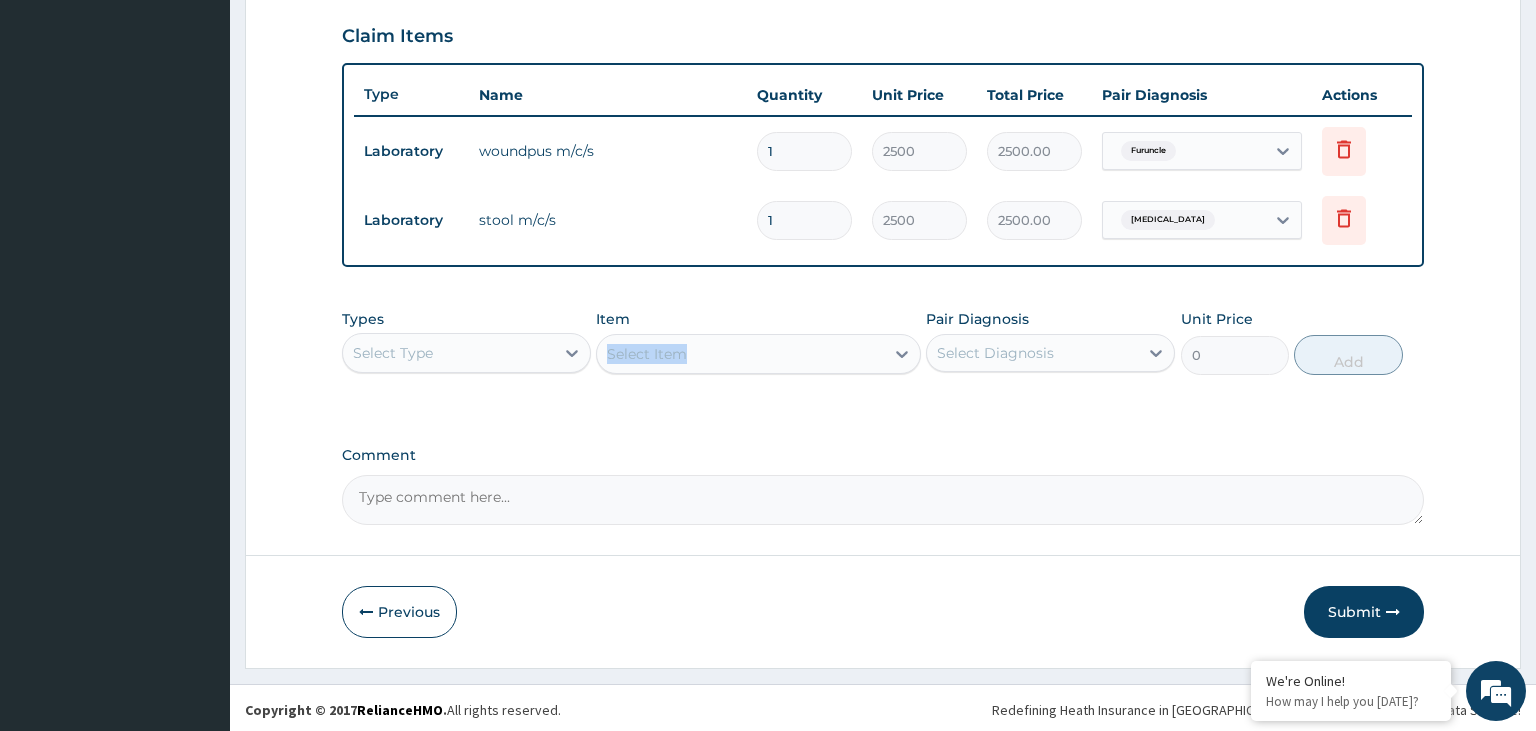 click on "Select Item" at bounding box center [758, 354] 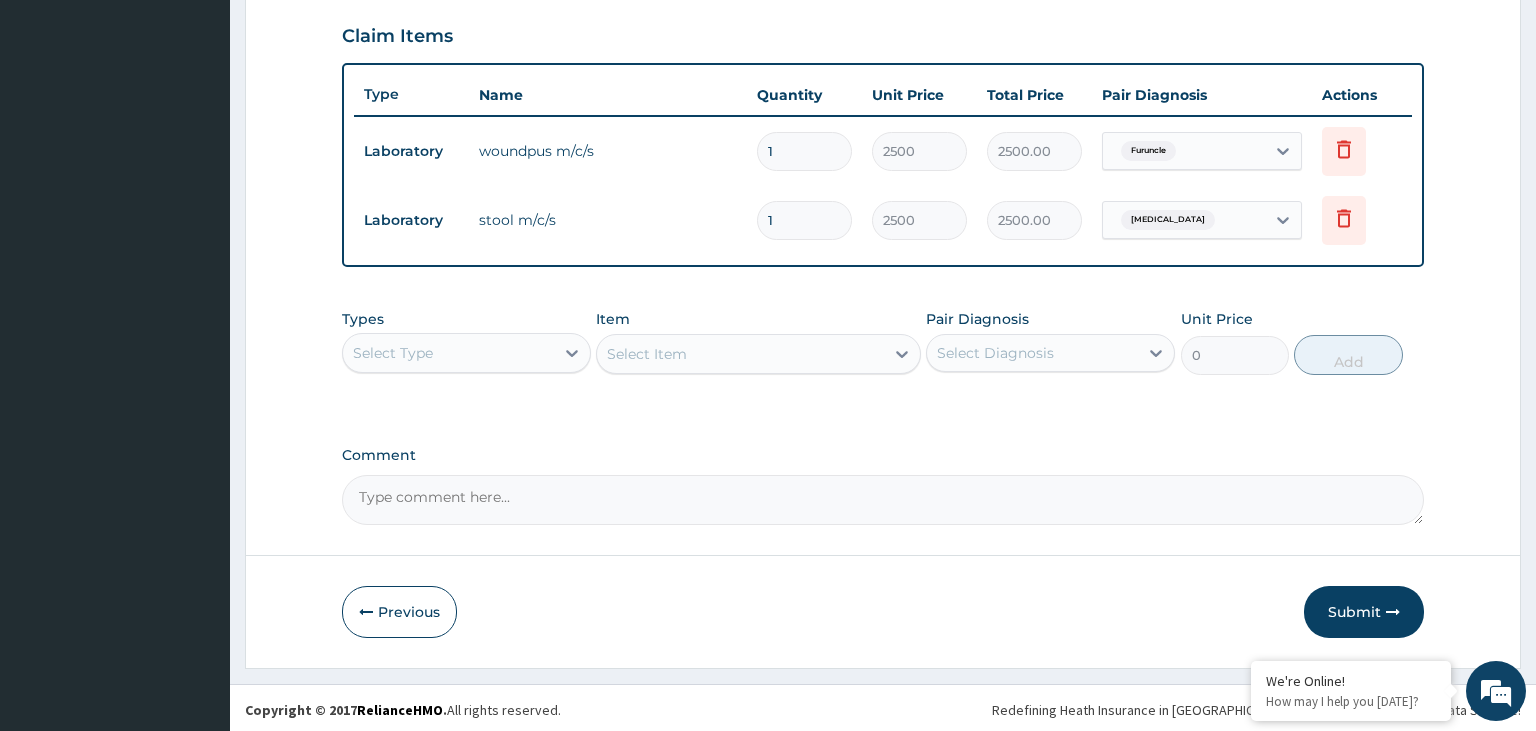 click on "Select Type" at bounding box center [448, 353] 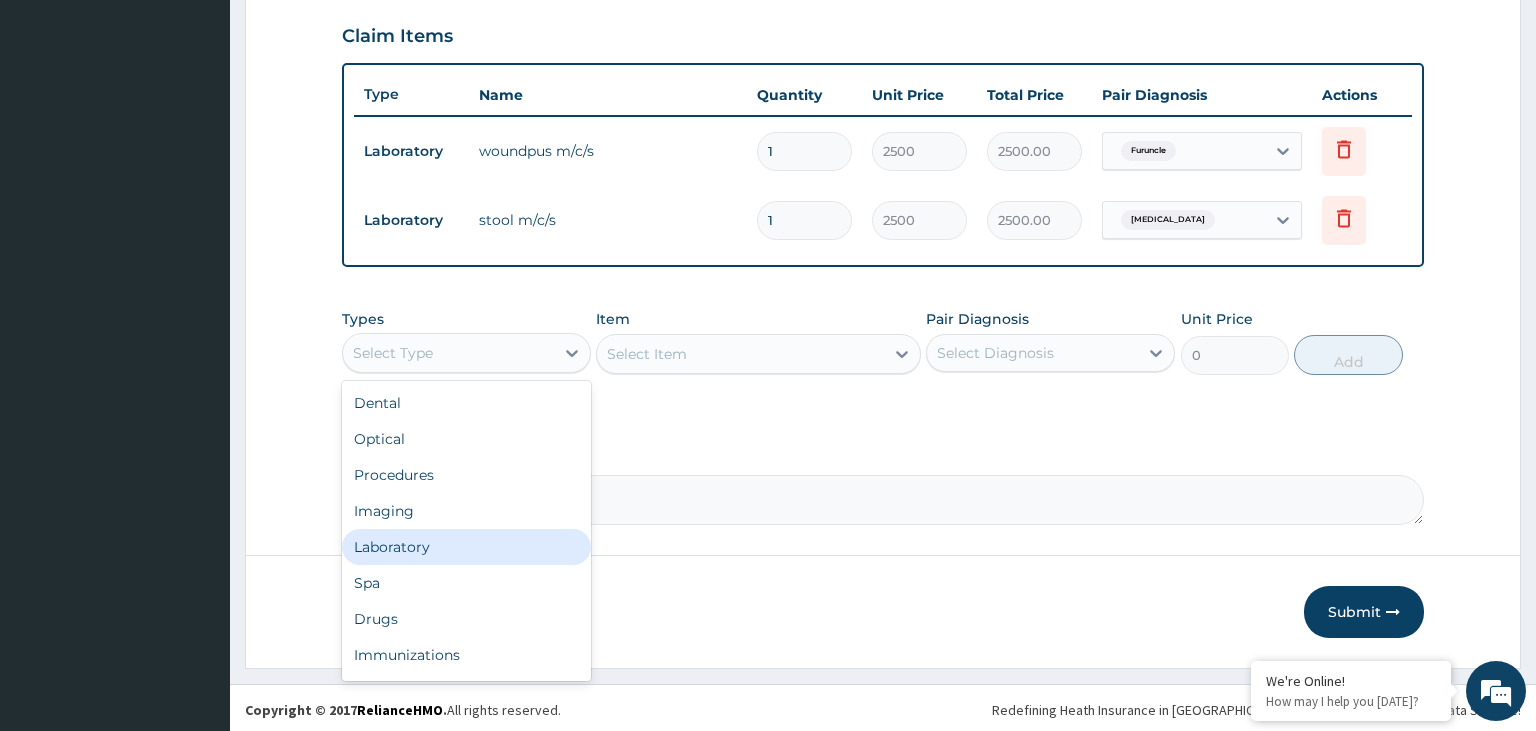 click on "Laboratory" at bounding box center [466, 547] 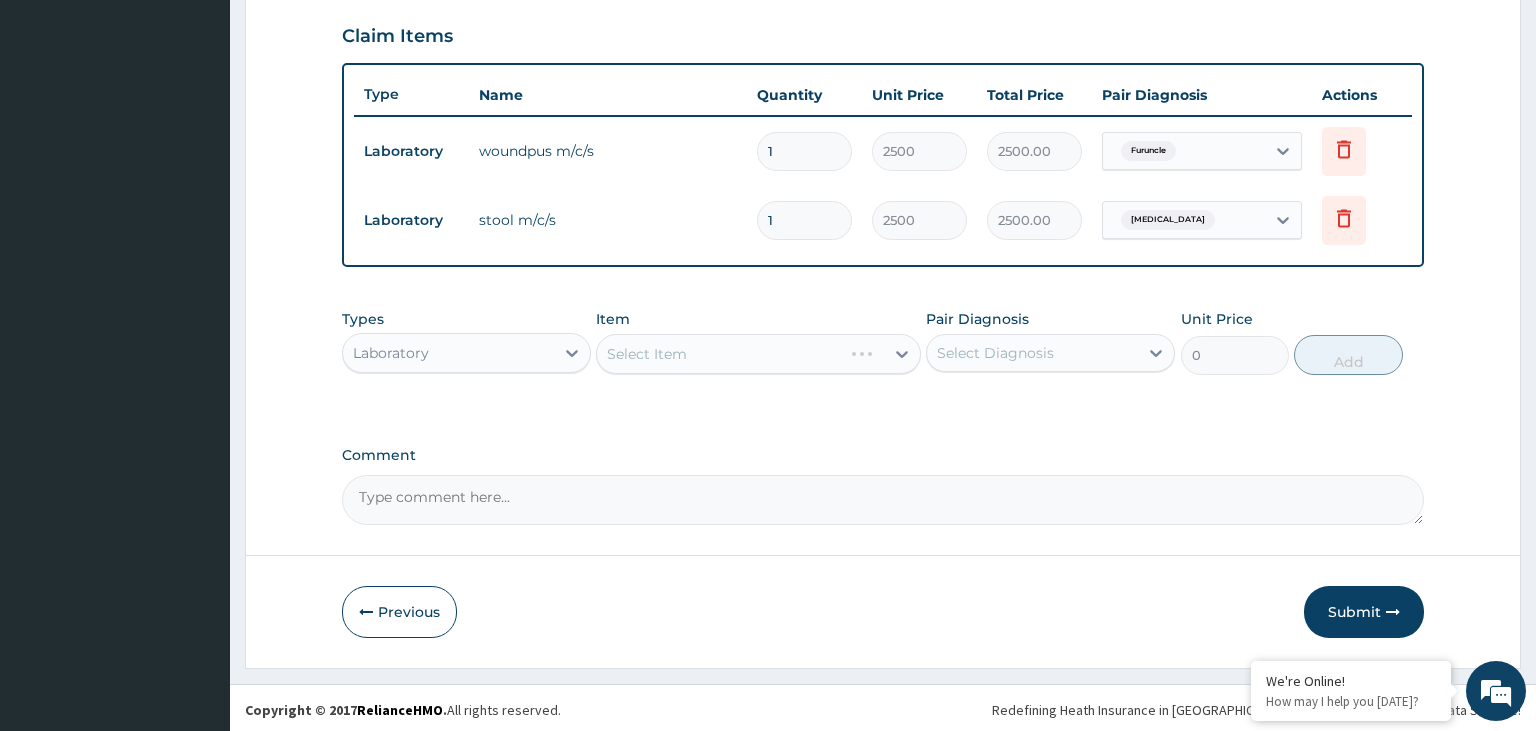 click on "Select Item" at bounding box center [758, 354] 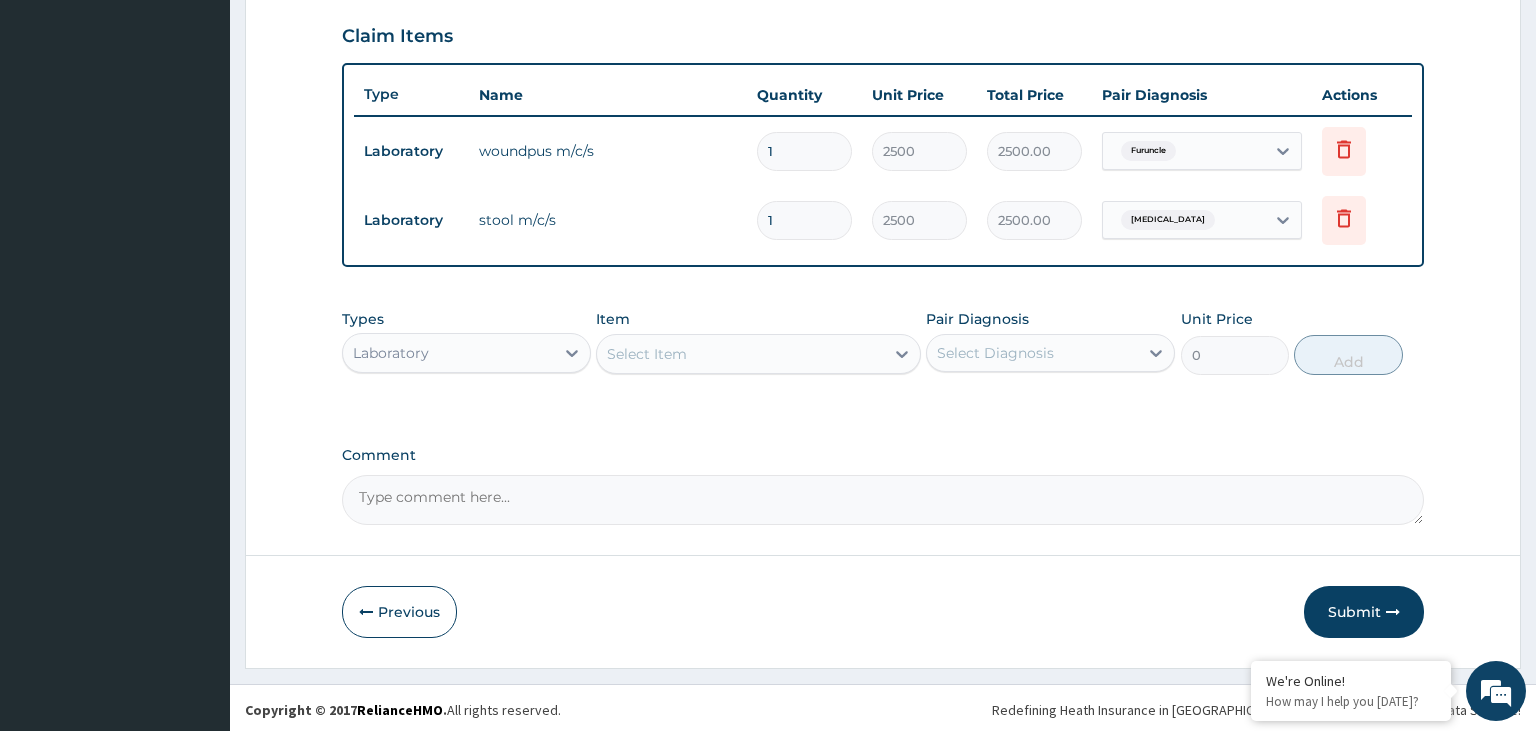 click on "Select Item" at bounding box center (740, 354) 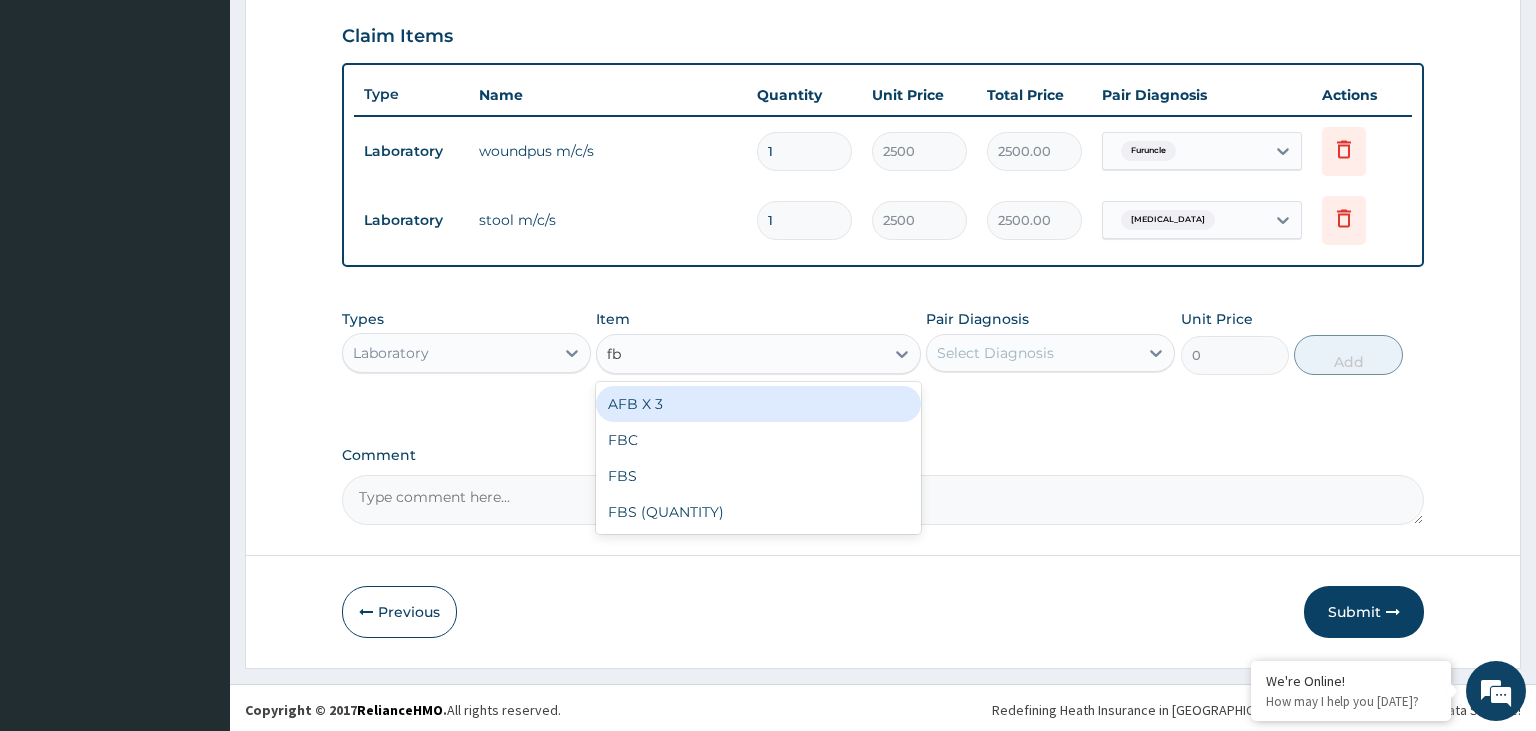 type on "fbc" 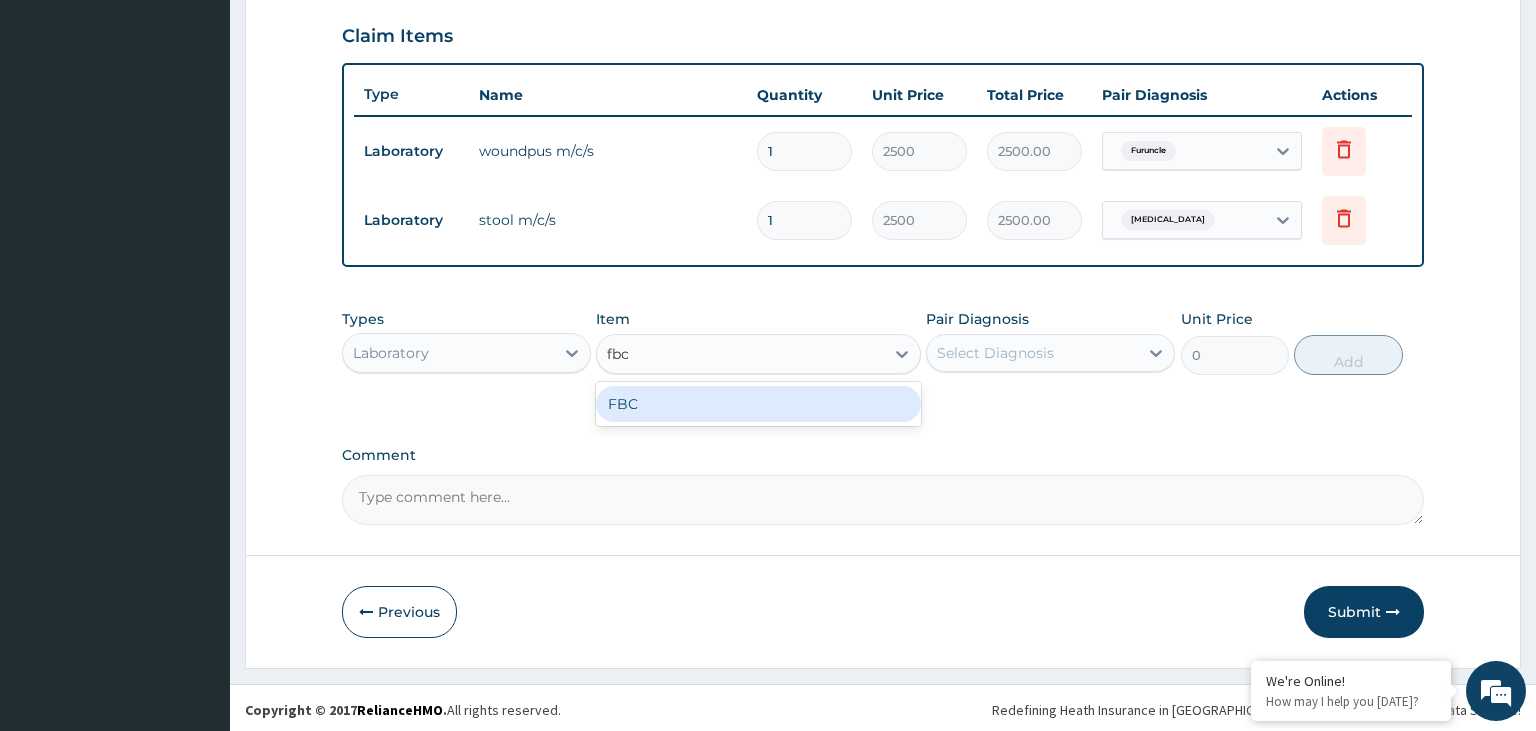 click on "FBC" at bounding box center [758, 404] 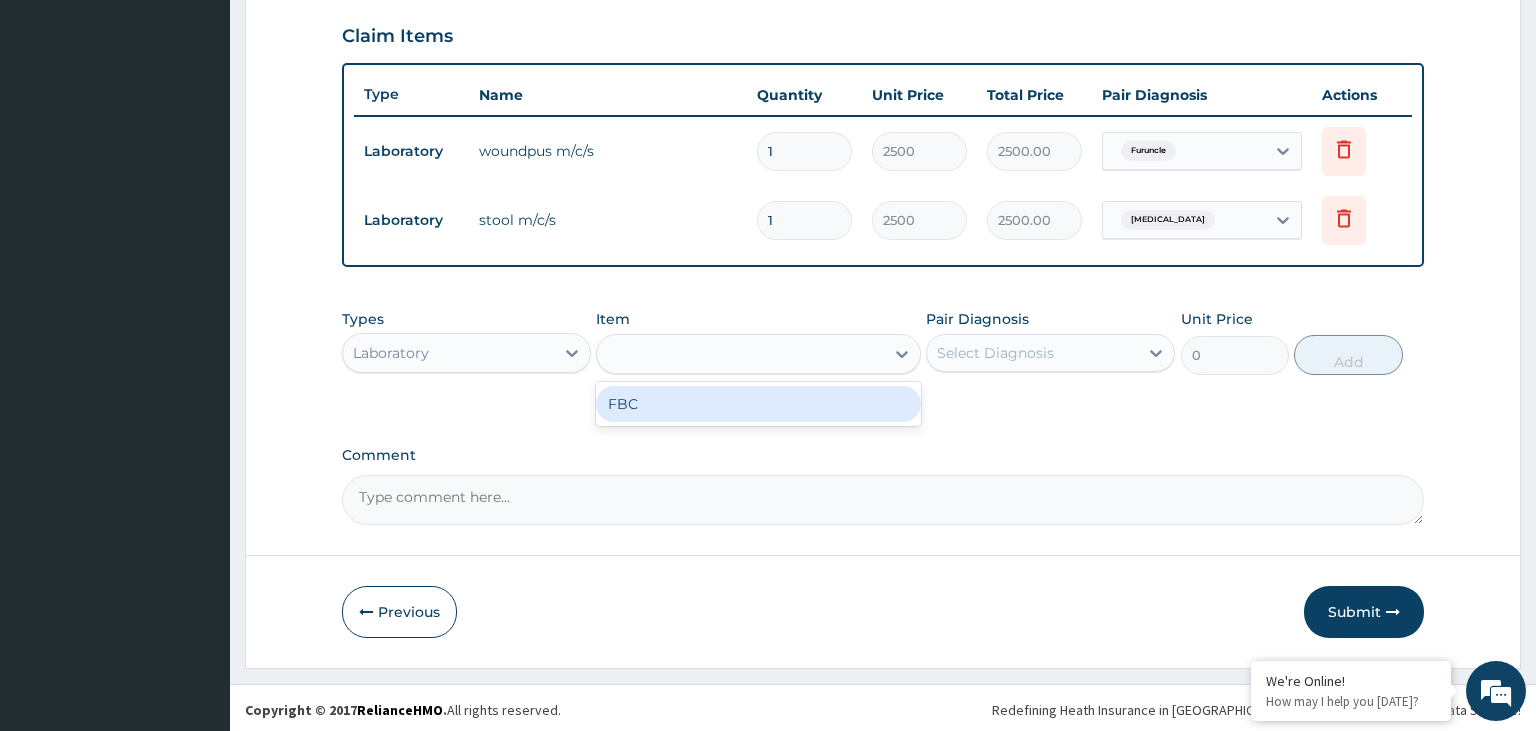 type on "2500" 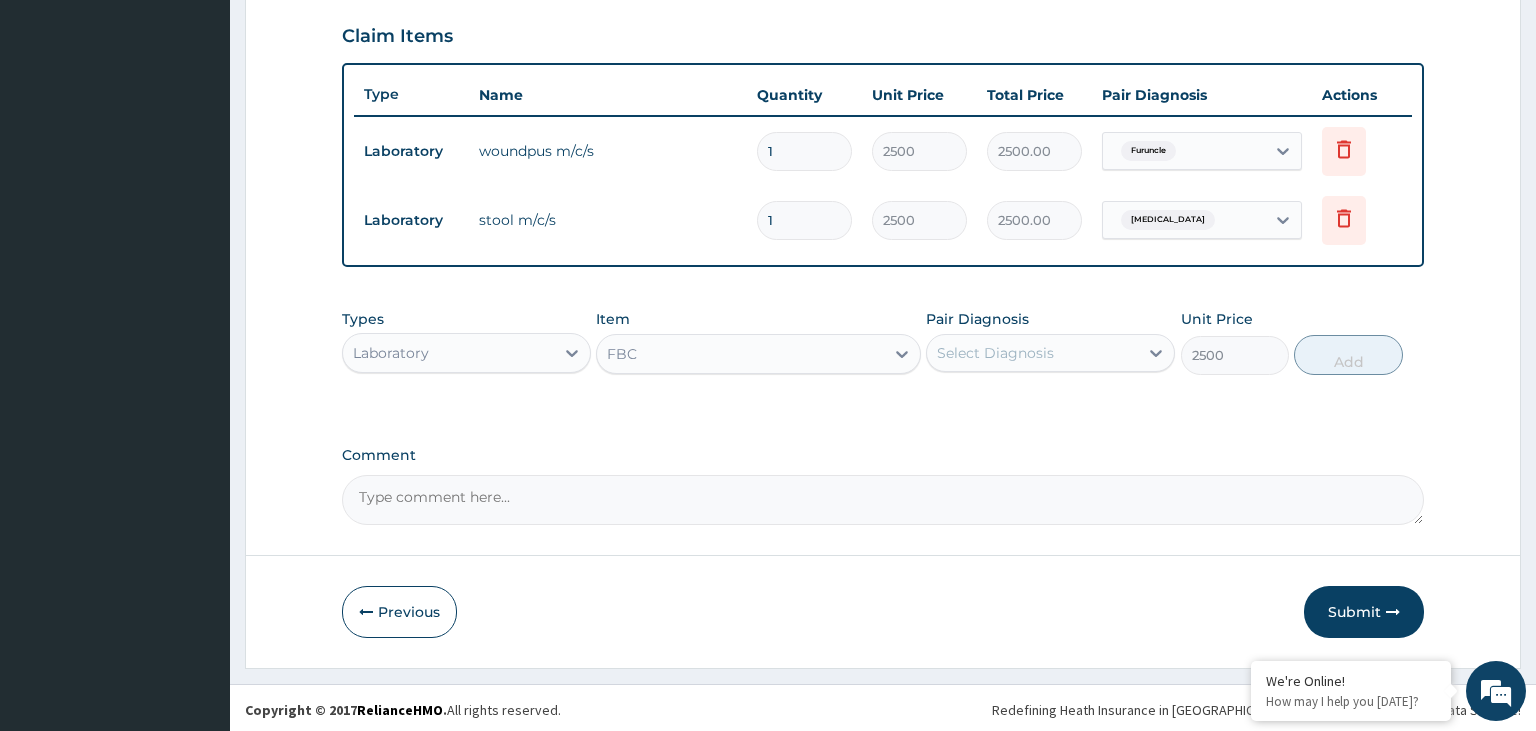 click on "Select Diagnosis" at bounding box center [1050, 353] 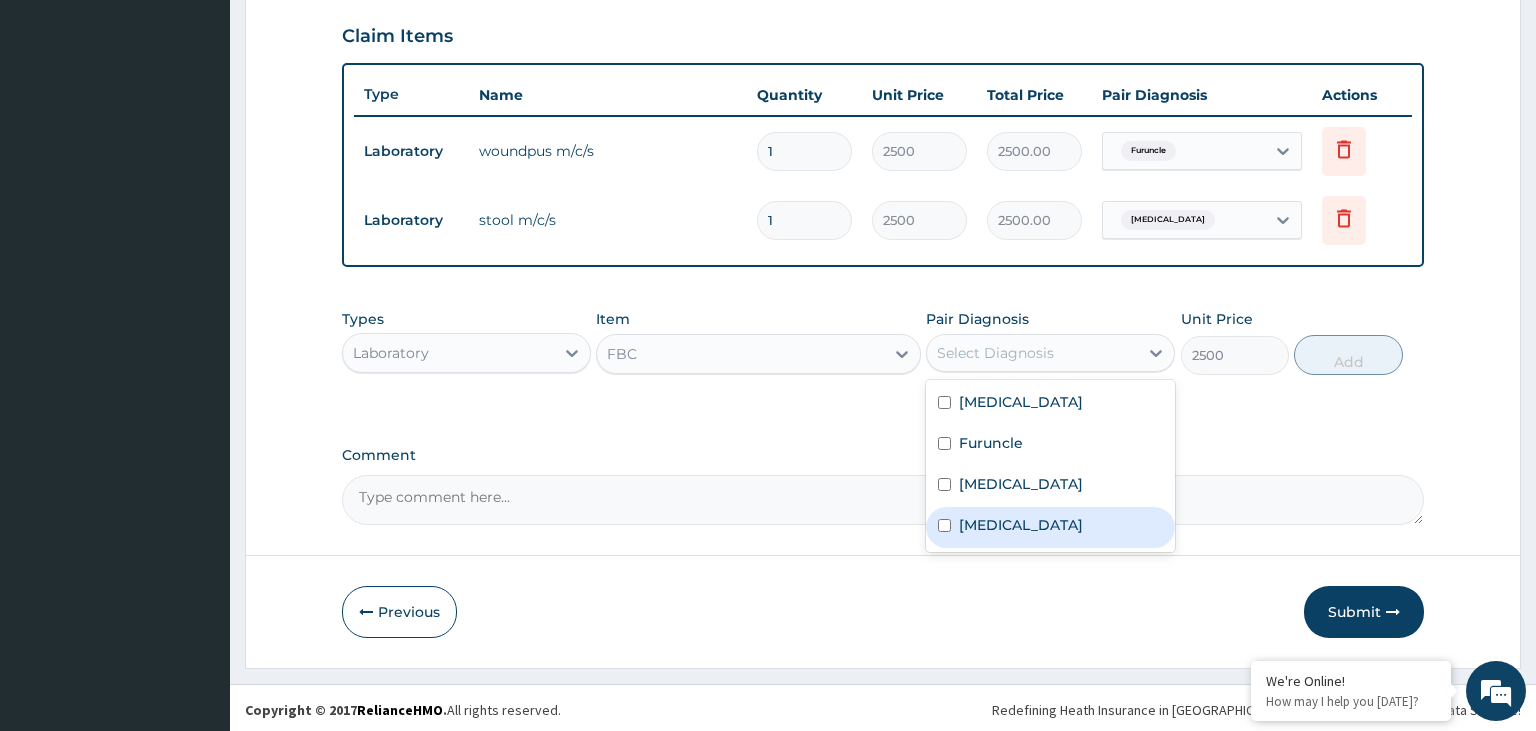 click on "Sepsis" at bounding box center [1021, 525] 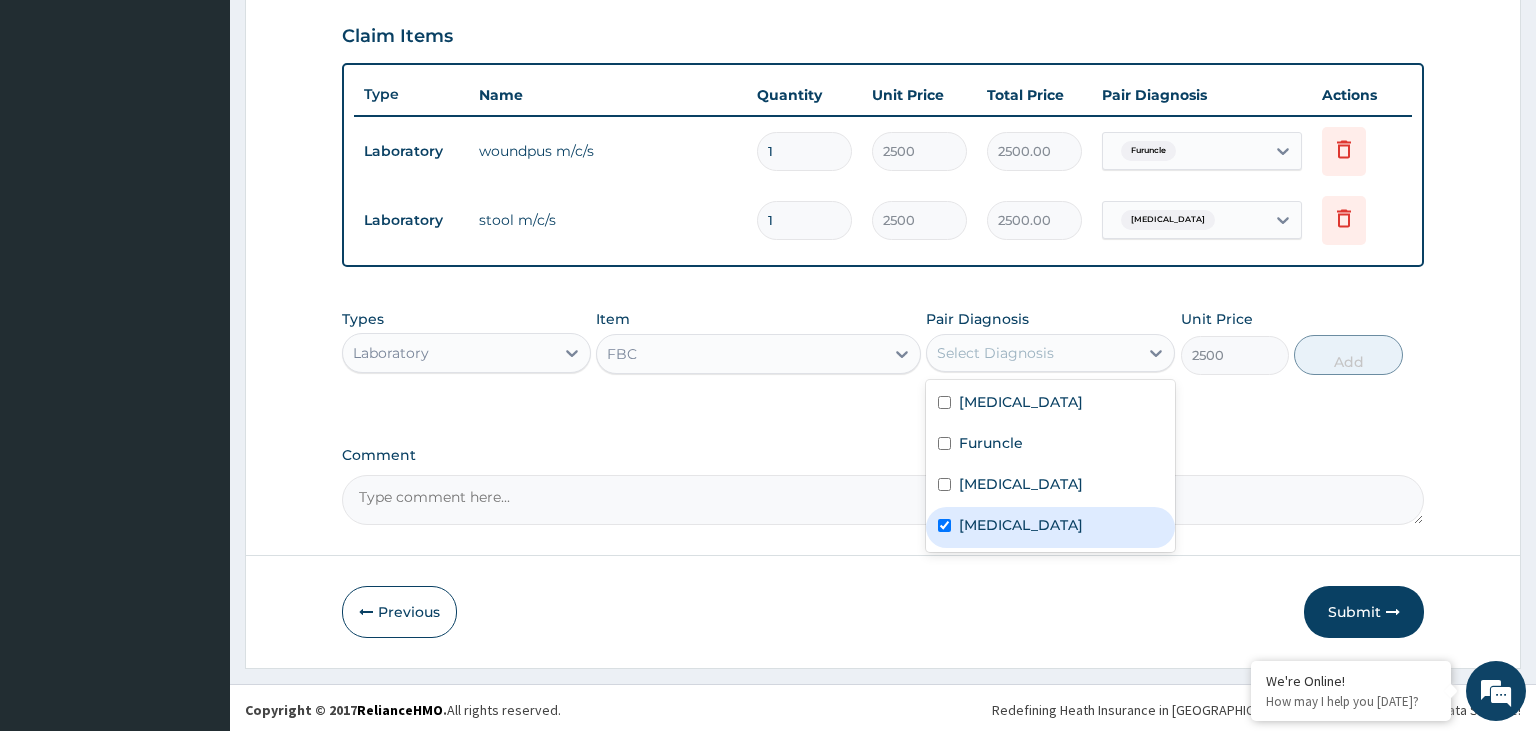 checkbox on "true" 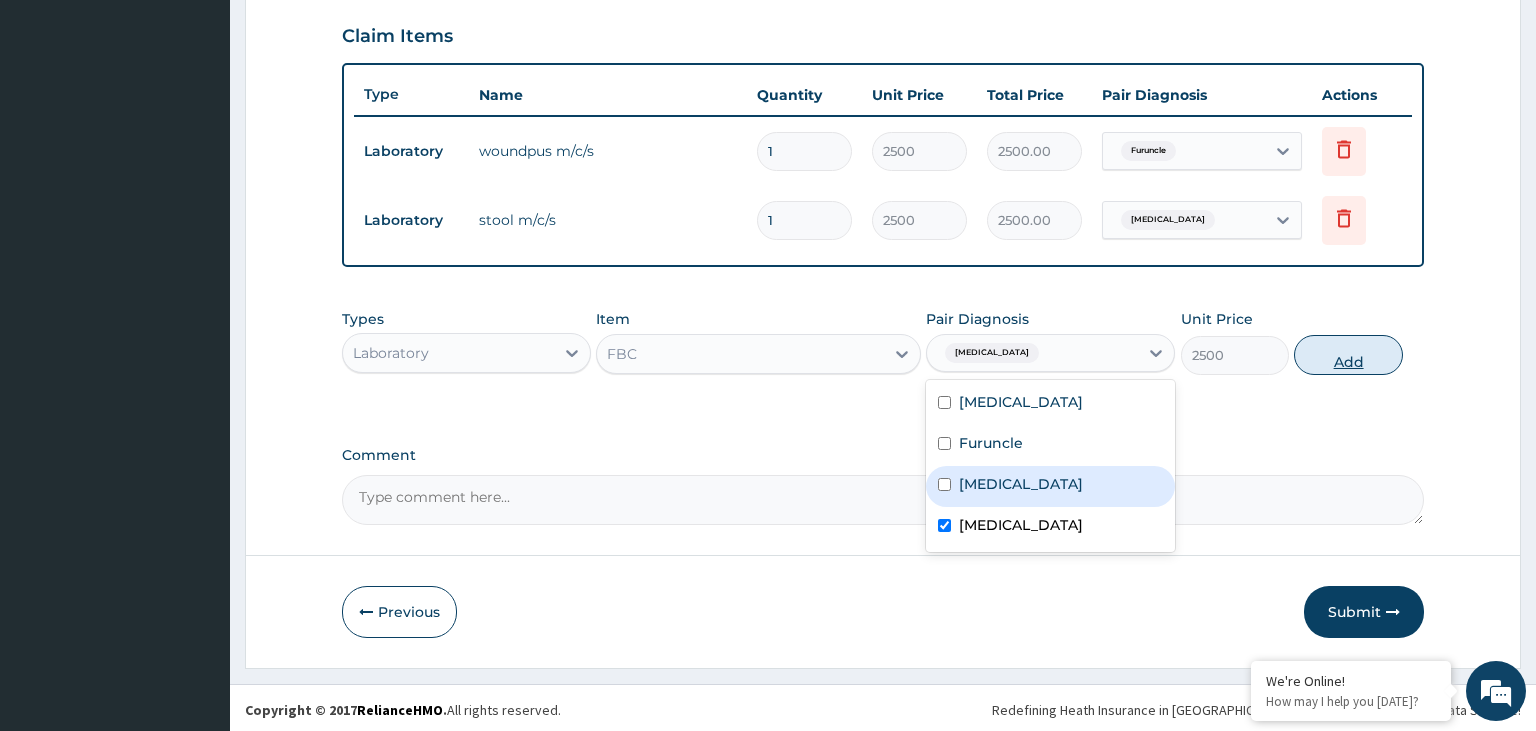 click on "Add" at bounding box center (1348, 355) 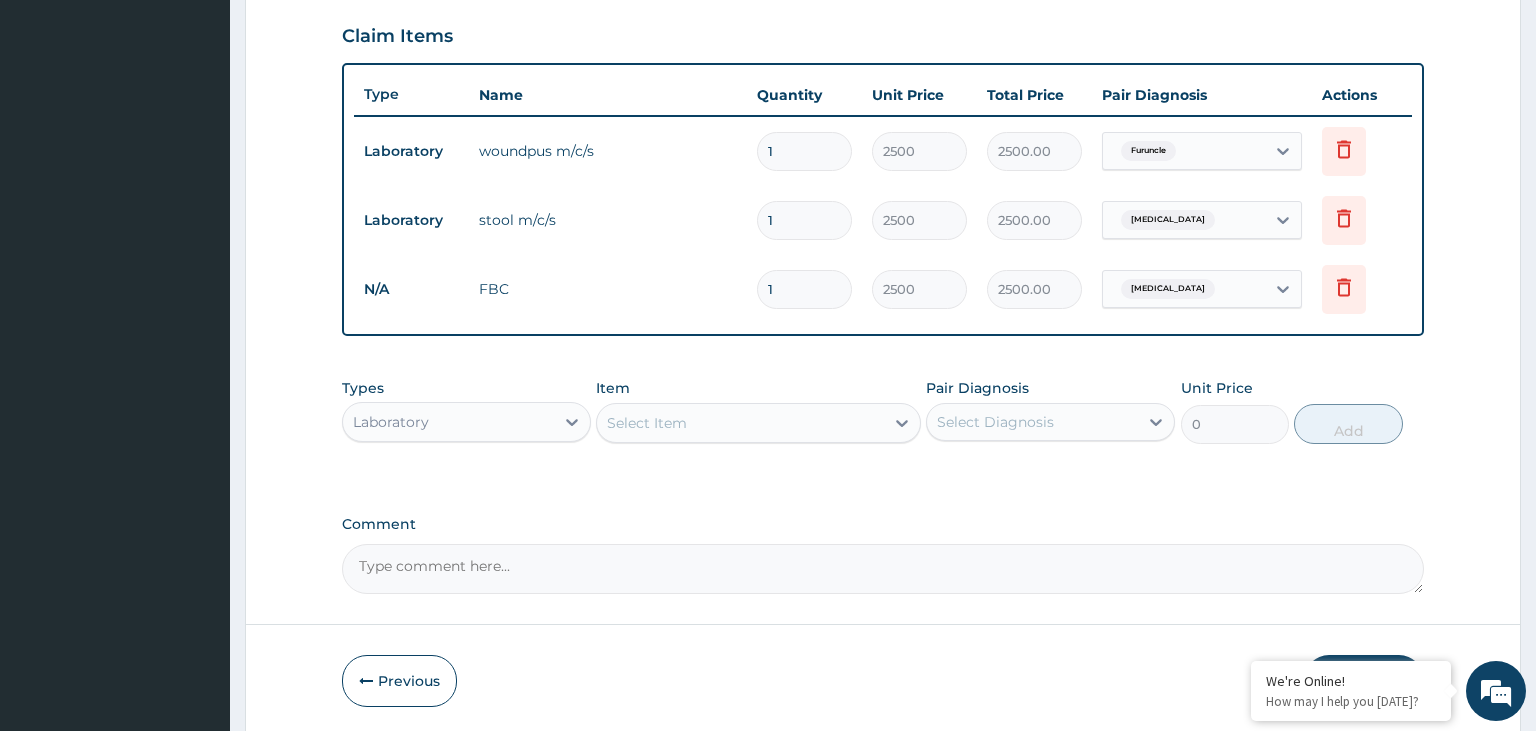click on "Select Item" at bounding box center (740, 423) 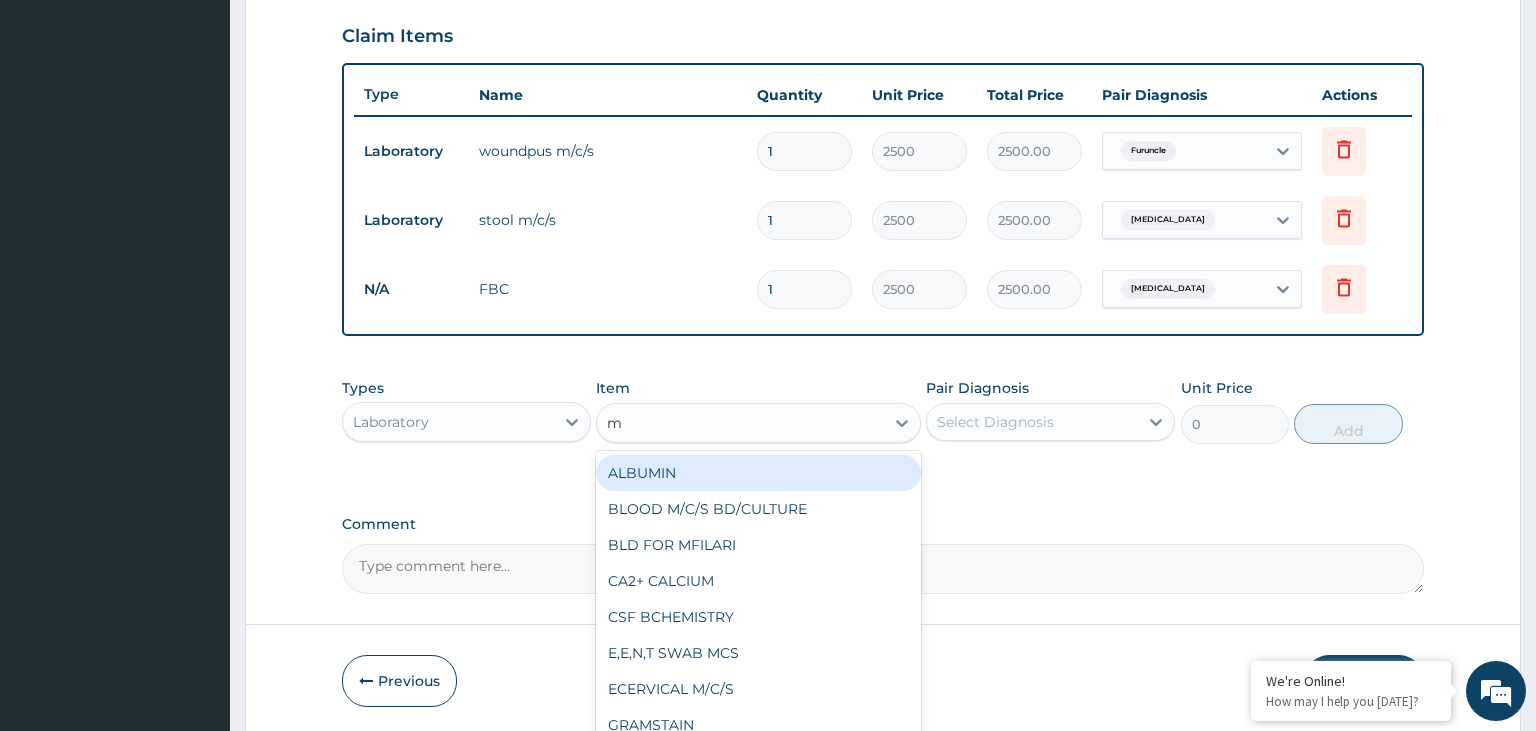 type on "mp" 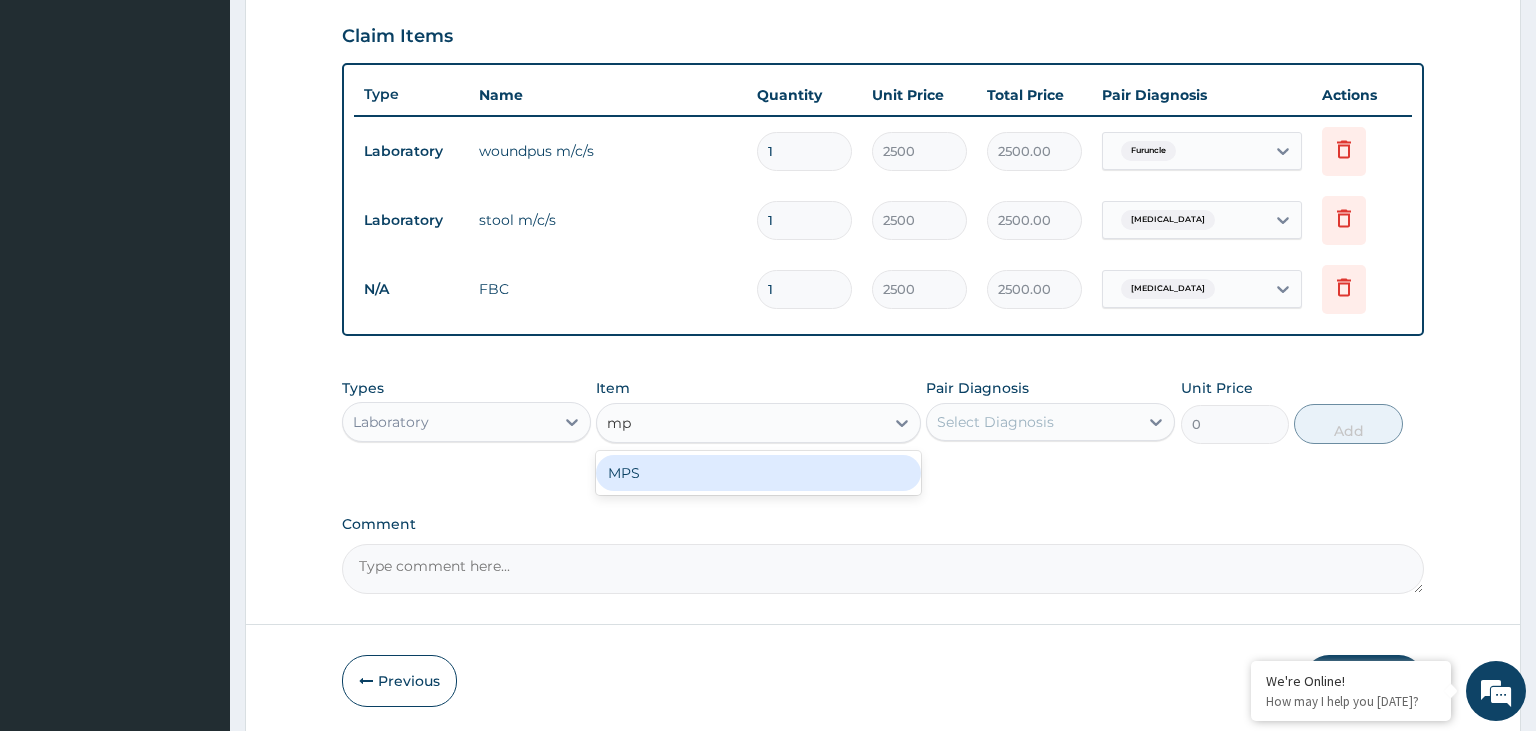 drag, startPoint x: 702, startPoint y: 473, endPoint x: 998, endPoint y: 458, distance: 296.37982 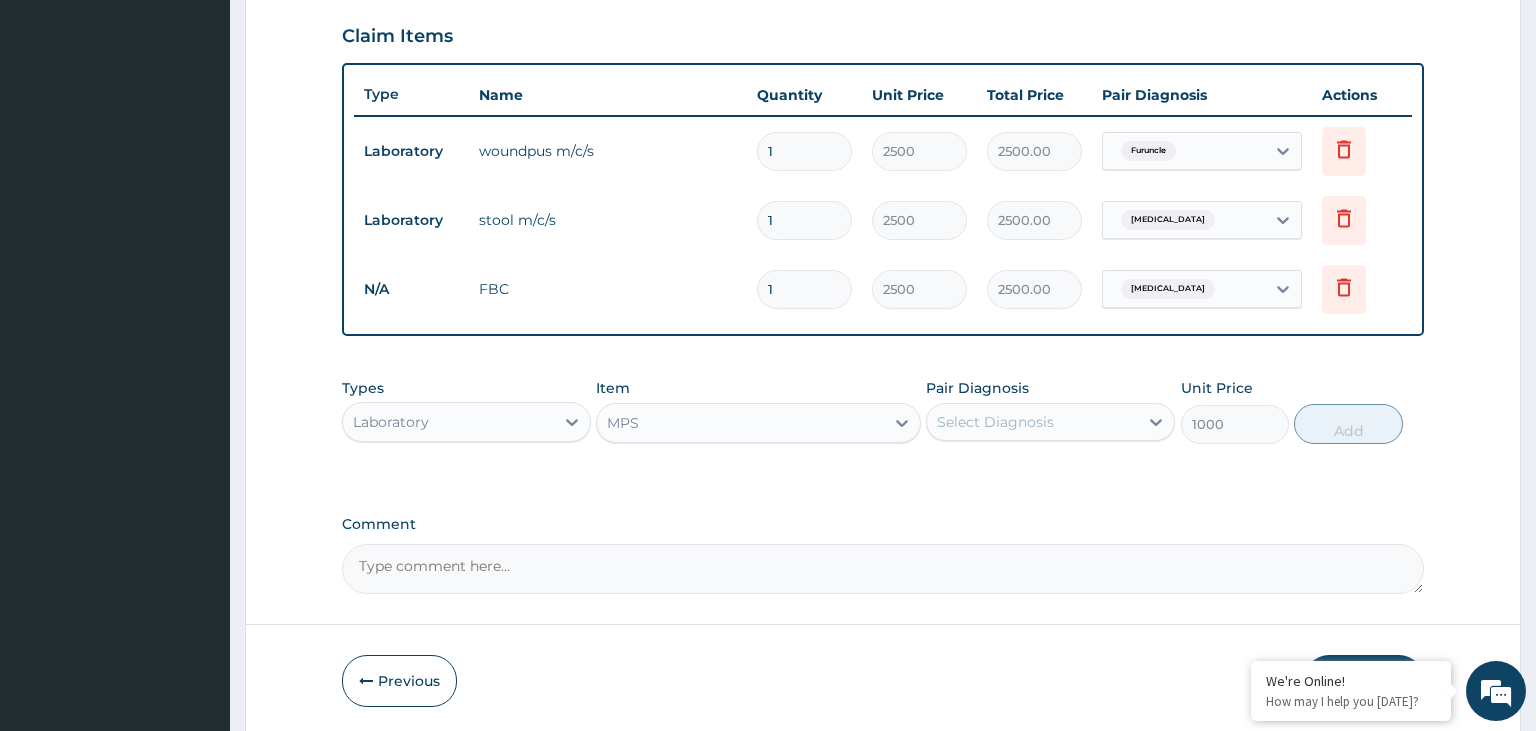 click on "Select Diagnosis" at bounding box center [1032, 422] 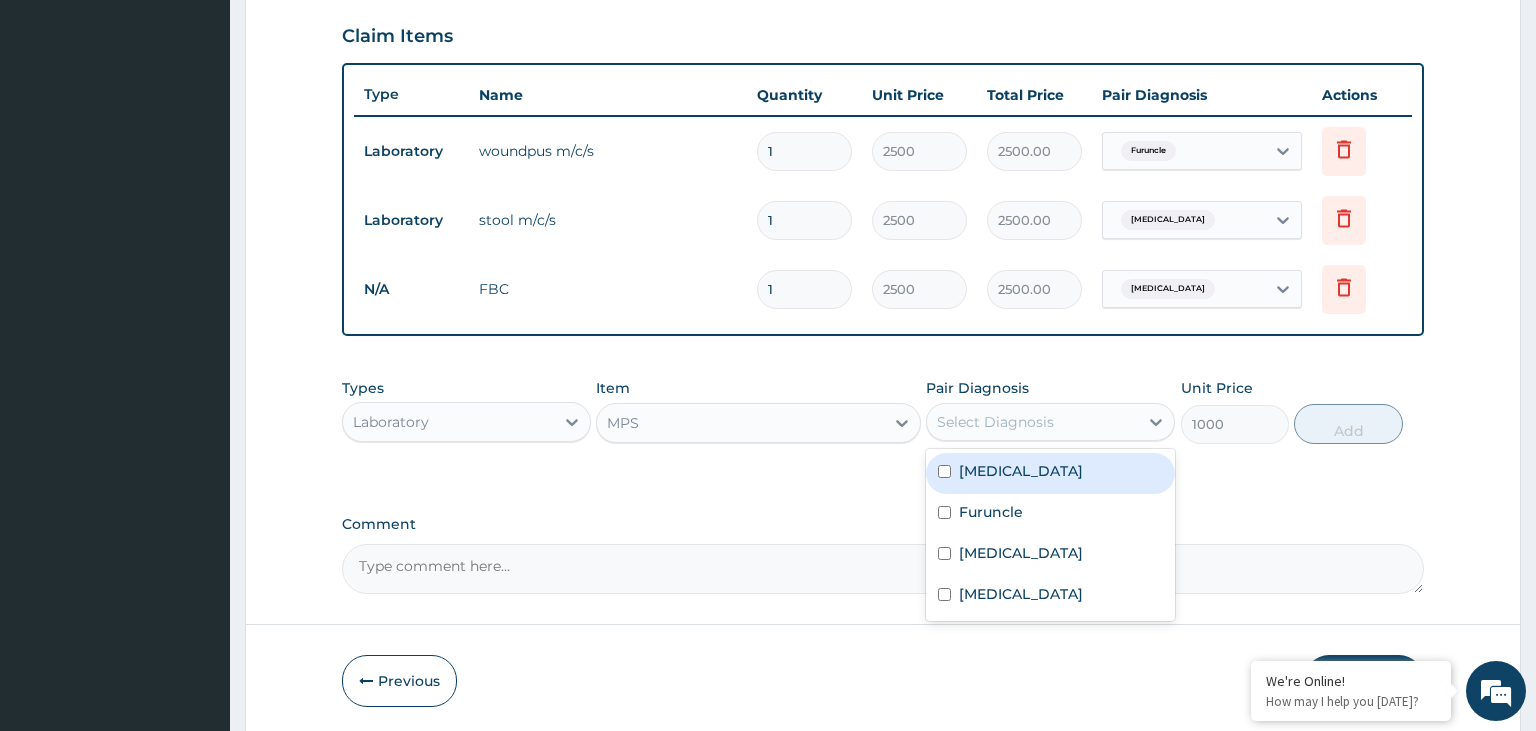 drag, startPoint x: 996, startPoint y: 467, endPoint x: 1134, endPoint y: 473, distance: 138.13037 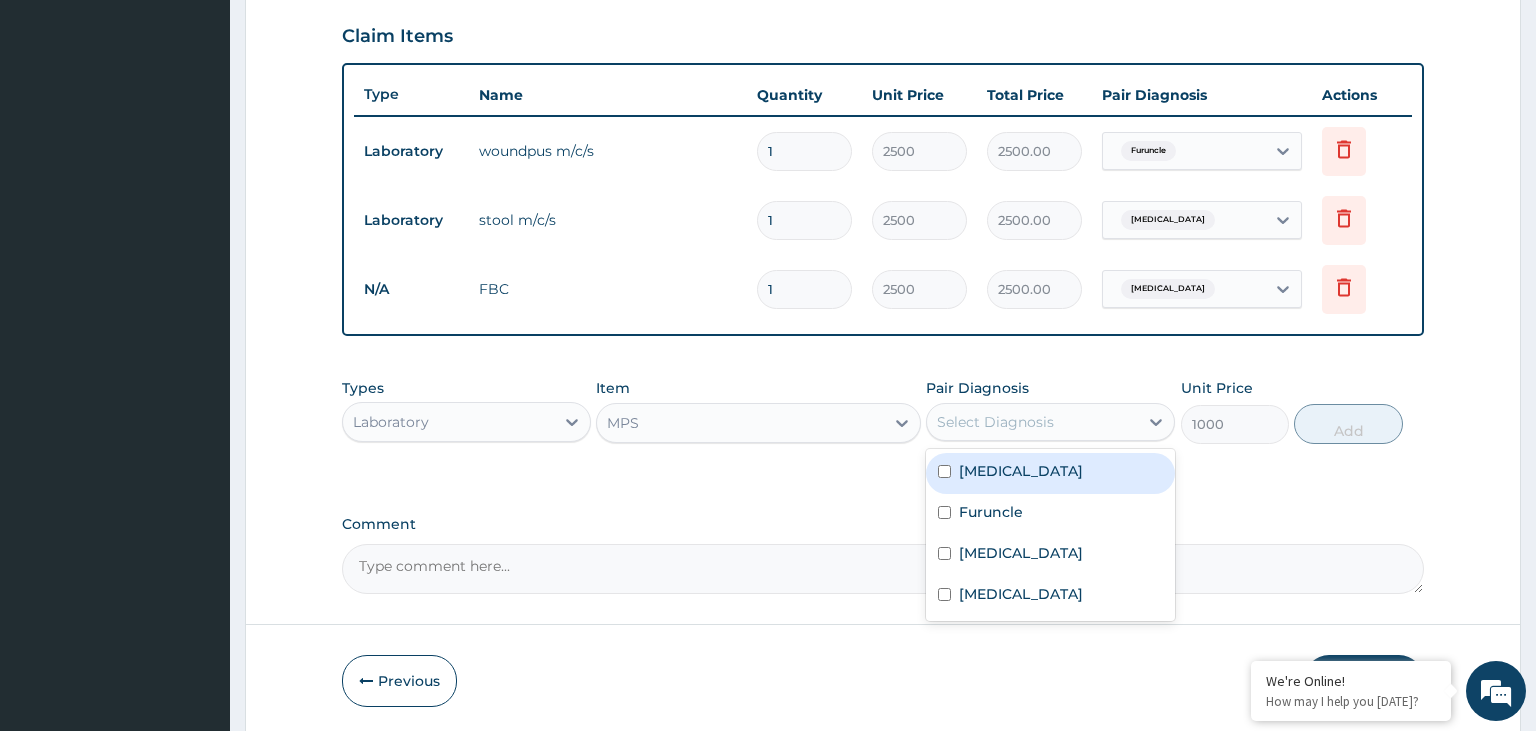 click on "Malaria" at bounding box center (1021, 471) 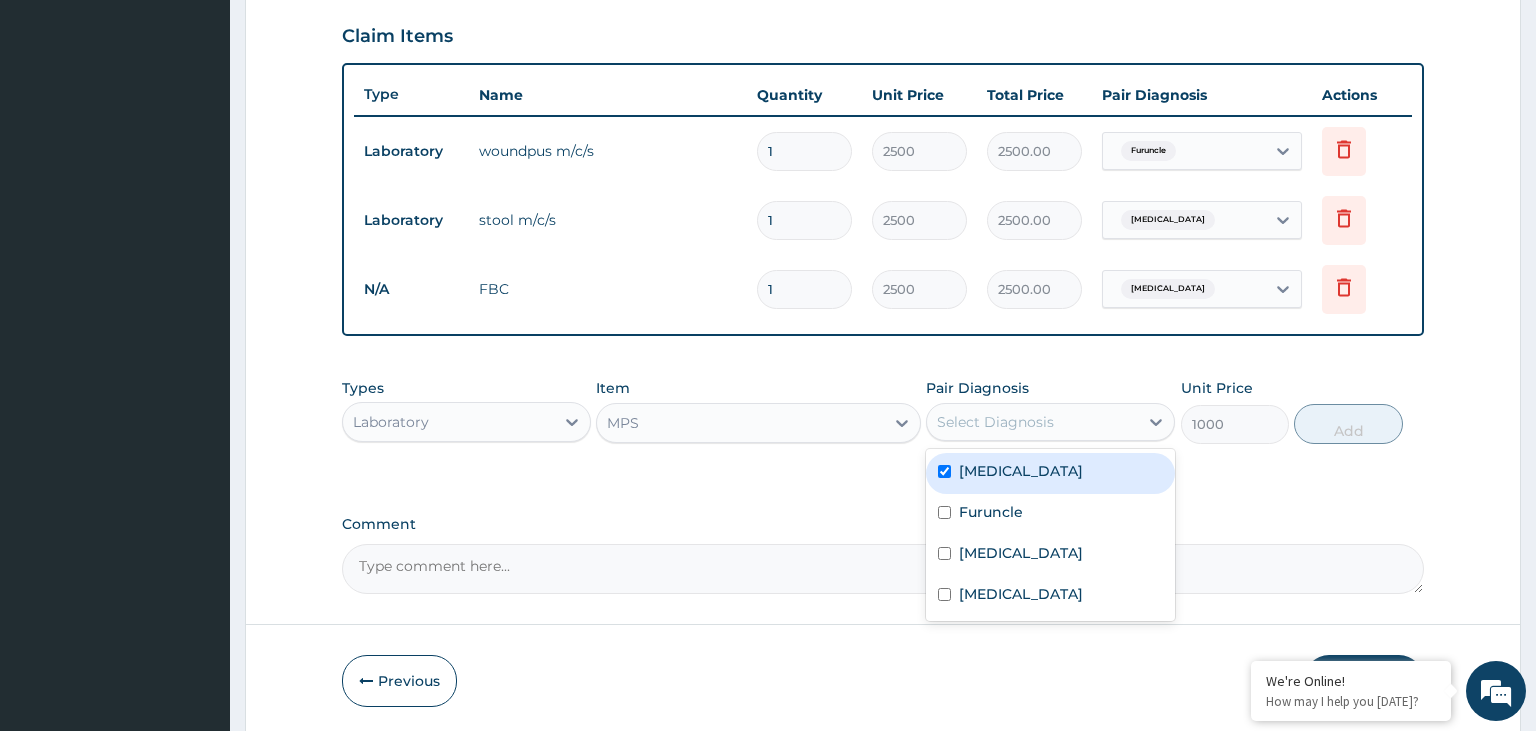 checkbox on "true" 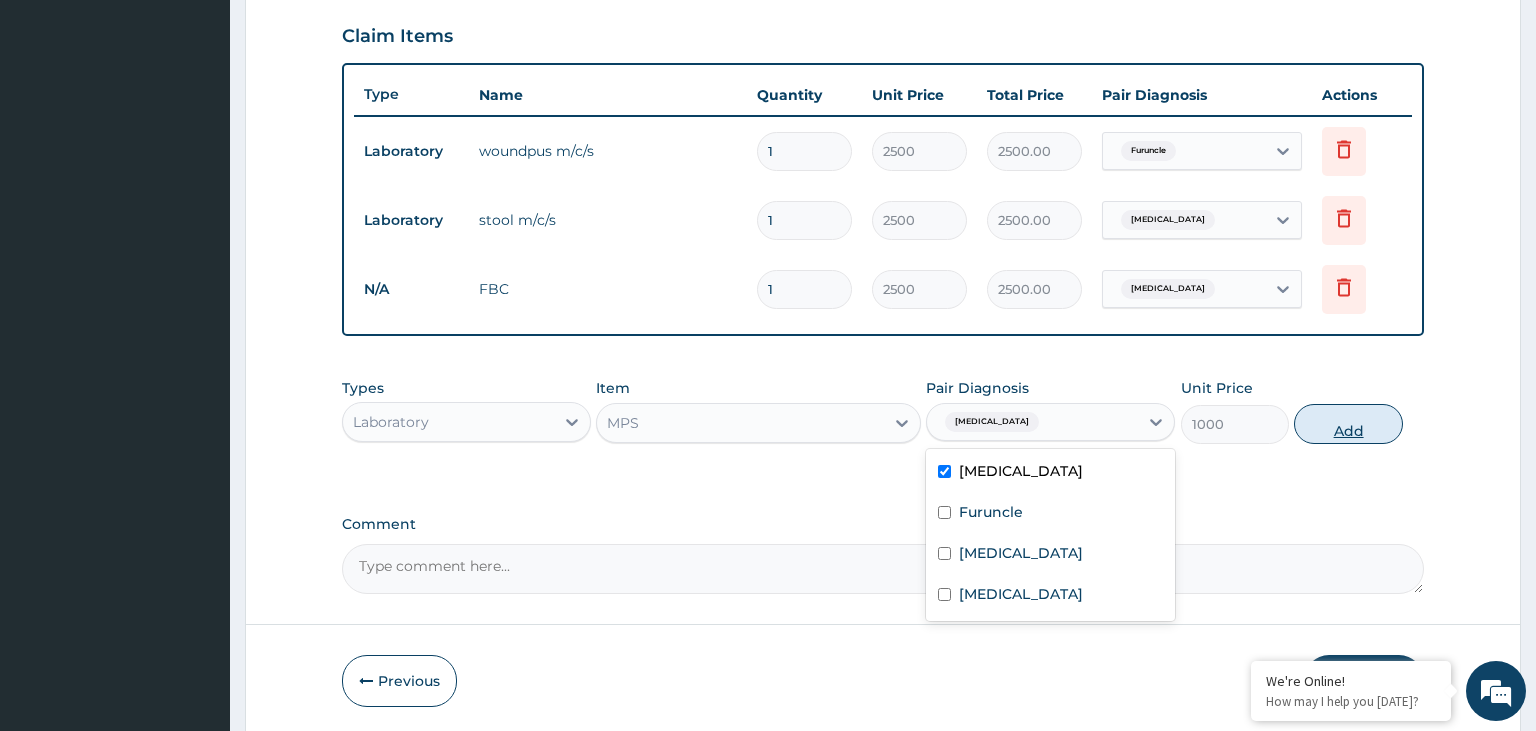 click on "Add" at bounding box center (1348, 424) 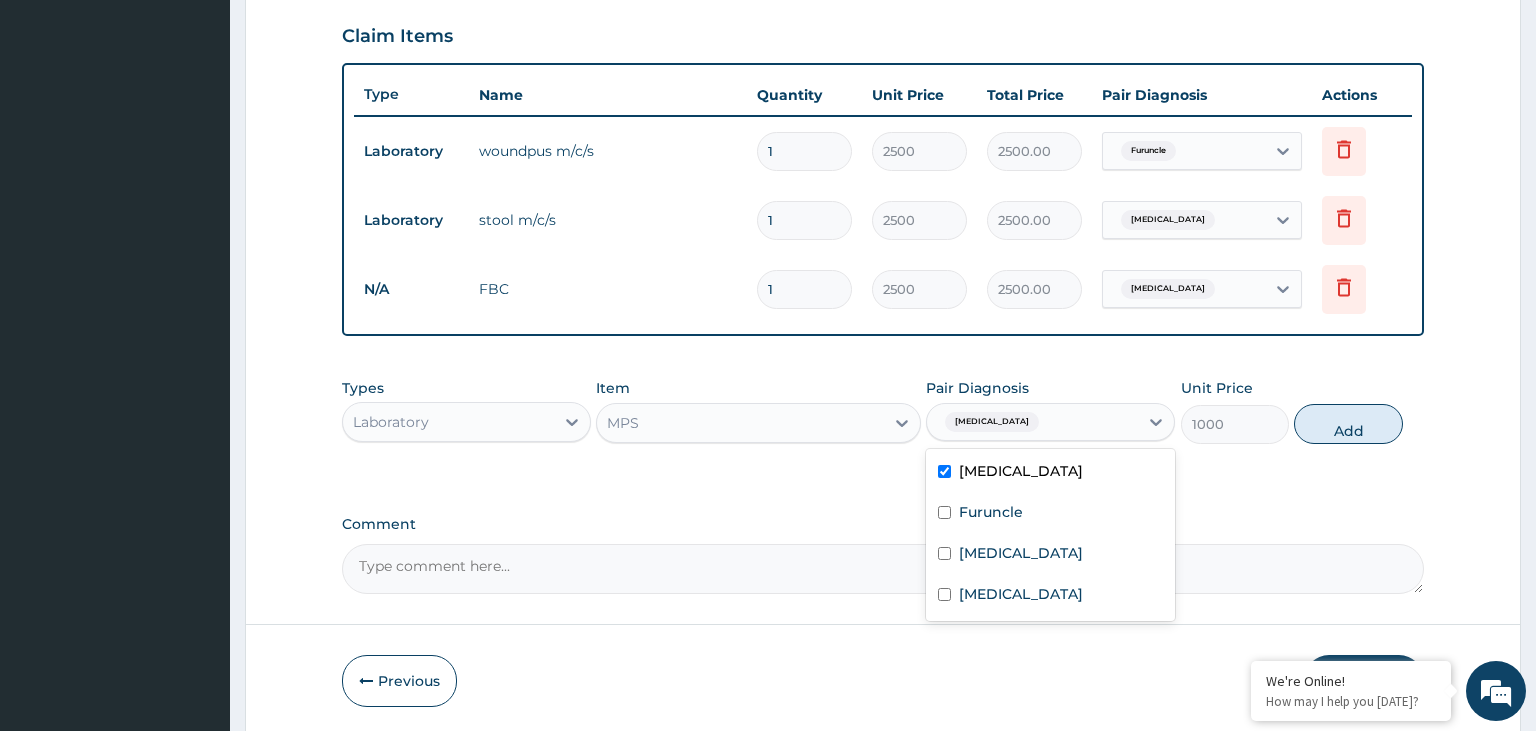 type on "0" 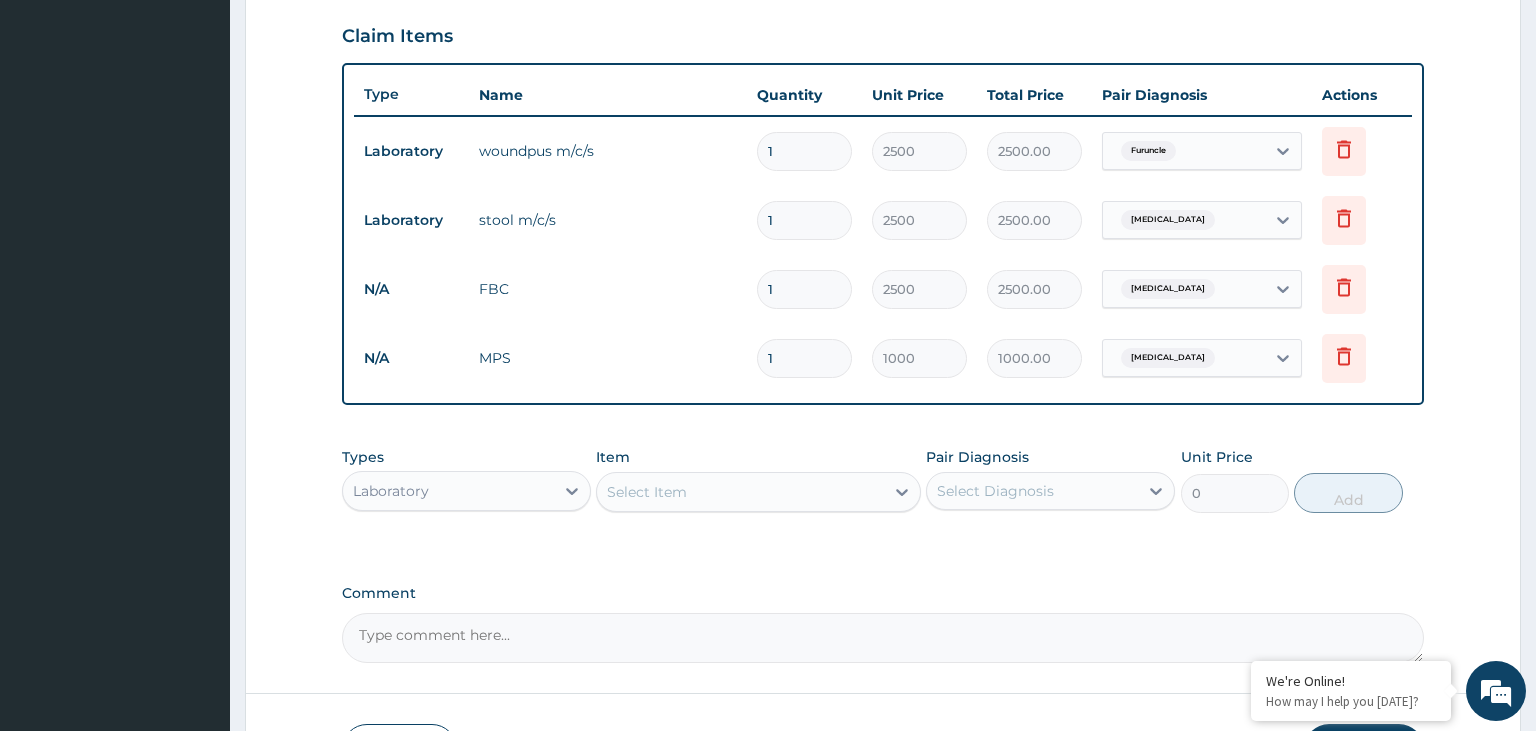 click on "Laboratory" at bounding box center [448, 491] 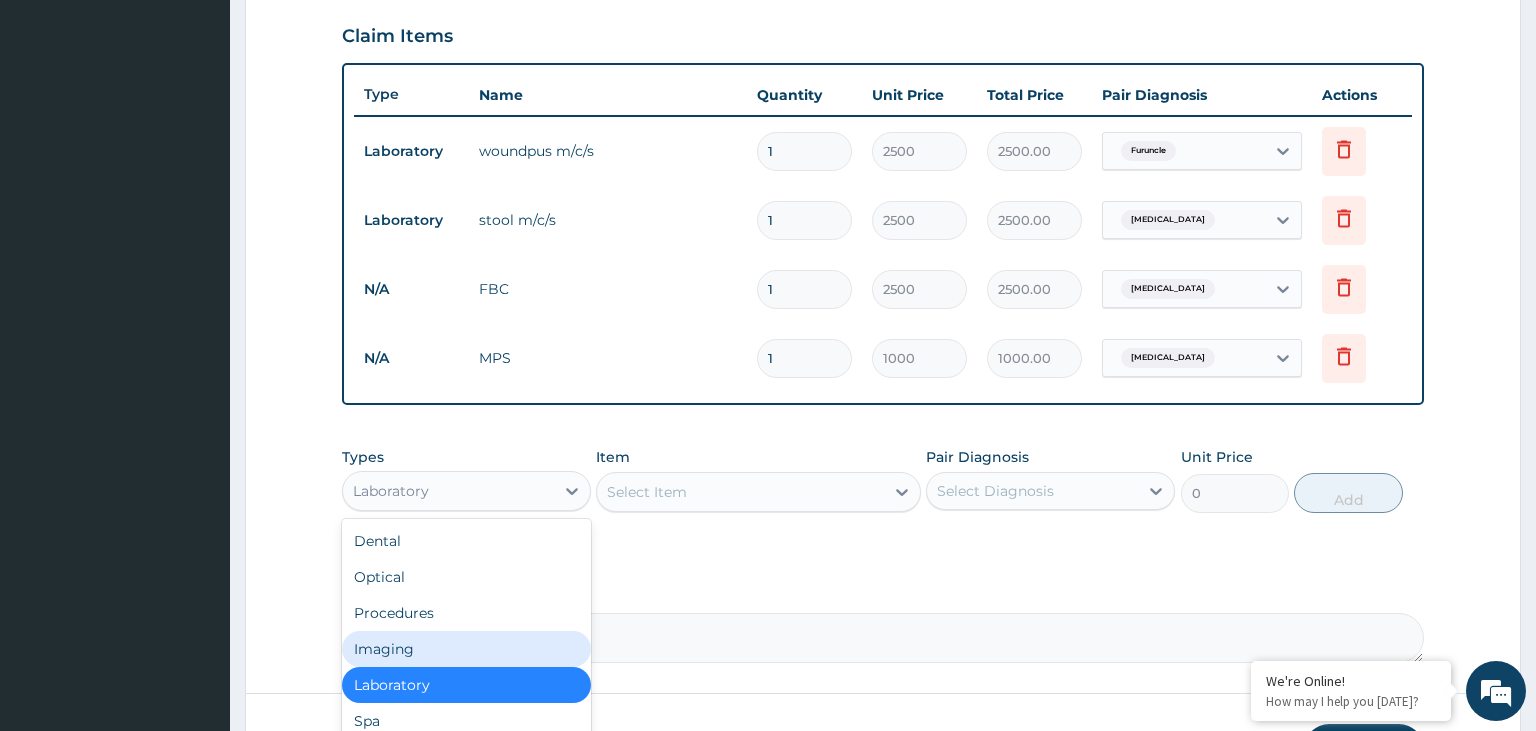 scroll, scrollTop: 68, scrollLeft: 0, axis: vertical 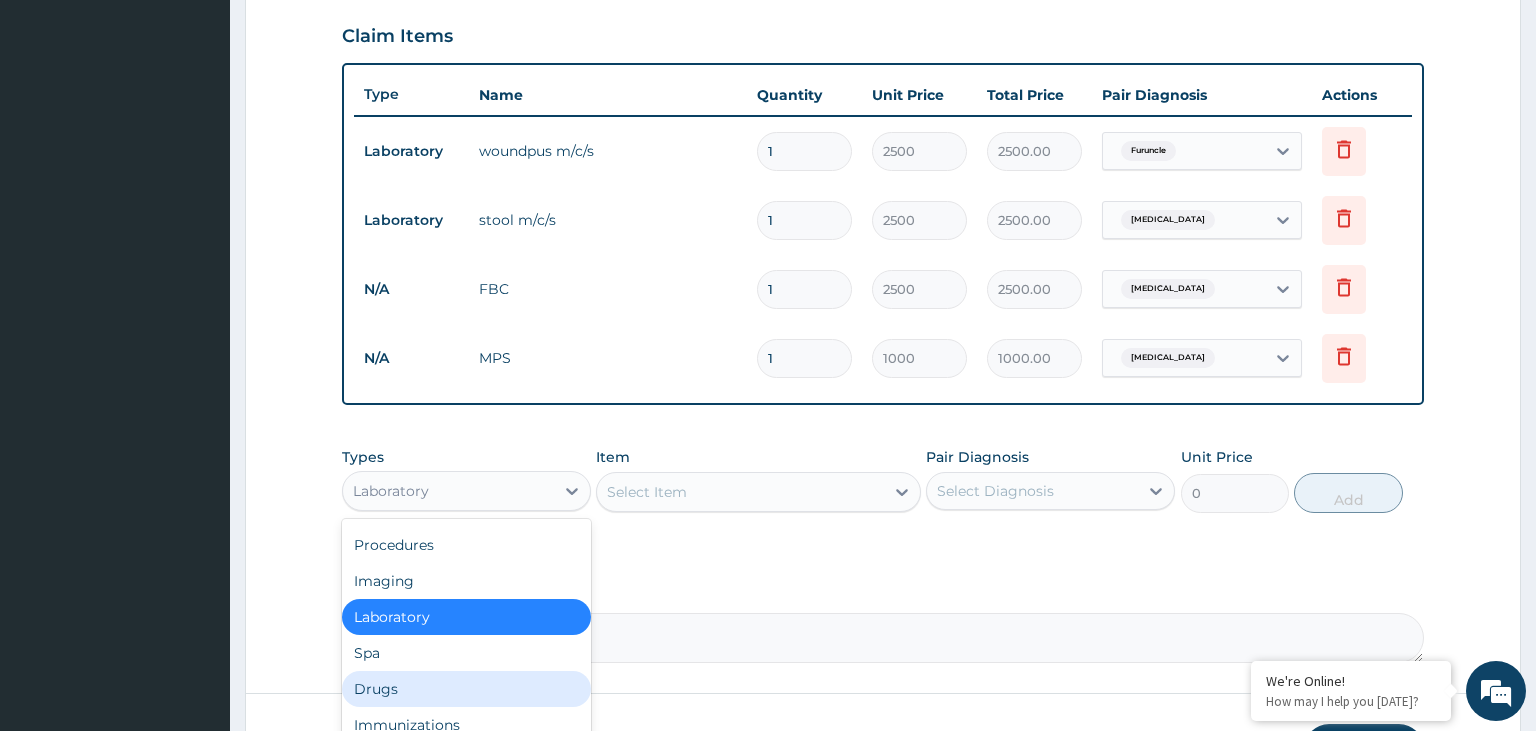 click on "Drugs" at bounding box center (466, 689) 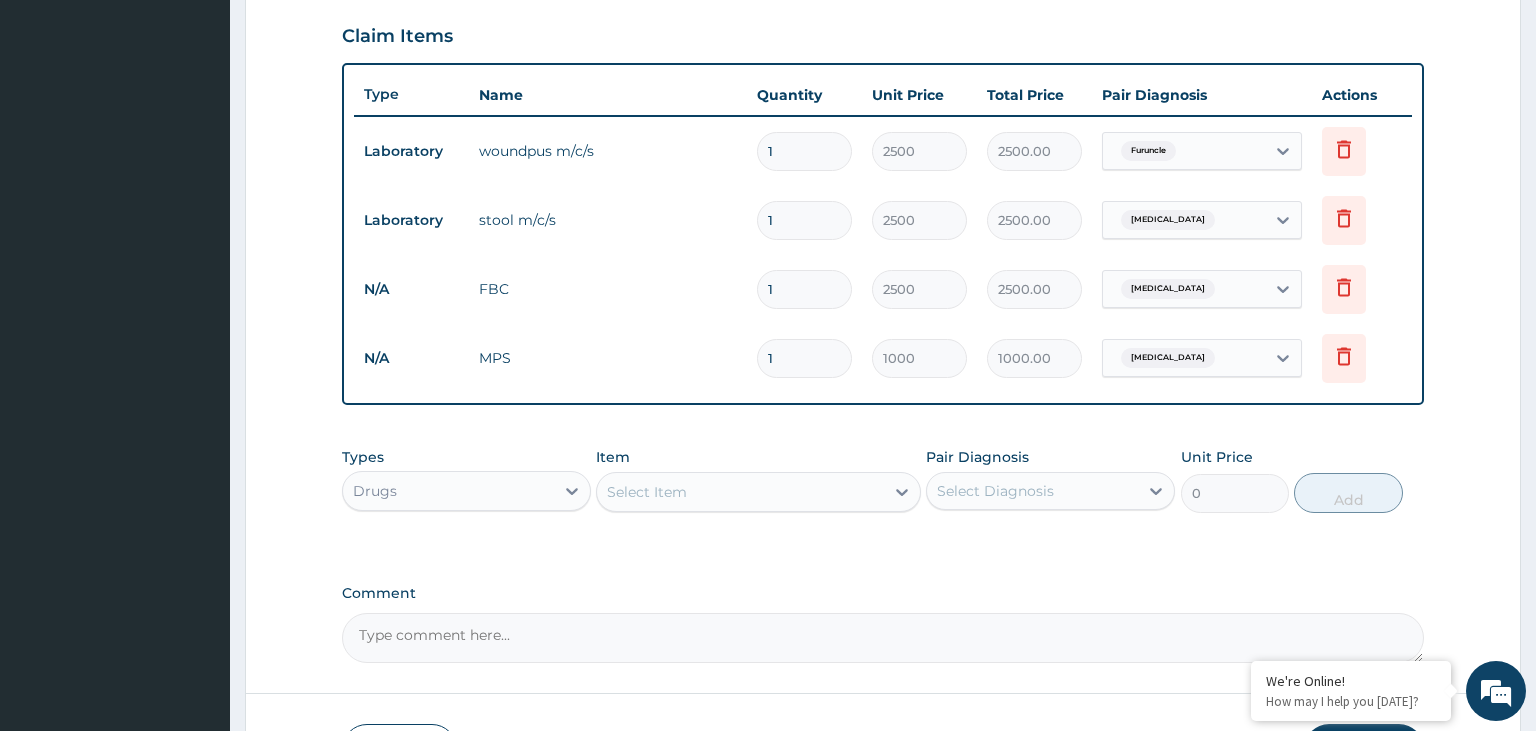 click on "Select Item" at bounding box center [740, 492] 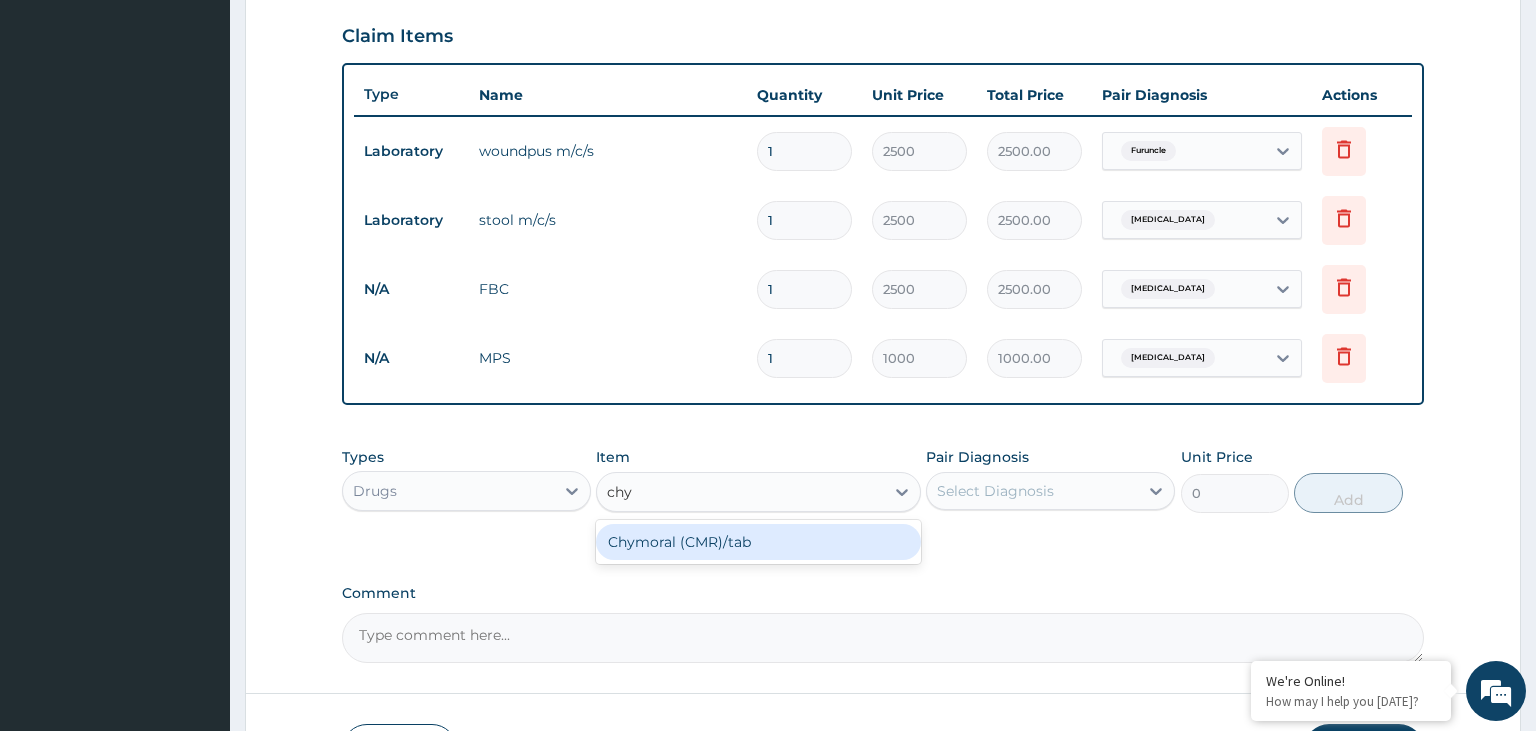 type on "chym" 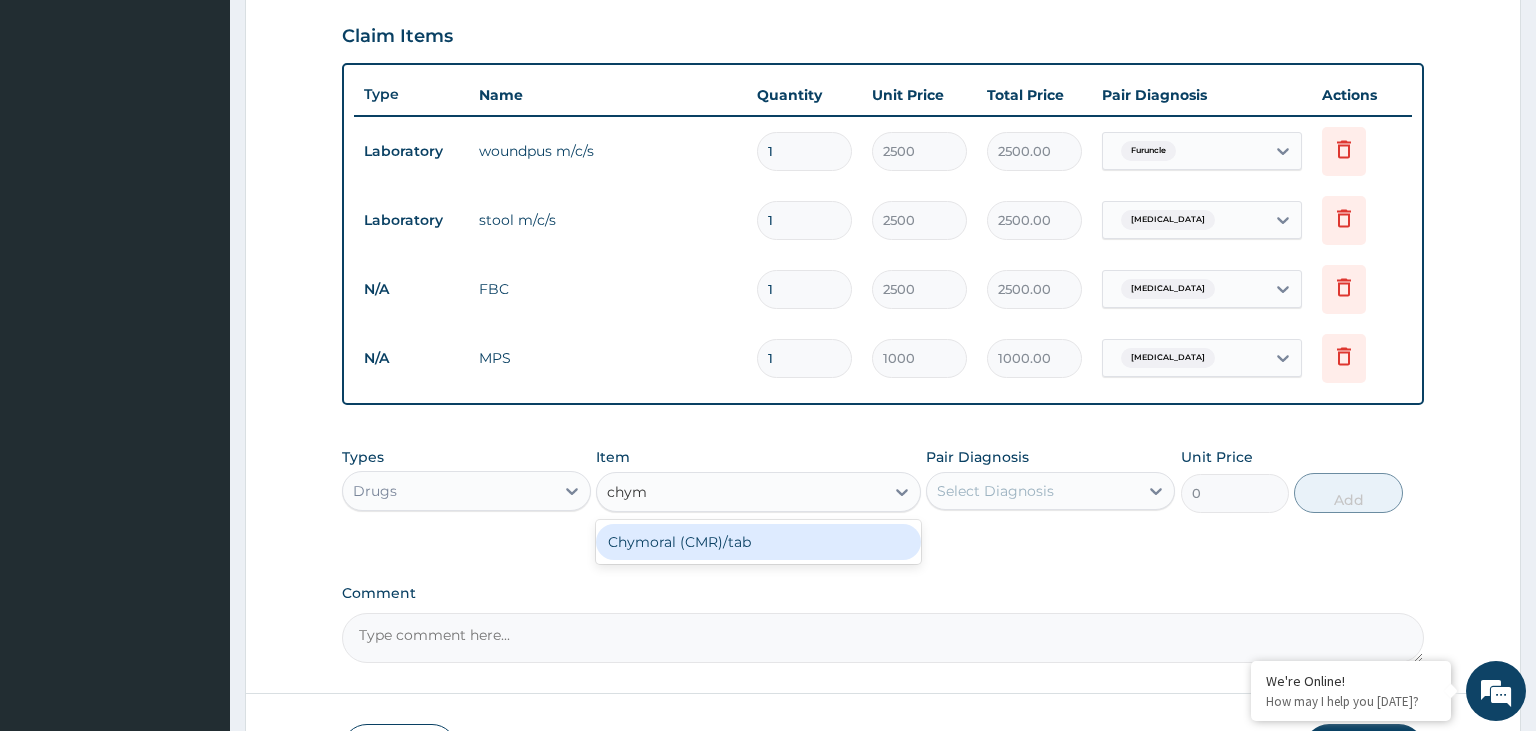 click on "Chymoral (CMR)/tab" at bounding box center (758, 542) 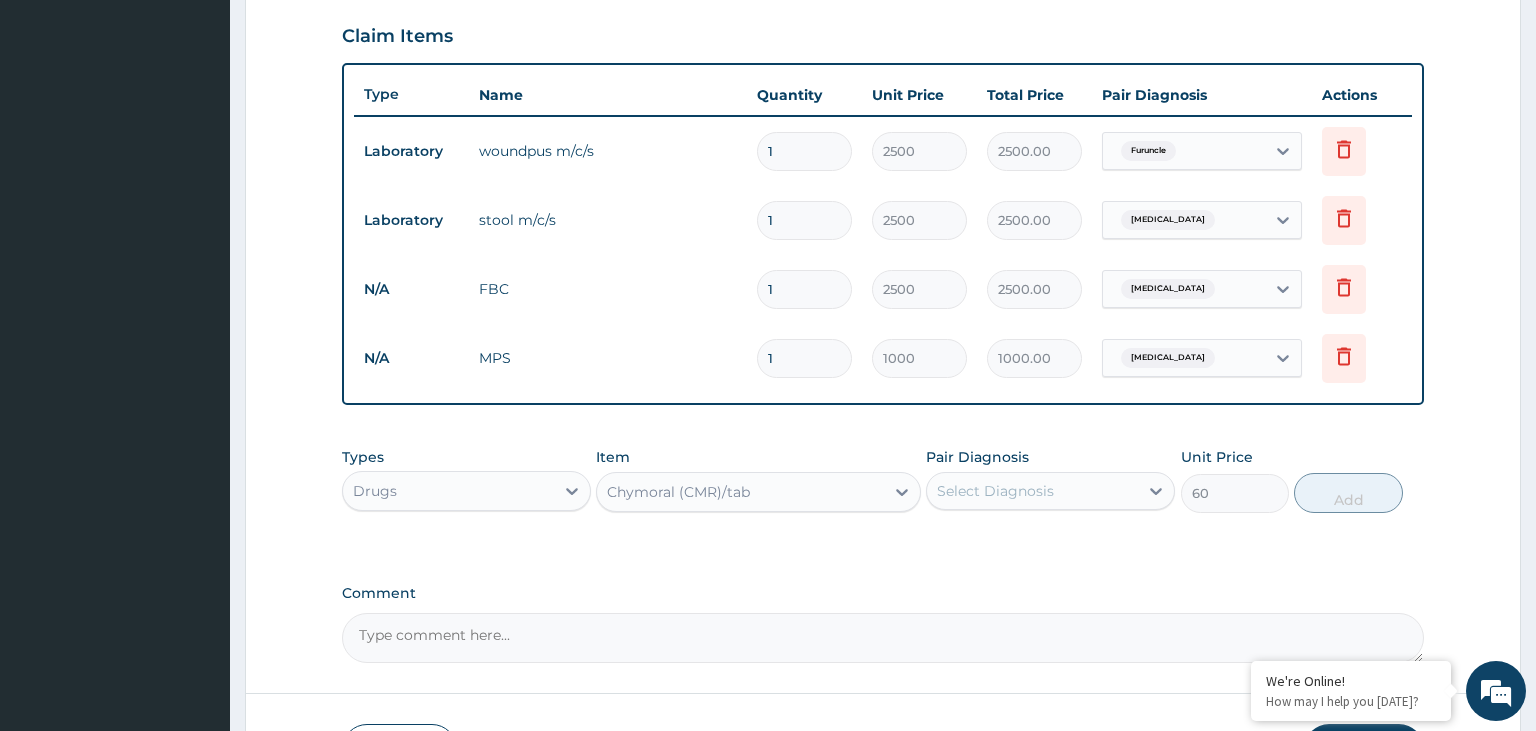 click on "Select Diagnosis" at bounding box center [1032, 491] 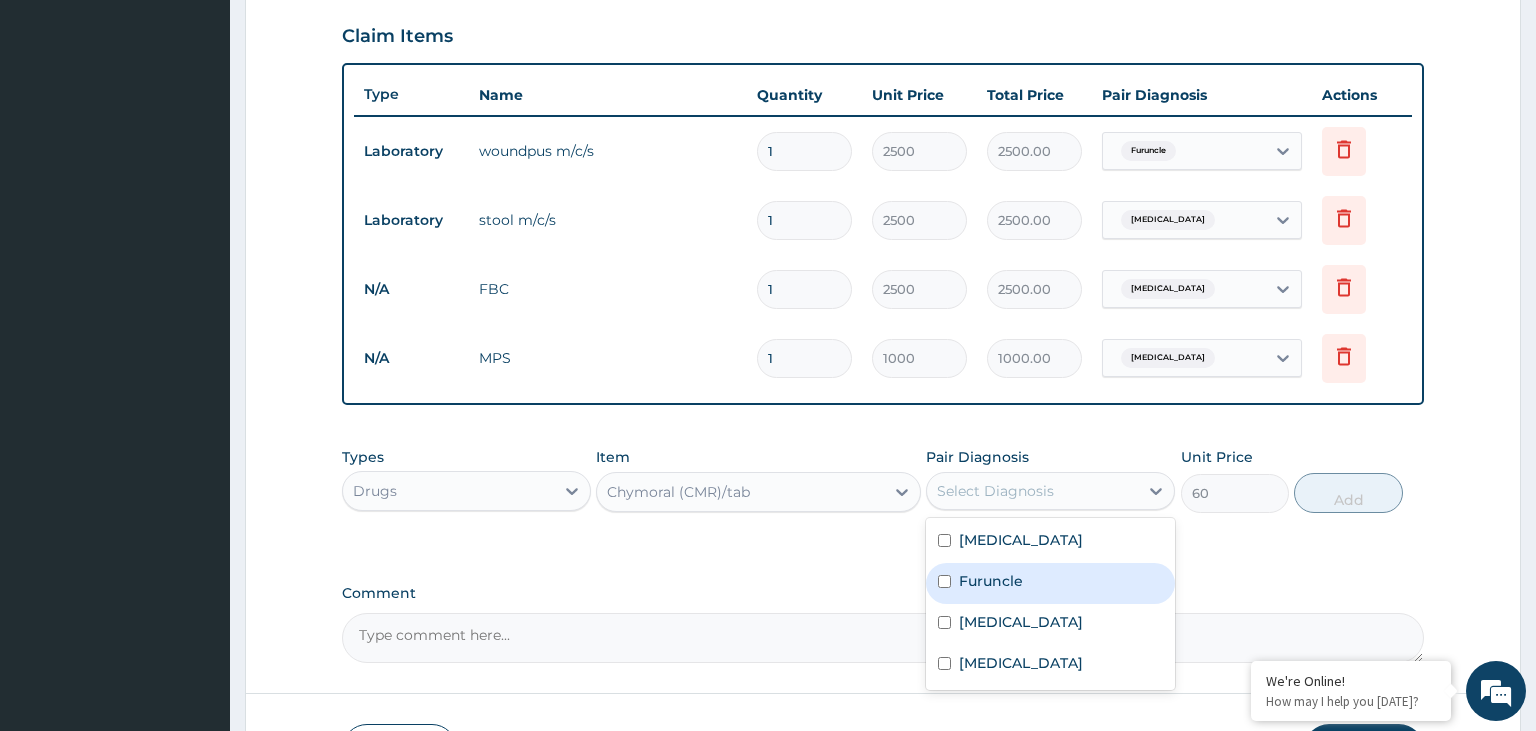 drag, startPoint x: 1038, startPoint y: 584, endPoint x: 1341, endPoint y: 516, distance: 310.53662 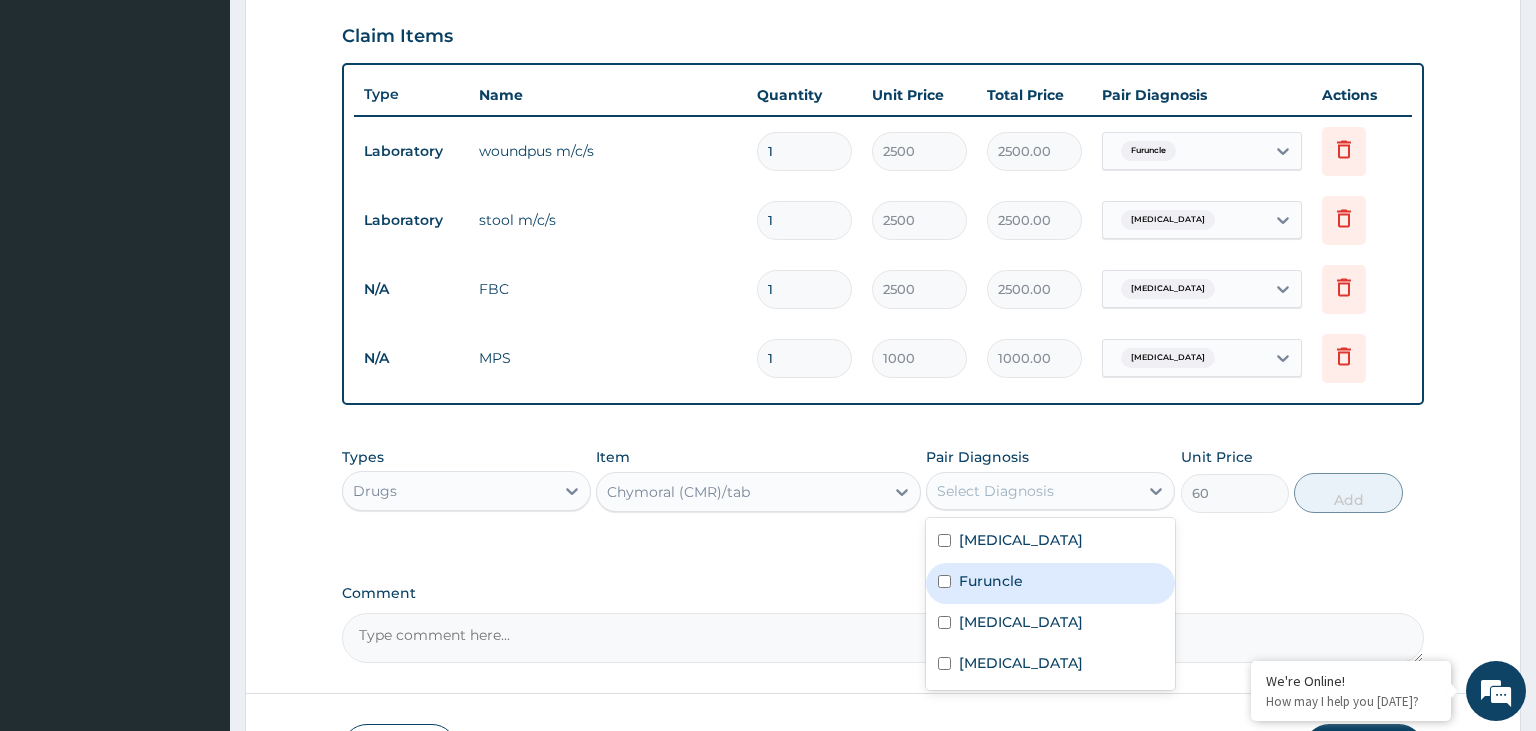 click on "Furuncle" at bounding box center (1050, 583) 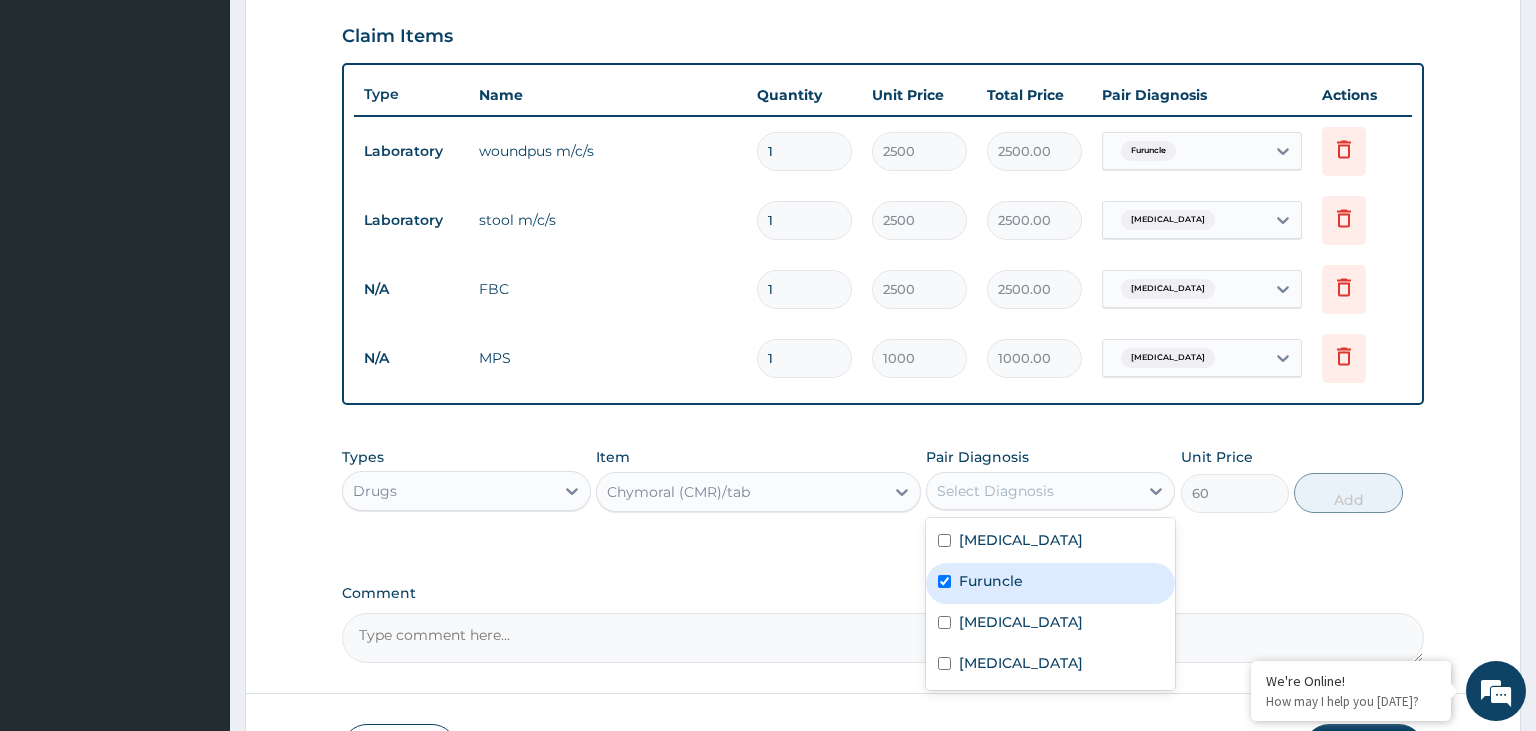 checkbox on "true" 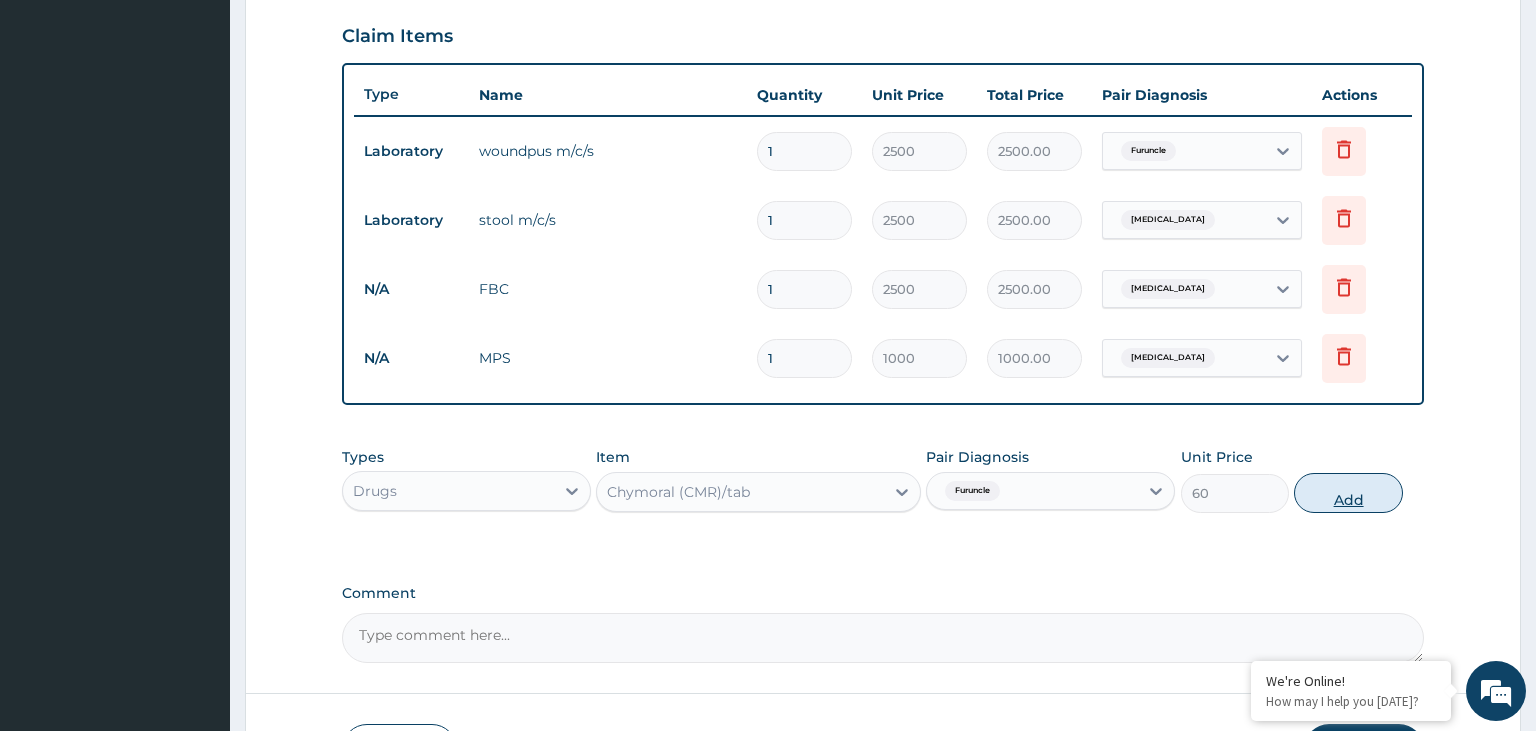 click on "Add" at bounding box center [1348, 493] 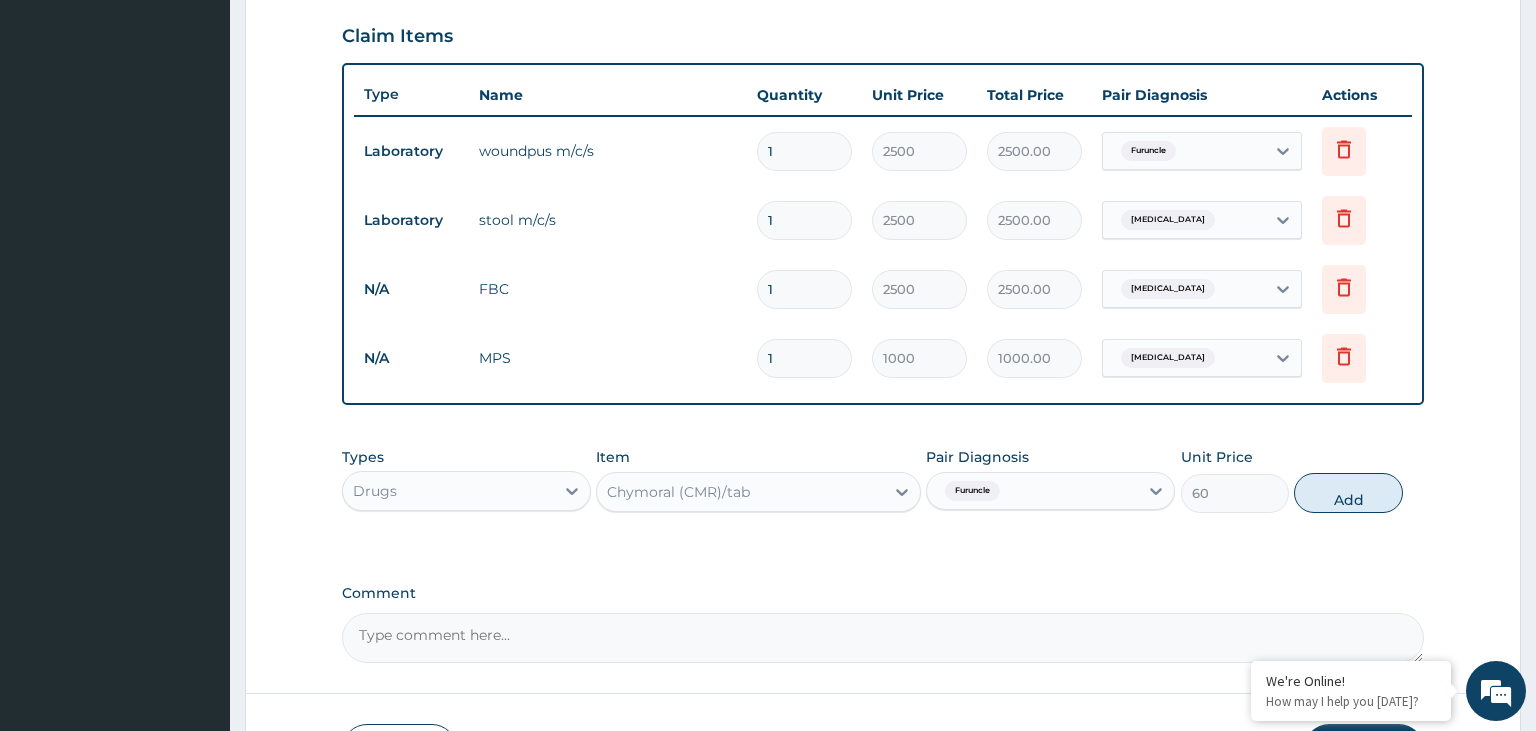 type on "0" 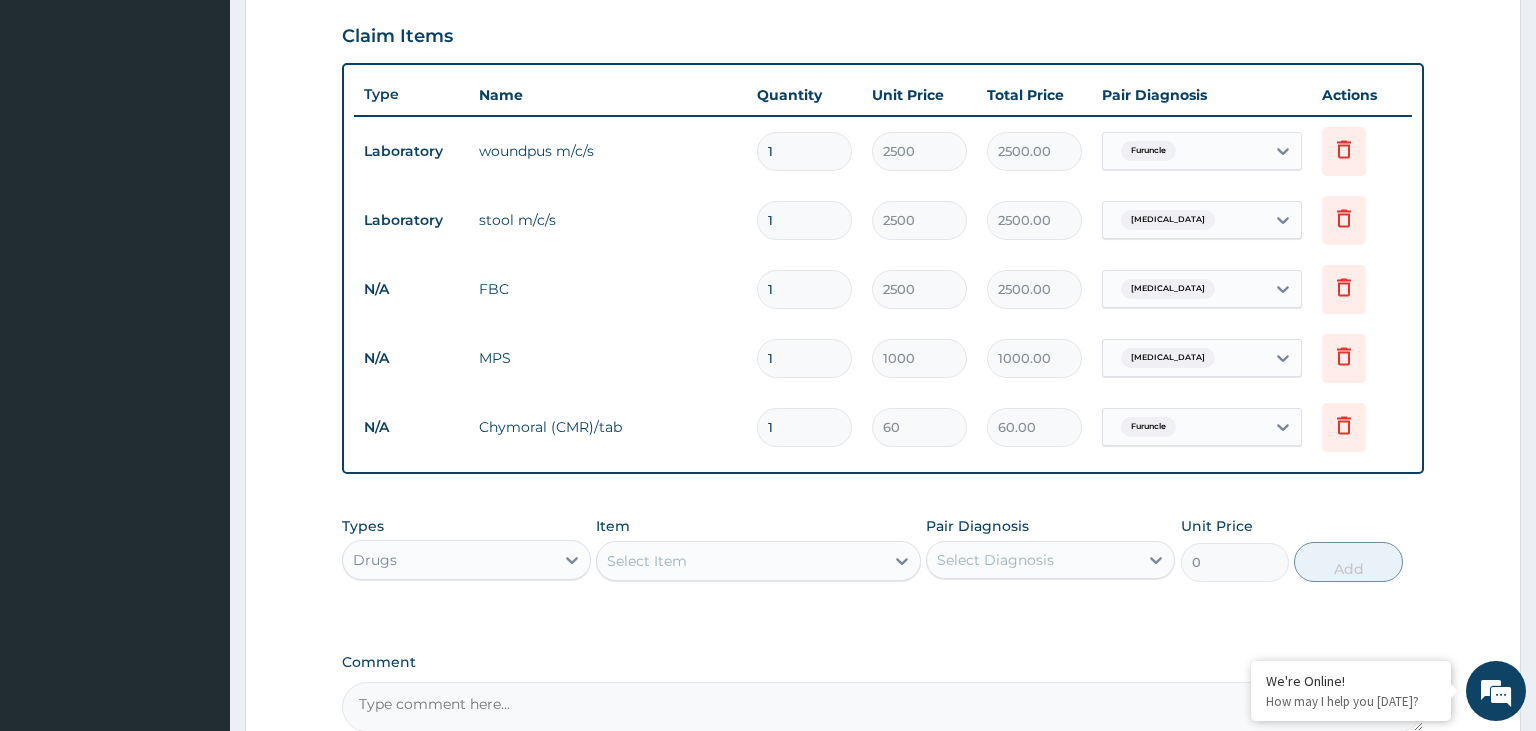 click on "Select Item" at bounding box center [647, 561] 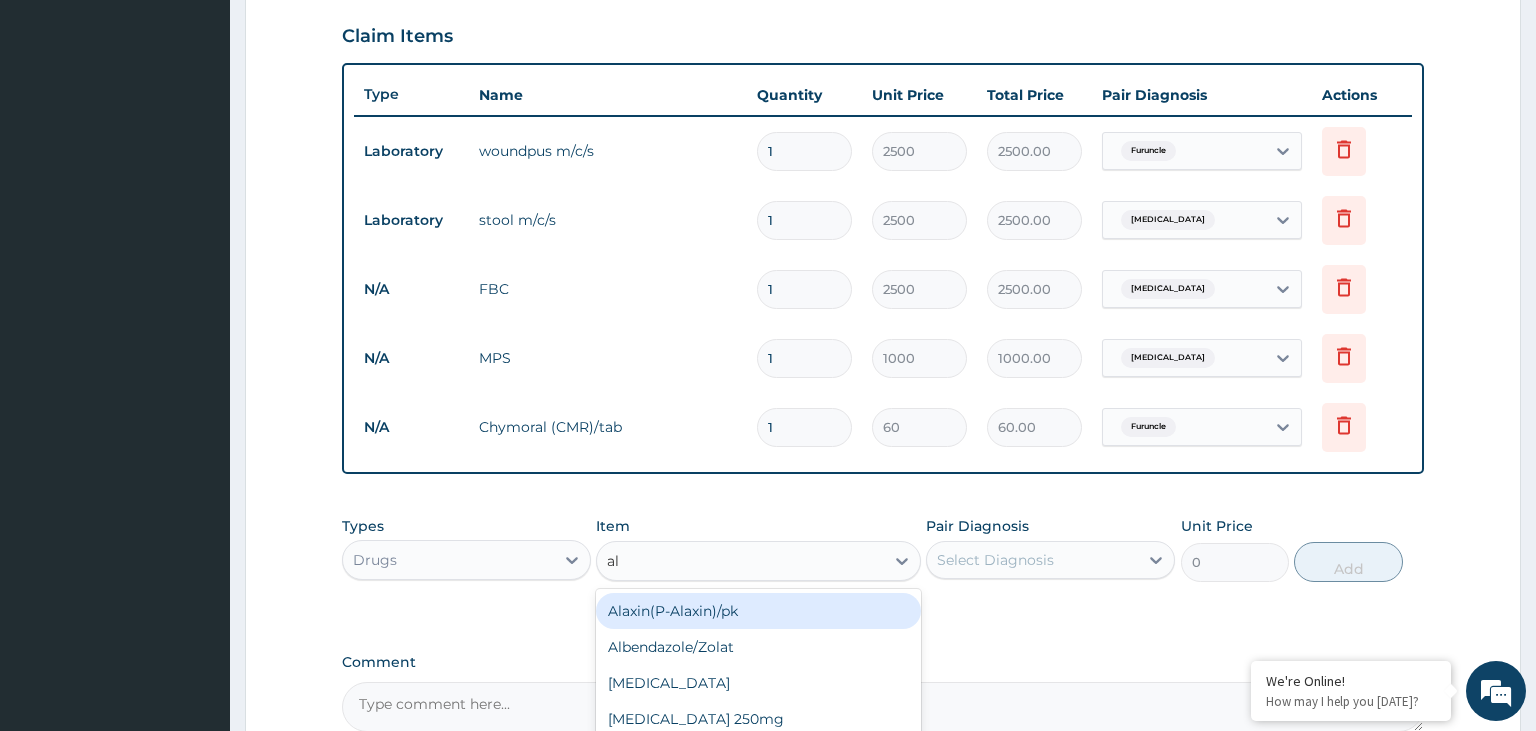 type on "alp" 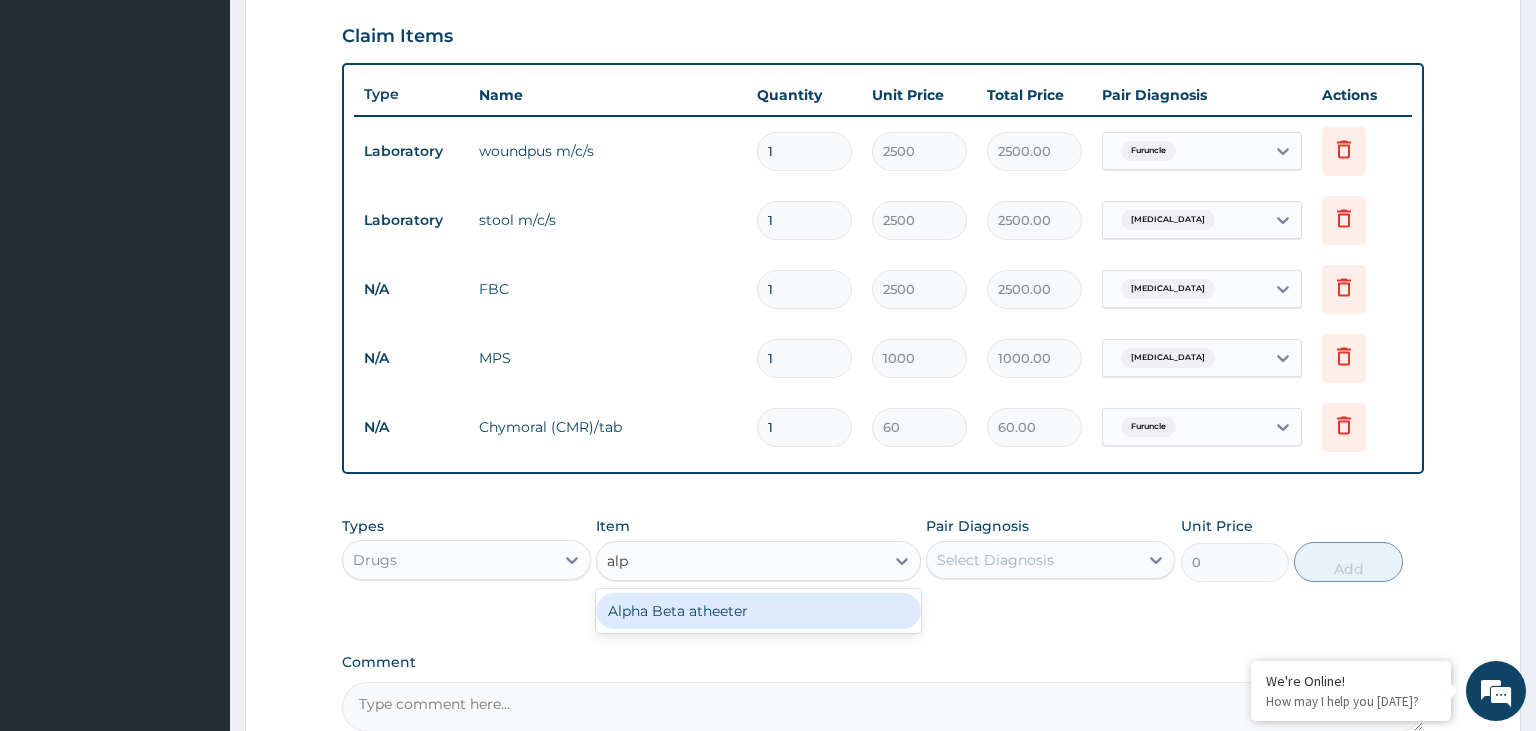 drag, startPoint x: 739, startPoint y: 610, endPoint x: 793, endPoint y: 615, distance: 54.230988 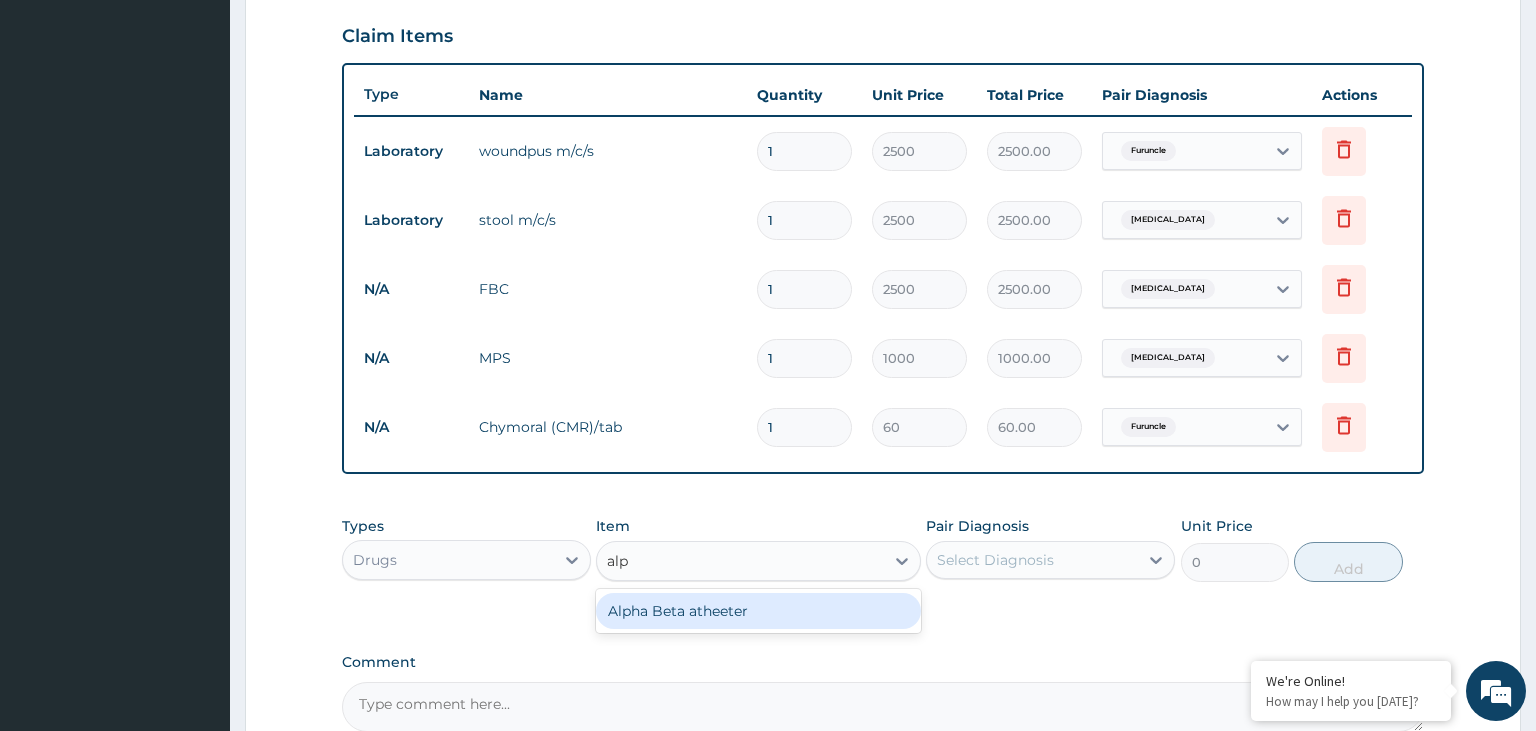 click on "Alpha Beta atheeter" at bounding box center [758, 611] 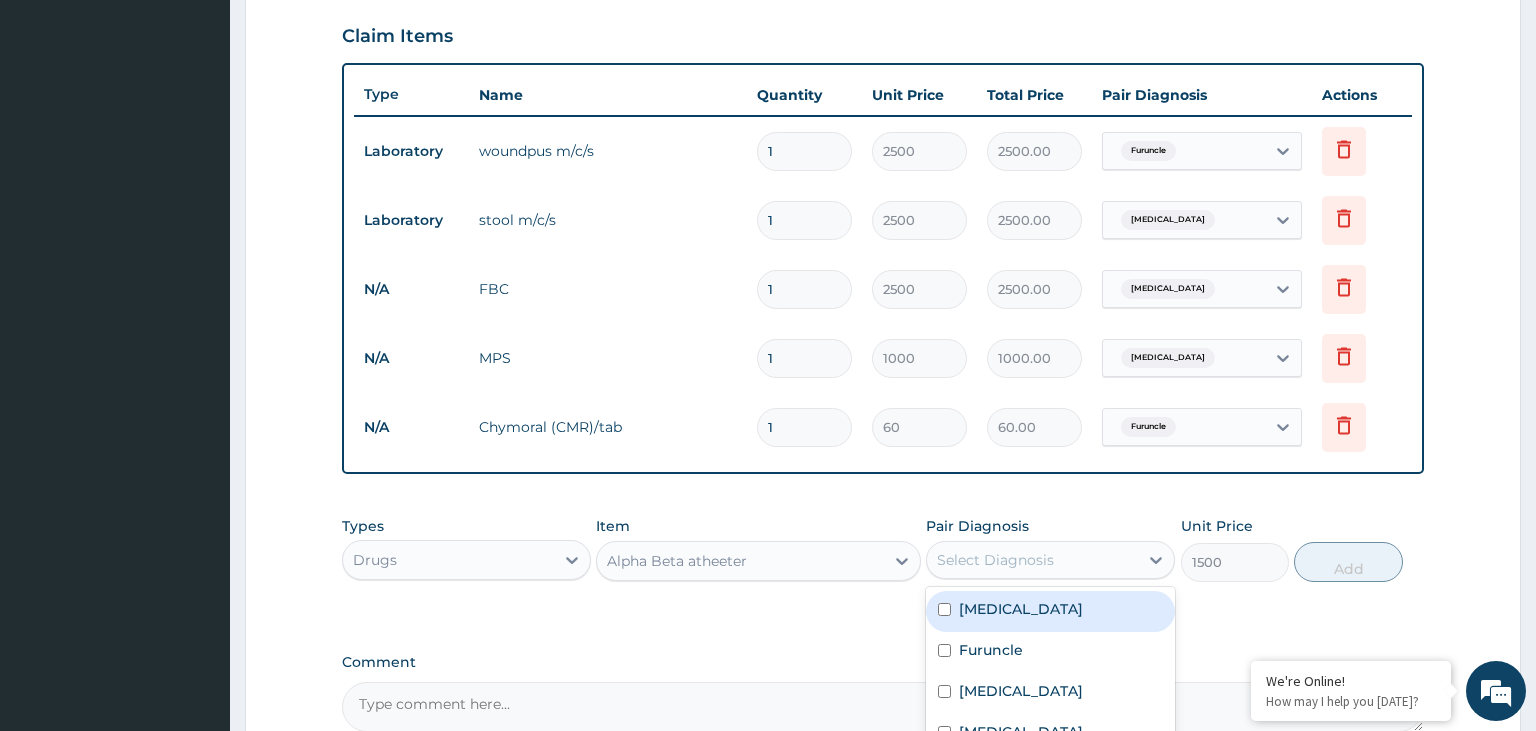 click on "Select Diagnosis" at bounding box center [1032, 560] 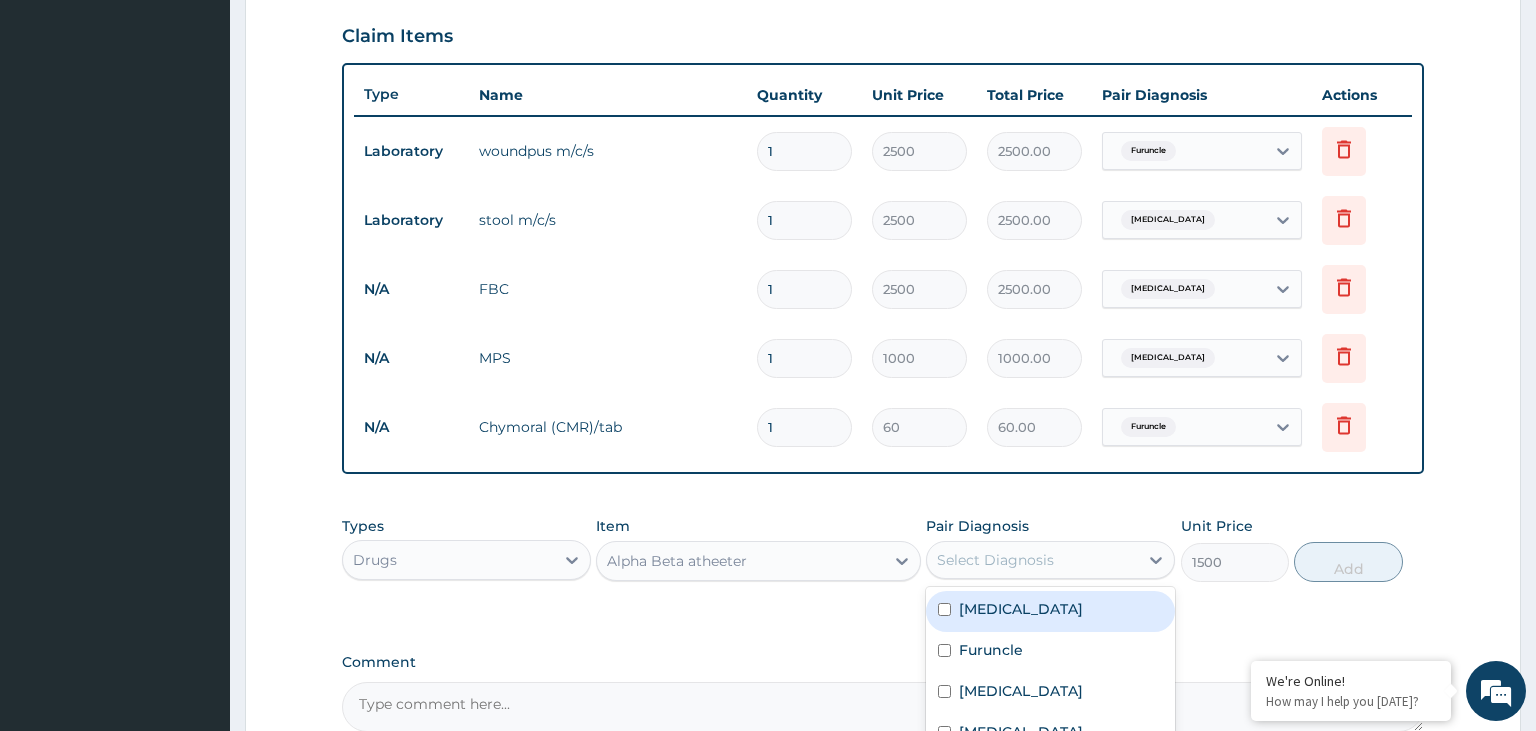click on "Malaria" at bounding box center [1050, 611] 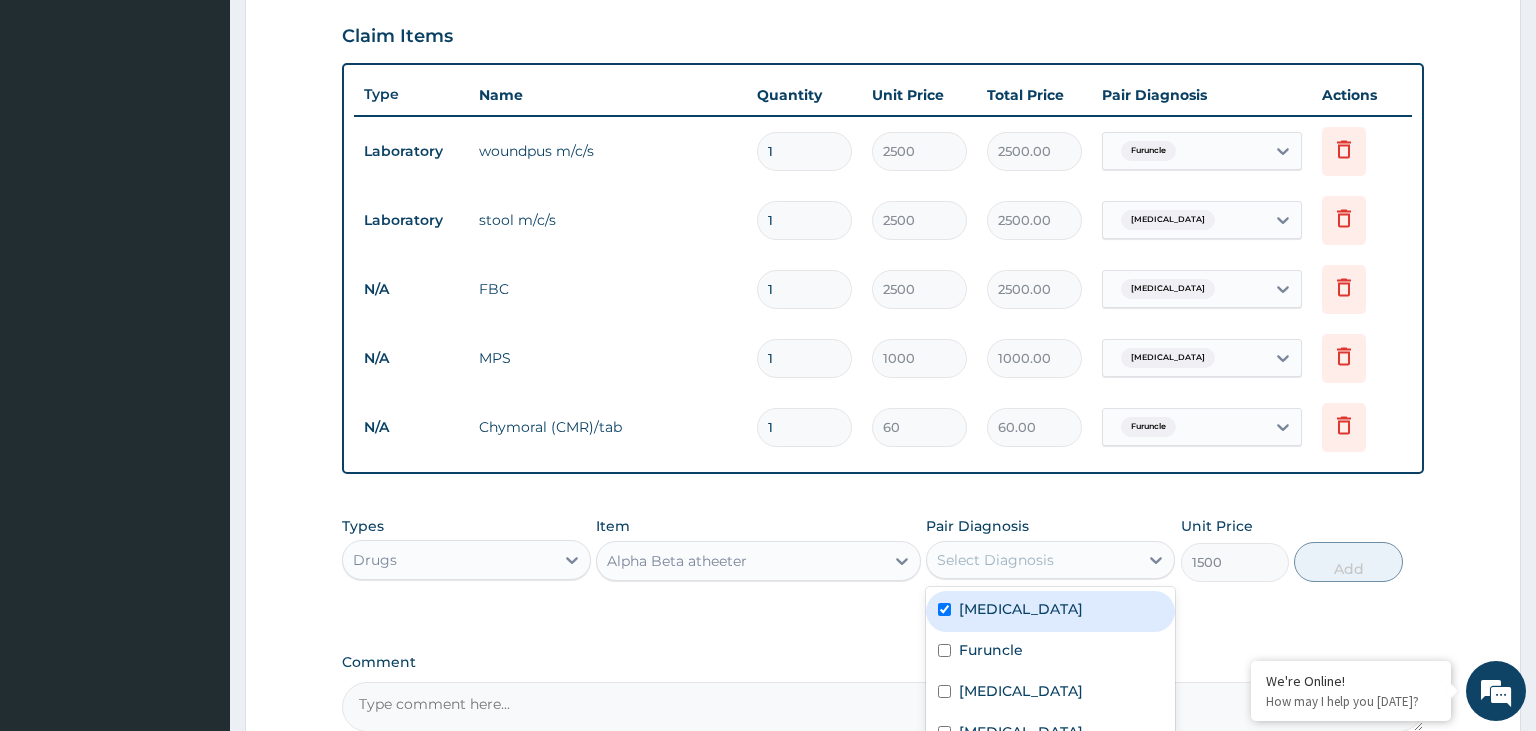 checkbox on "true" 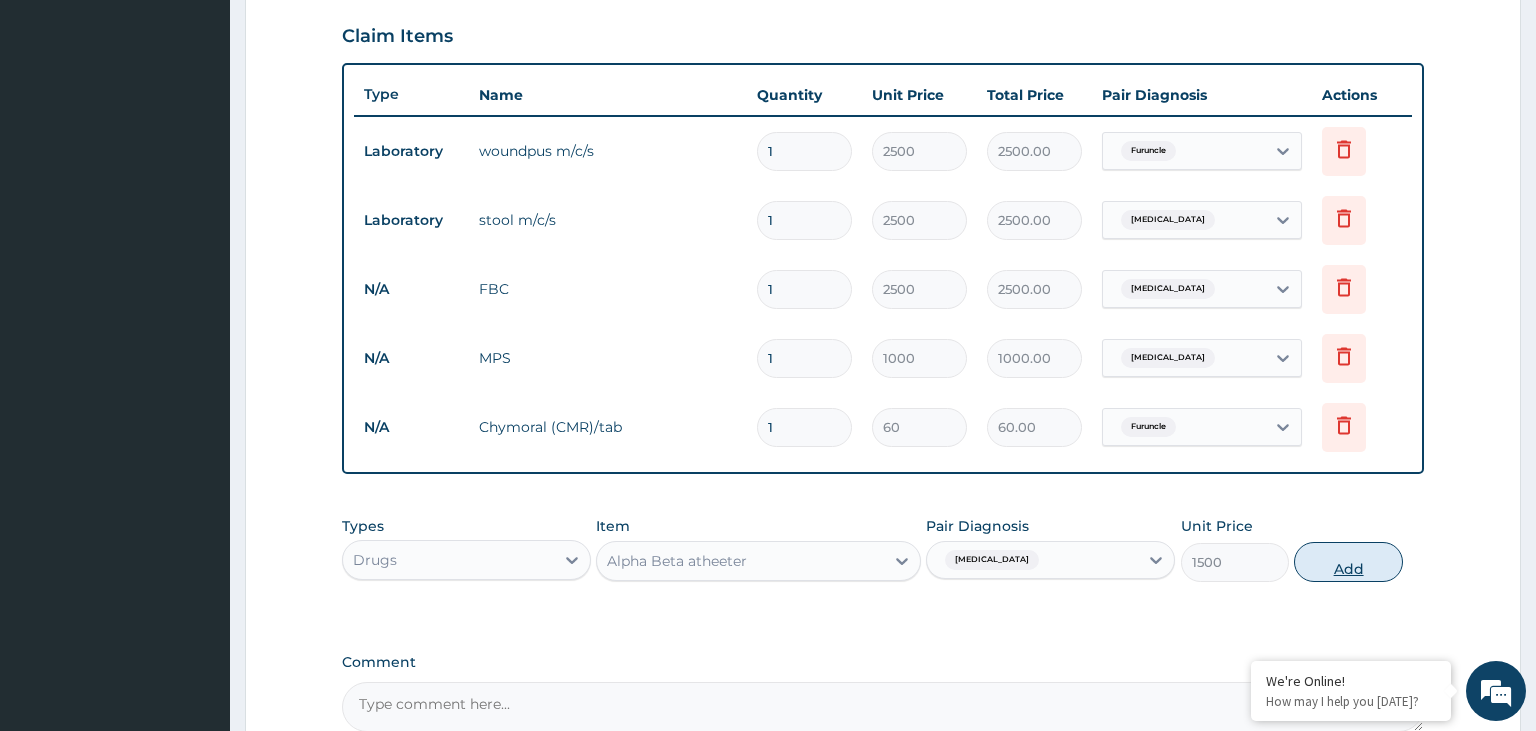 click on "Add" at bounding box center (1348, 562) 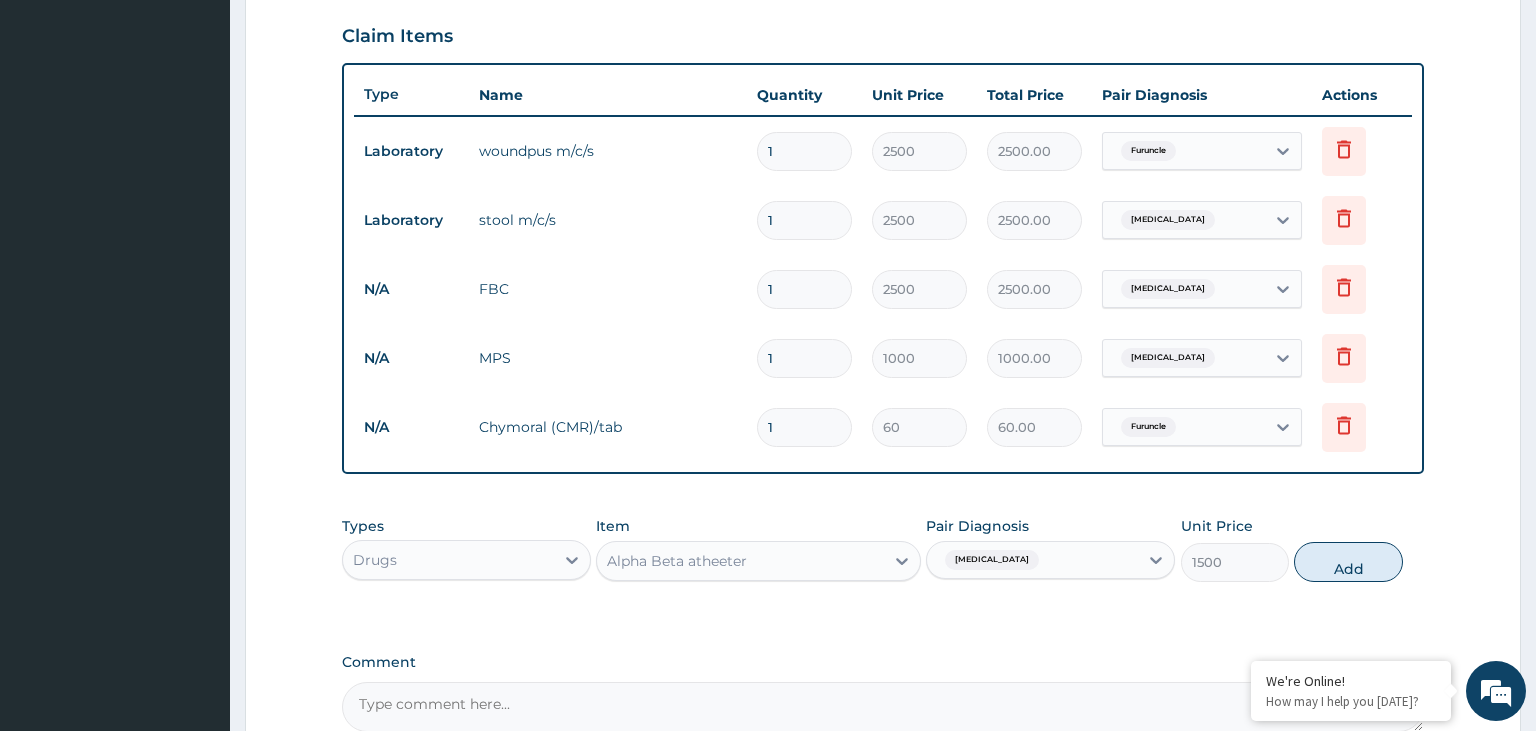 type on "0" 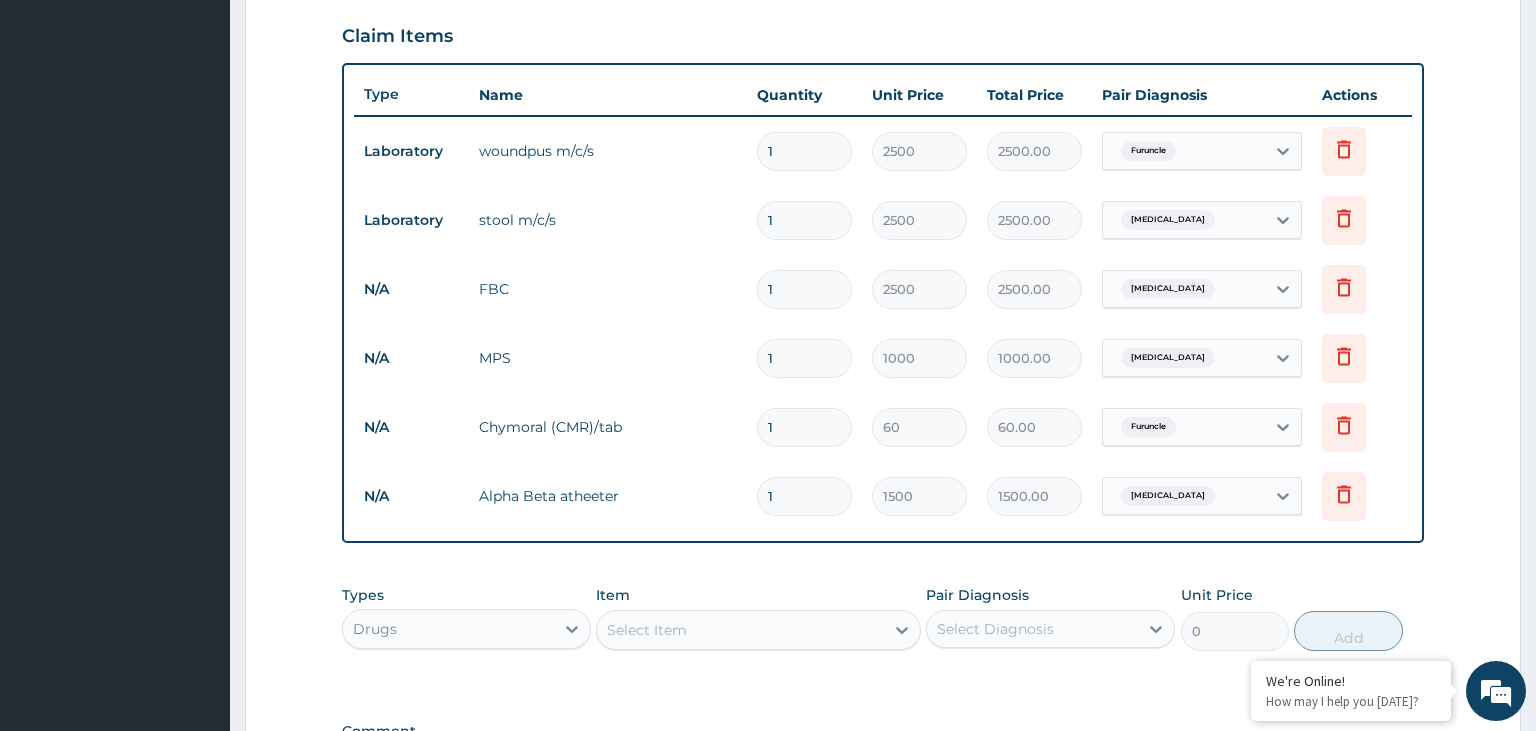 drag, startPoint x: 758, startPoint y: 487, endPoint x: 677, endPoint y: 520, distance: 87.46428 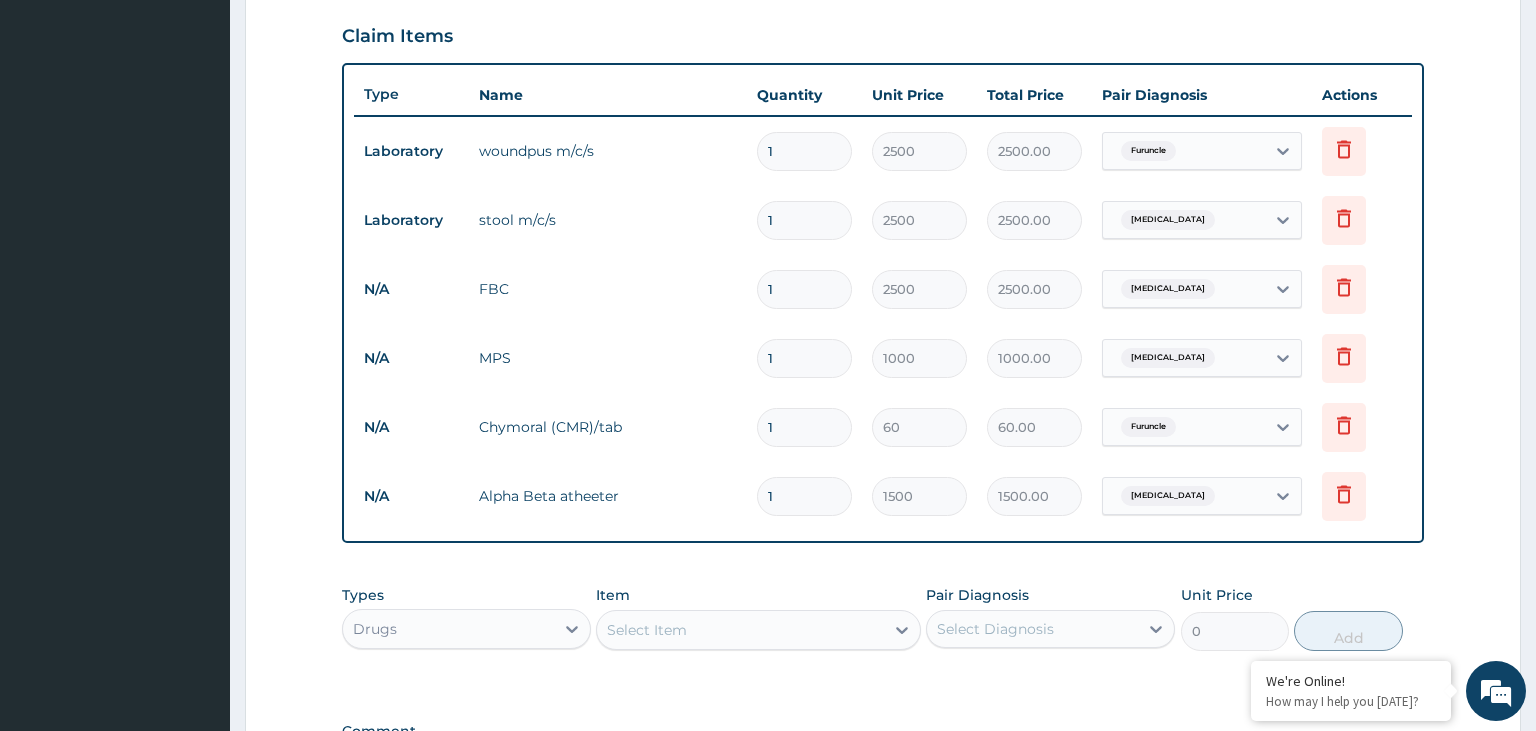 click on "1" at bounding box center [804, 496] 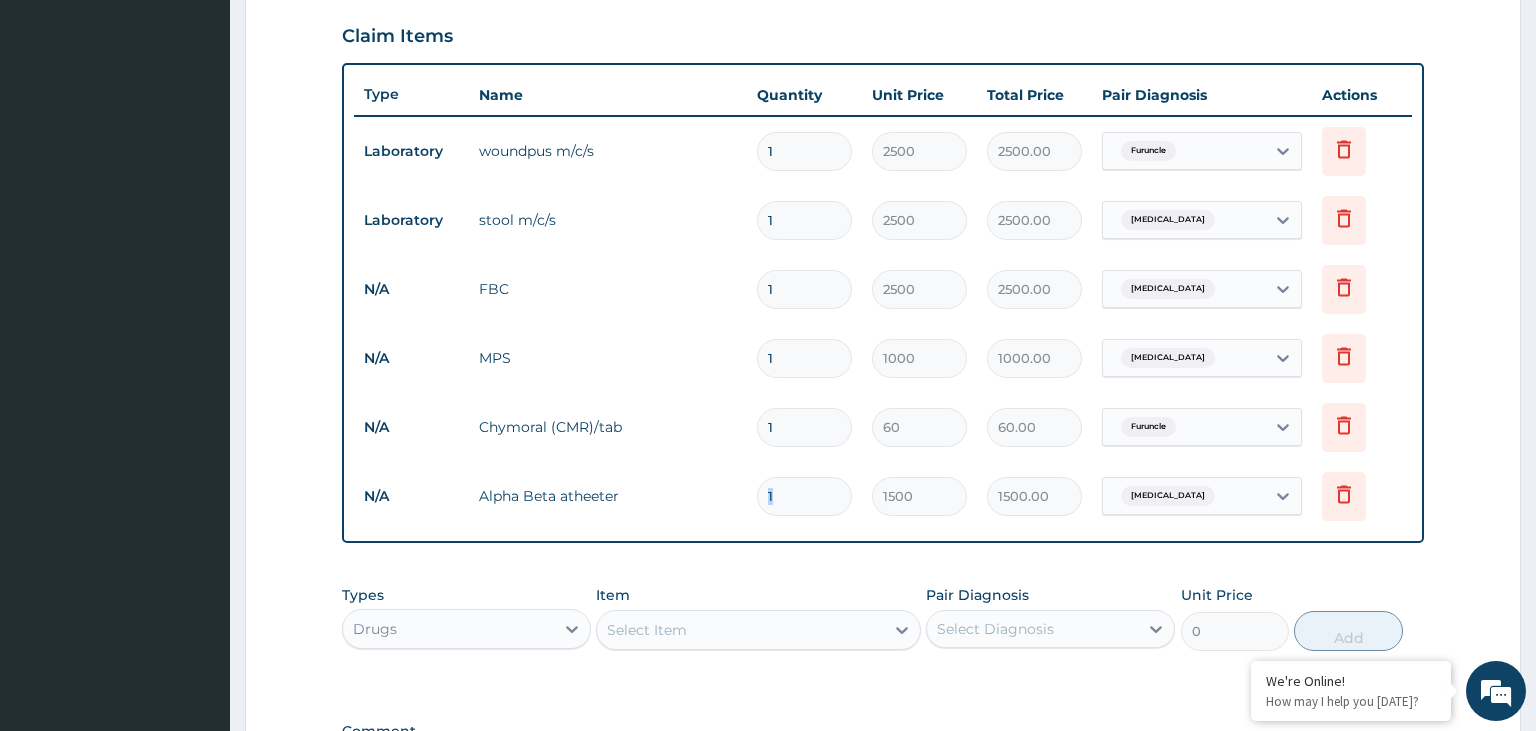drag, startPoint x: 844, startPoint y: 522, endPoint x: 826, endPoint y: 504, distance: 25.455845 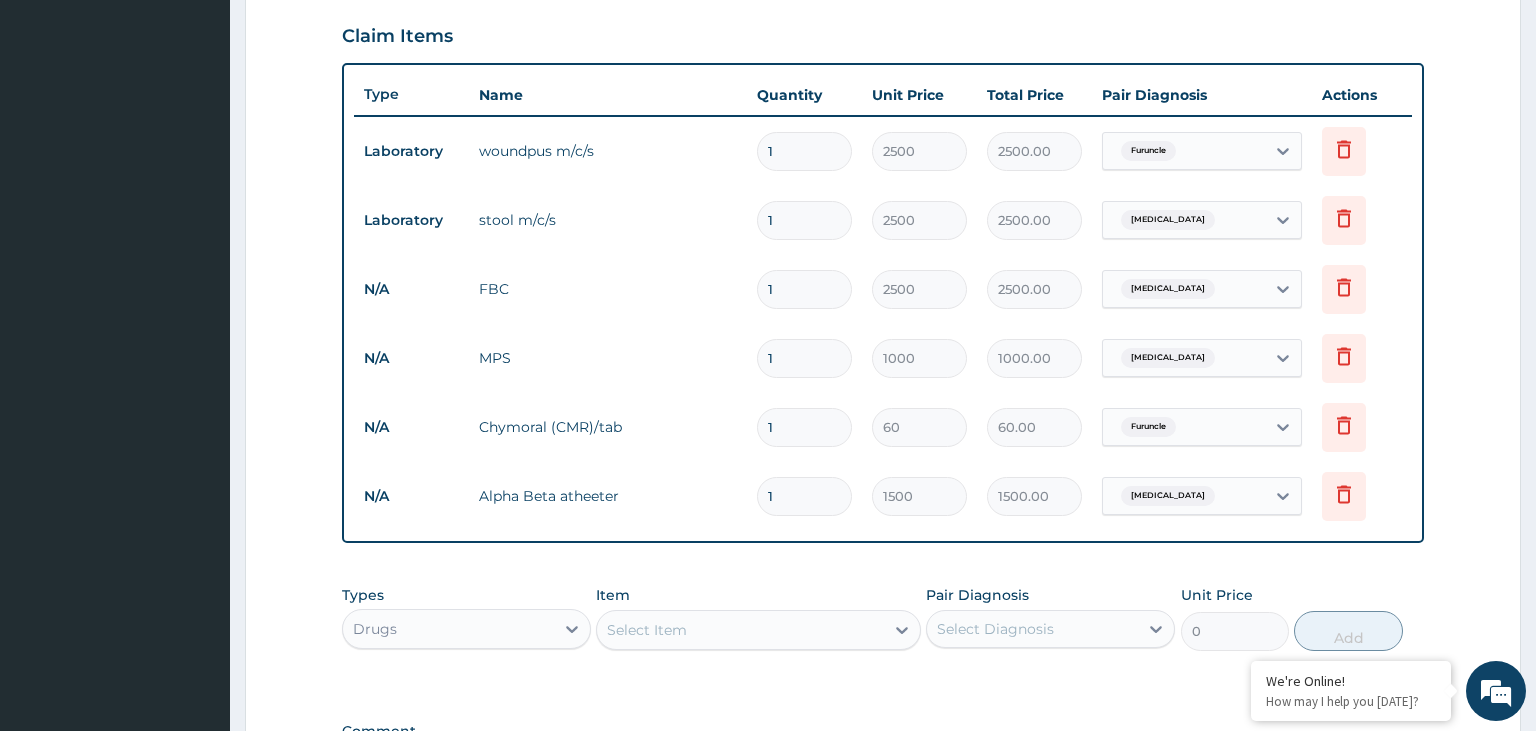 drag, startPoint x: 812, startPoint y: 500, endPoint x: 716, endPoint y: 505, distance: 96.13012 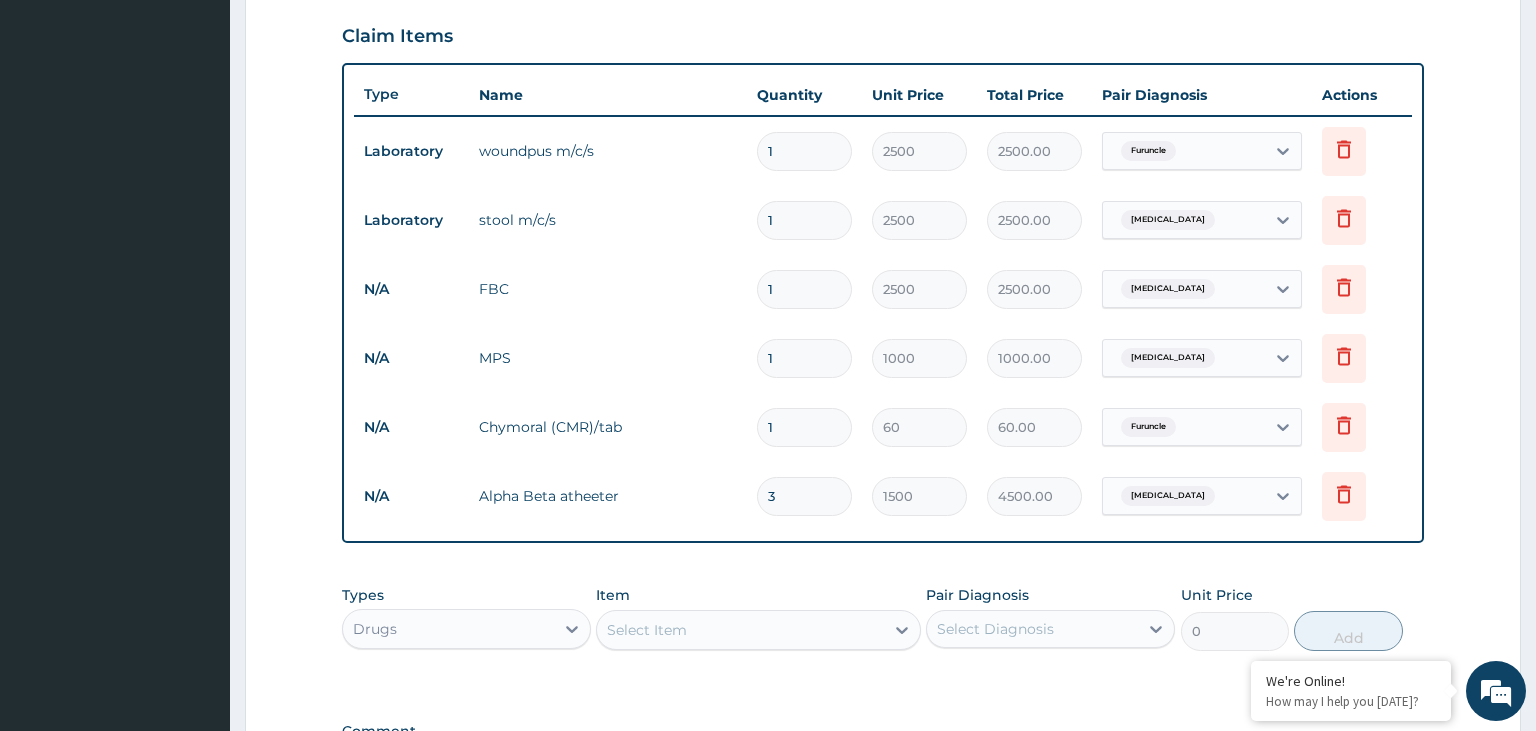 type on "3" 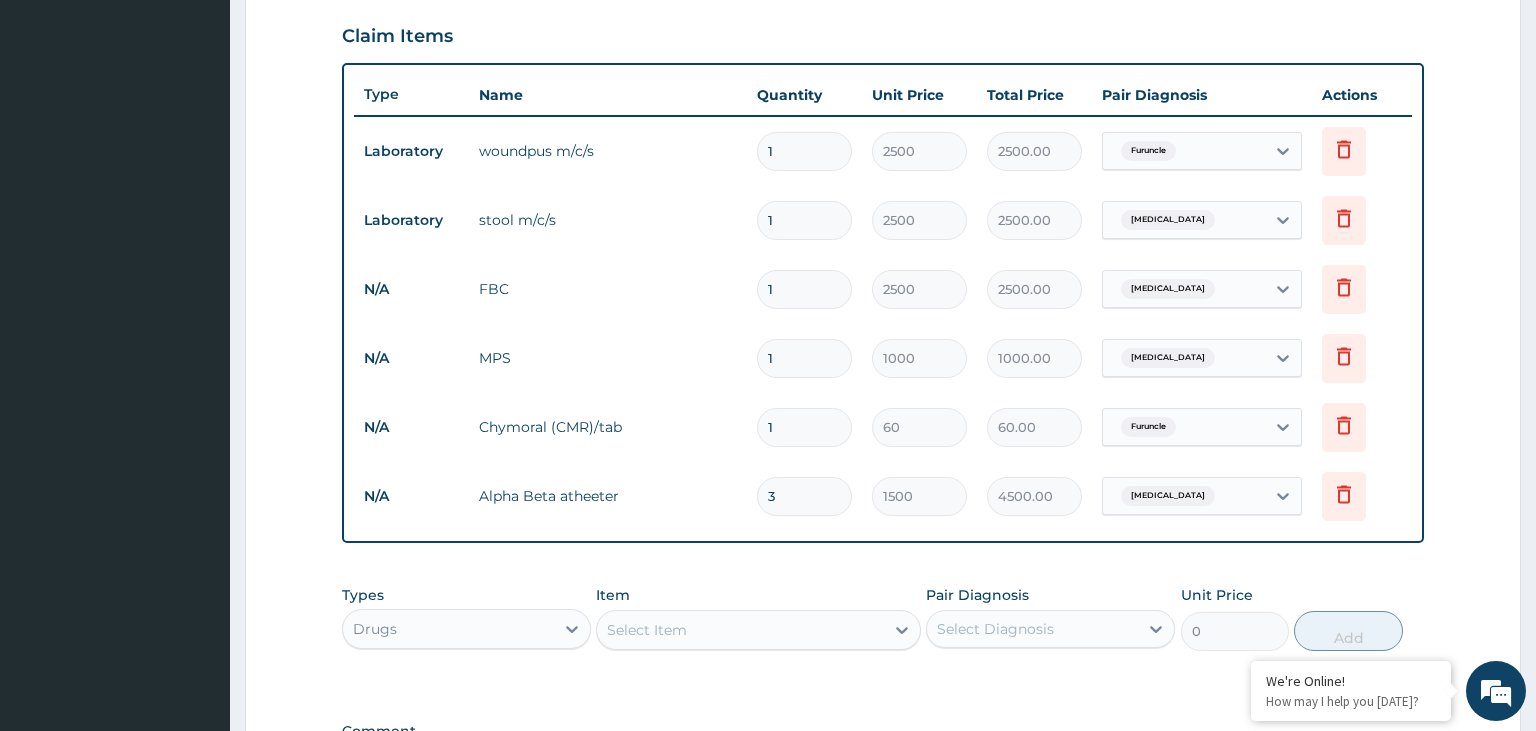 click on "Select Item" at bounding box center [647, 630] 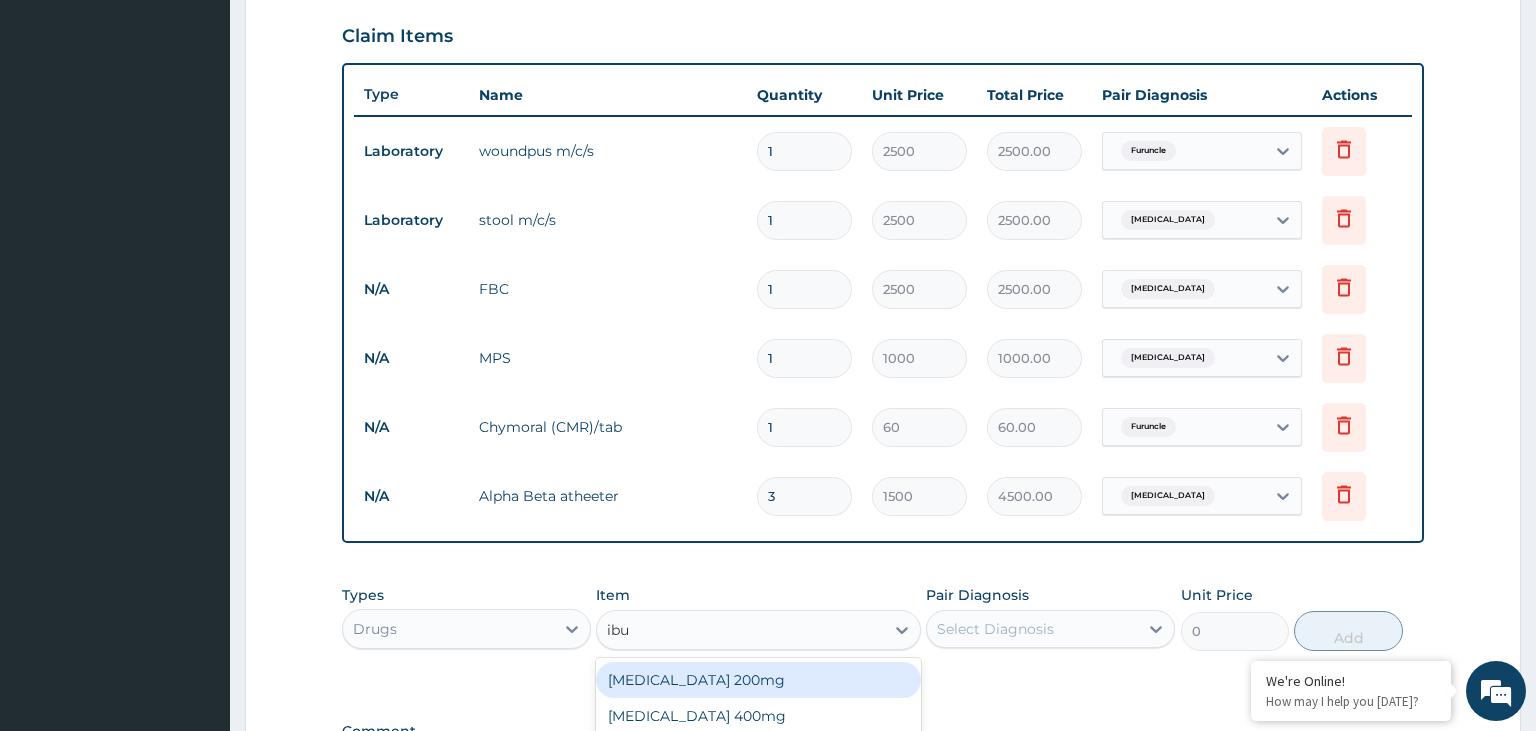 type on "ibup" 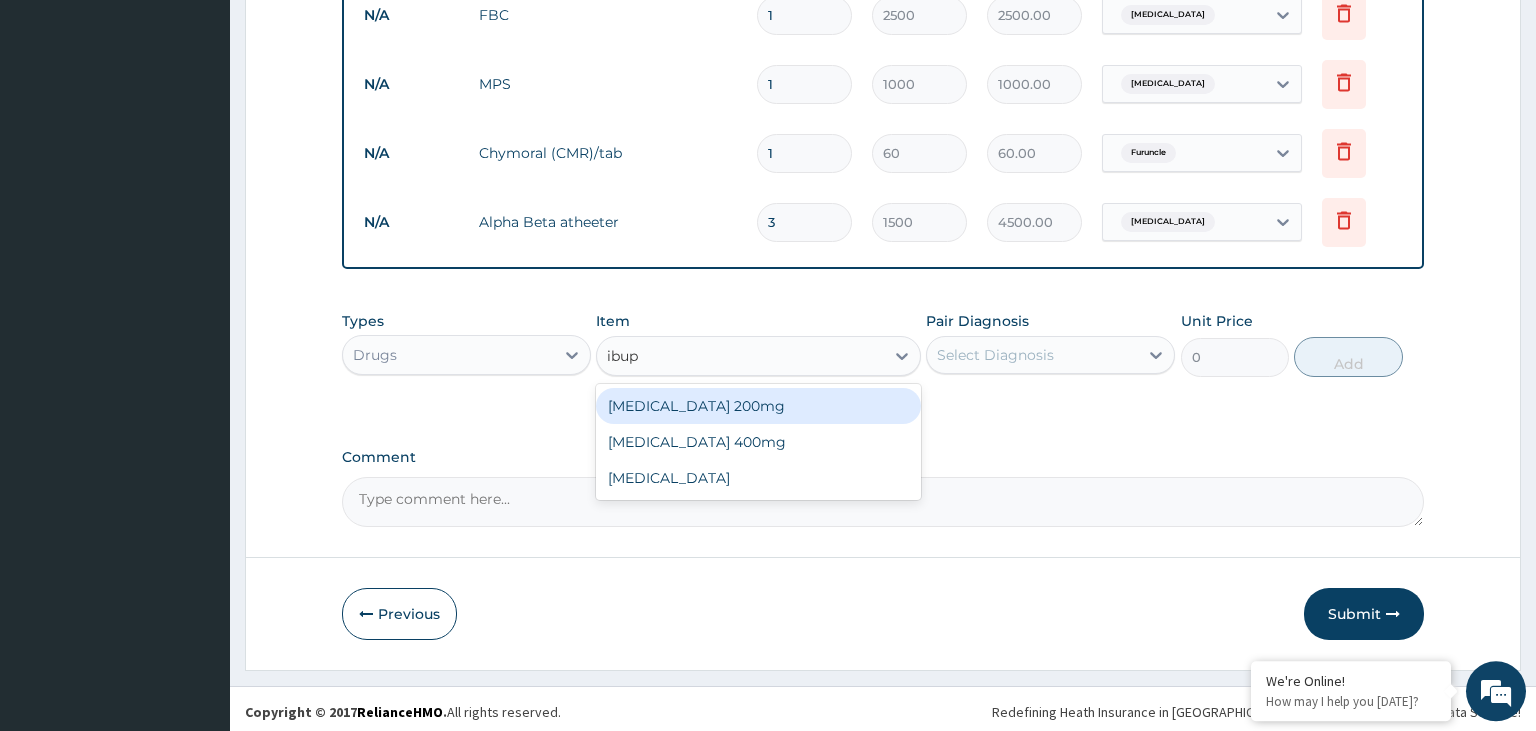 scroll, scrollTop: 956, scrollLeft: 0, axis: vertical 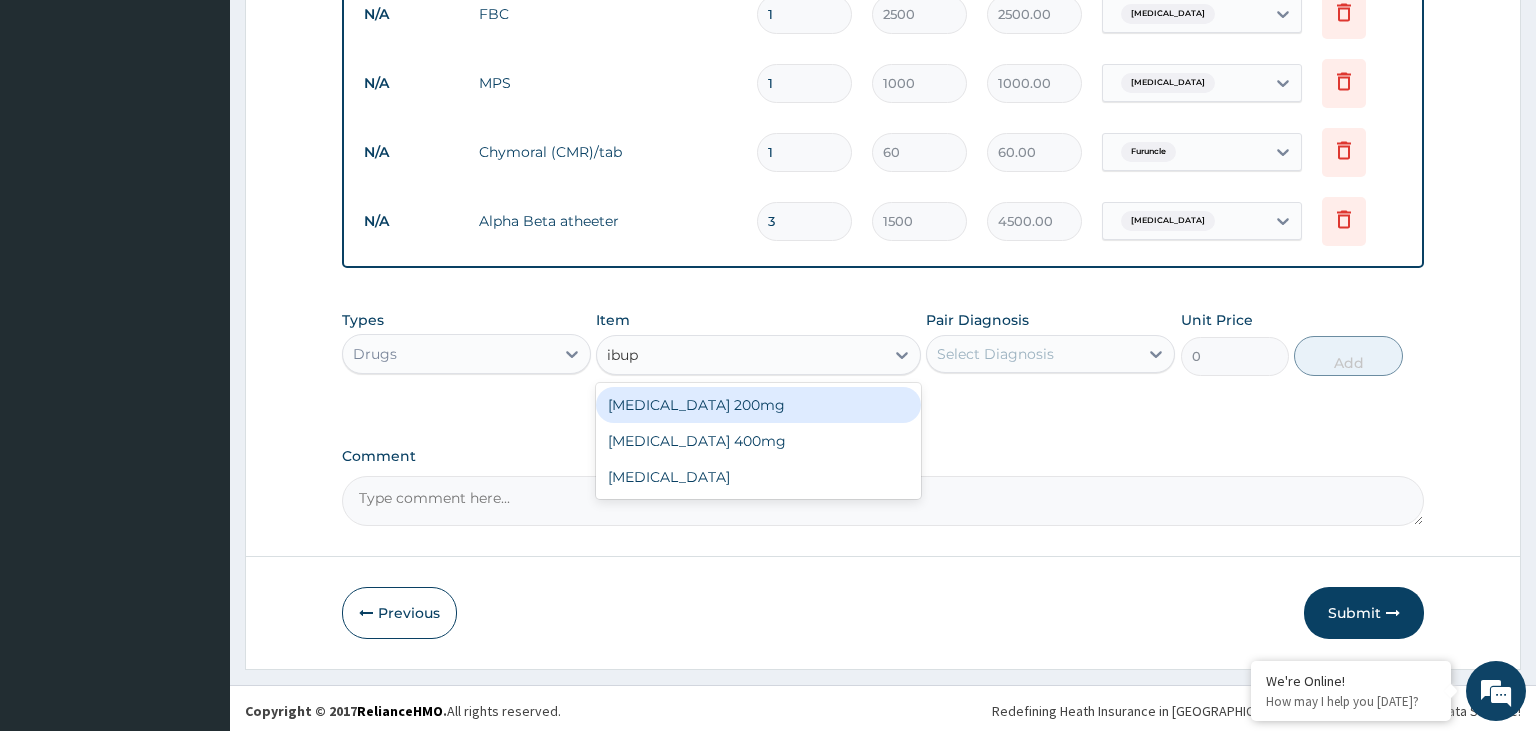 click on "Ibuprofen 200mg Ibuprofen 400mg Ibuprofen" at bounding box center [758, 441] 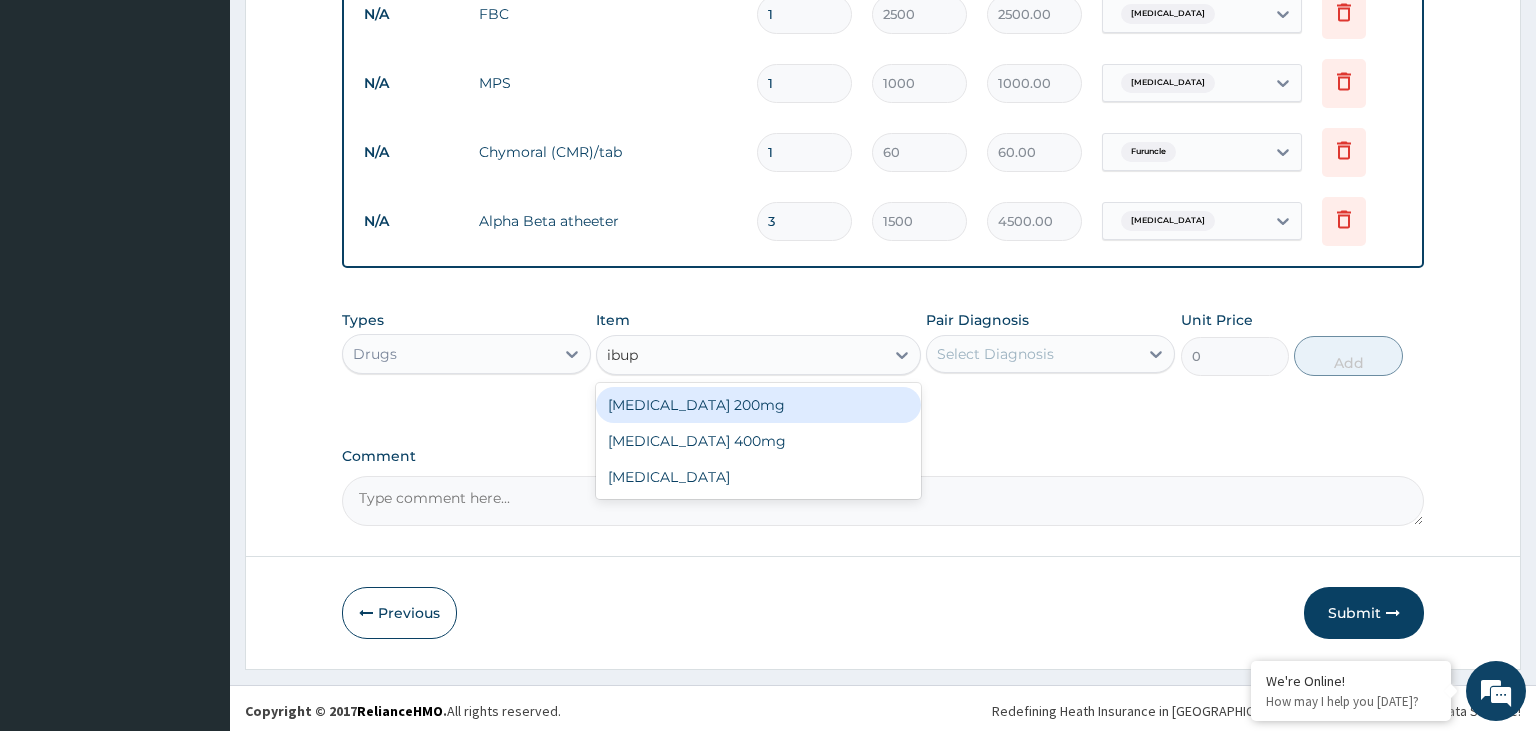 drag, startPoint x: 746, startPoint y: 415, endPoint x: 818, endPoint y: 416, distance: 72.00694 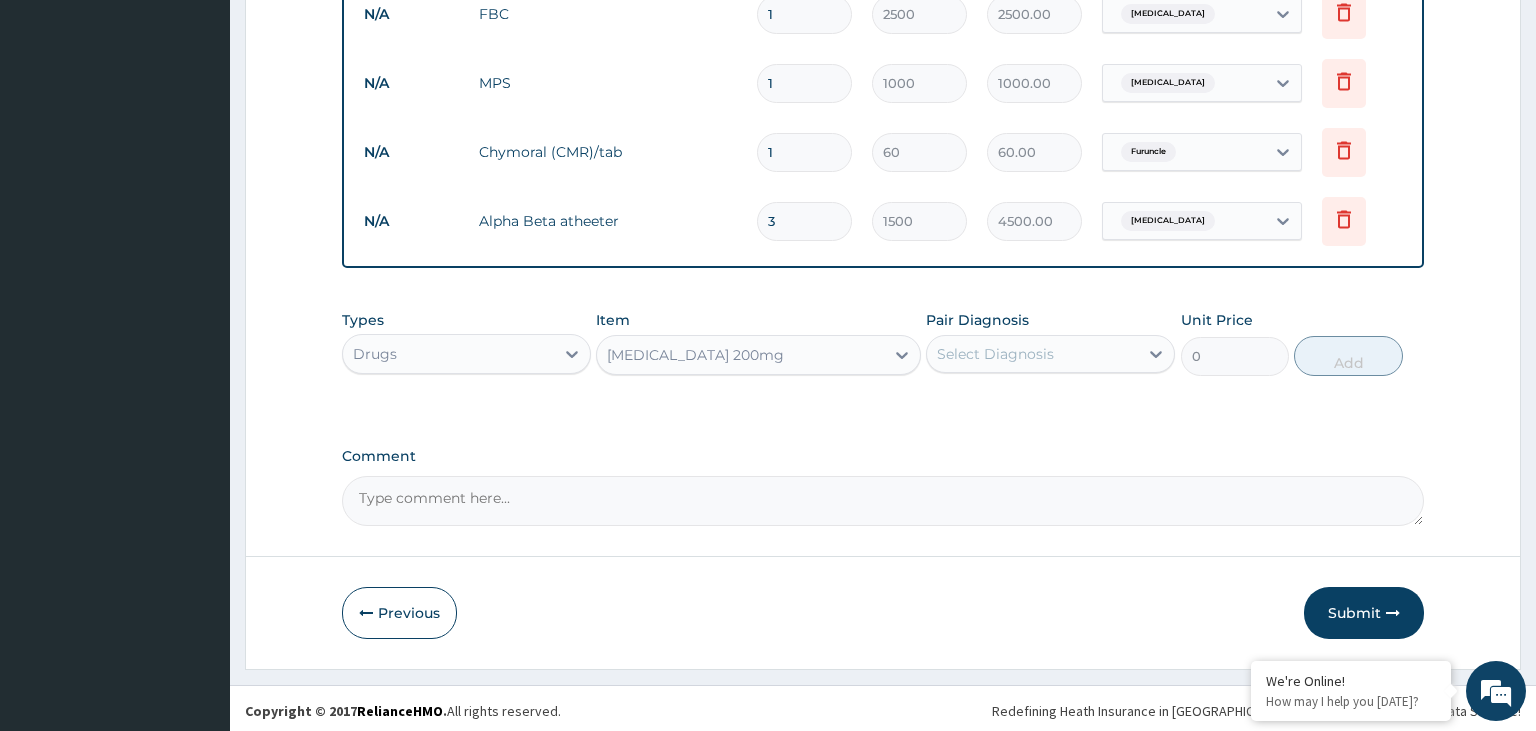 type 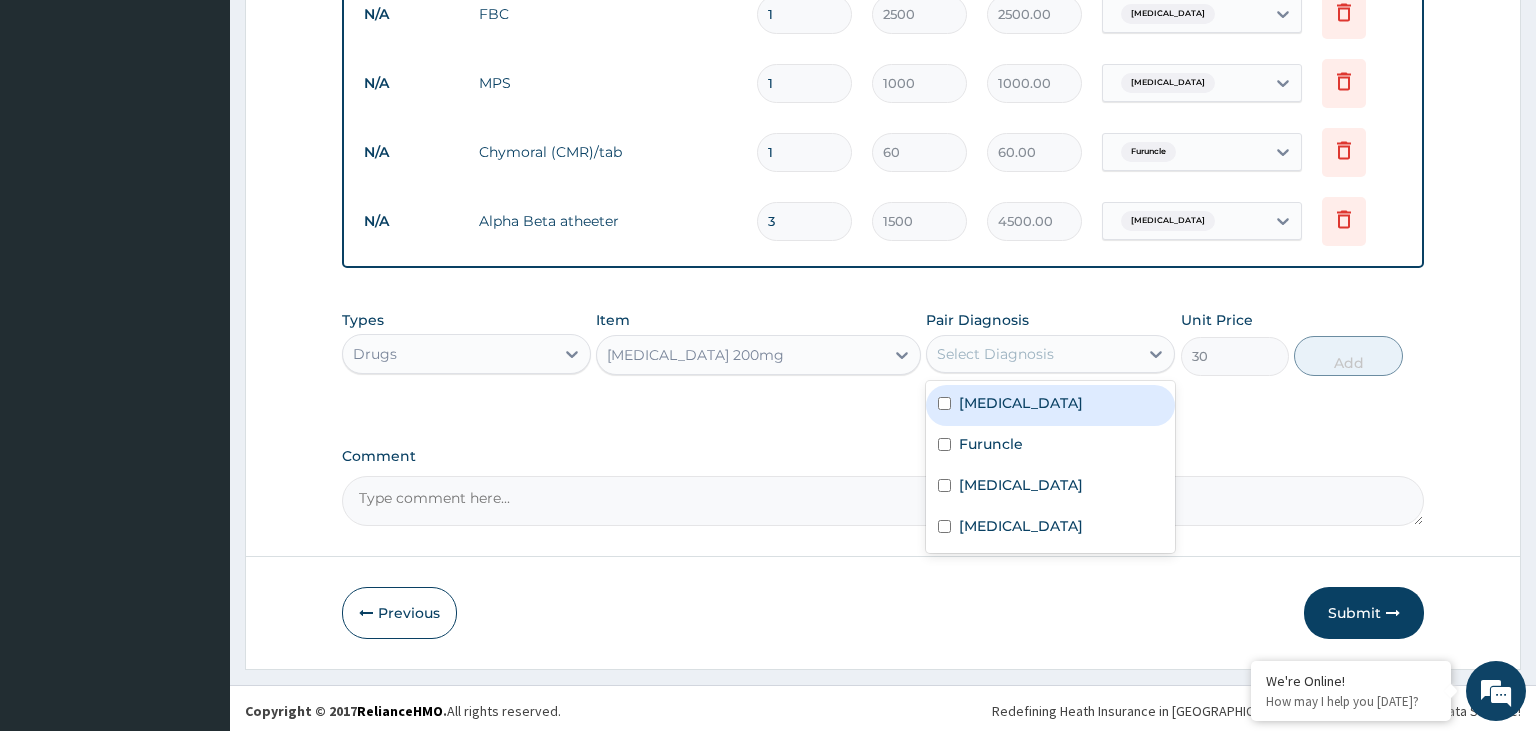 click on "Select Diagnosis" at bounding box center (1032, 354) 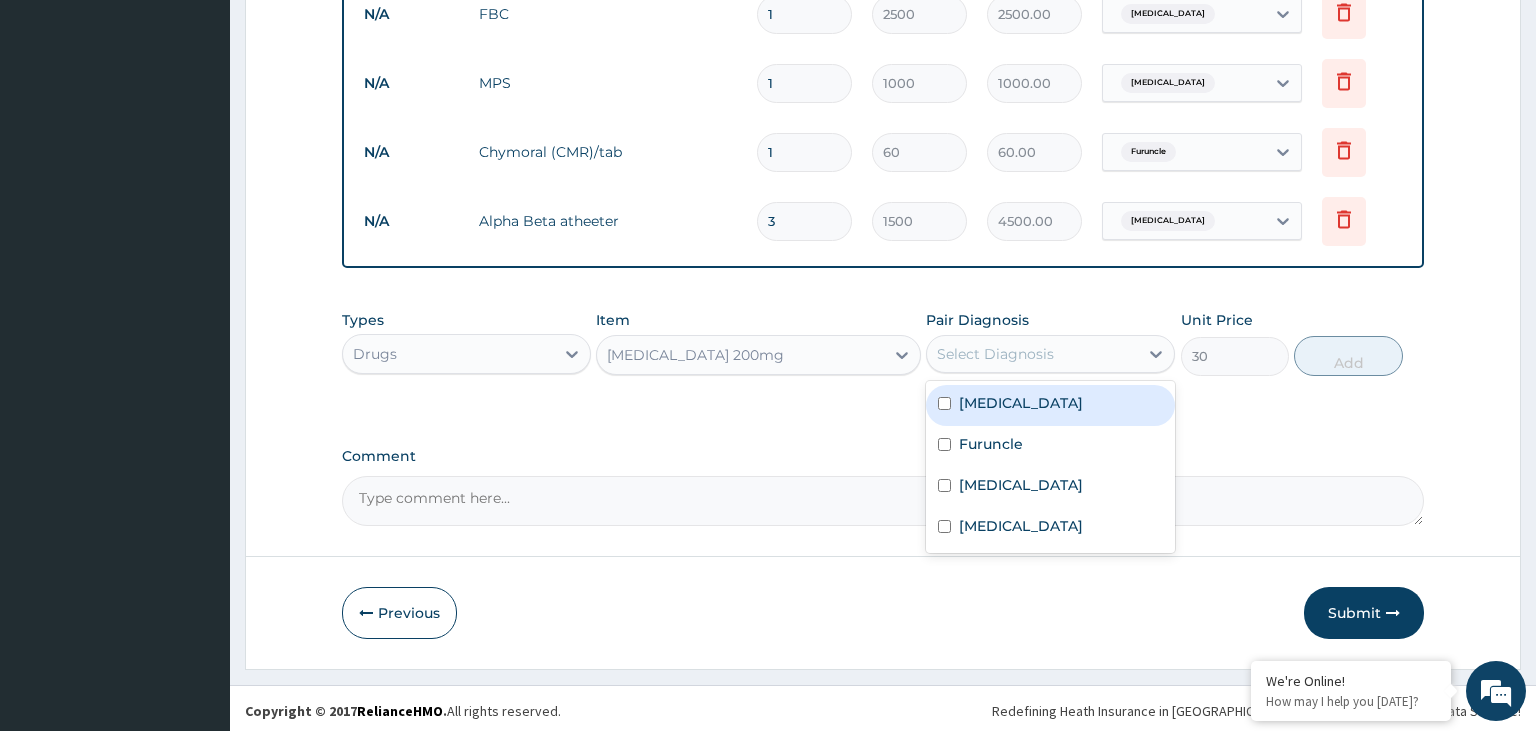 drag, startPoint x: 1015, startPoint y: 386, endPoint x: 1042, endPoint y: 389, distance: 27.166155 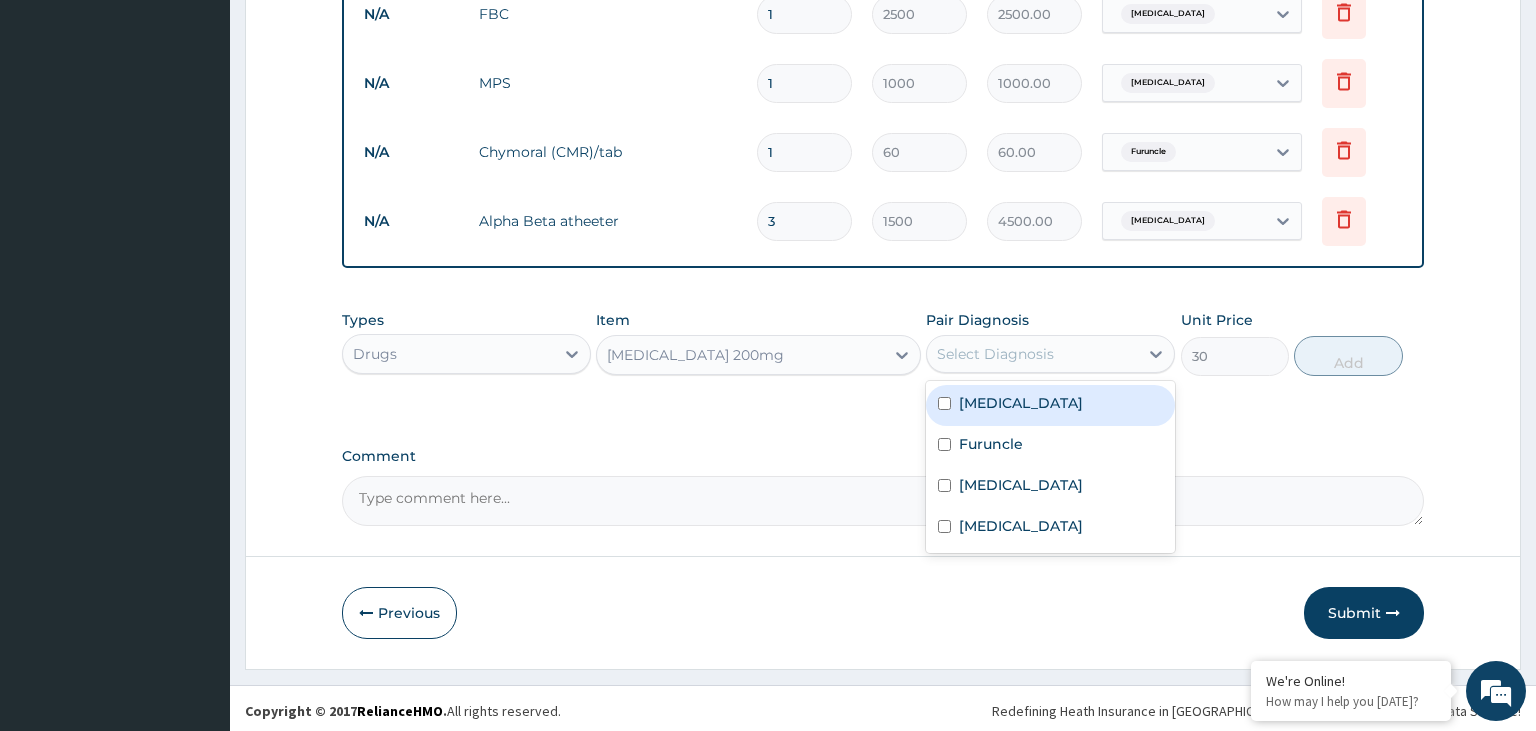 click on "Malaria" at bounding box center (1050, 405) 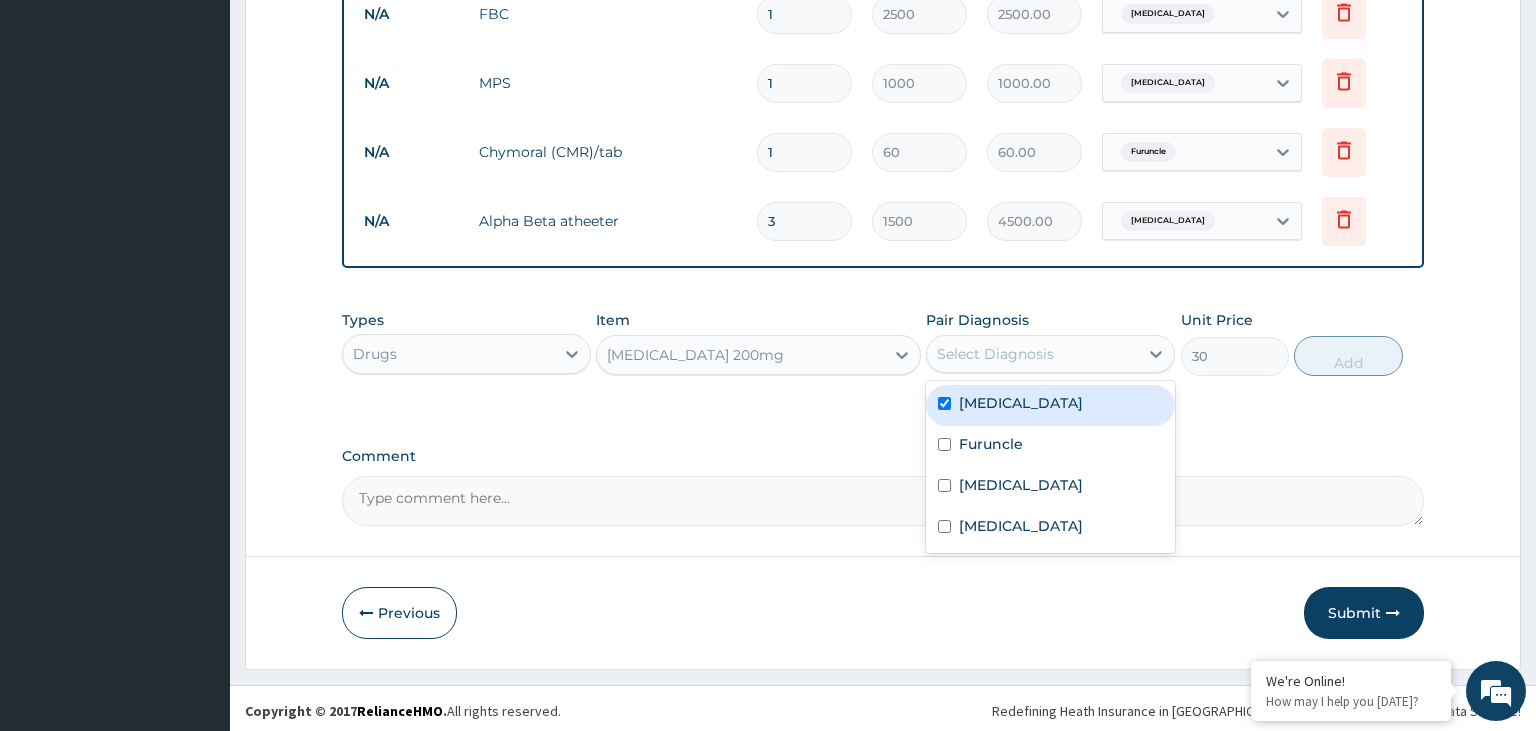 checkbox on "true" 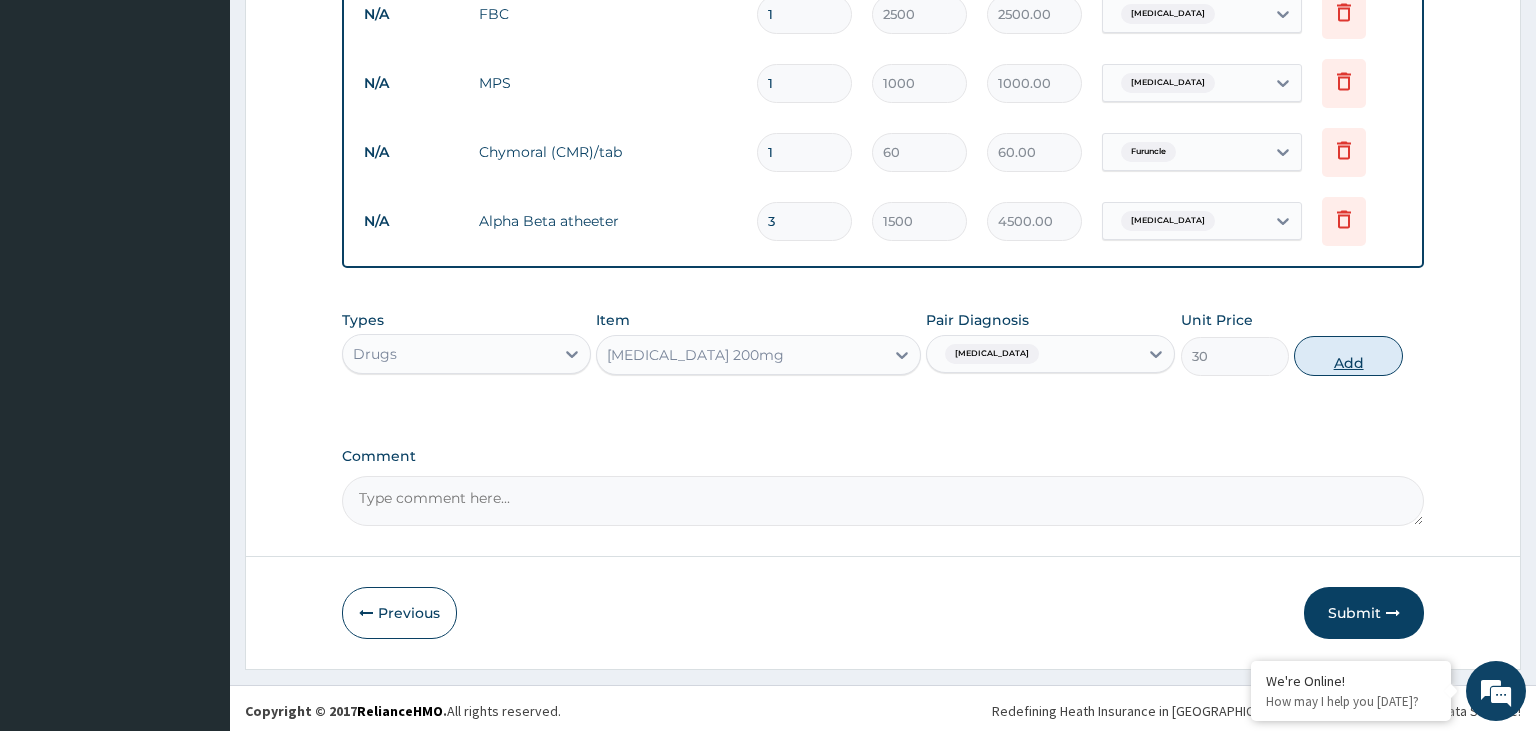 click on "Add" at bounding box center [1348, 356] 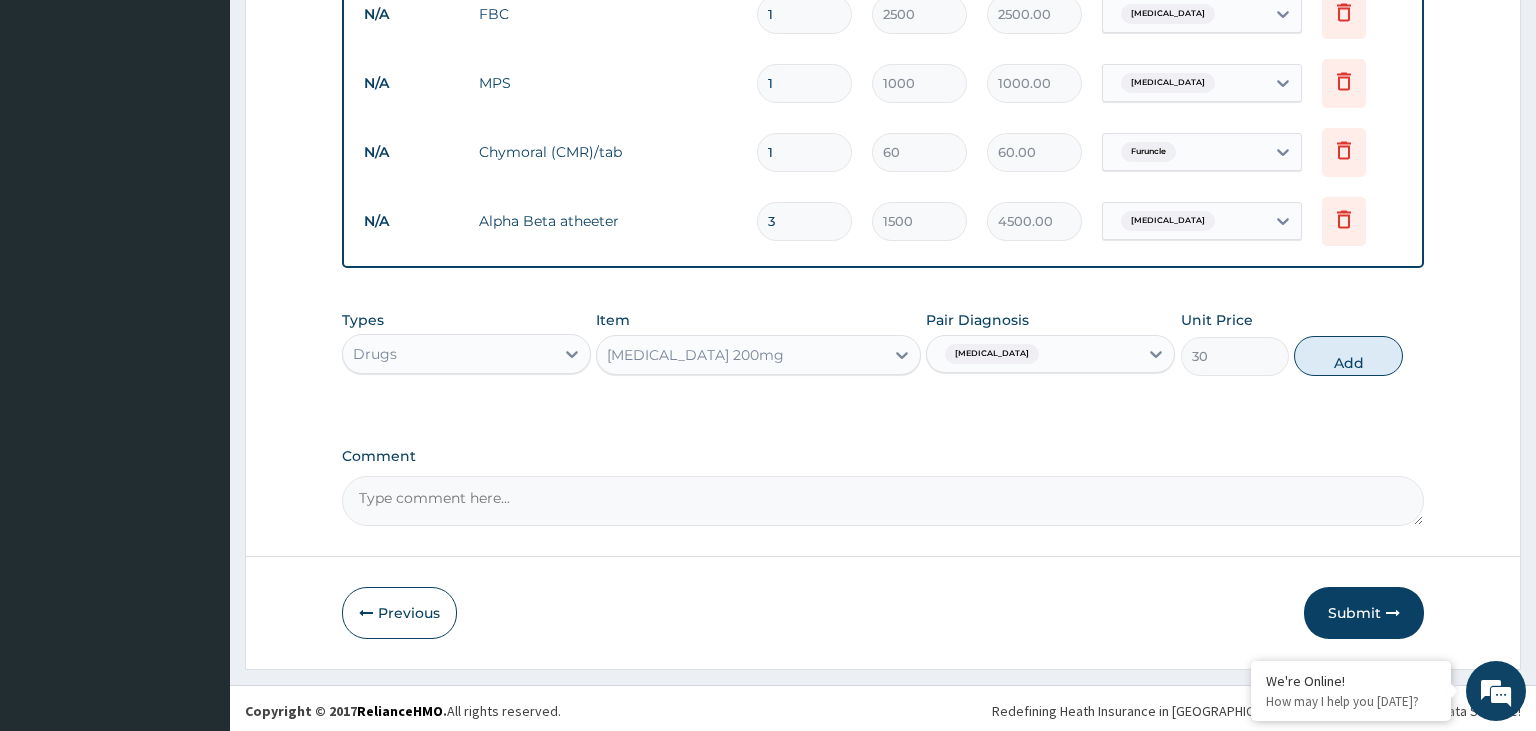 type on "0" 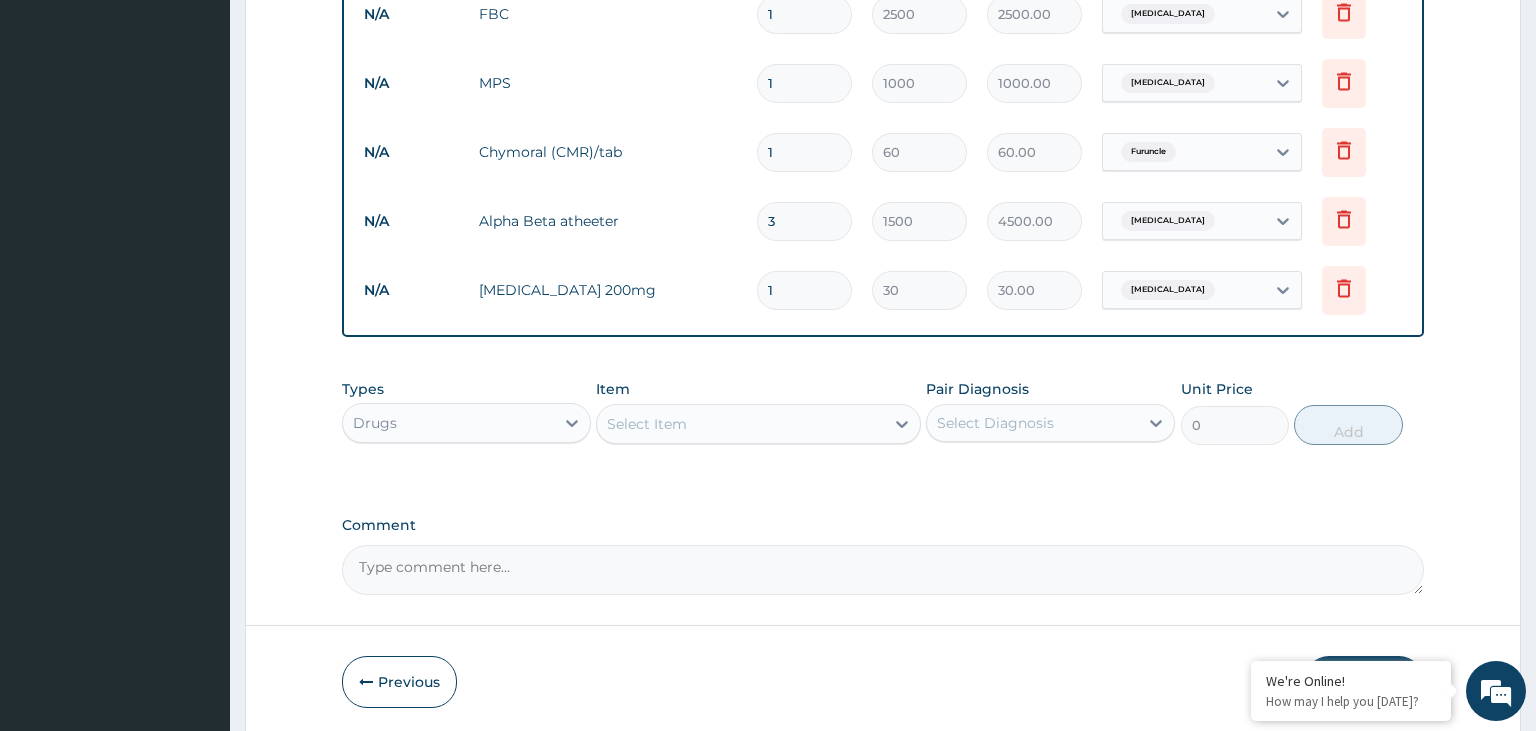 drag, startPoint x: 785, startPoint y: 306, endPoint x: 782, endPoint y: 292, distance: 14.3178215 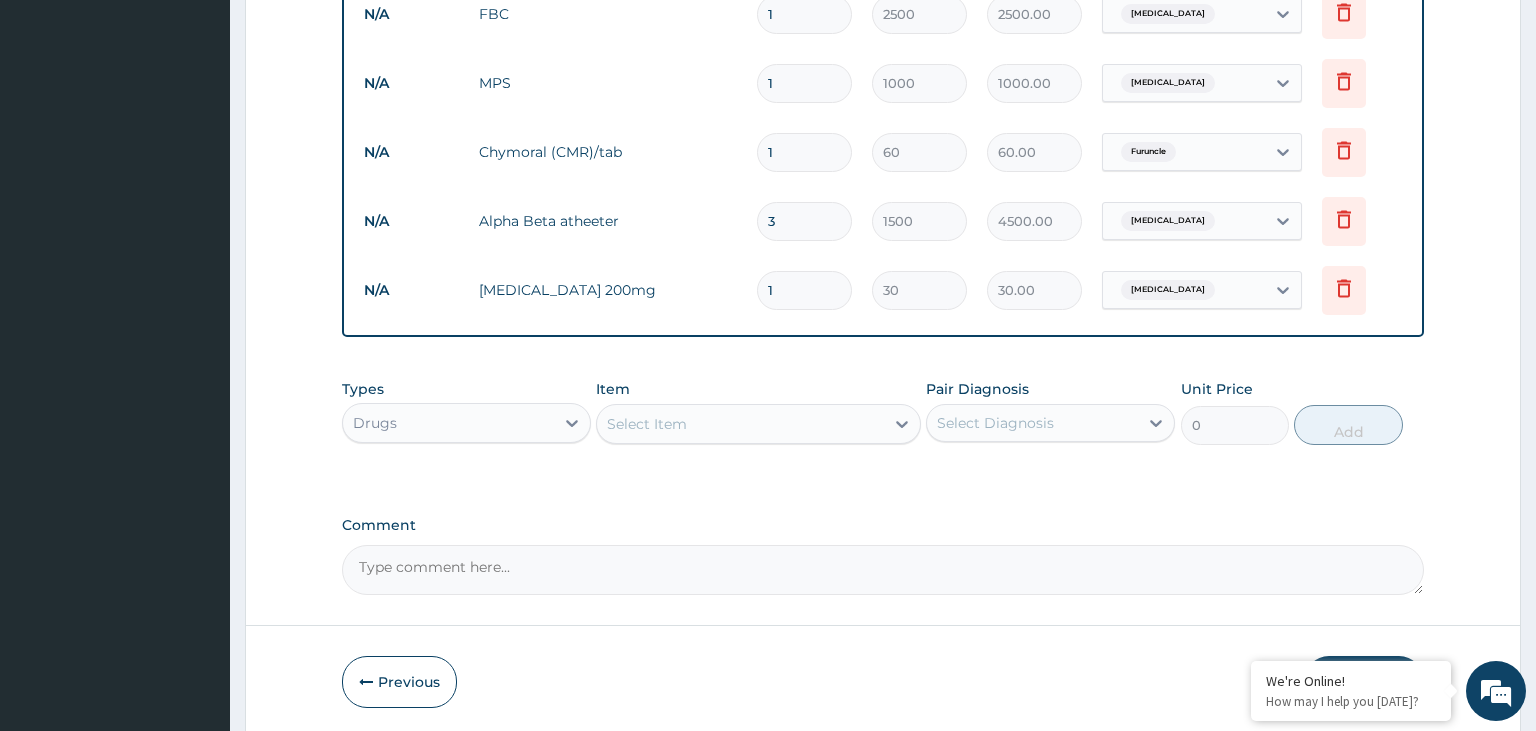 type on "6" 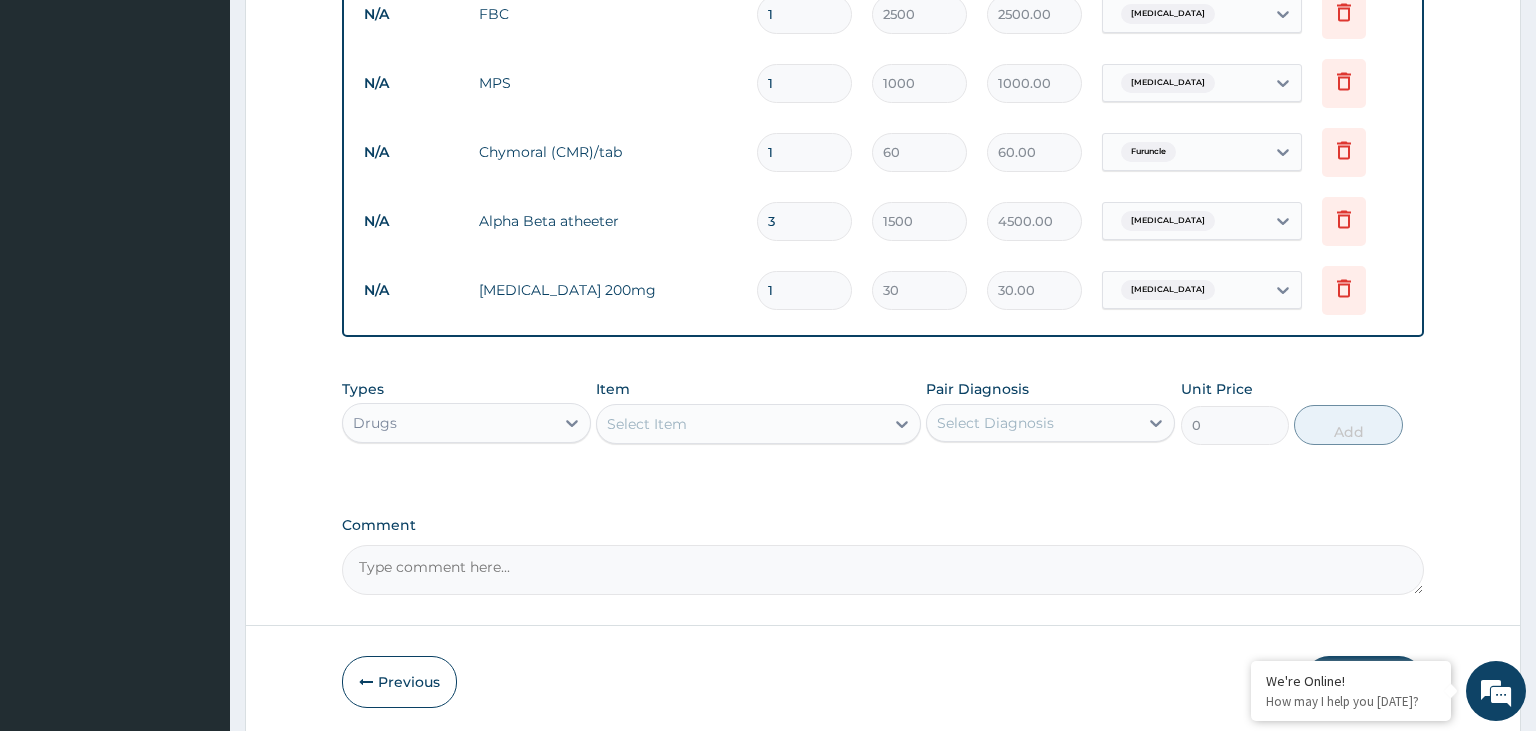 type on "180.00" 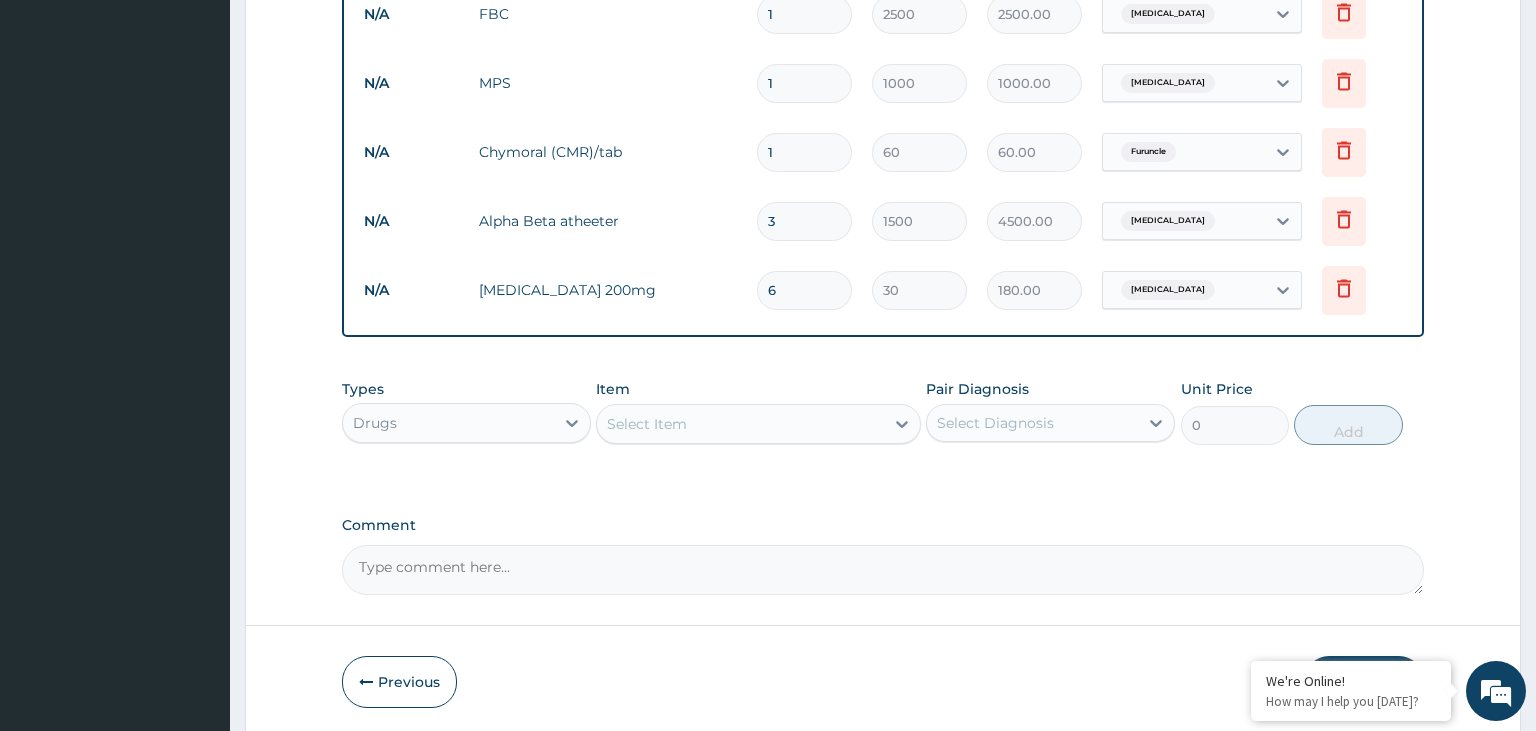 type on "6" 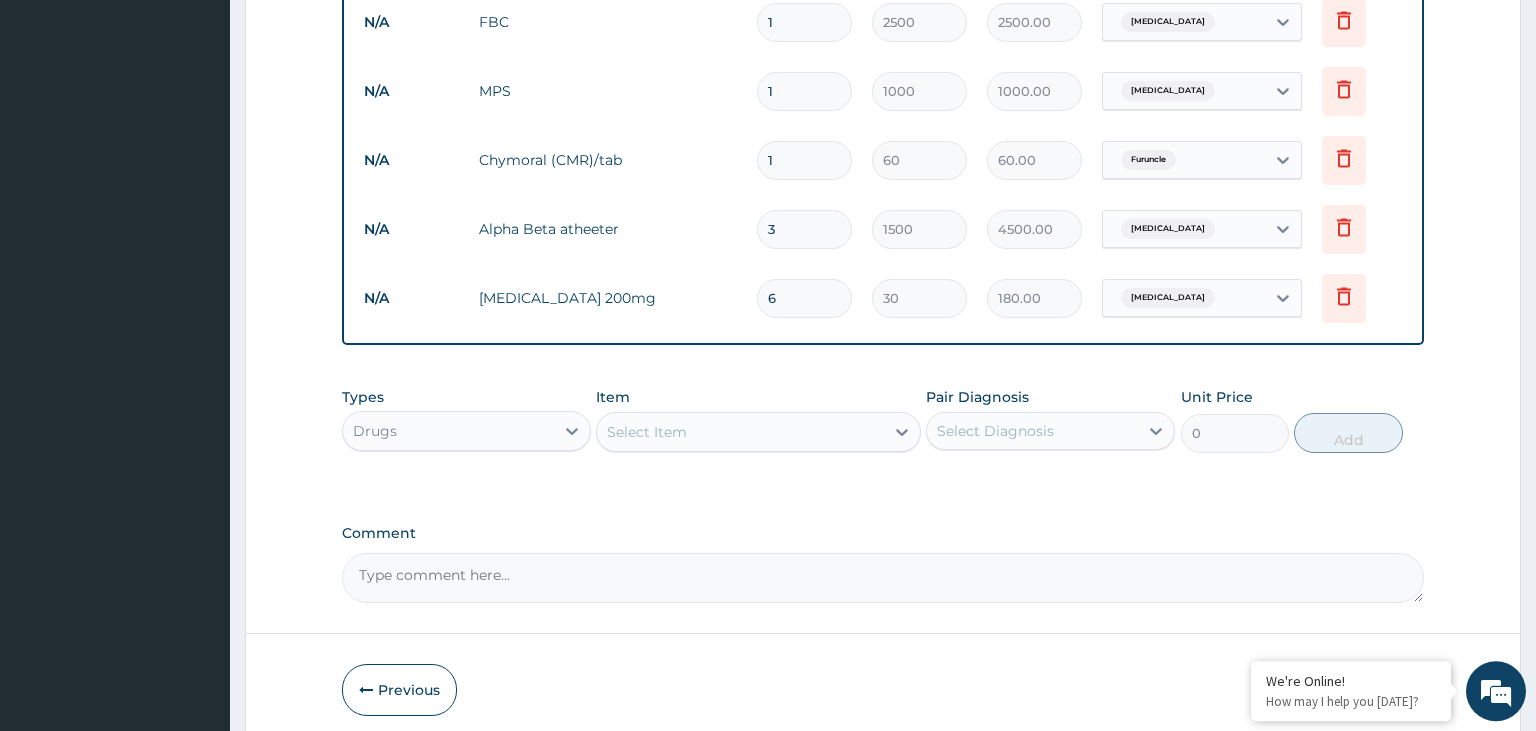 scroll, scrollTop: 956, scrollLeft: 0, axis: vertical 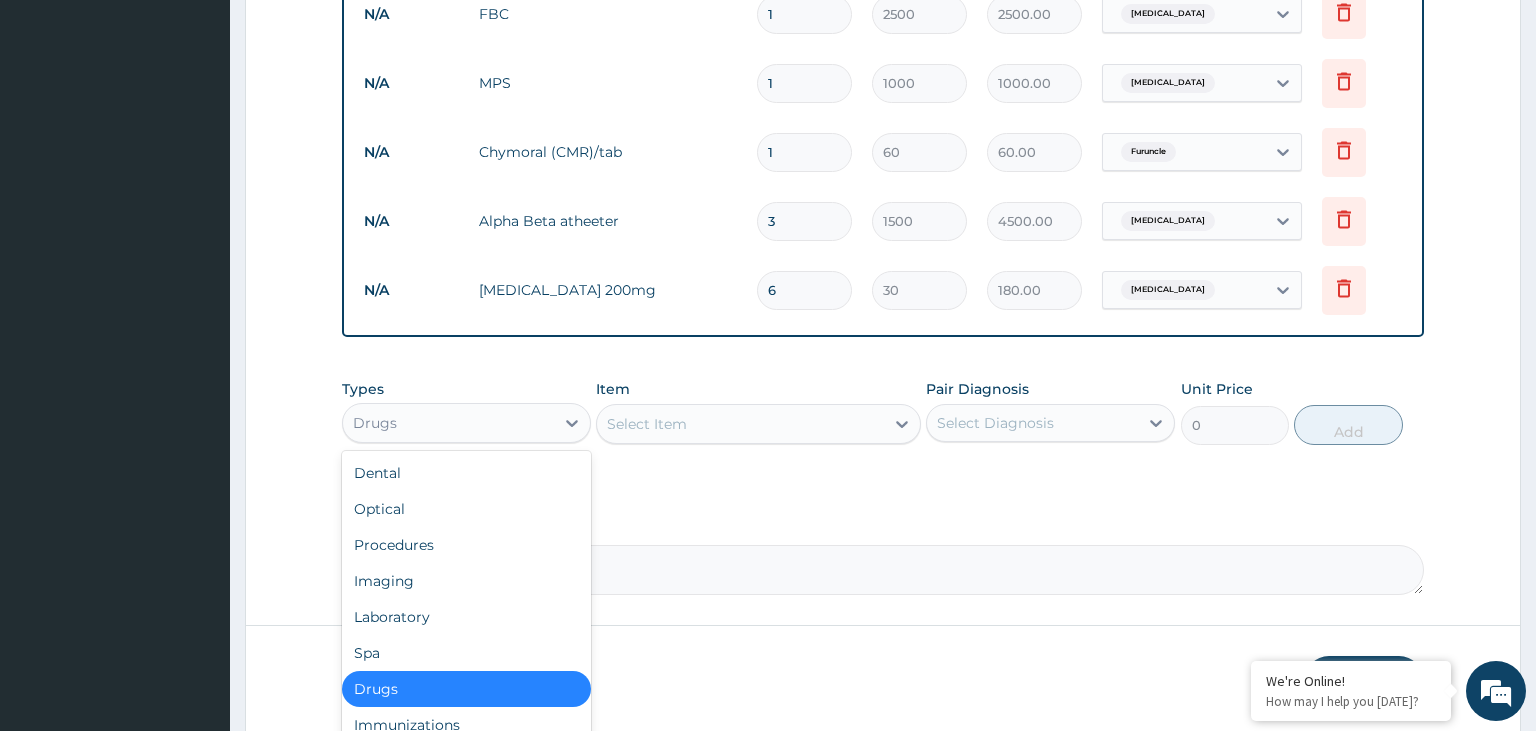 click on "Drugs" at bounding box center (448, 423) 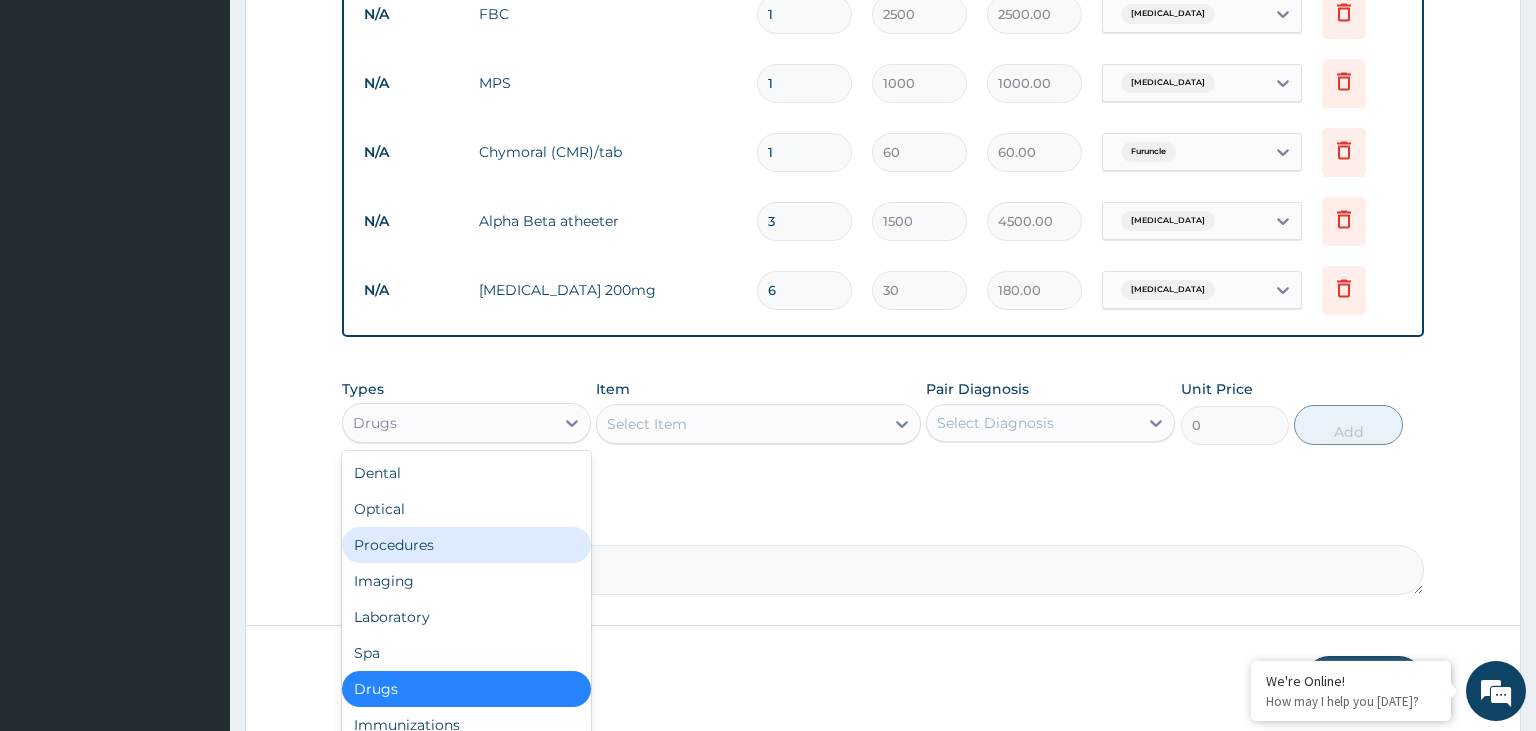 click on "Procedures" at bounding box center (466, 545) 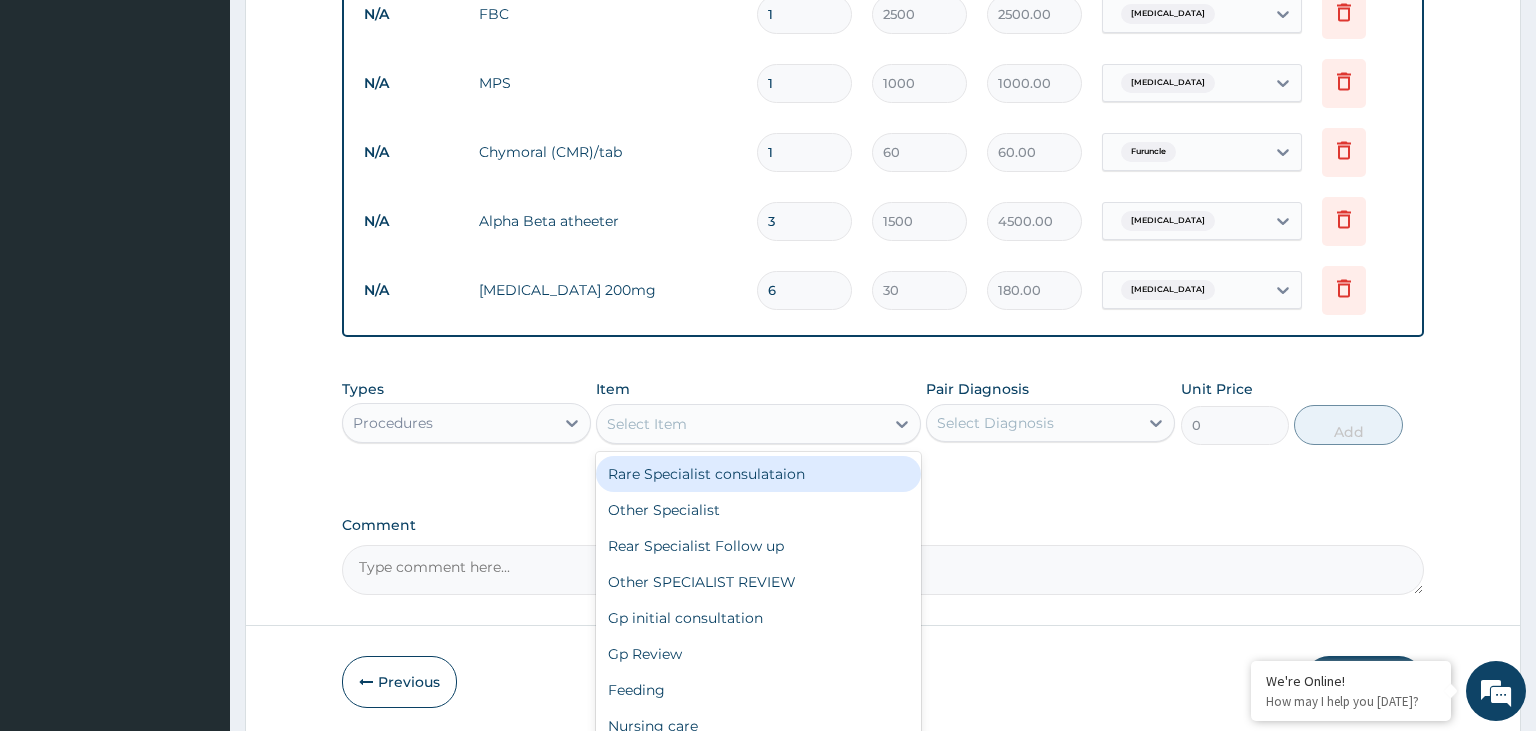 click on "Select Item" at bounding box center [740, 424] 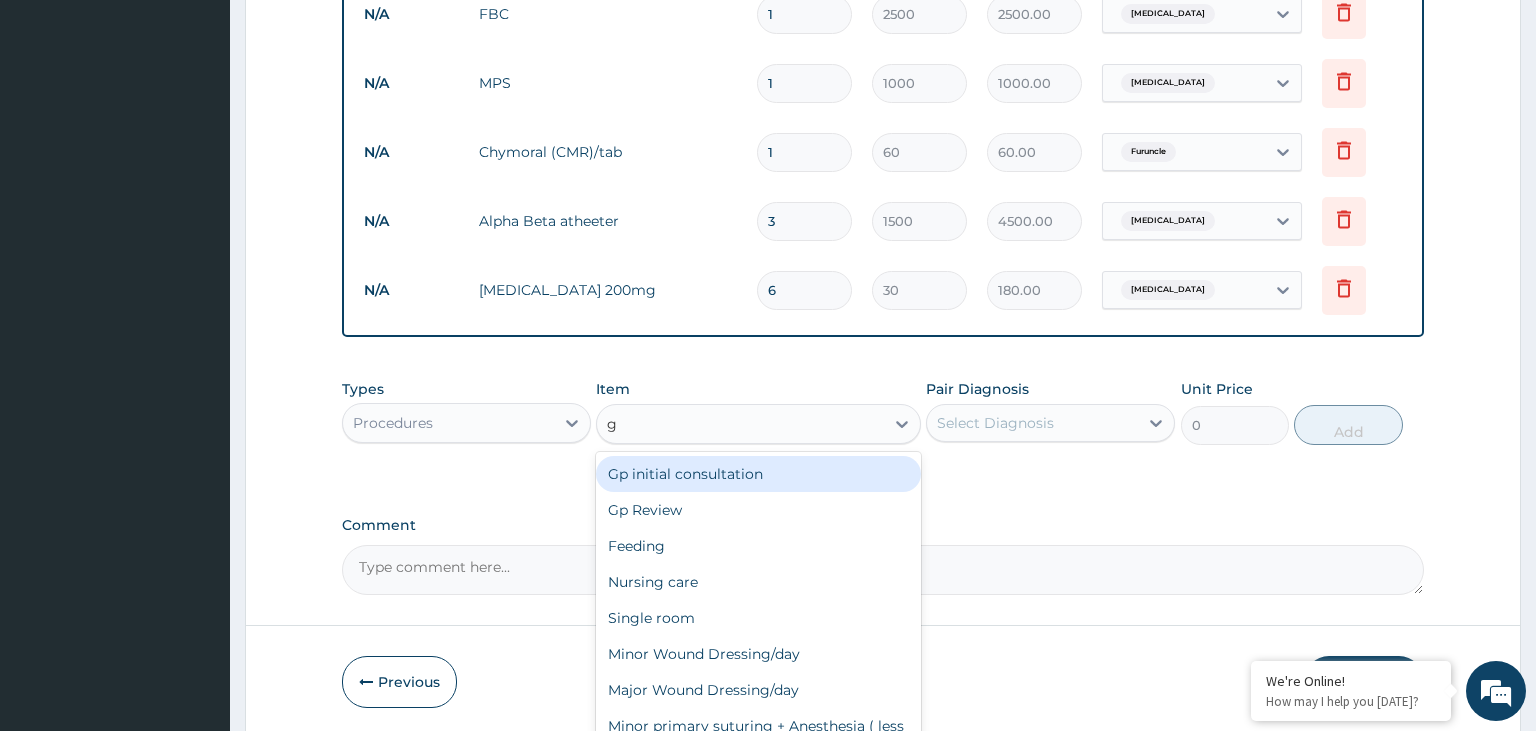type on "gp" 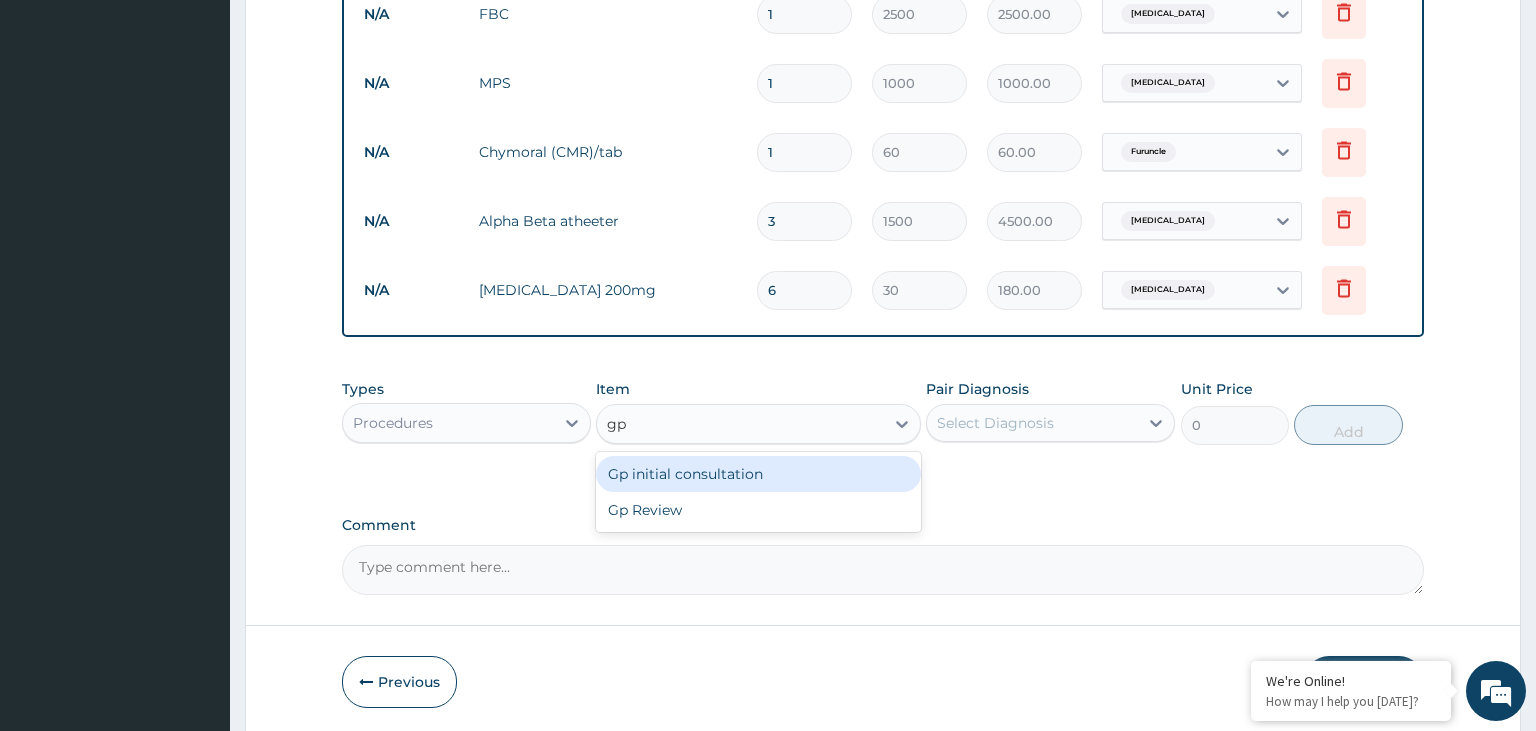 drag, startPoint x: 822, startPoint y: 464, endPoint x: 1033, endPoint y: 432, distance: 213.41275 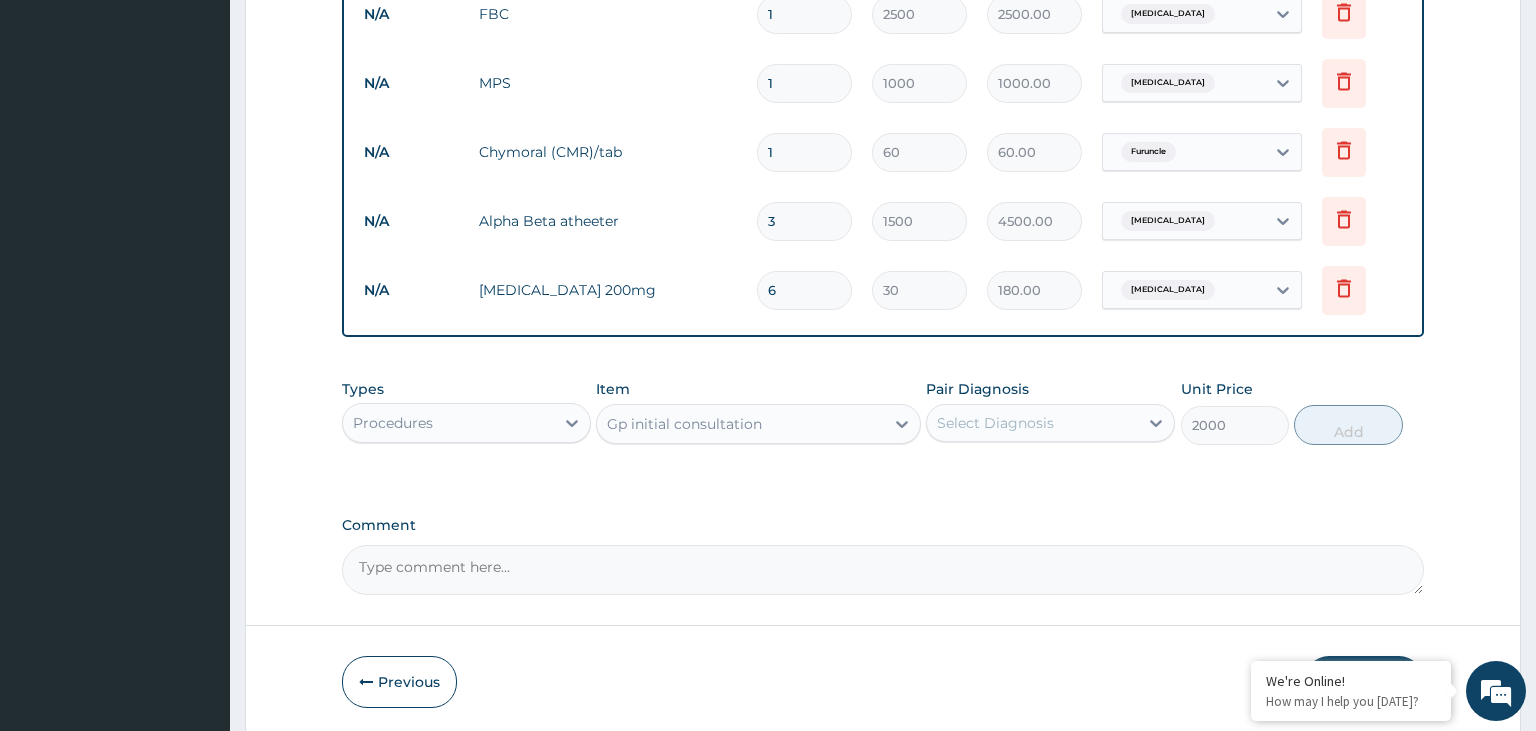 click on "Select Diagnosis" at bounding box center (995, 423) 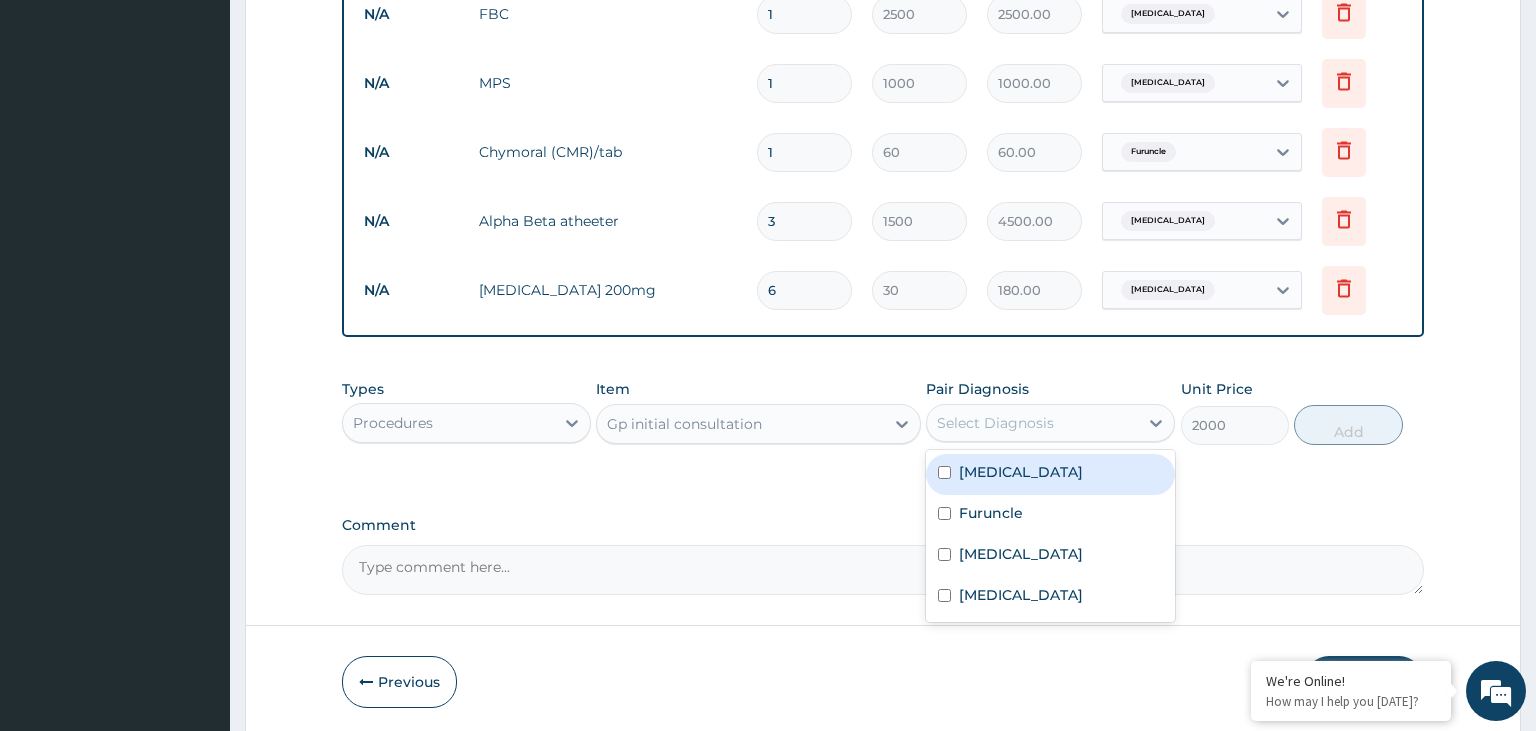 click on "Malaria" at bounding box center (1050, 474) 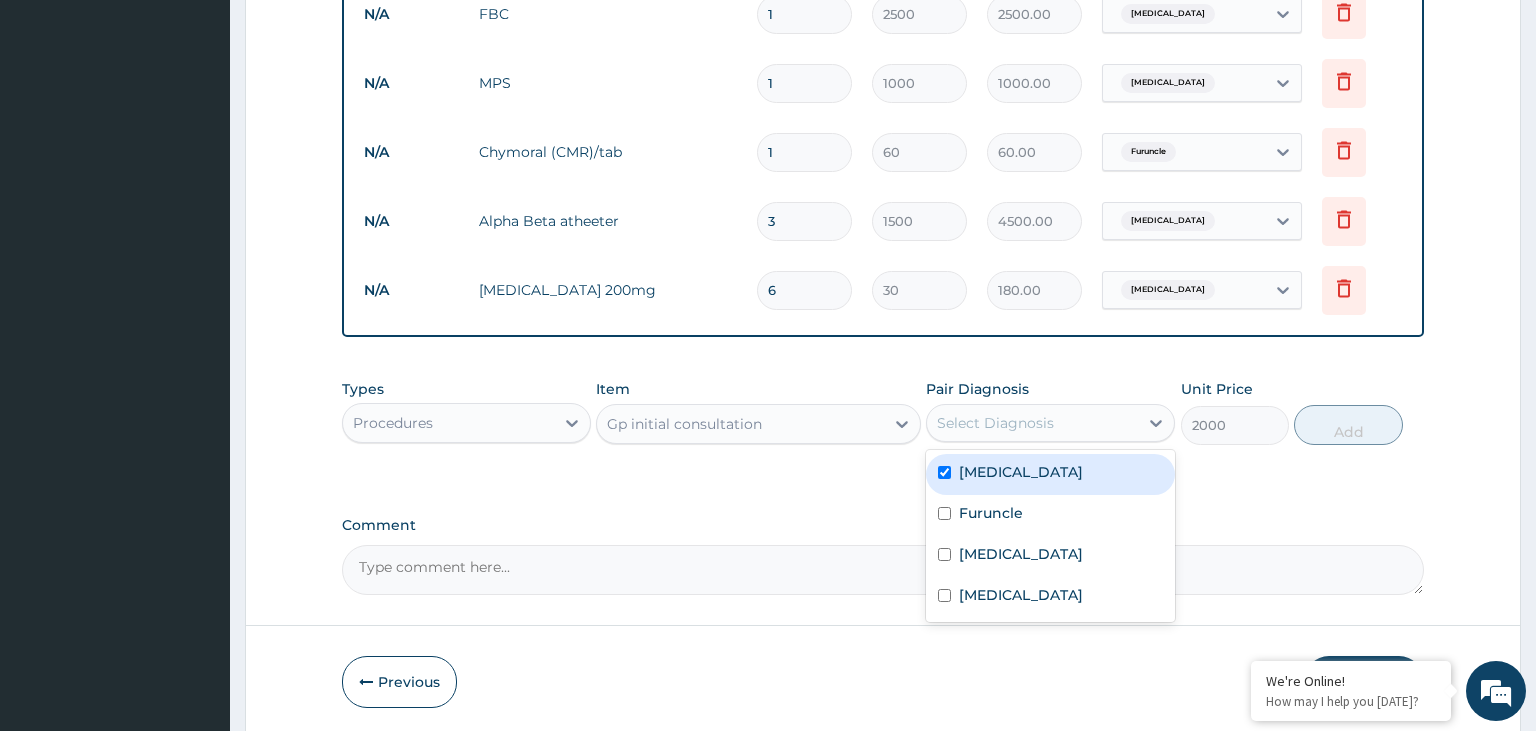 checkbox on "true" 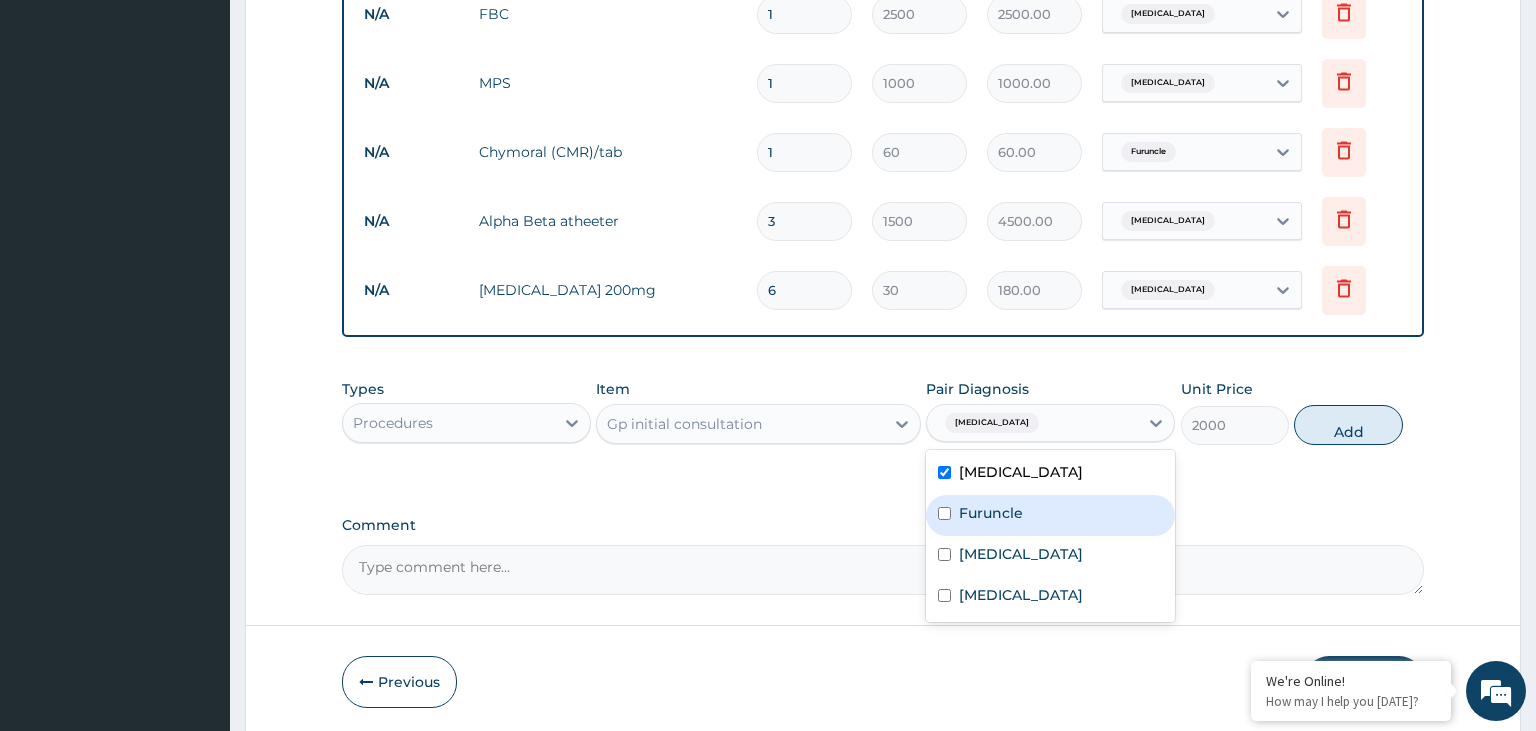 drag, startPoint x: 994, startPoint y: 523, endPoint x: 992, endPoint y: 552, distance: 29.068884 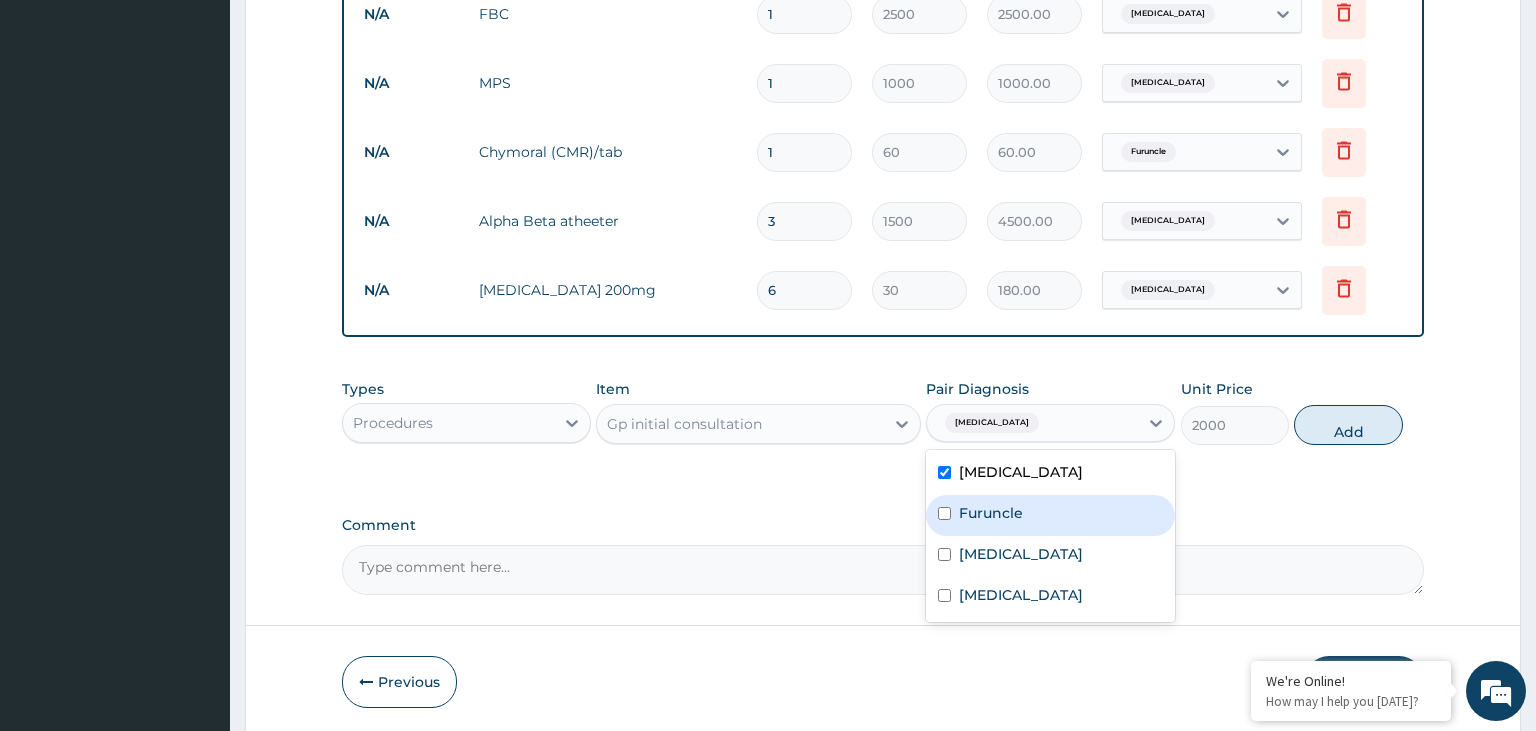 click on "Furuncle" at bounding box center (1050, 515) 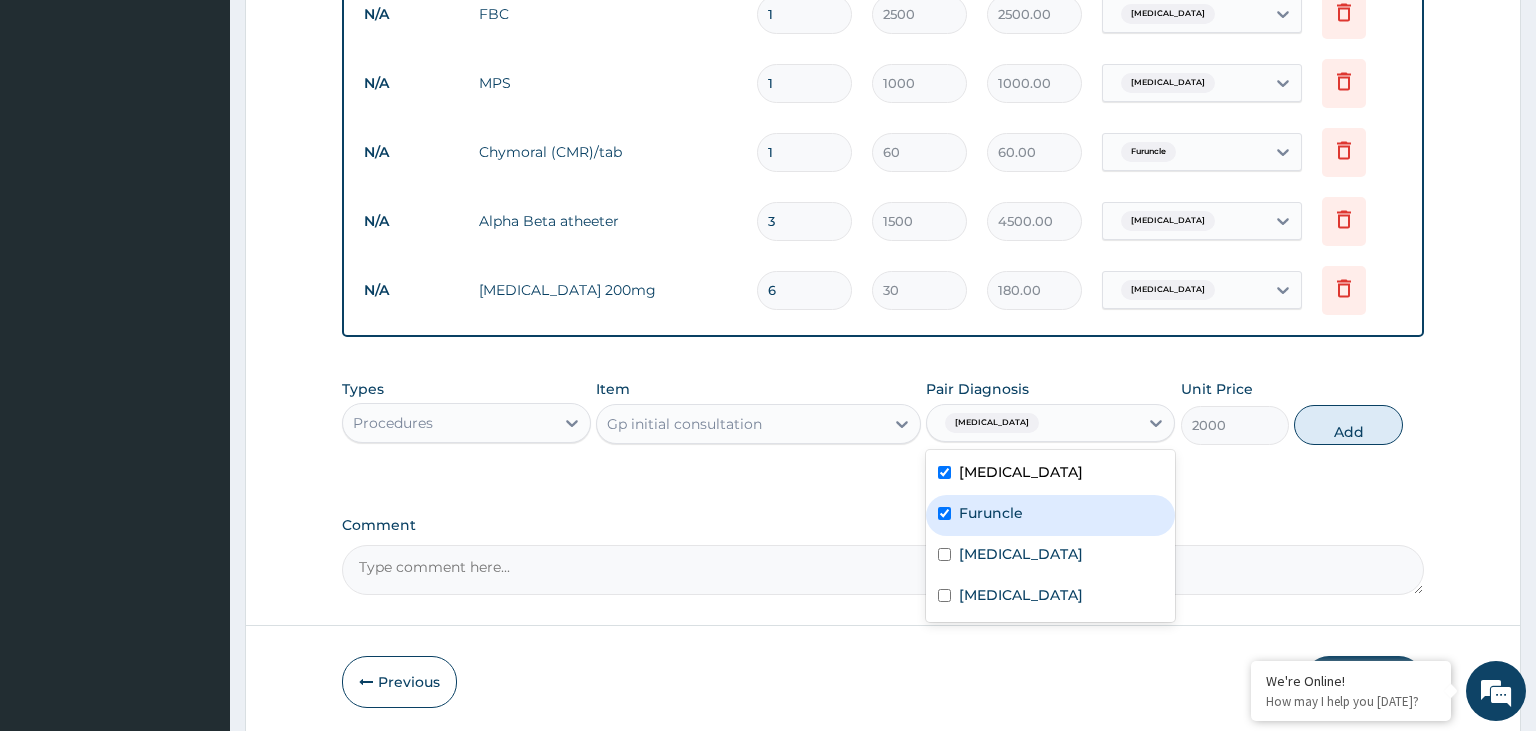 checkbox on "true" 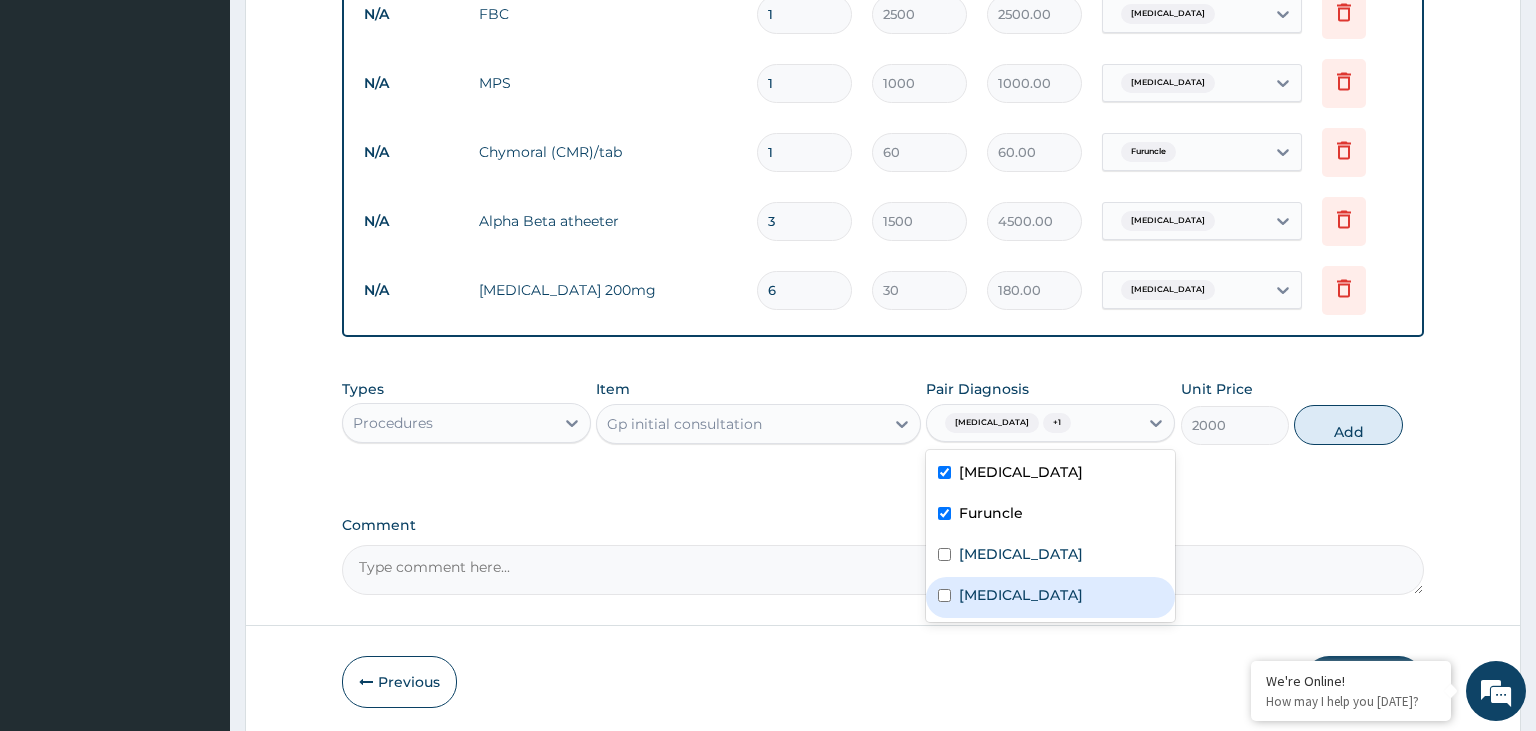 click on "Sepsis" at bounding box center (1021, 595) 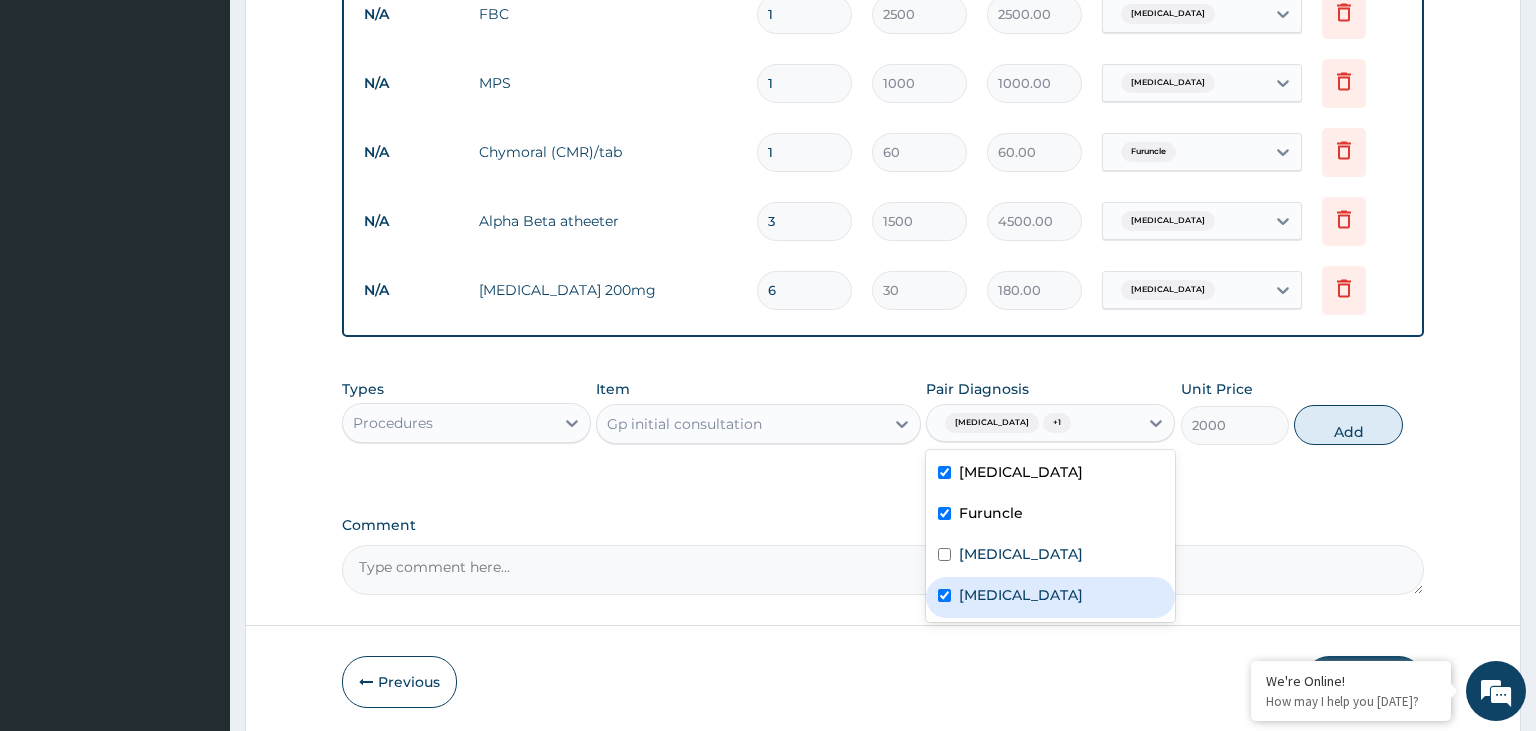 checkbox on "true" 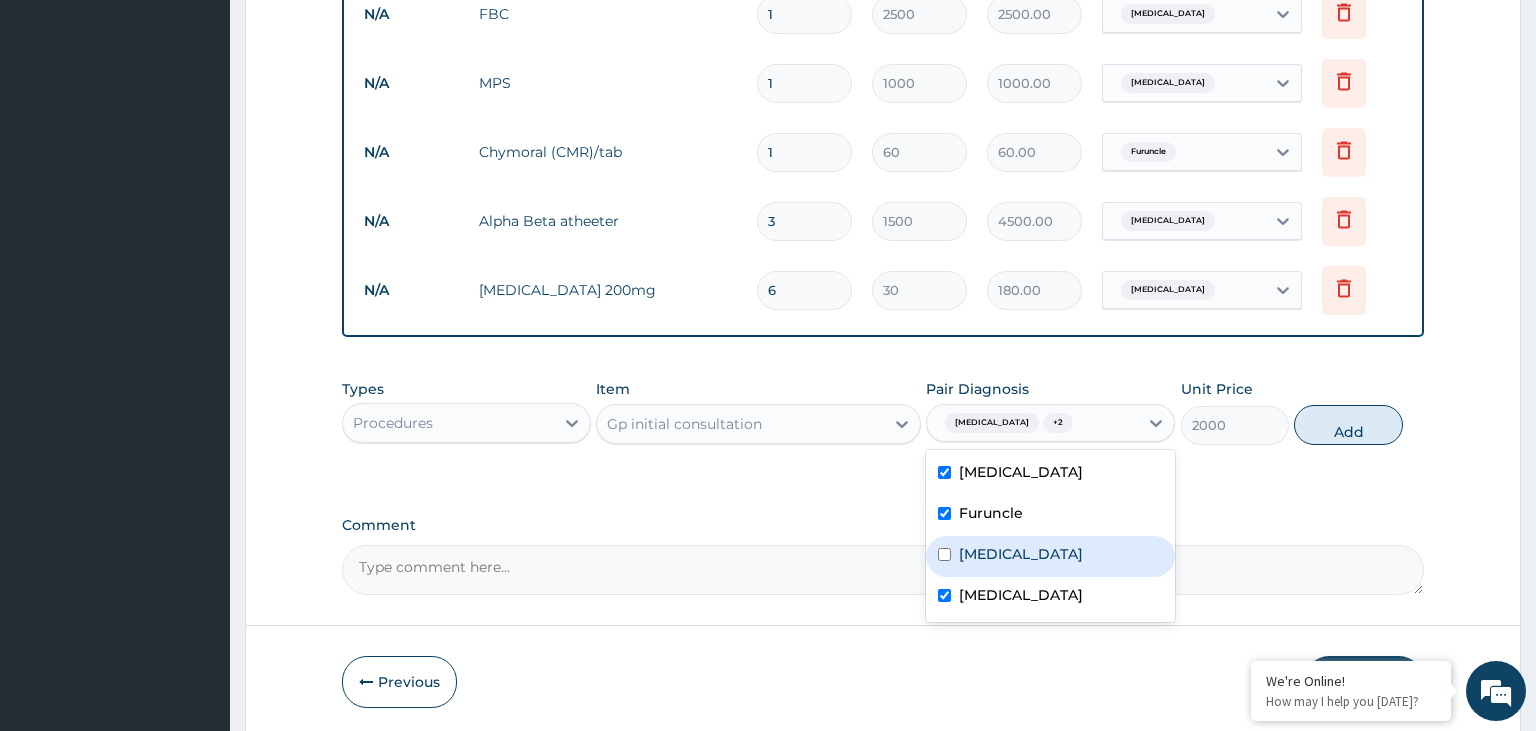 click on "Typhoid fever" at bounding box center (1021, 554) 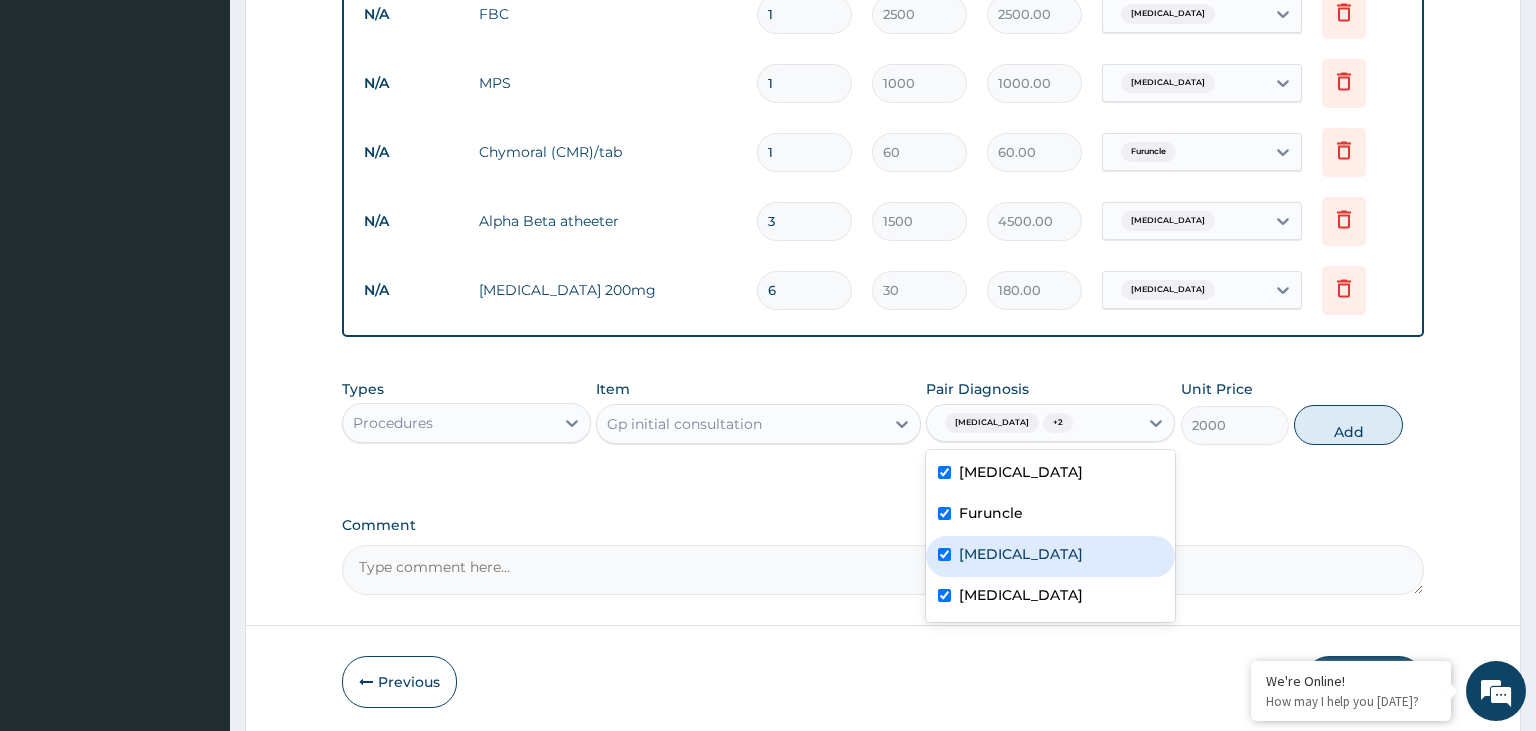 checkbox on "true" 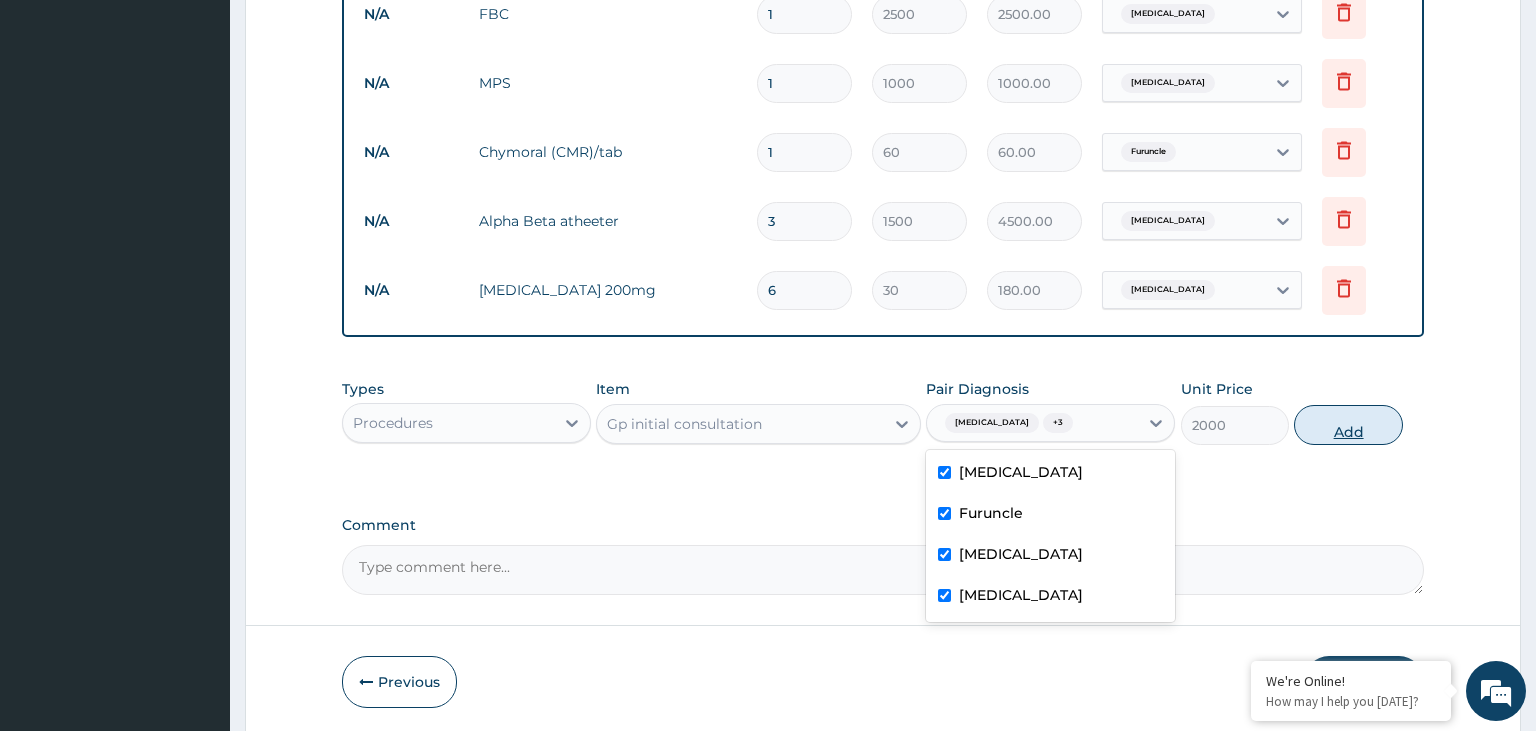 click on "Add" at bounding box center [1348, 425] 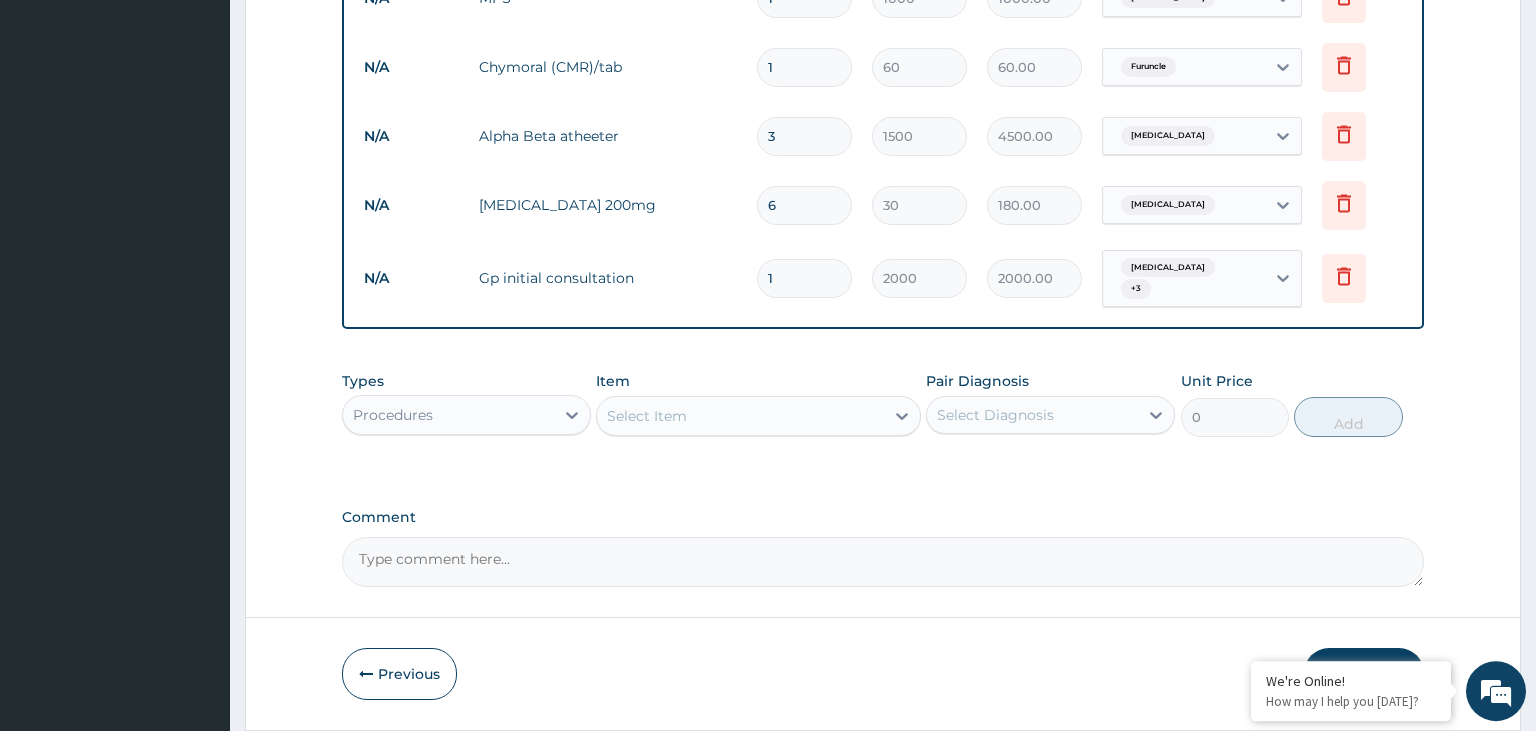 scroll, scrollTop: 1094, scrollLeft: 0, axis: vertical 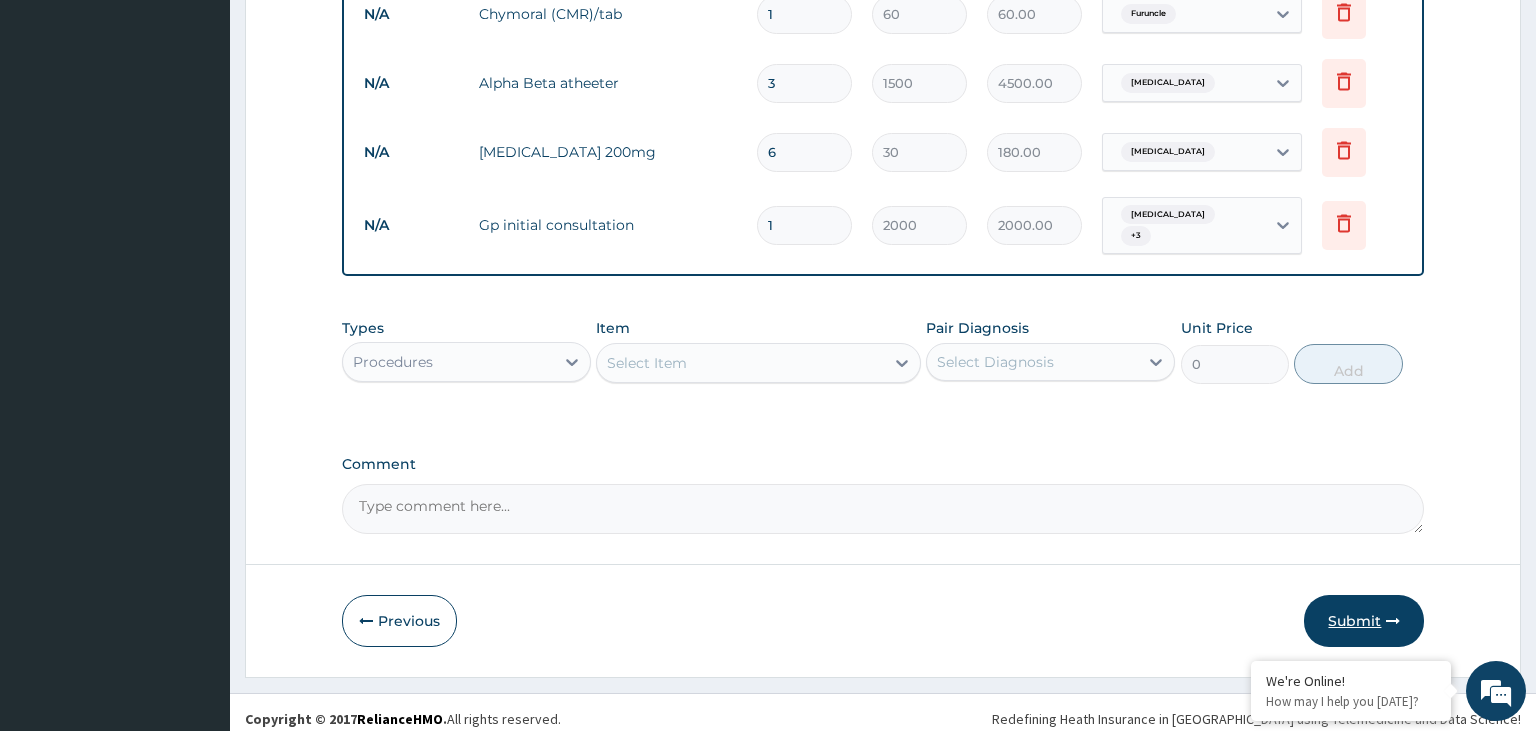 click on "Submit" at bounding box center (1364, 621) 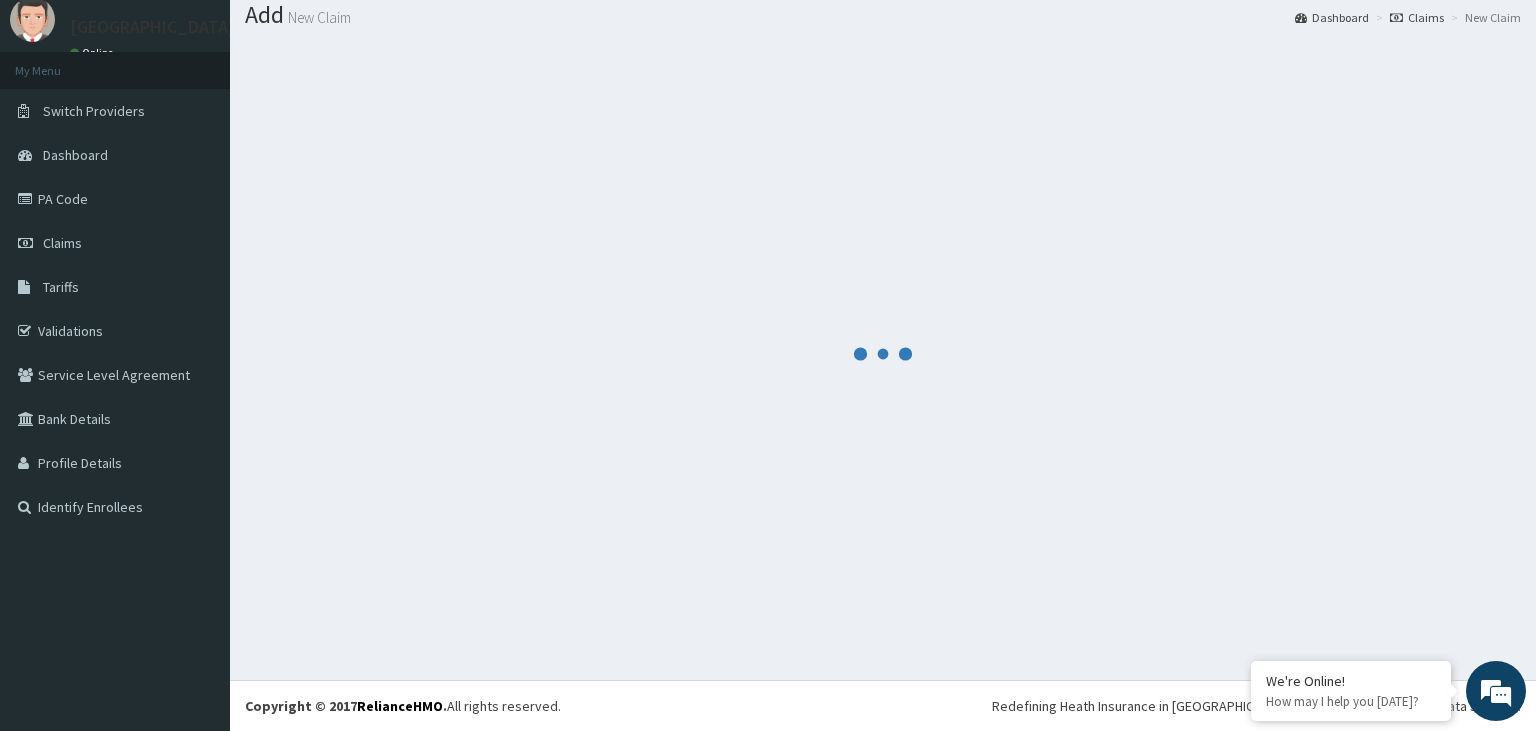 scroll, scrollTop: 62, scrollLeft: 0, axis: vertical 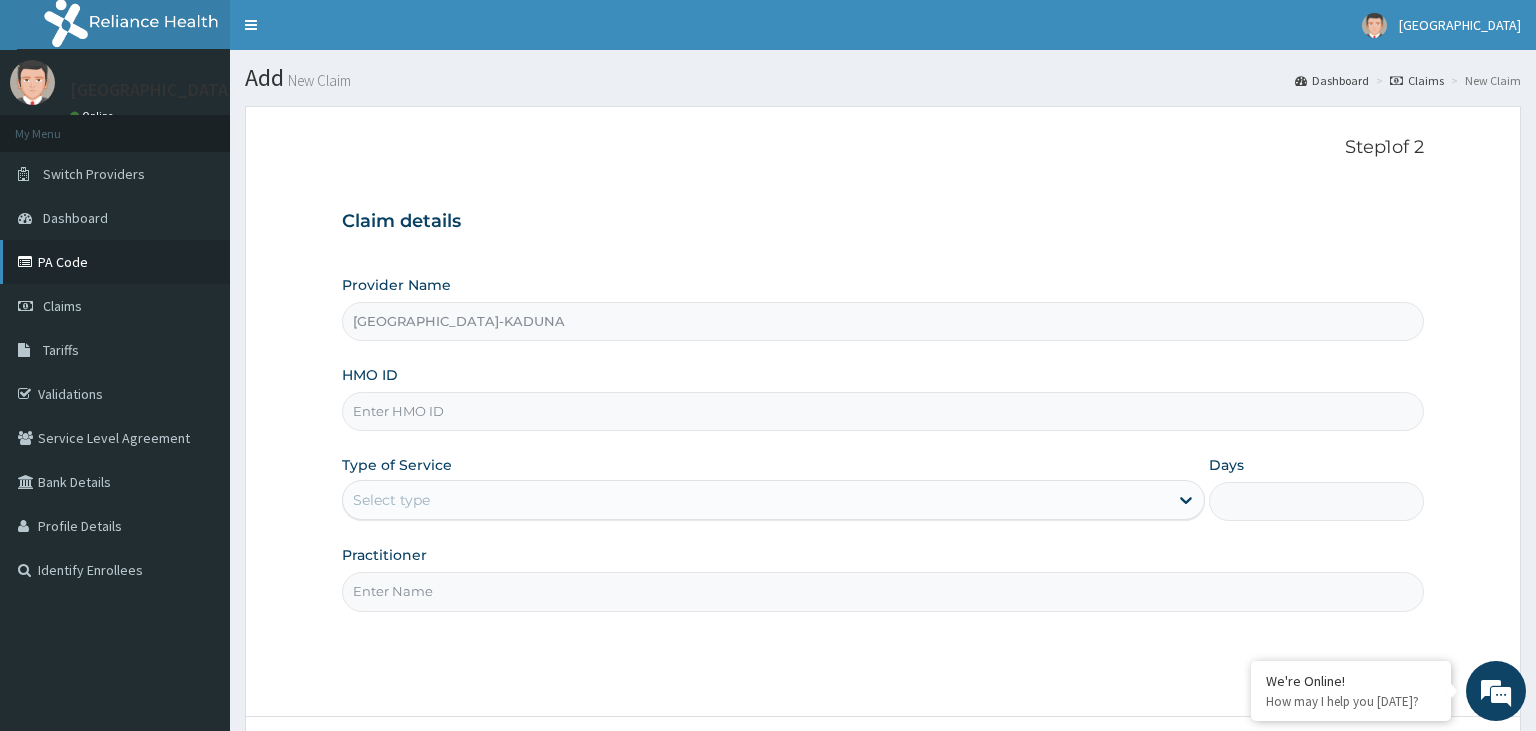 click on "PA Code" at bounding box center [115, 262] 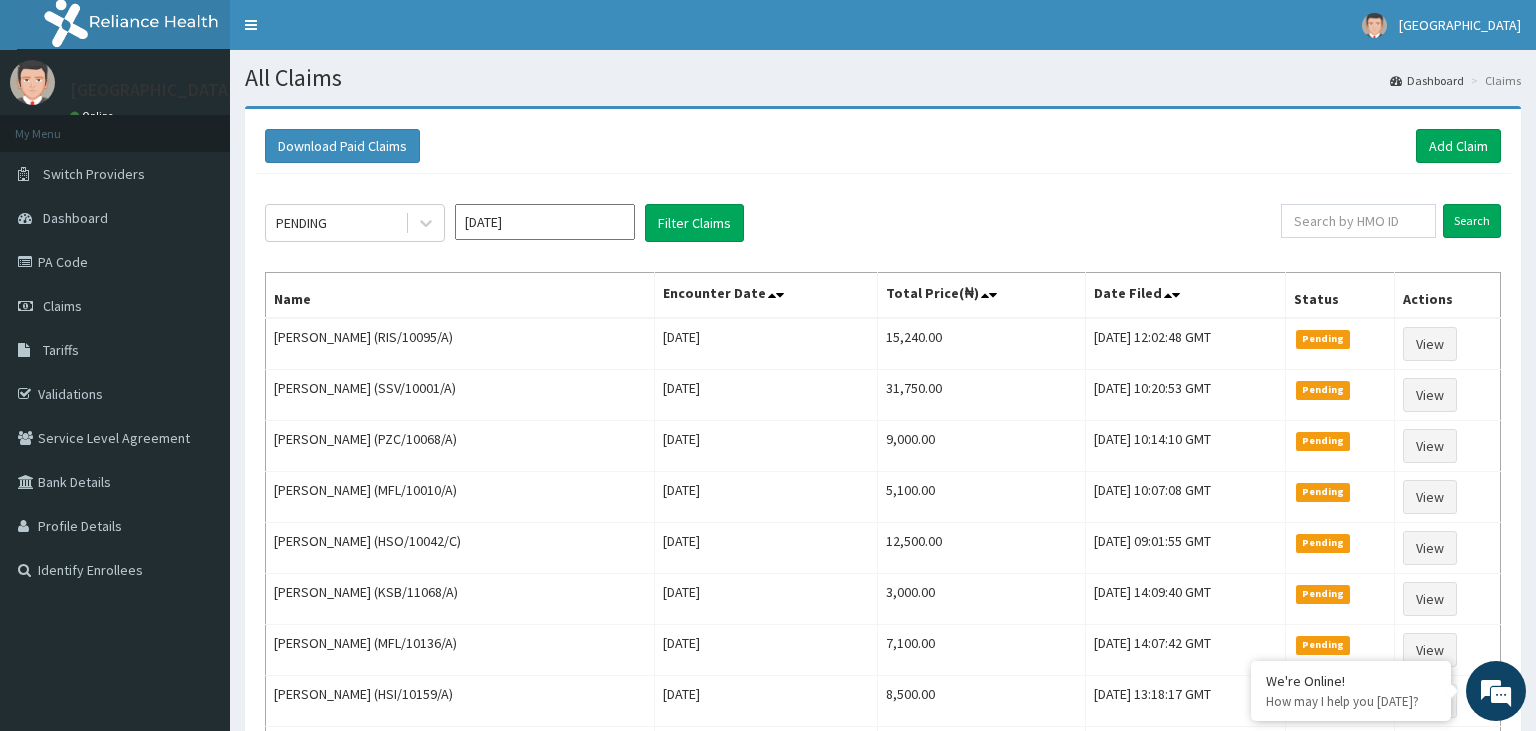 scroll, scrollTop: 0, scrollLeft: 0, axis: both 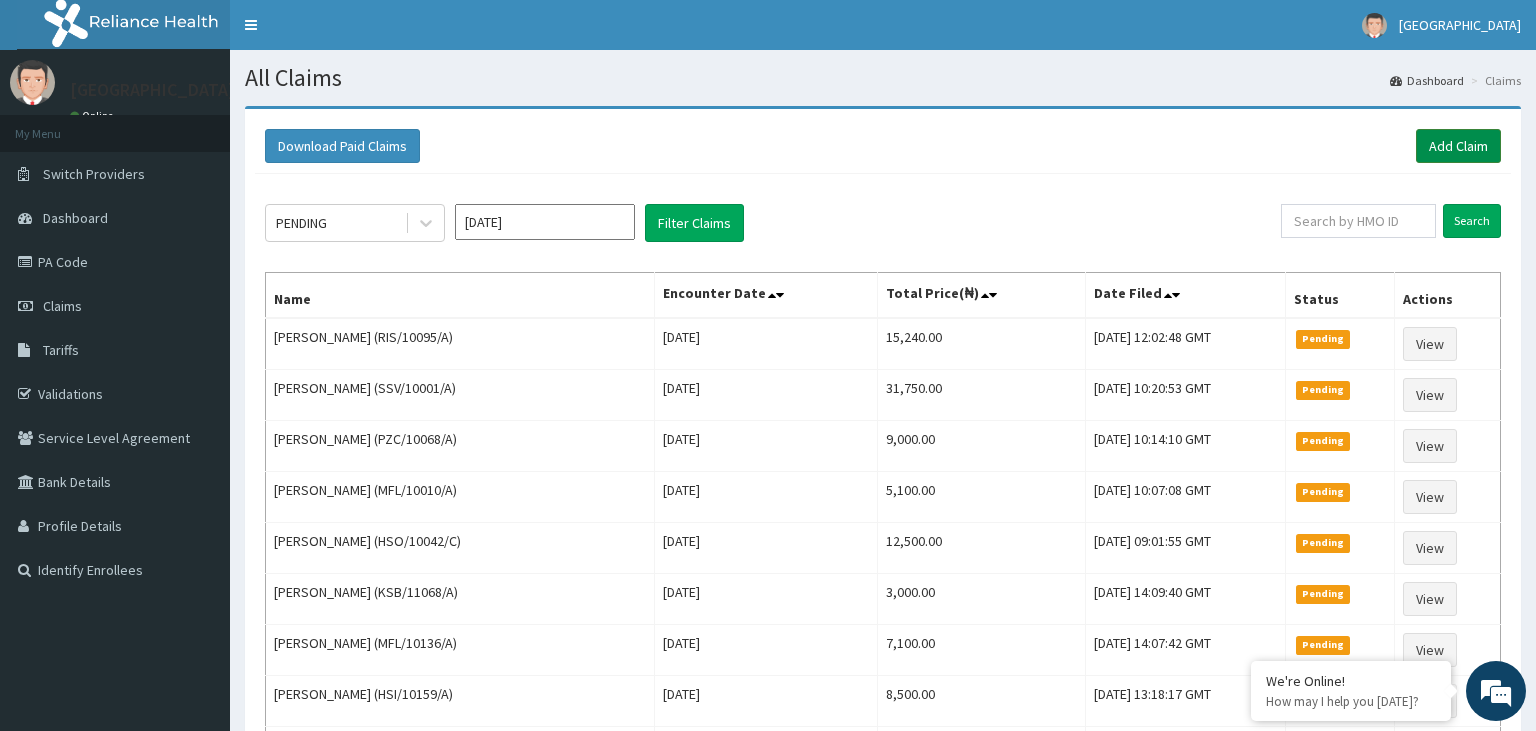 click on "Add Claim" at bounding box center [1458, 146] 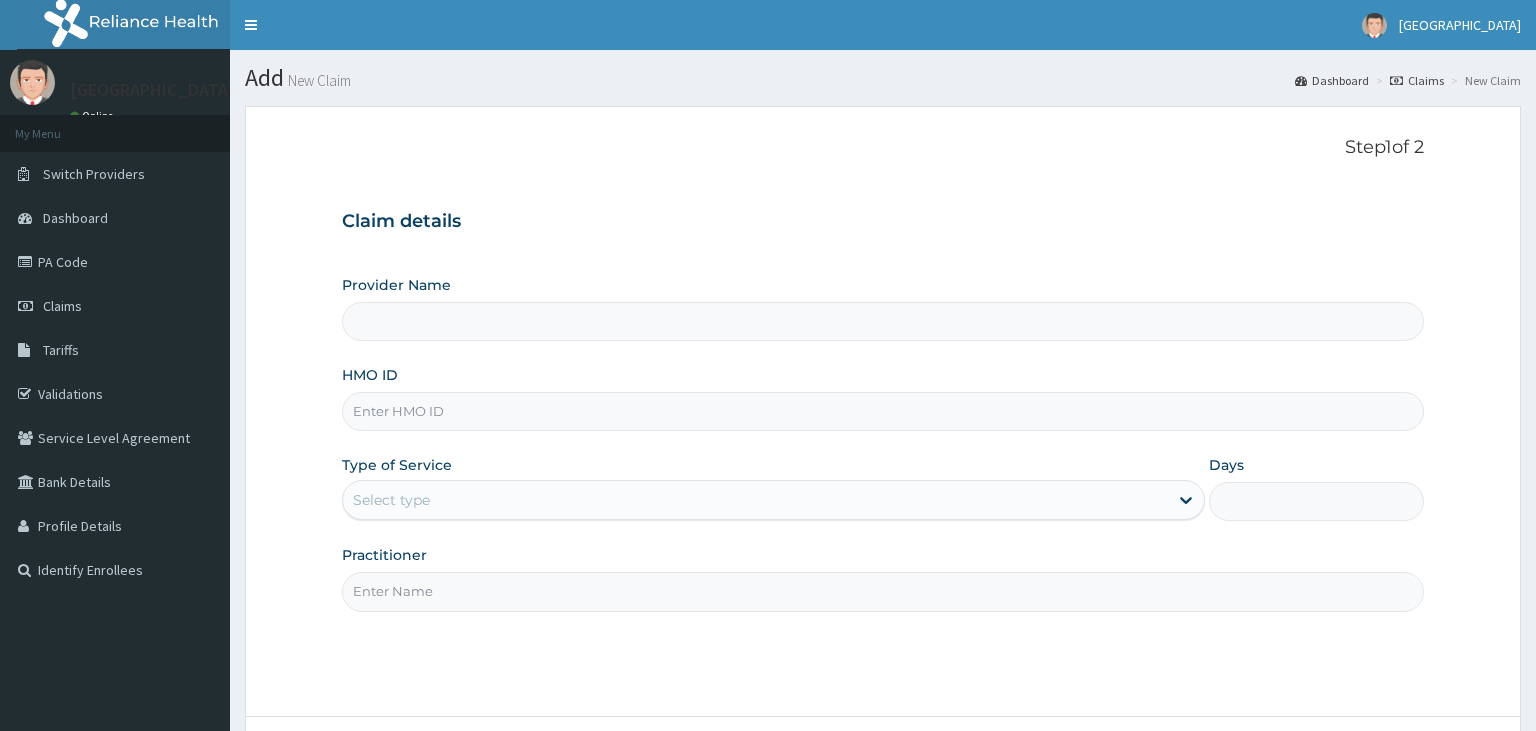 scroll, scrollTop: 0, scrollLeft: 0, axis: both 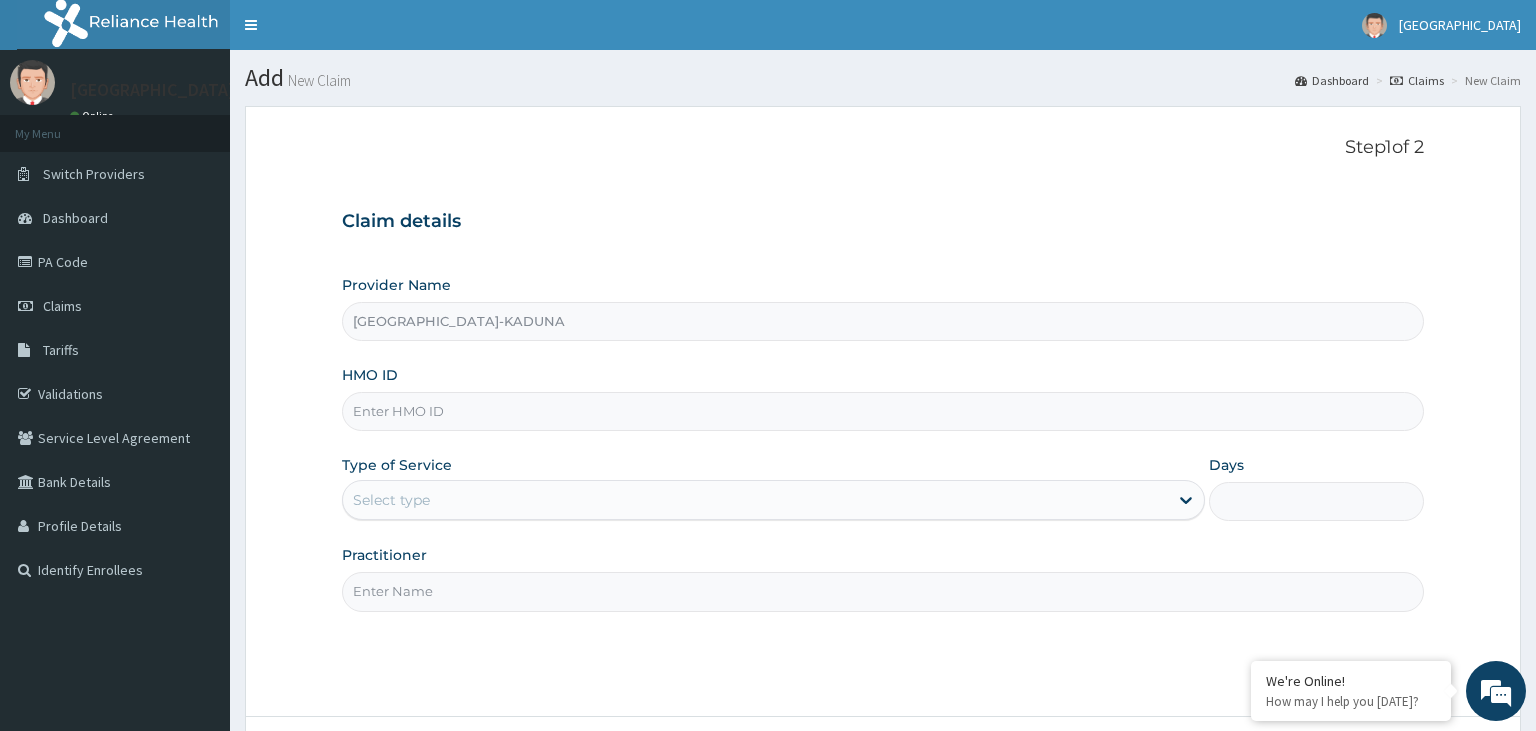 paste on "IFP/10061/A" 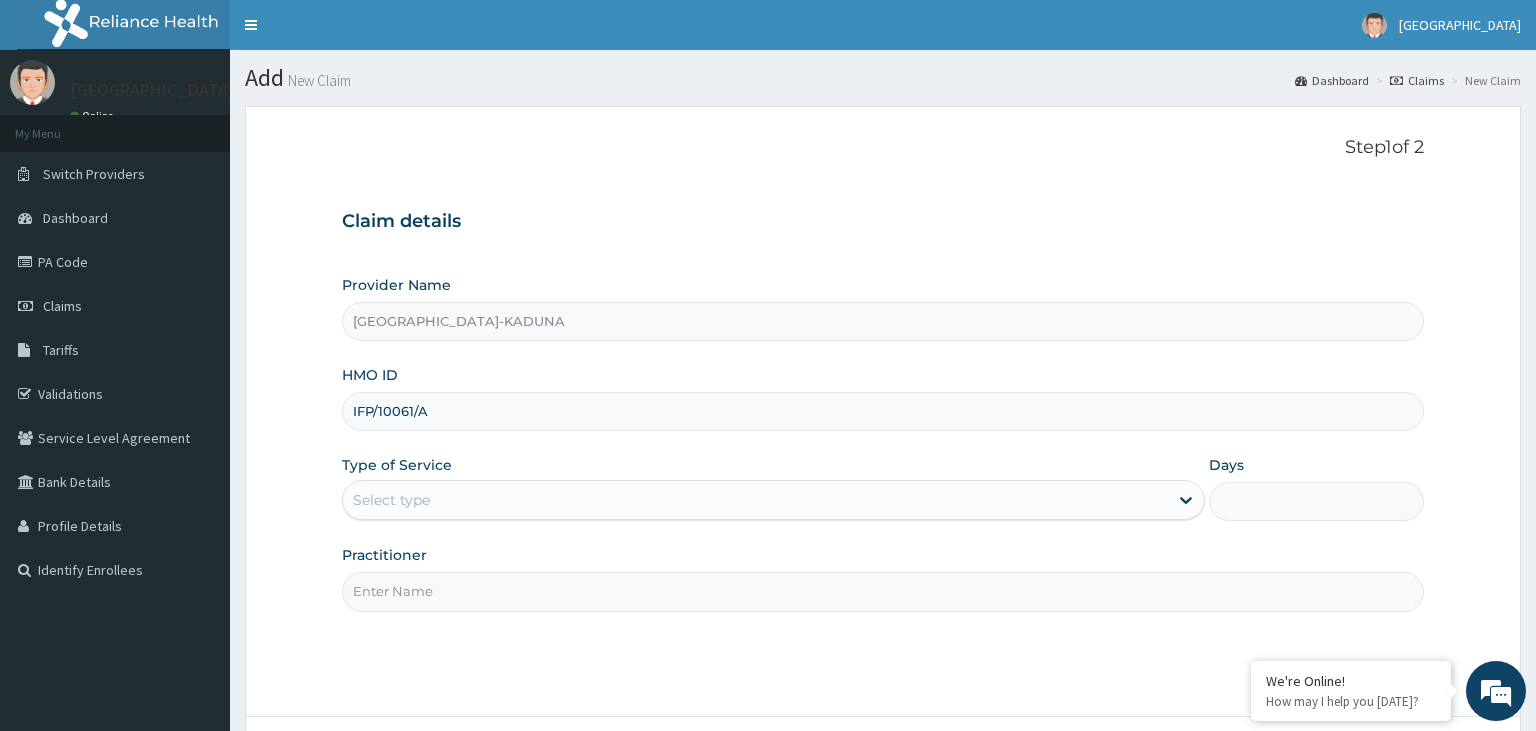click on "IFP/10061/A" at bounding box center (883, 411) 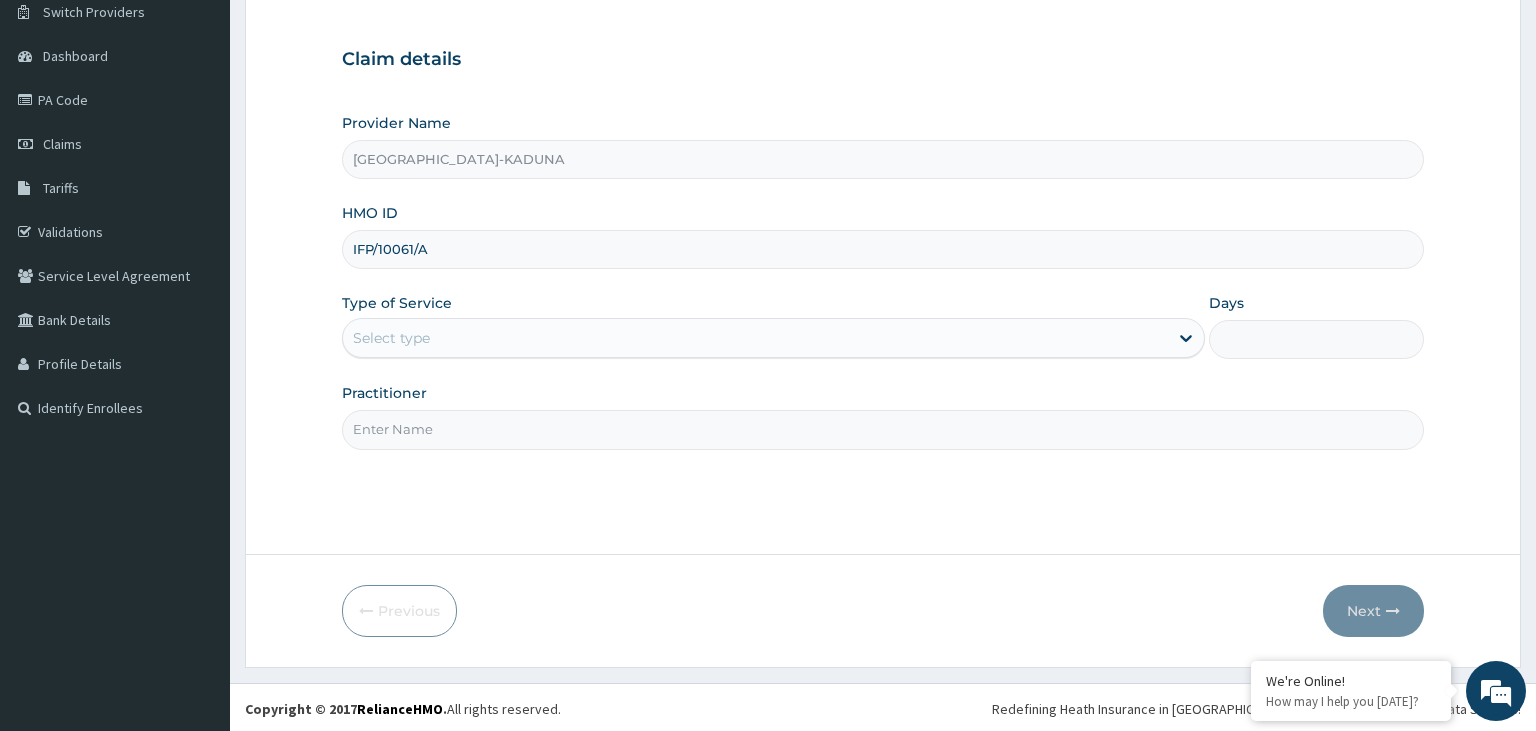 scroll, scrollTop: 164, scrollLeft: 0, axis: vertical 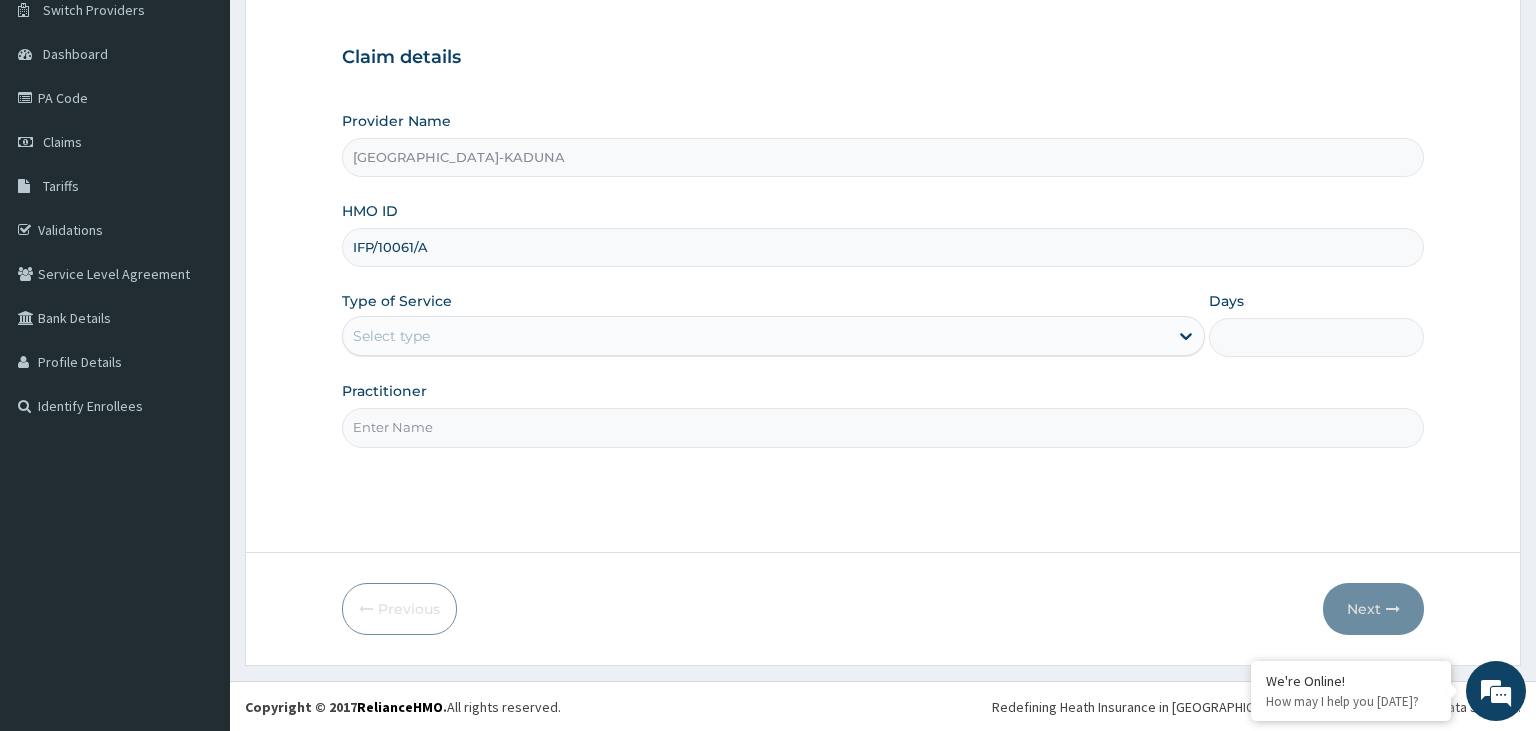 type on "IFP/10061/A" 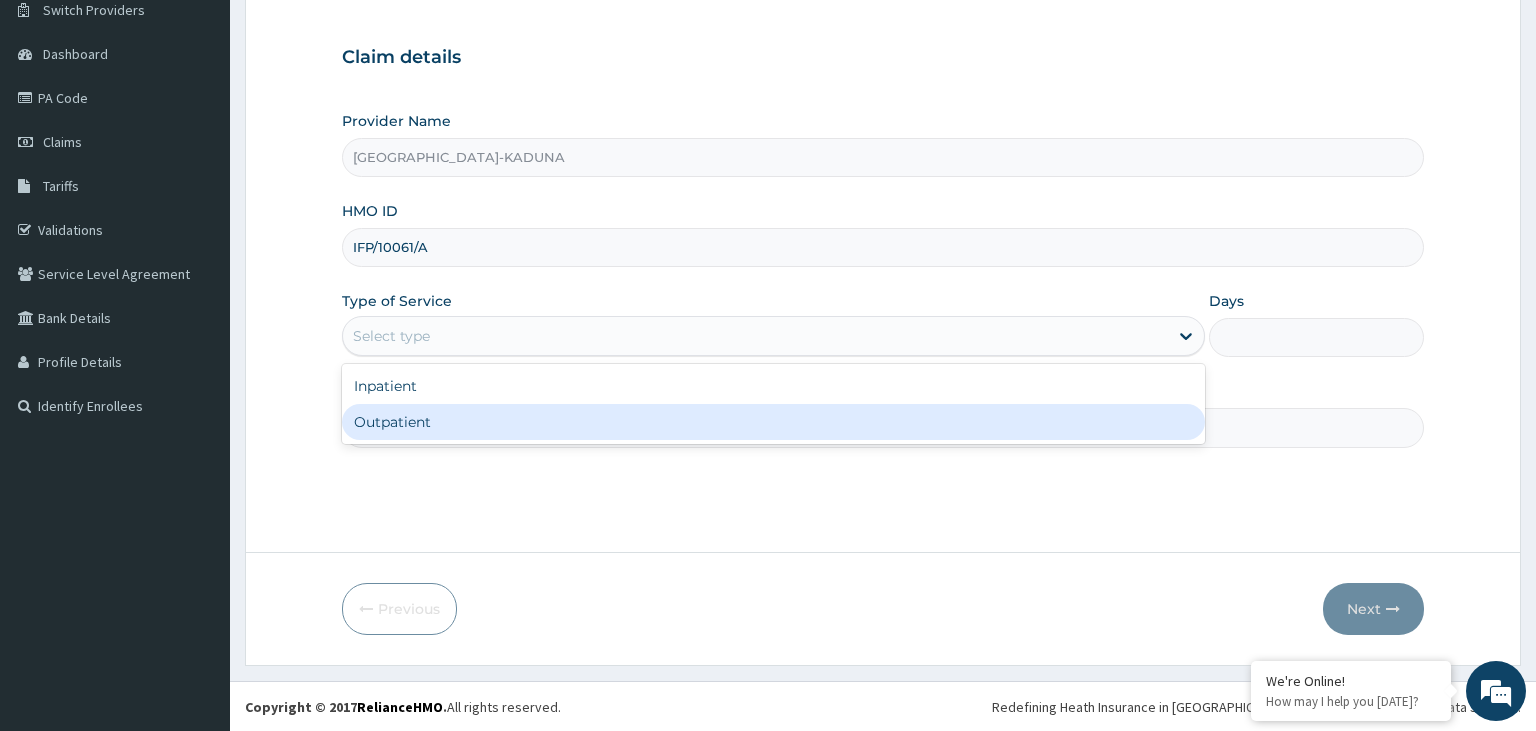 click on "Outpatient" at bounding box center (773, 422) 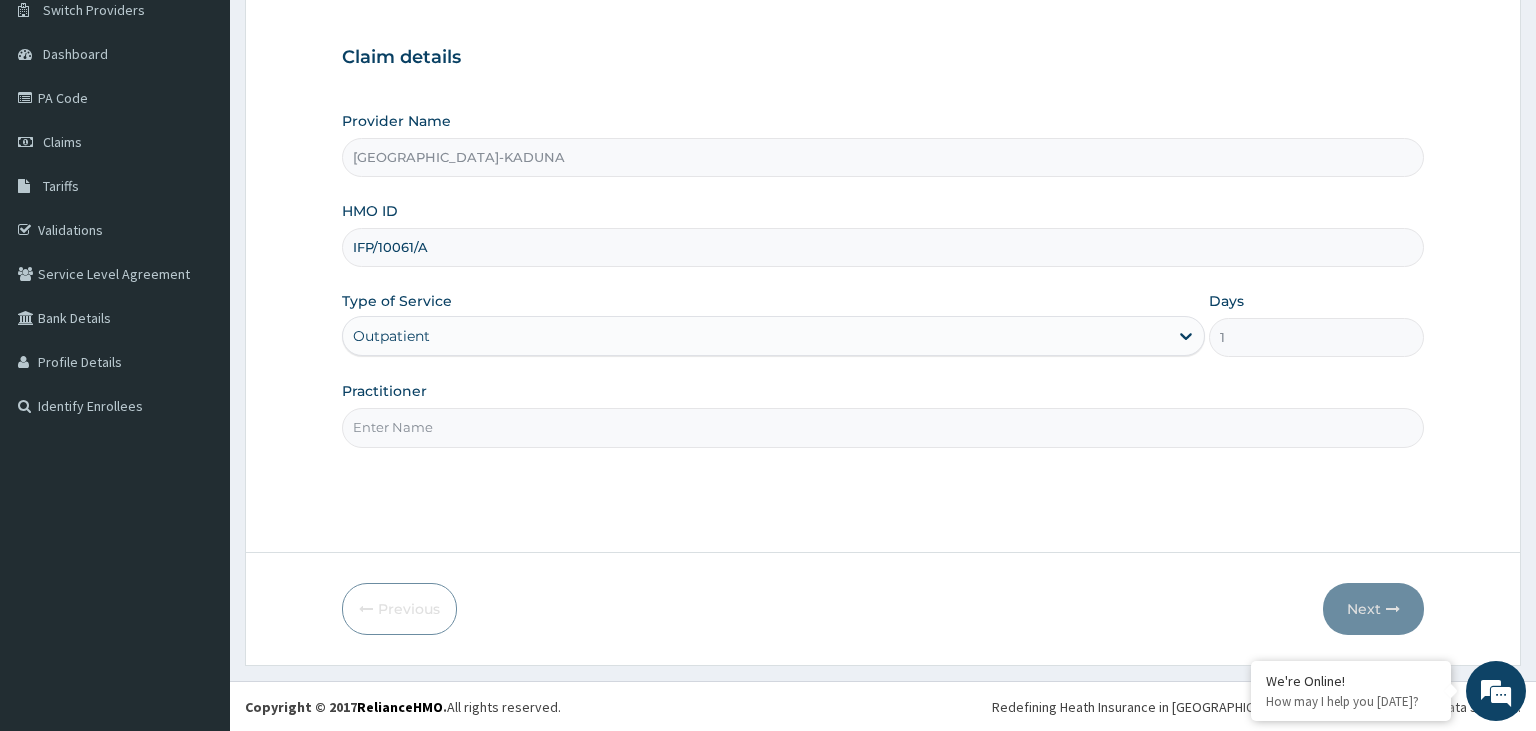 click on "Practitioner" at bounding box center [883, 427] 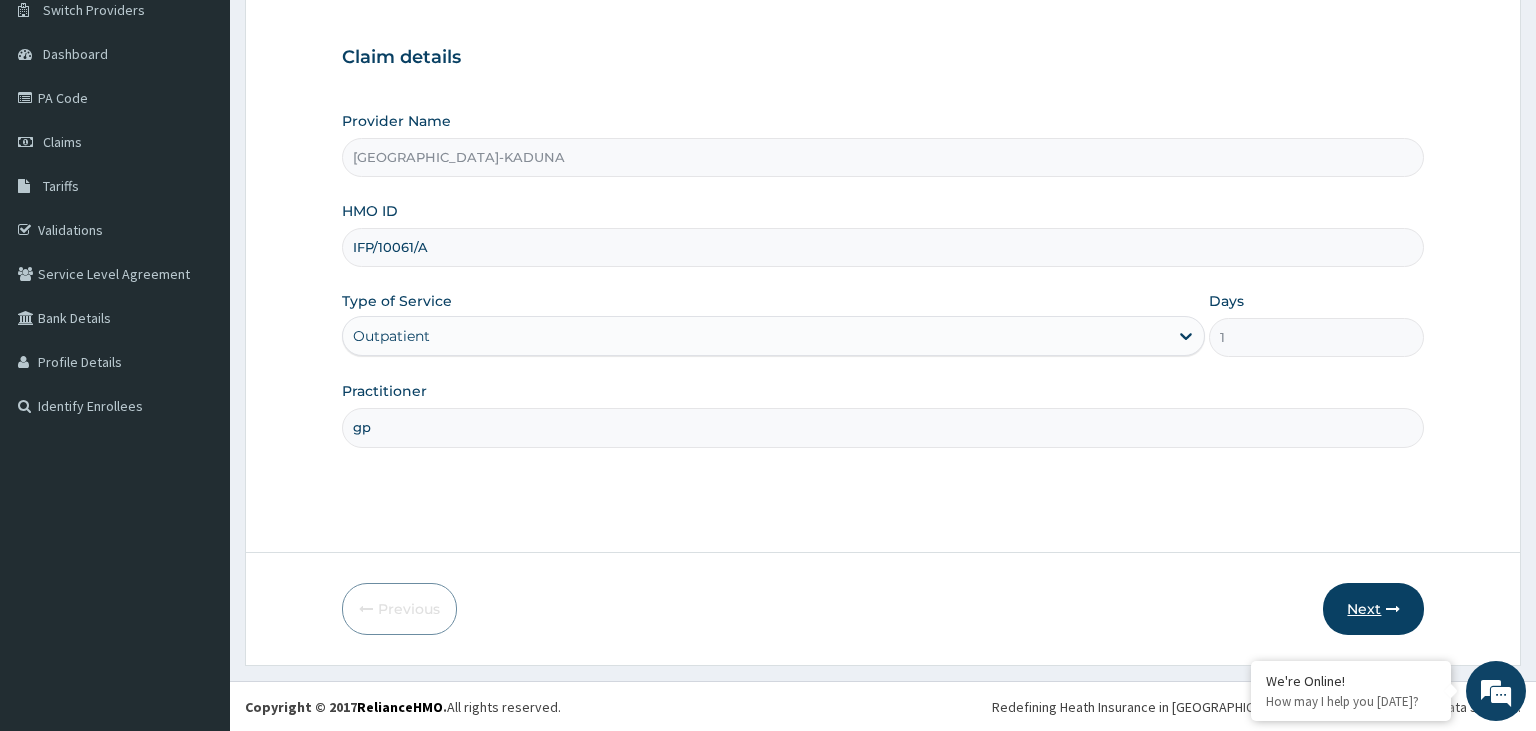type on "gp" 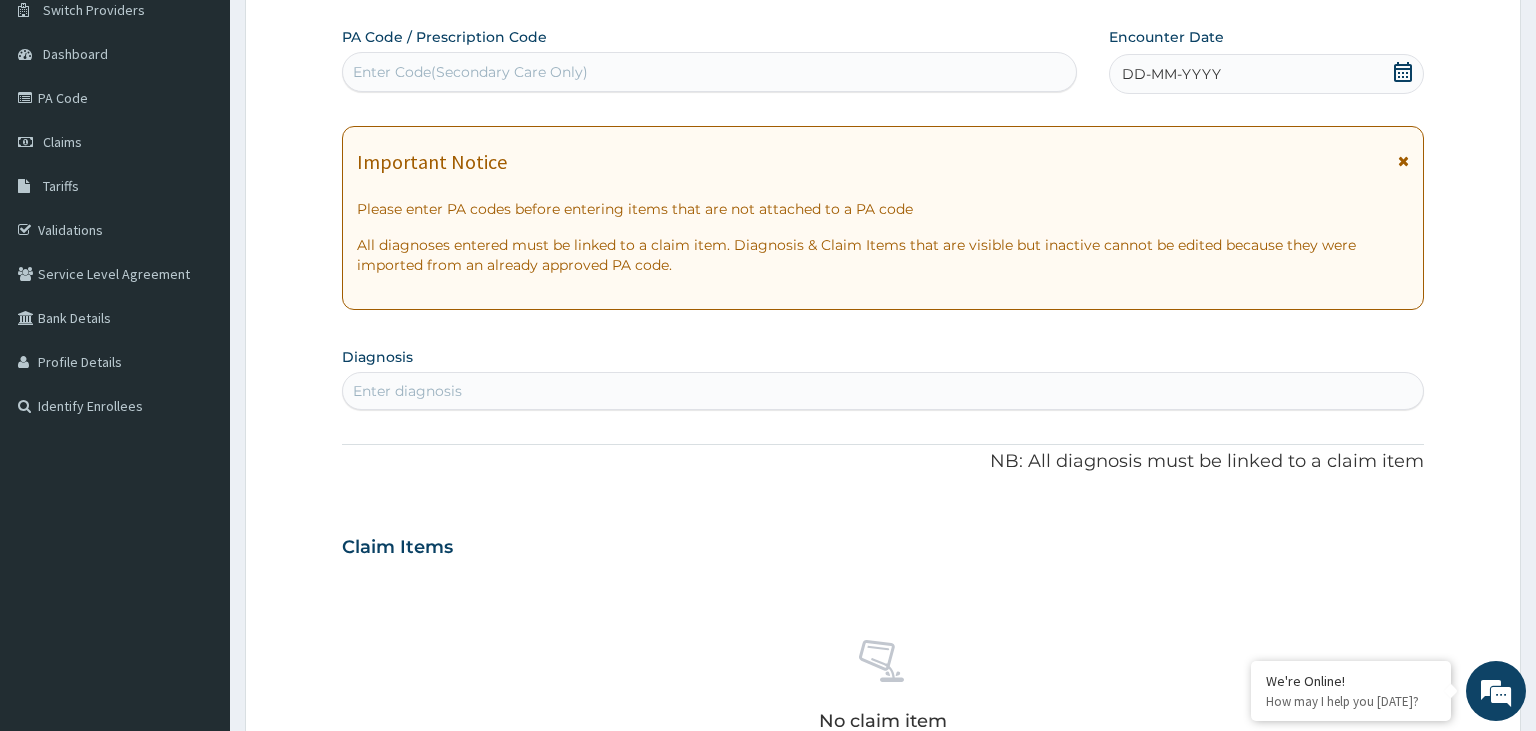 click on "Enter Code(Secondary Care Only)" at bounding box center (710, 72) 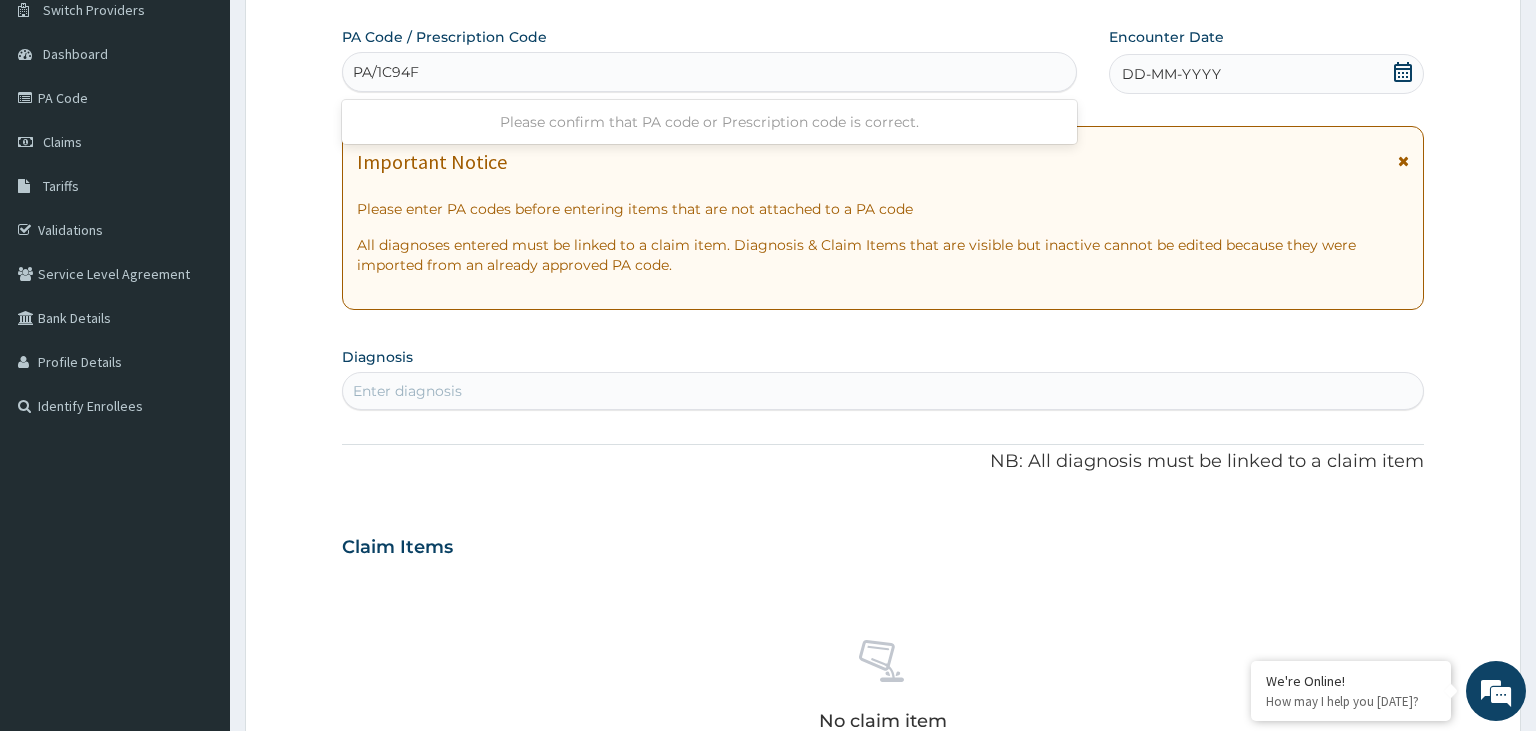 type on "PA/1C94FB" 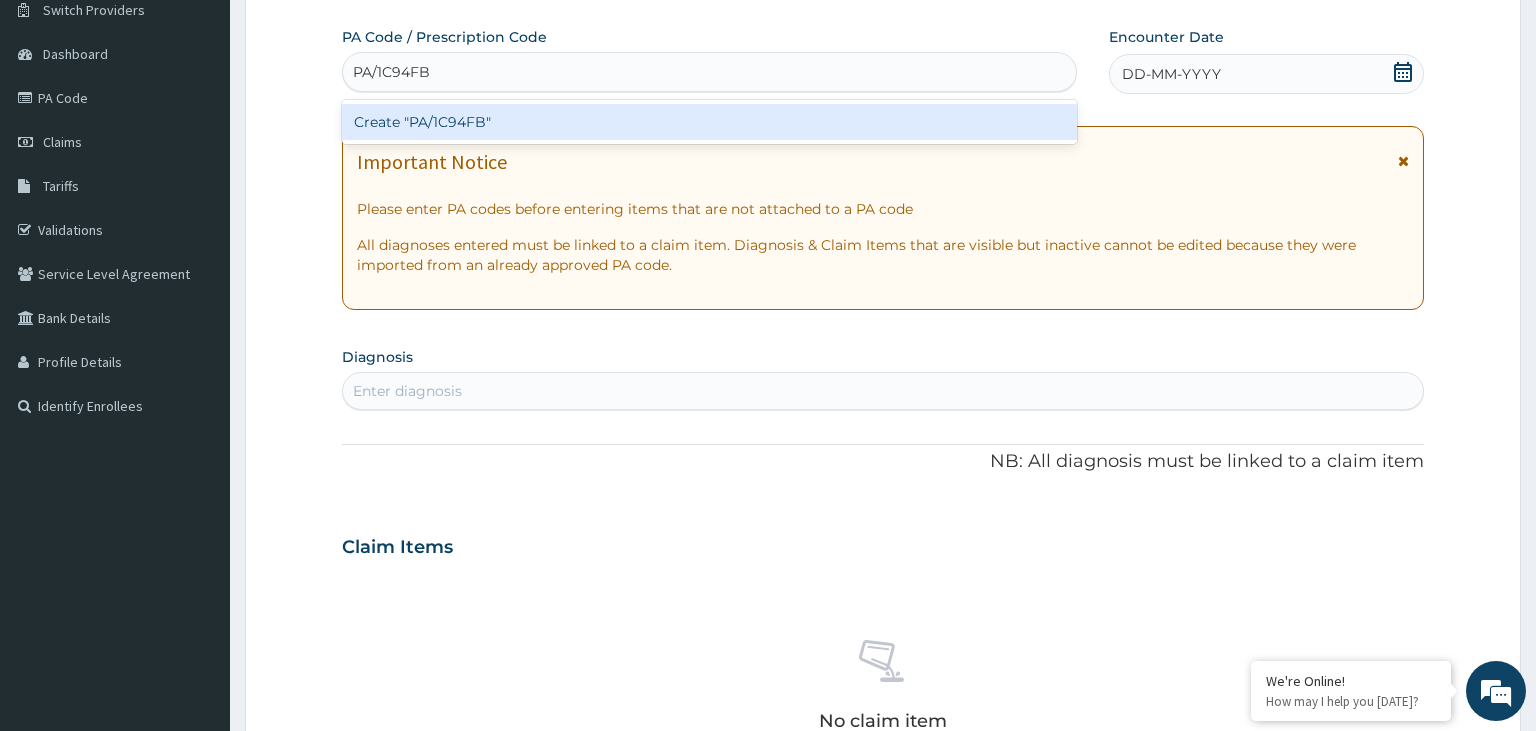 click on "Create "PA/1C94FB"" at bounding box center (710, 122) 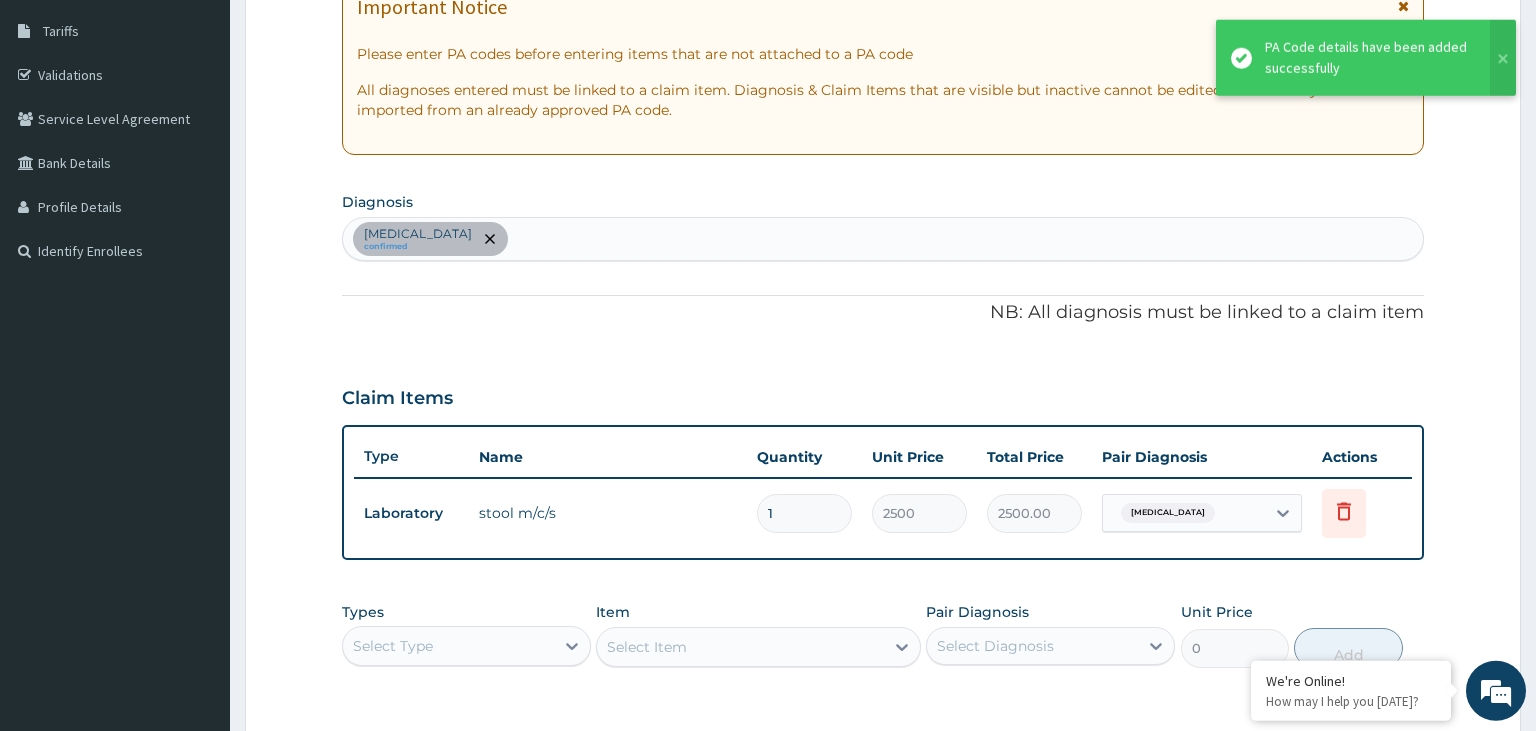 scroll, scrollTop: 164, scrollLeft: 0, axis: vertical 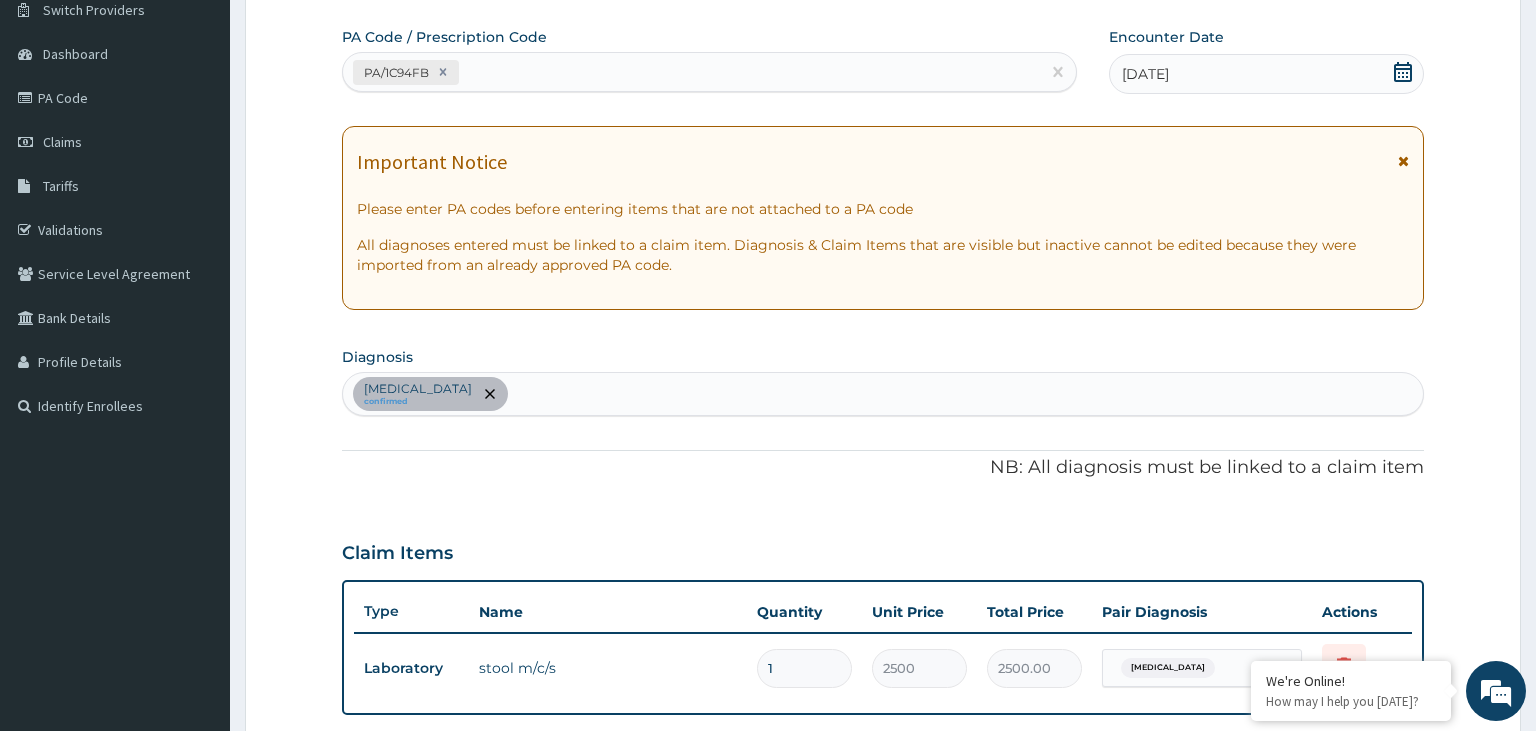 click on "Typhoid fever confirmed" at bounding box center (883, 394) 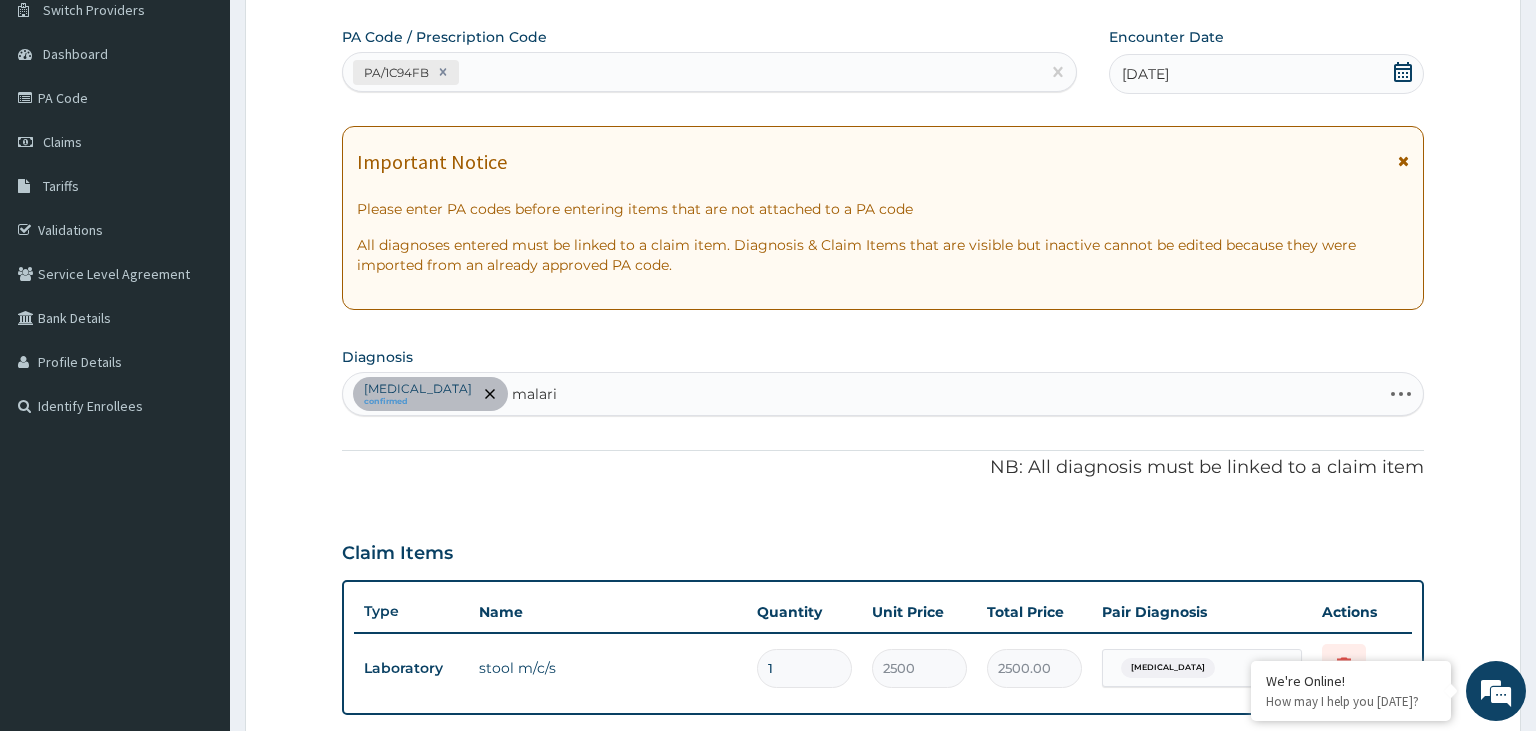 type on "malaria" 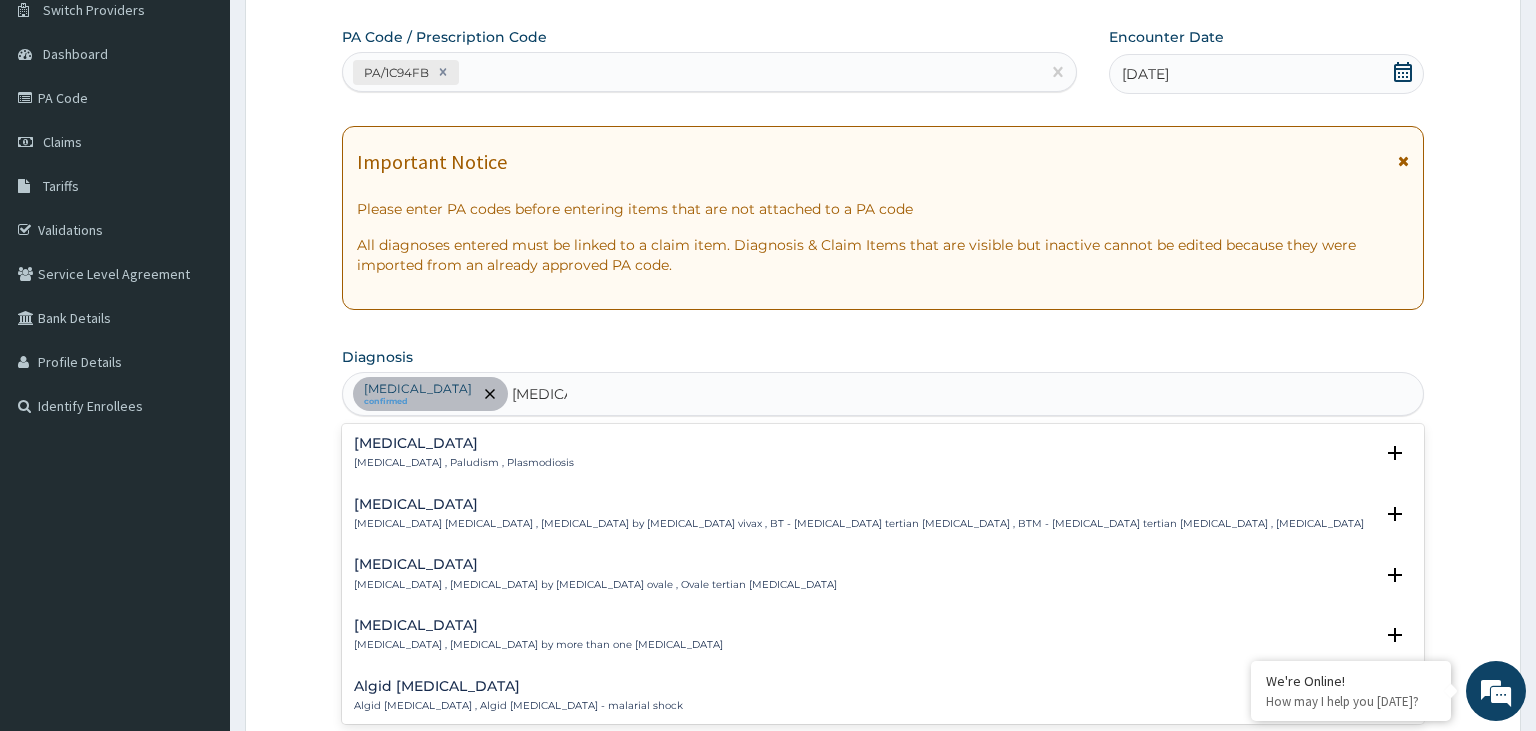 click on "Malaria Malaria , Paludism , Plasmodiosis" at bounding box center [464, 453] 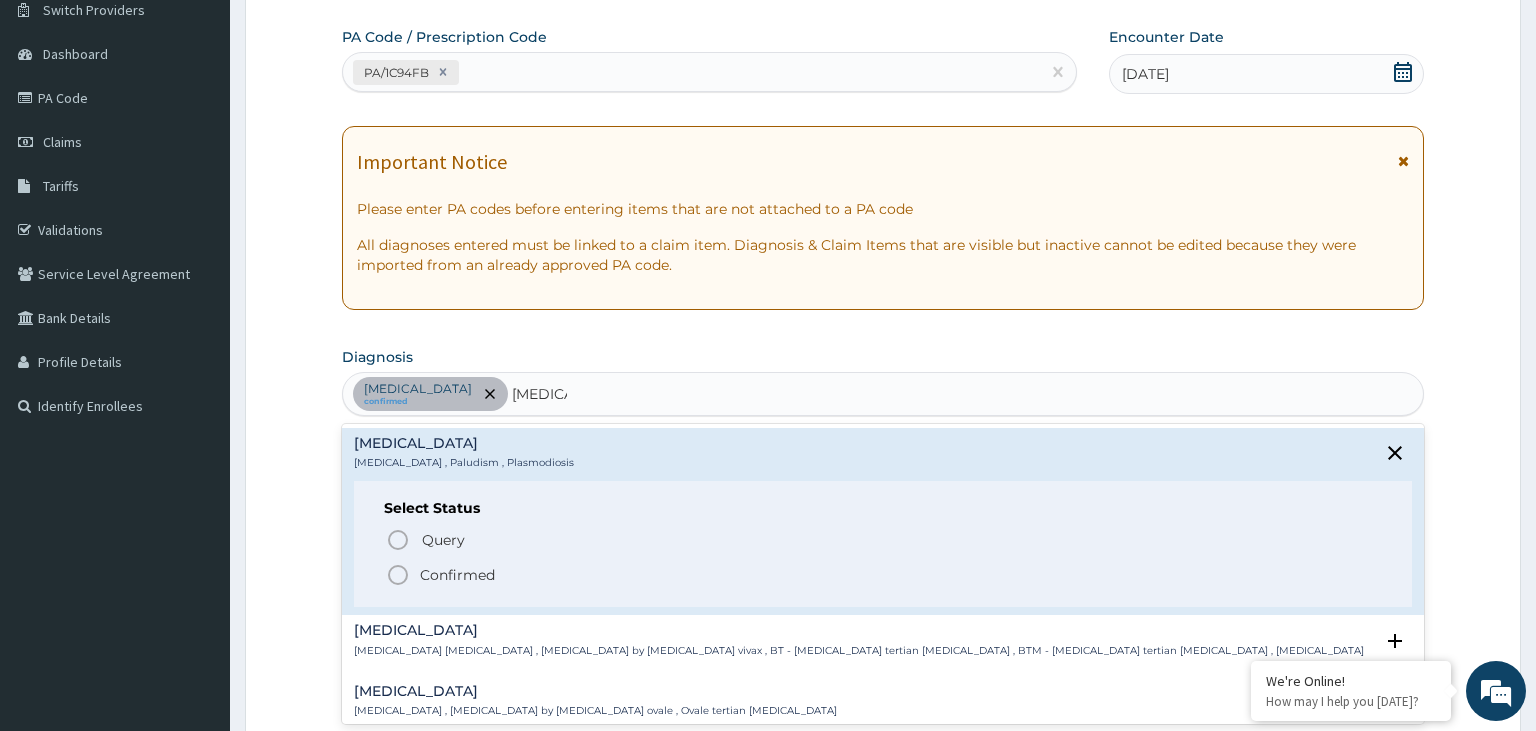 click on "Confirmed" at bounding box center (457, 575) 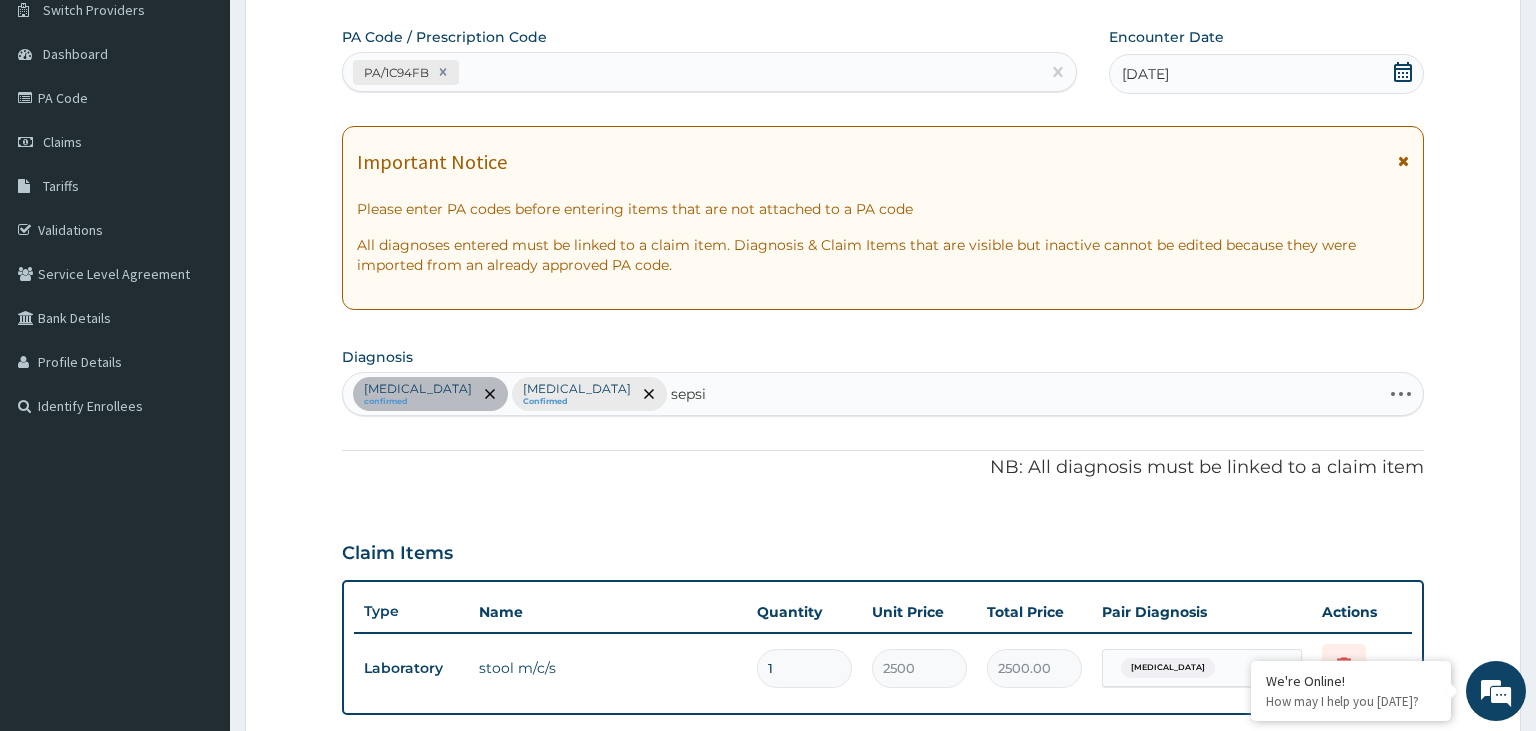 type on "sepsis" 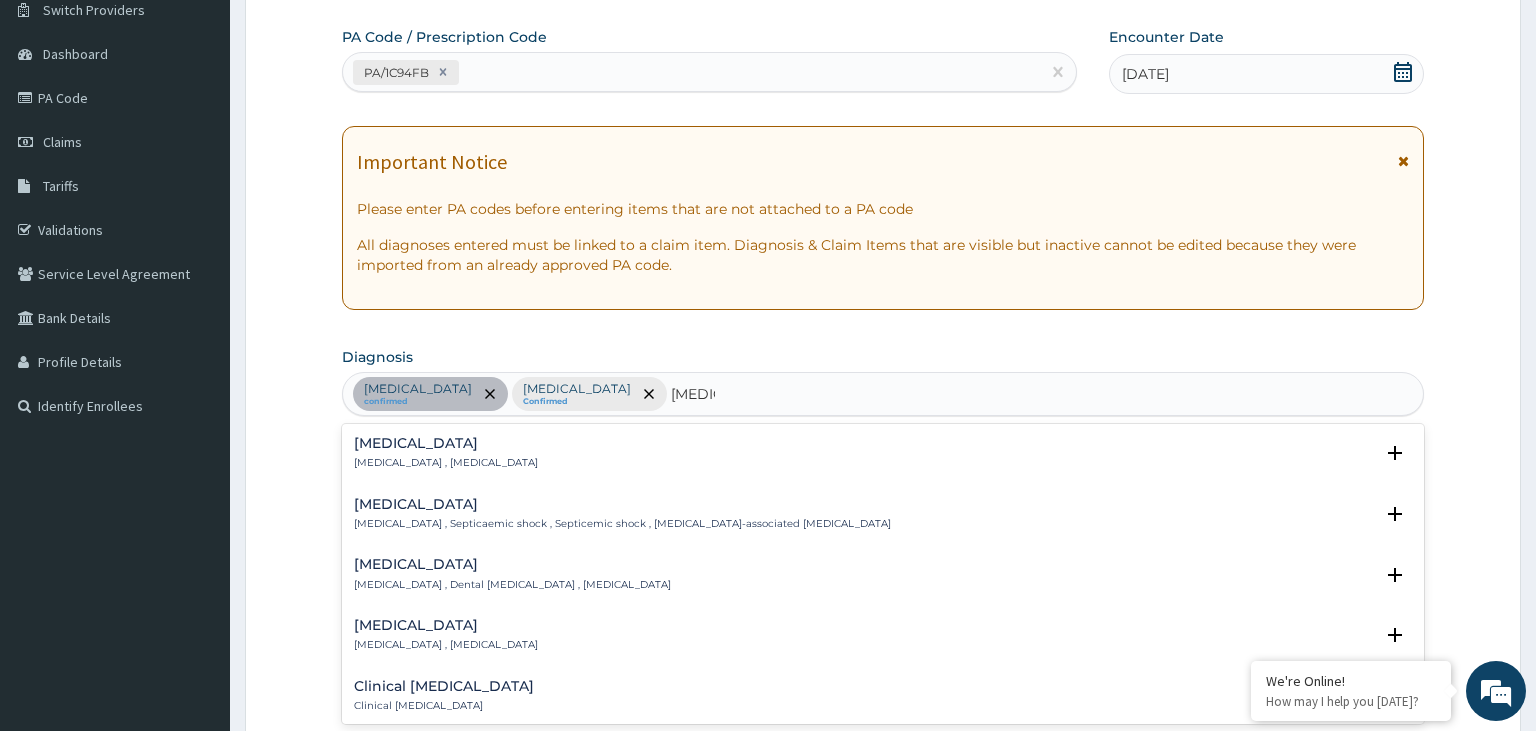 click on "Sepsis" at bounding box center (446, 443) 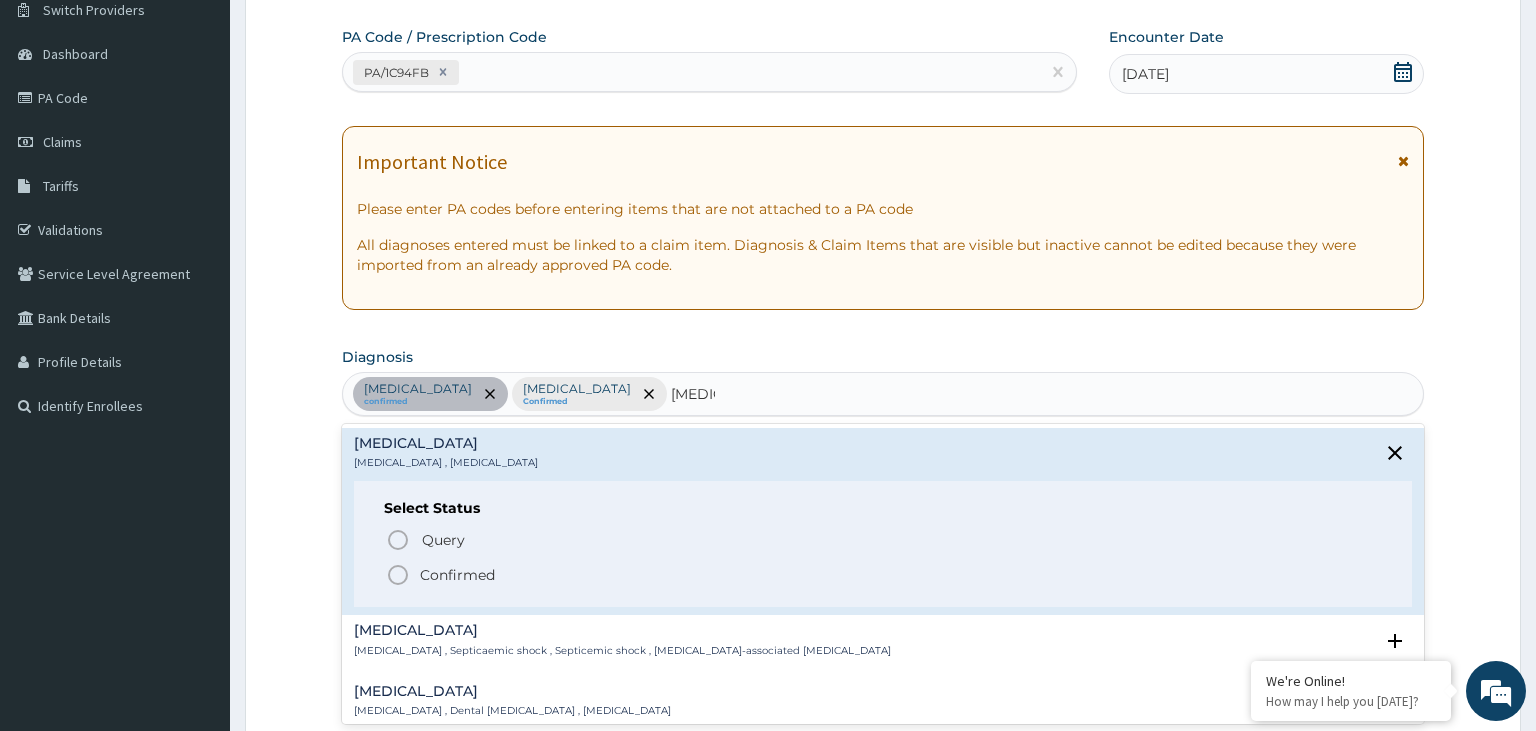 click 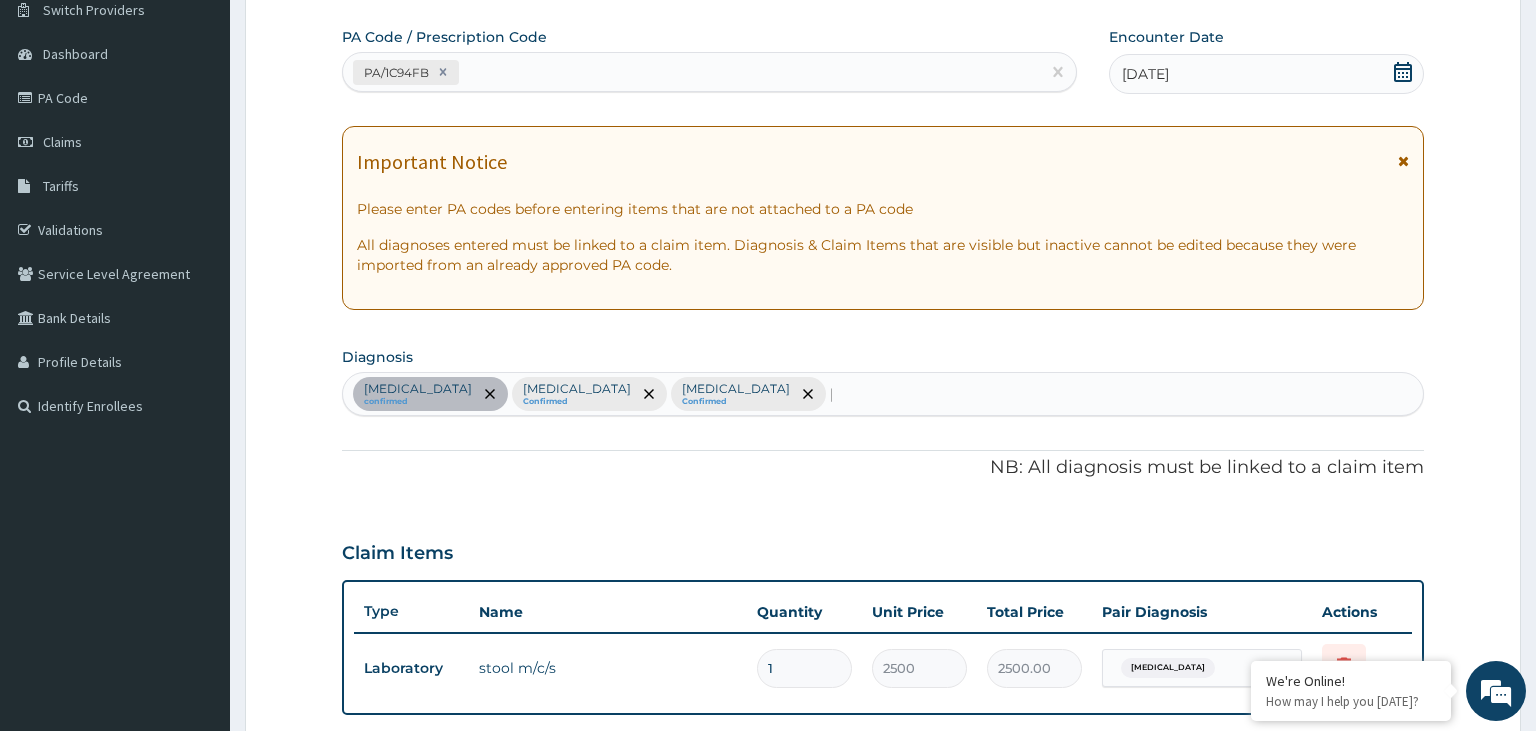 type 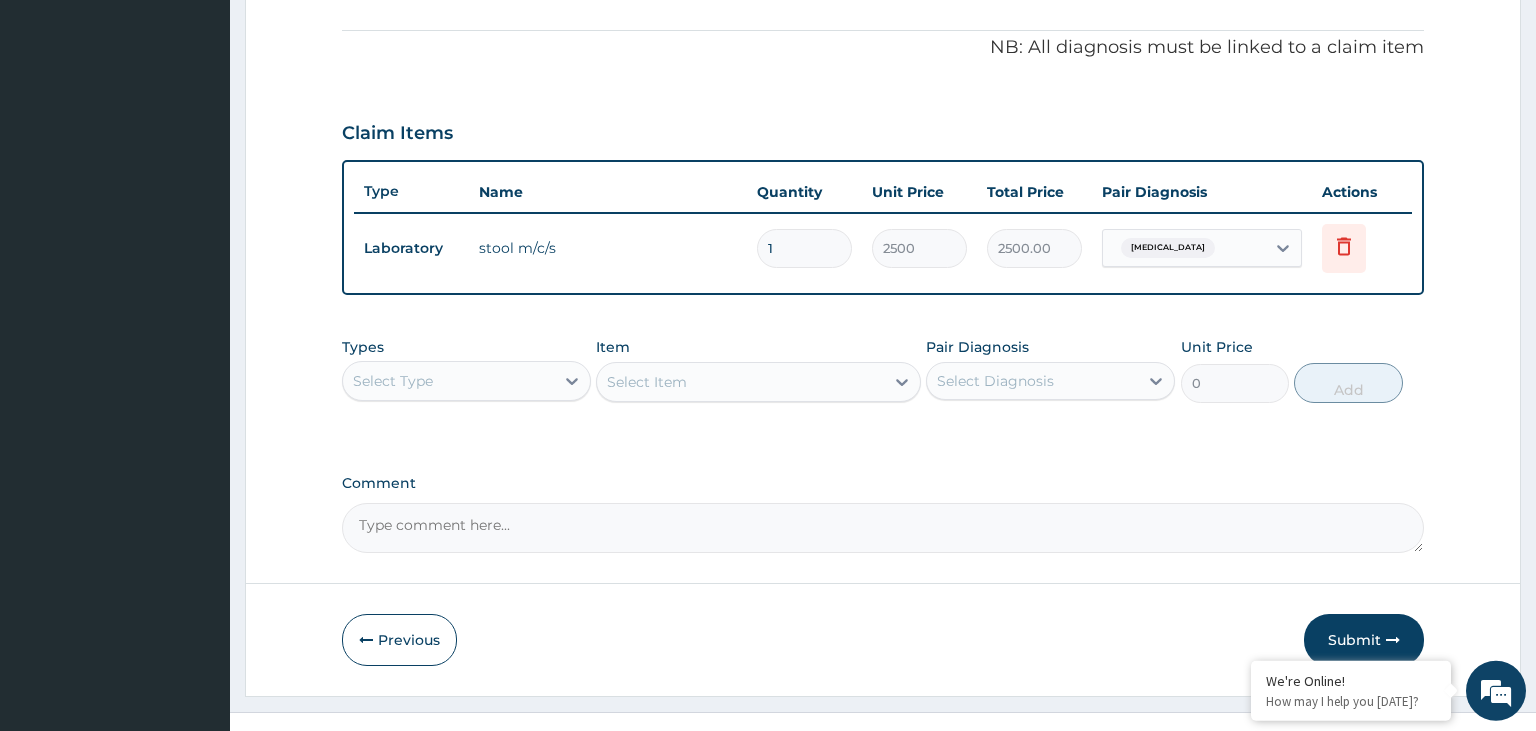 scroll, scrollTop: 586, scrollLeft: 0, axis: vertical 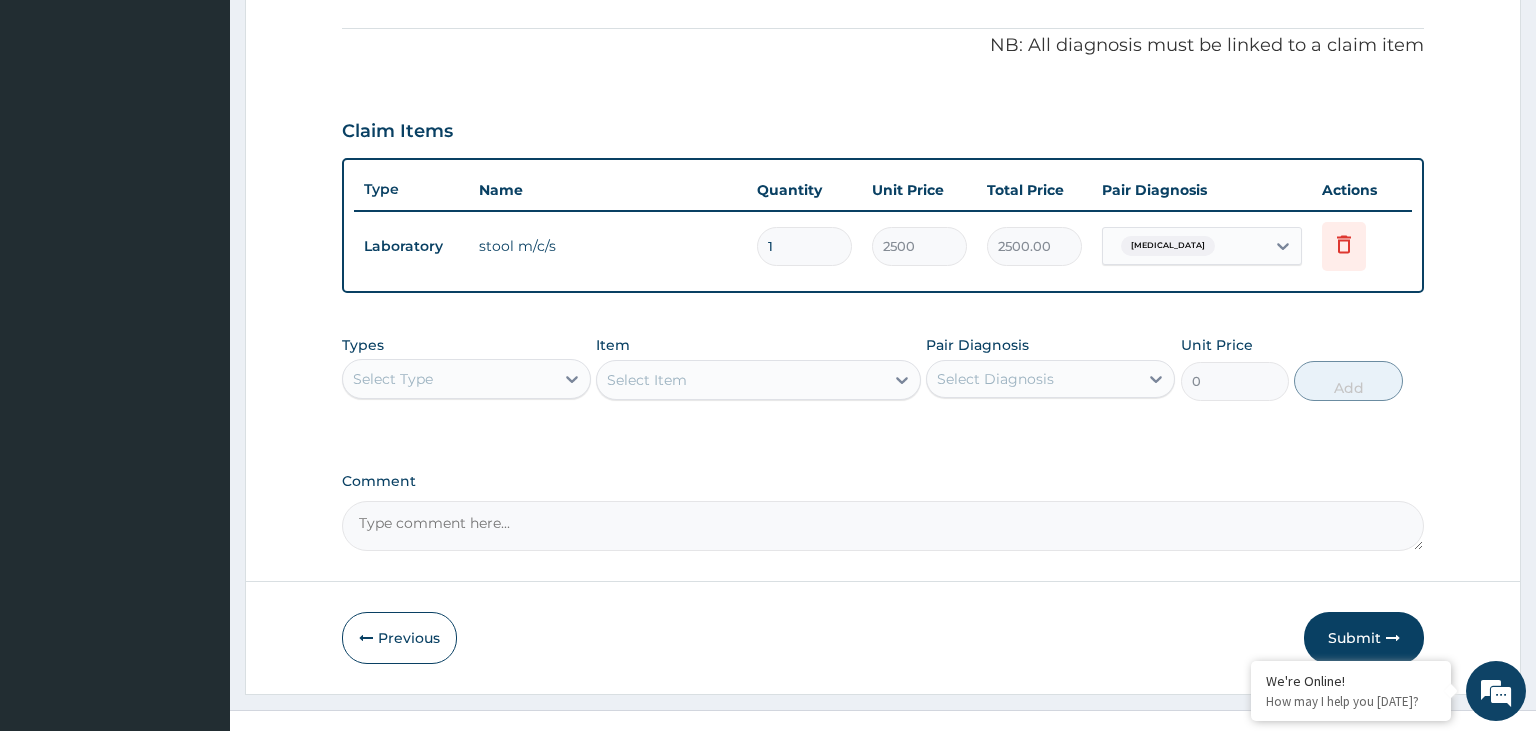 click on "Select Type" at bounding box center (448, 379) 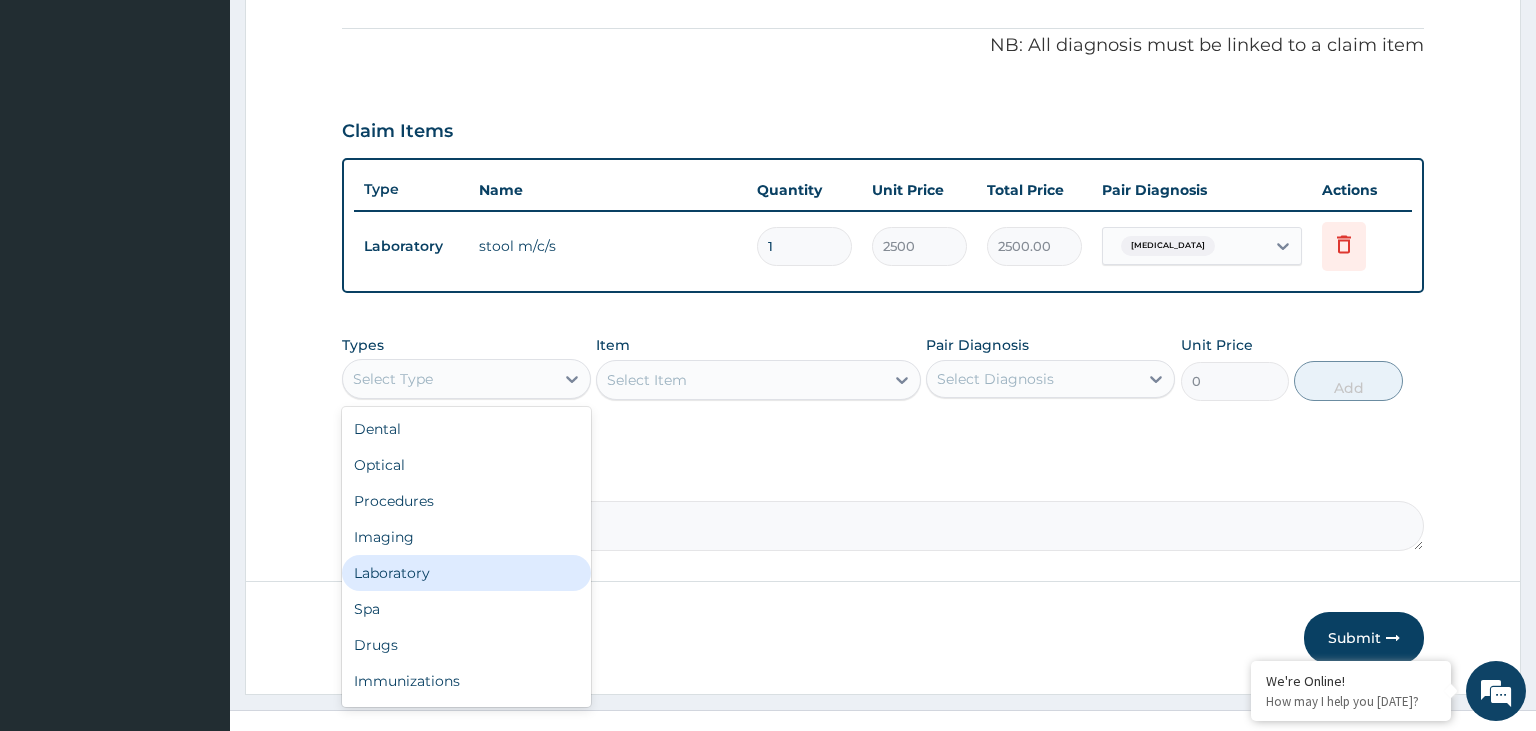 click on "Laboratory" at bounding box center [466, 573] 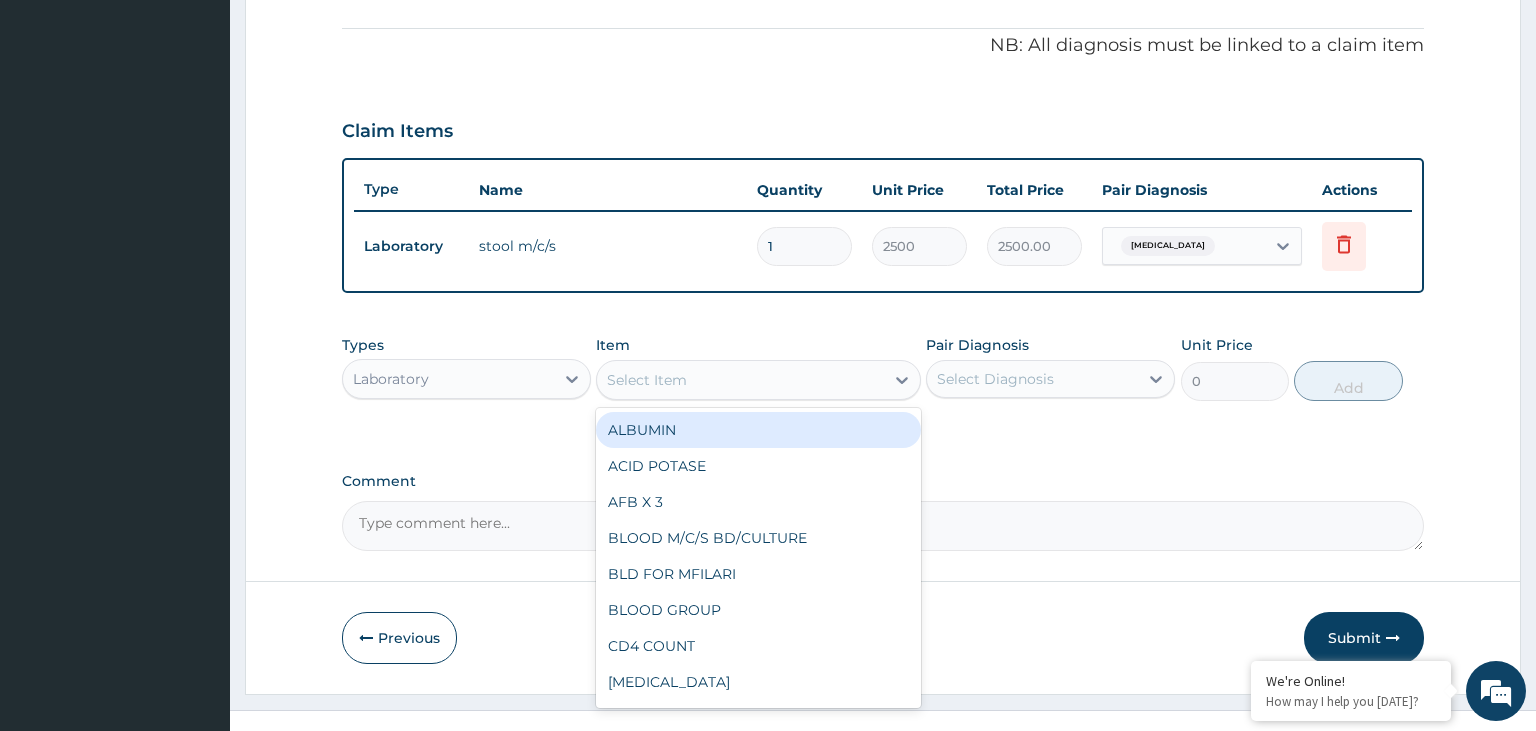 click on "Select Item" at bounding box center [740, 380] 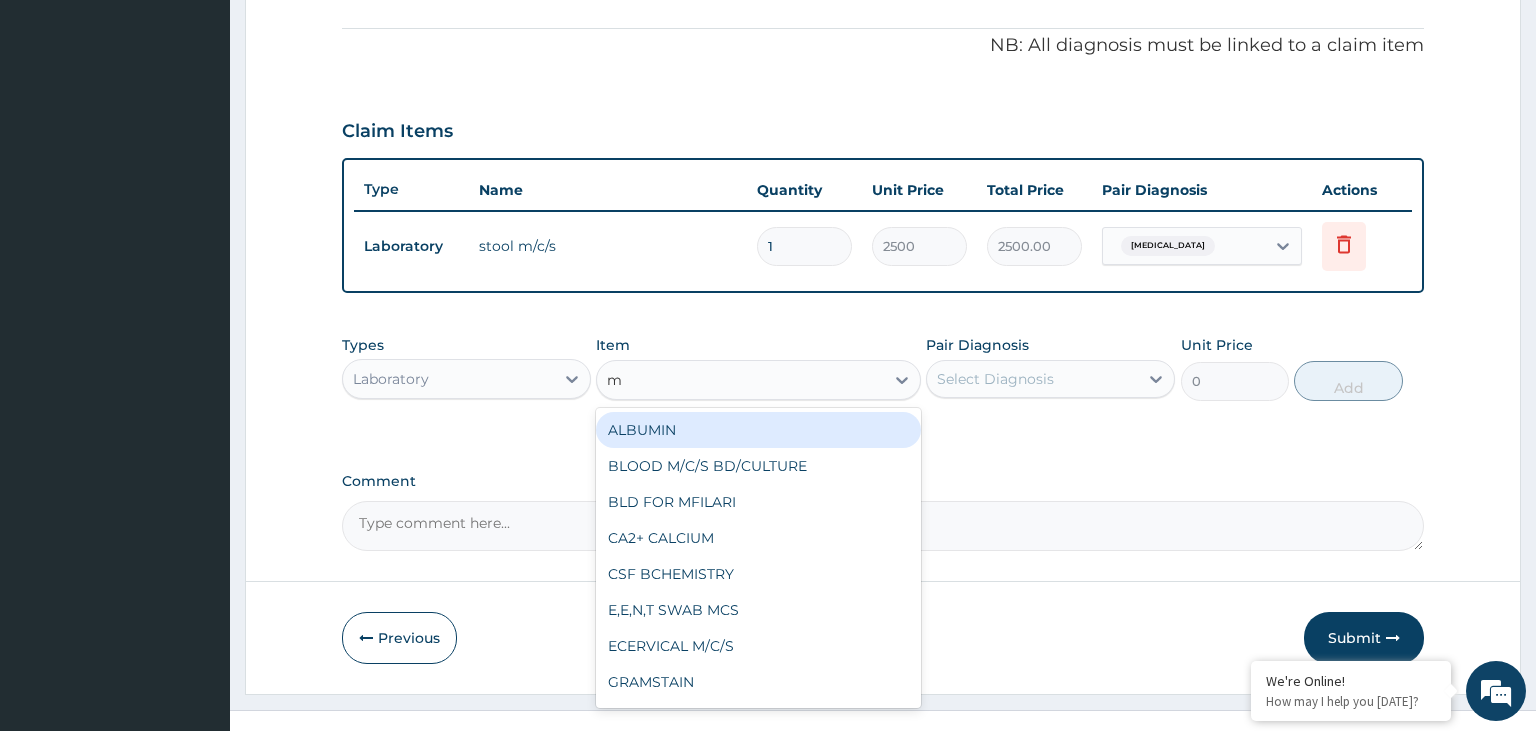 type on "mp" 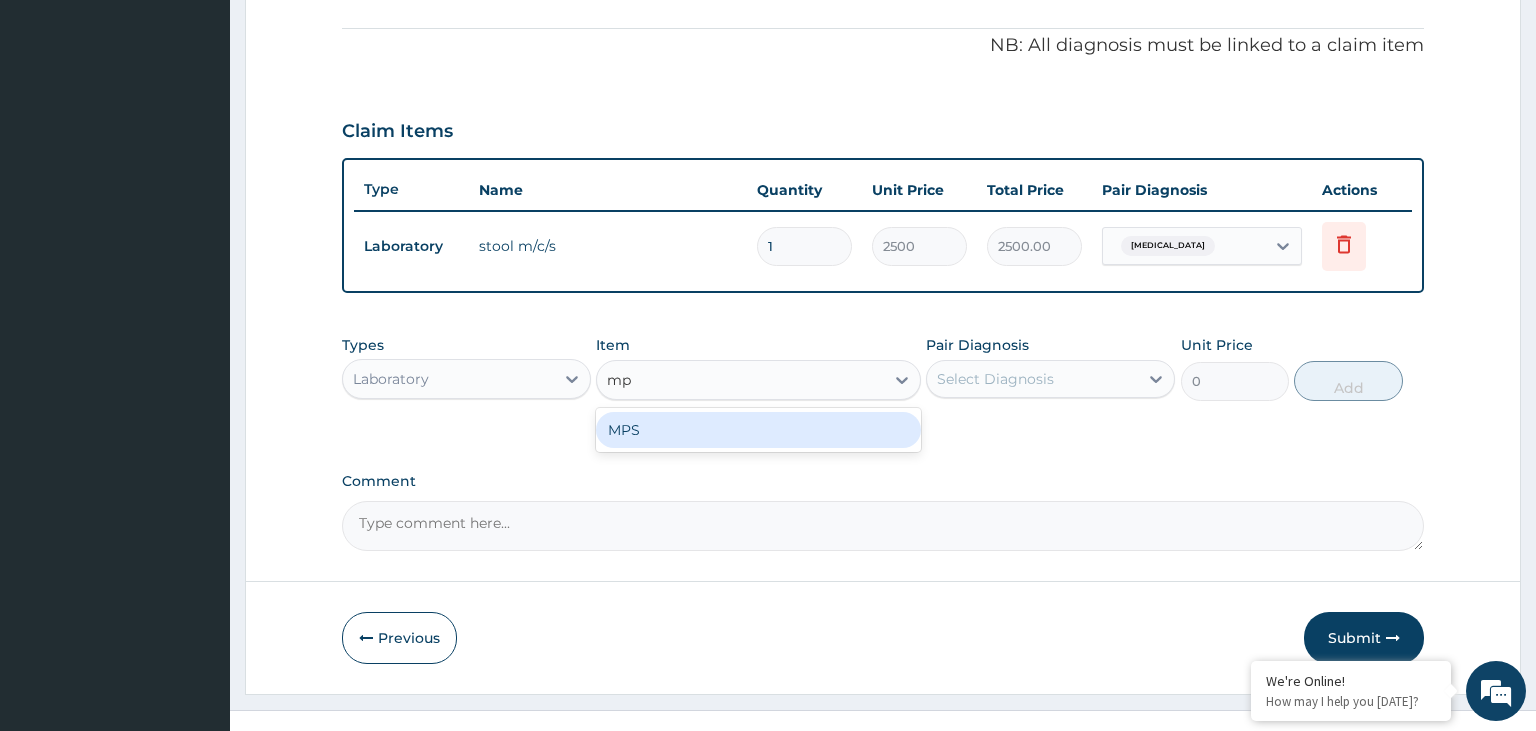 click on "MPS" at bounding box center [758, 430] 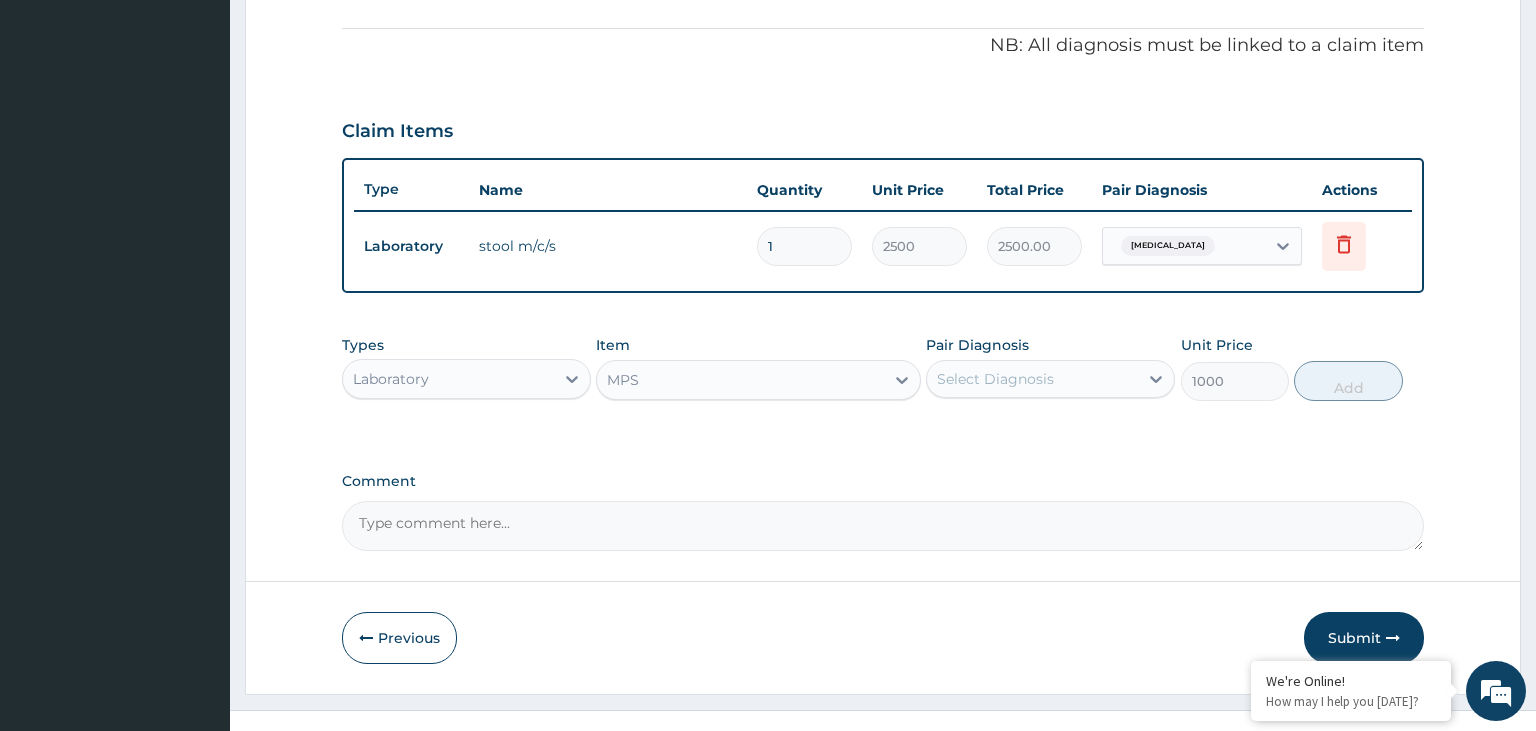 click on "Select Diagnosis" at bounding box center (1032, 379) 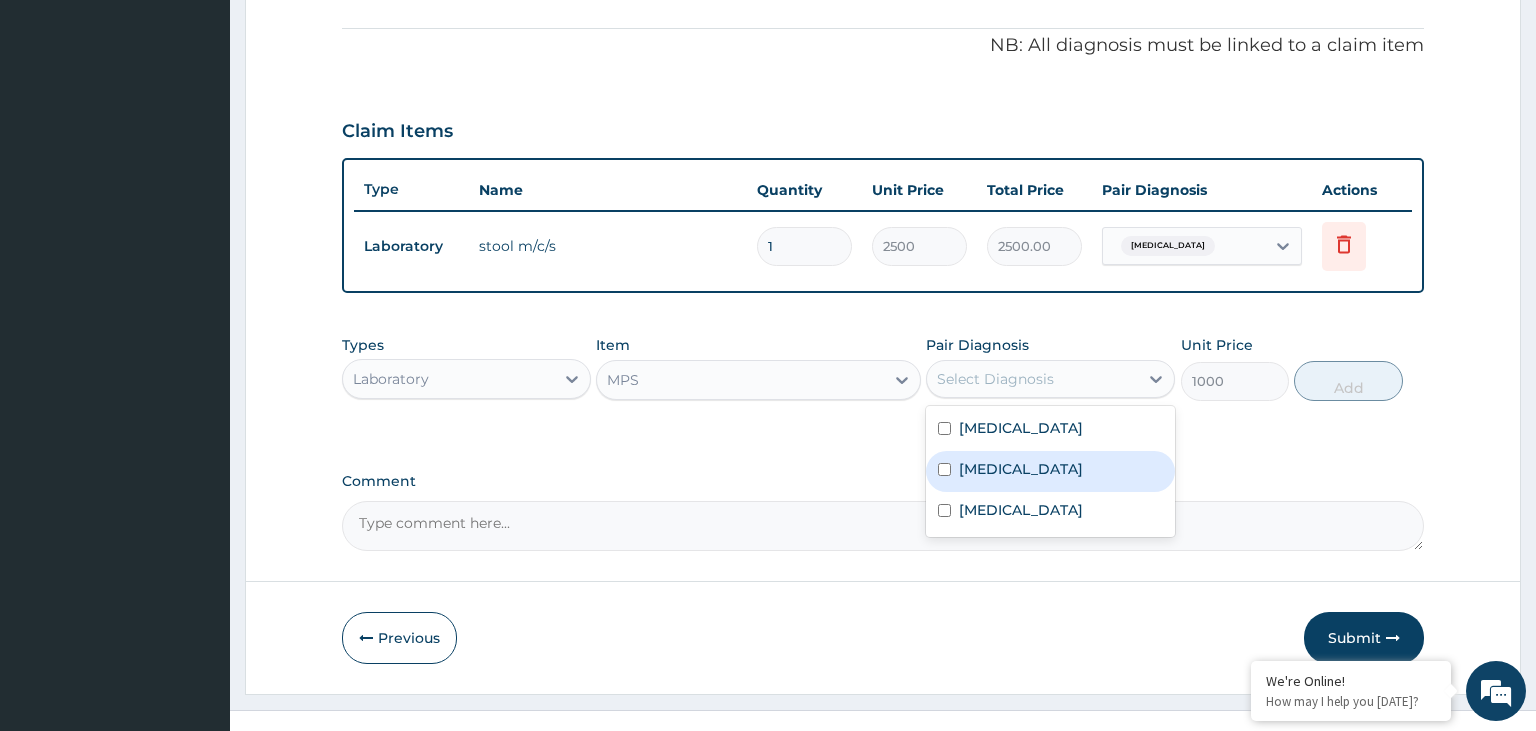 click on "Malaria" at bounding box center (1050, 471) 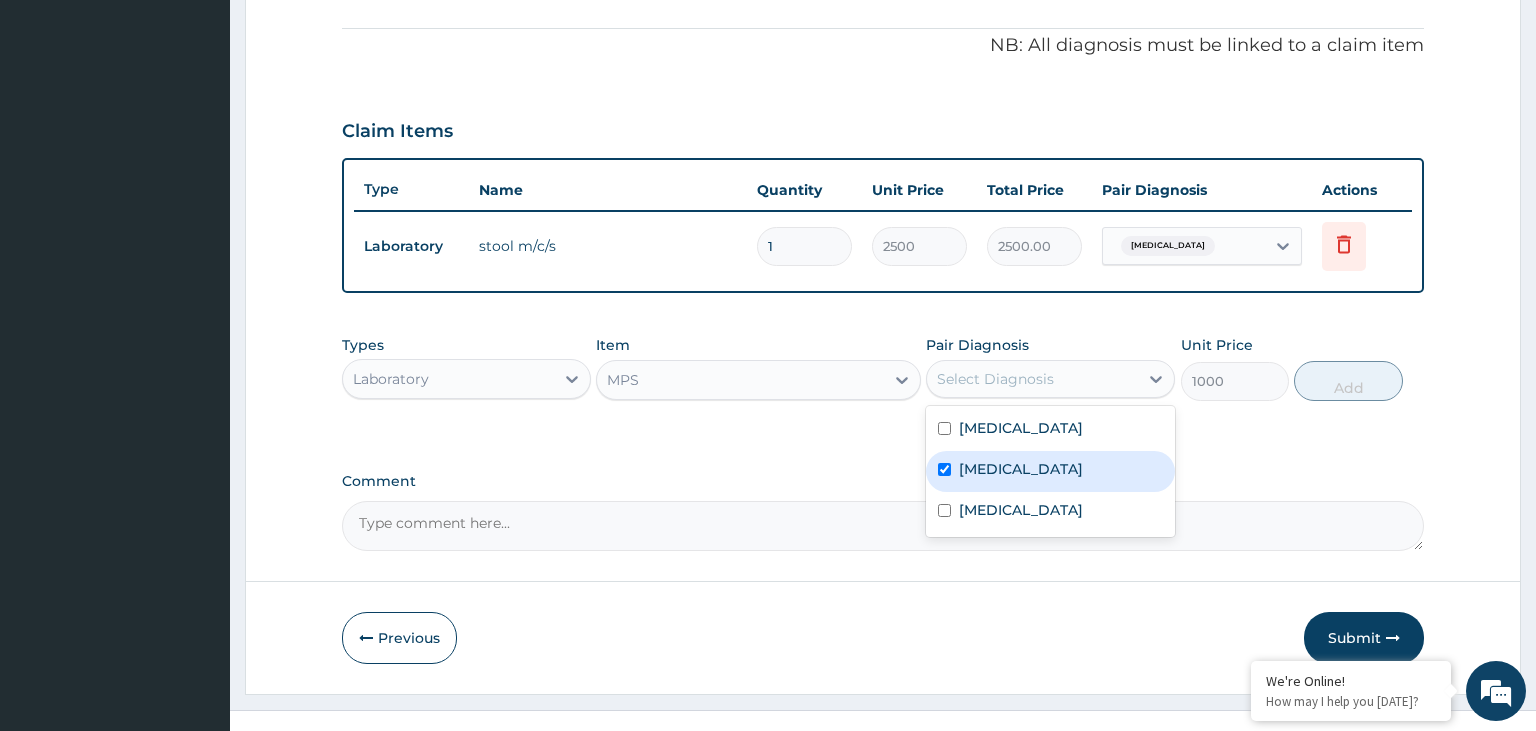 checkbox on "true" 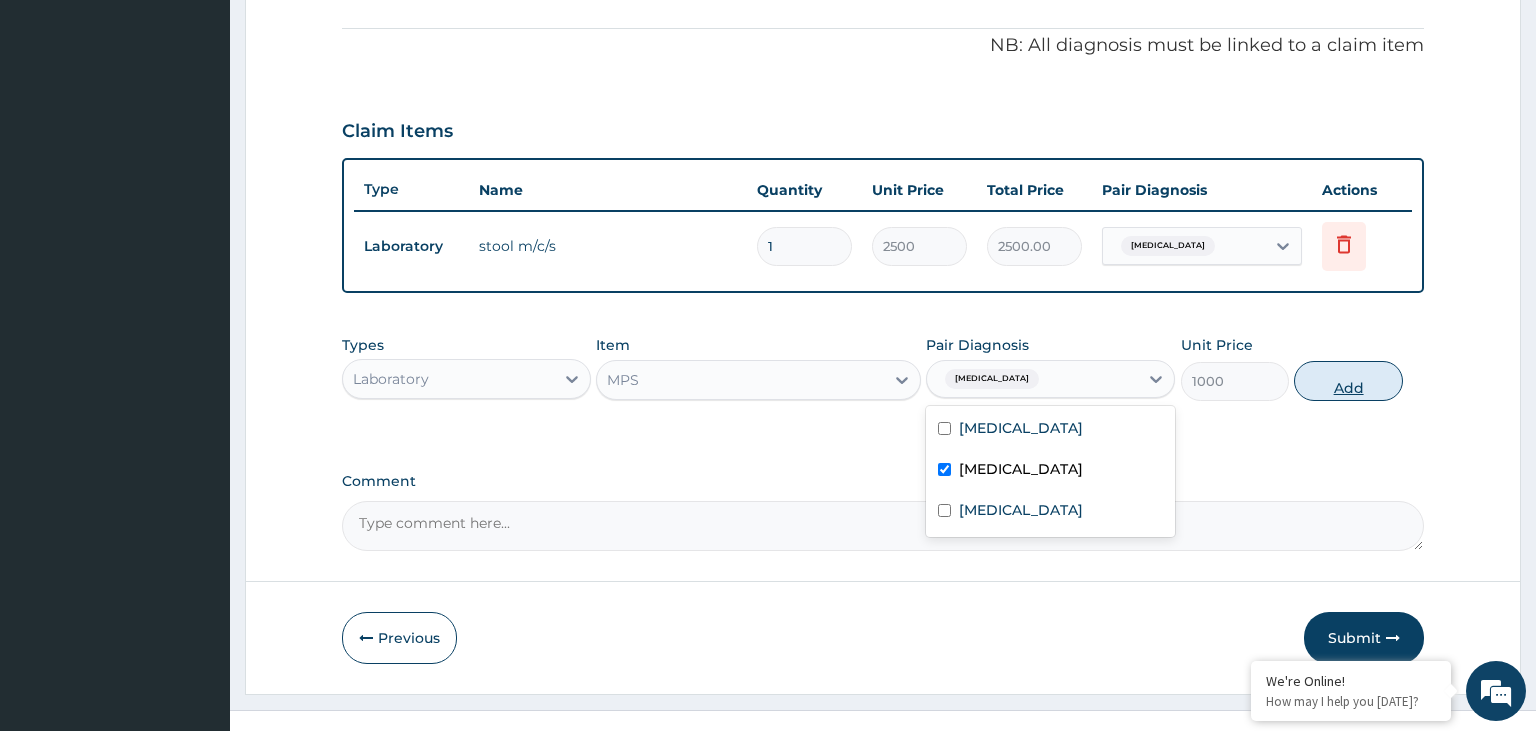click on "Add" at bounding box center [1348, 381] 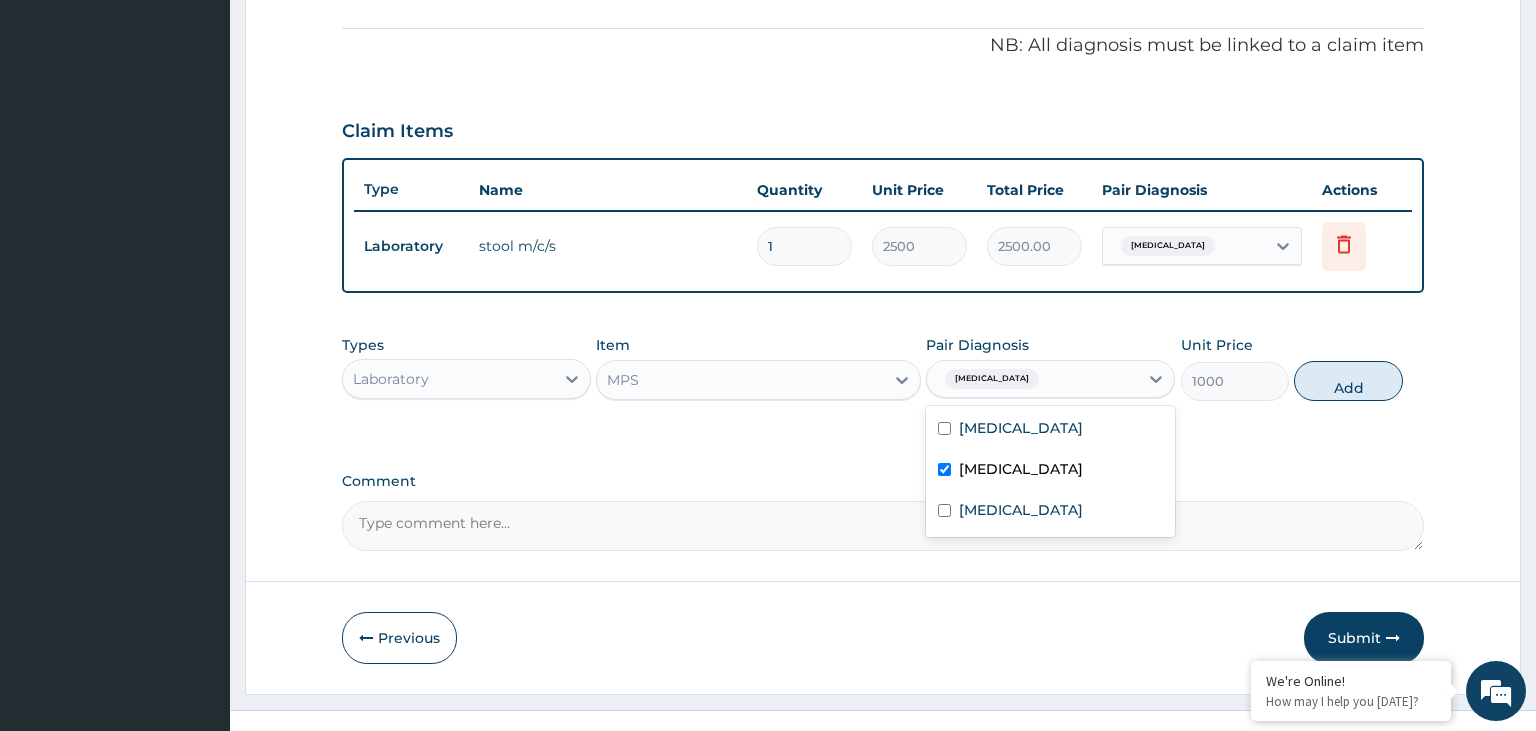 type on "0" 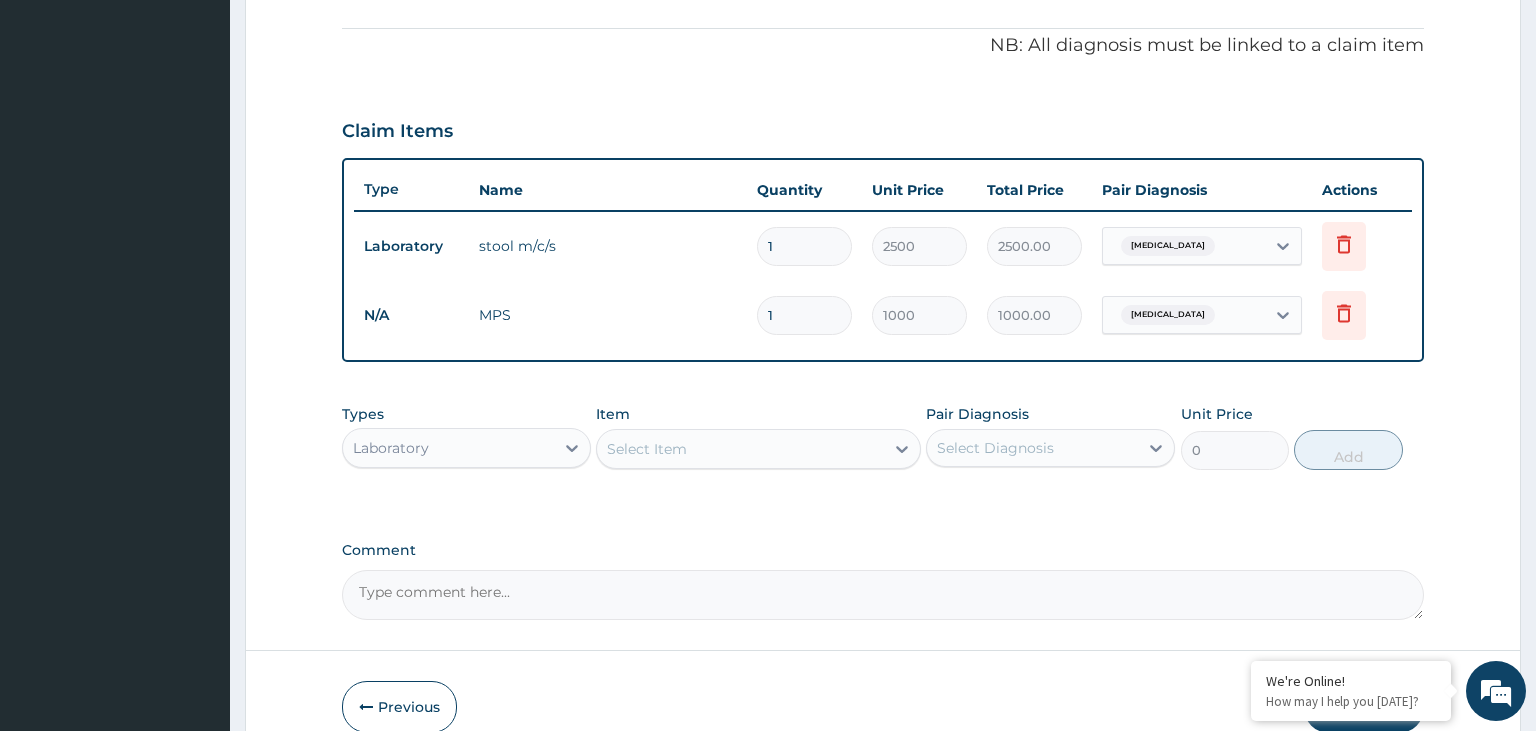 click on "Select Item" at bounding box center (740, 449) 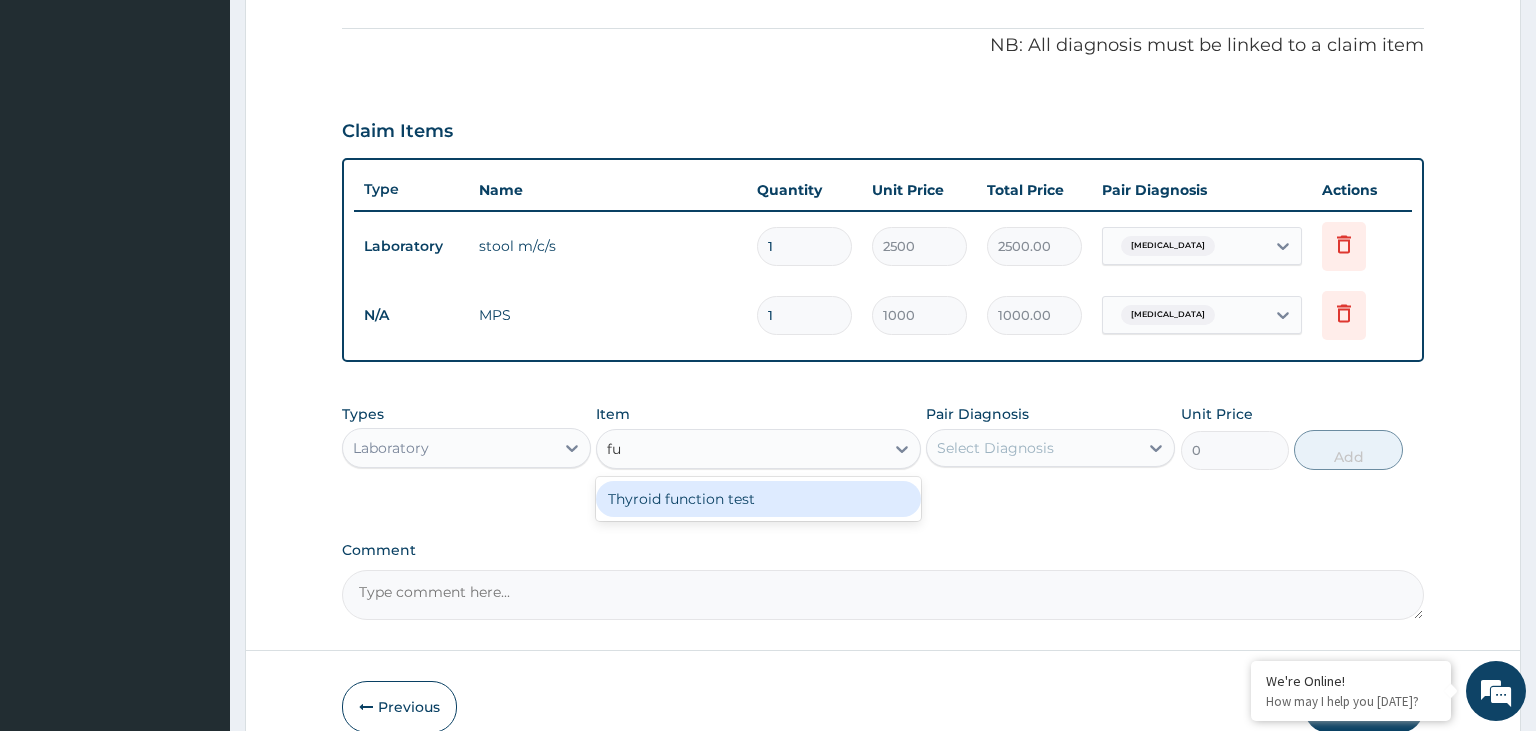 type on "ful" 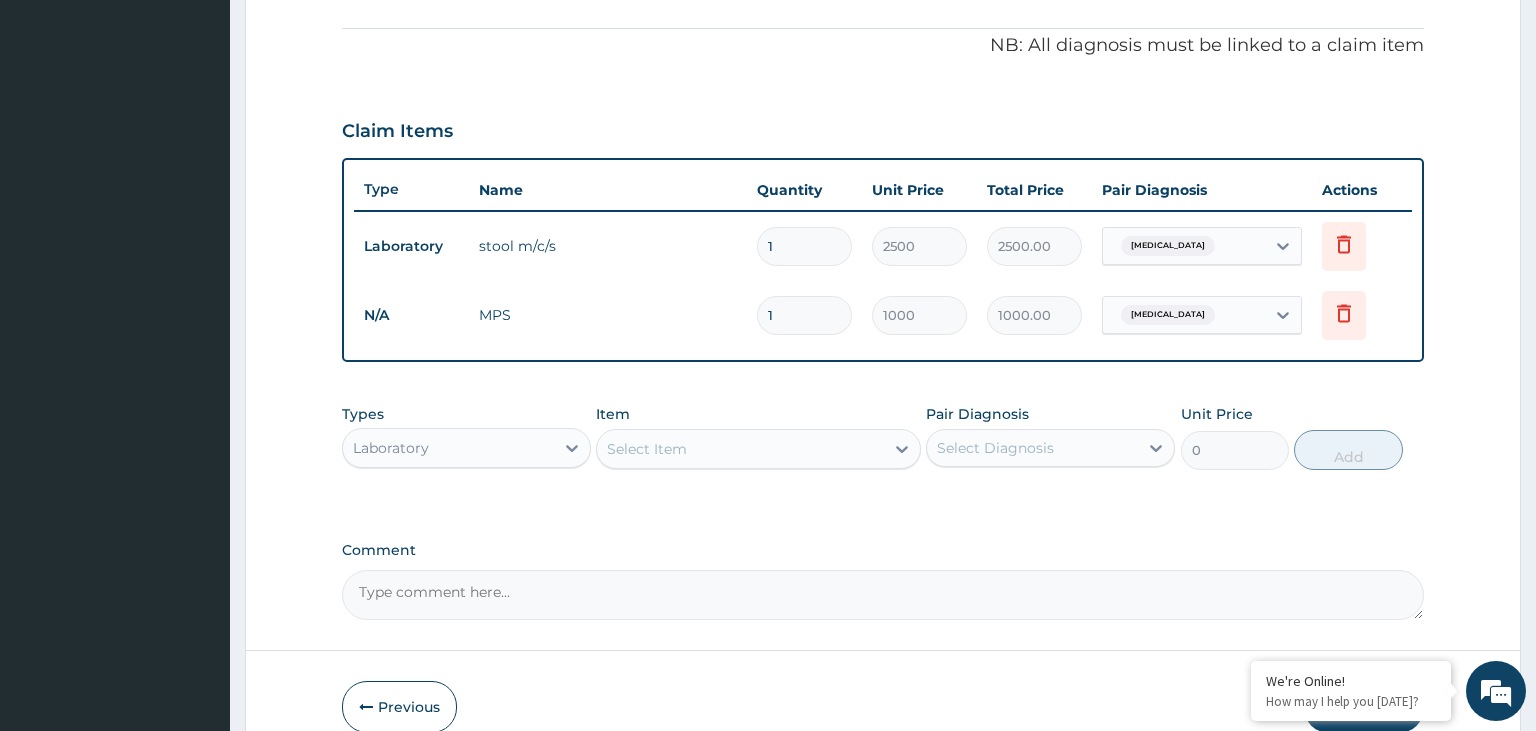 click on "Select Item" at bounding box center [740, 449] 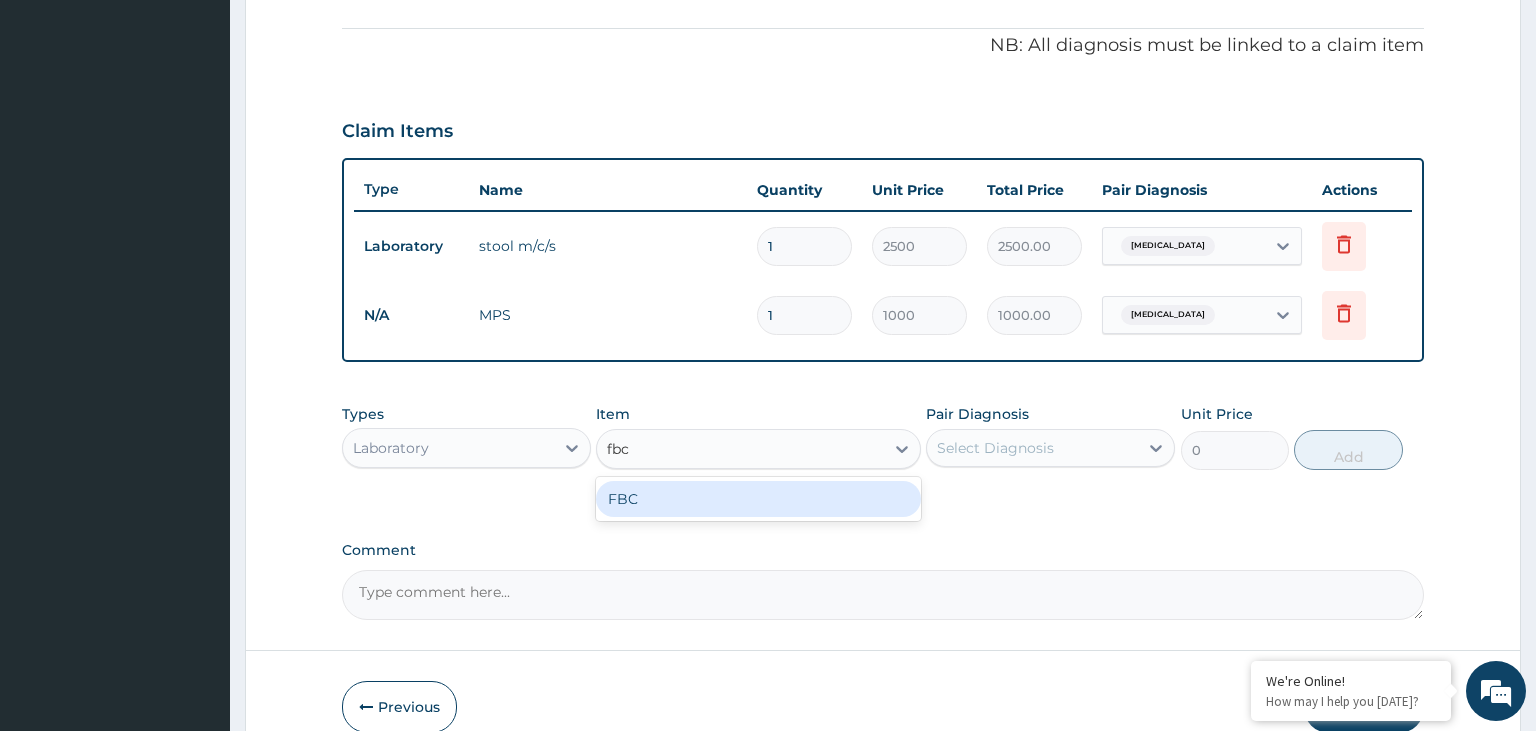 click on "FBC" at bounding box center [758, 499] 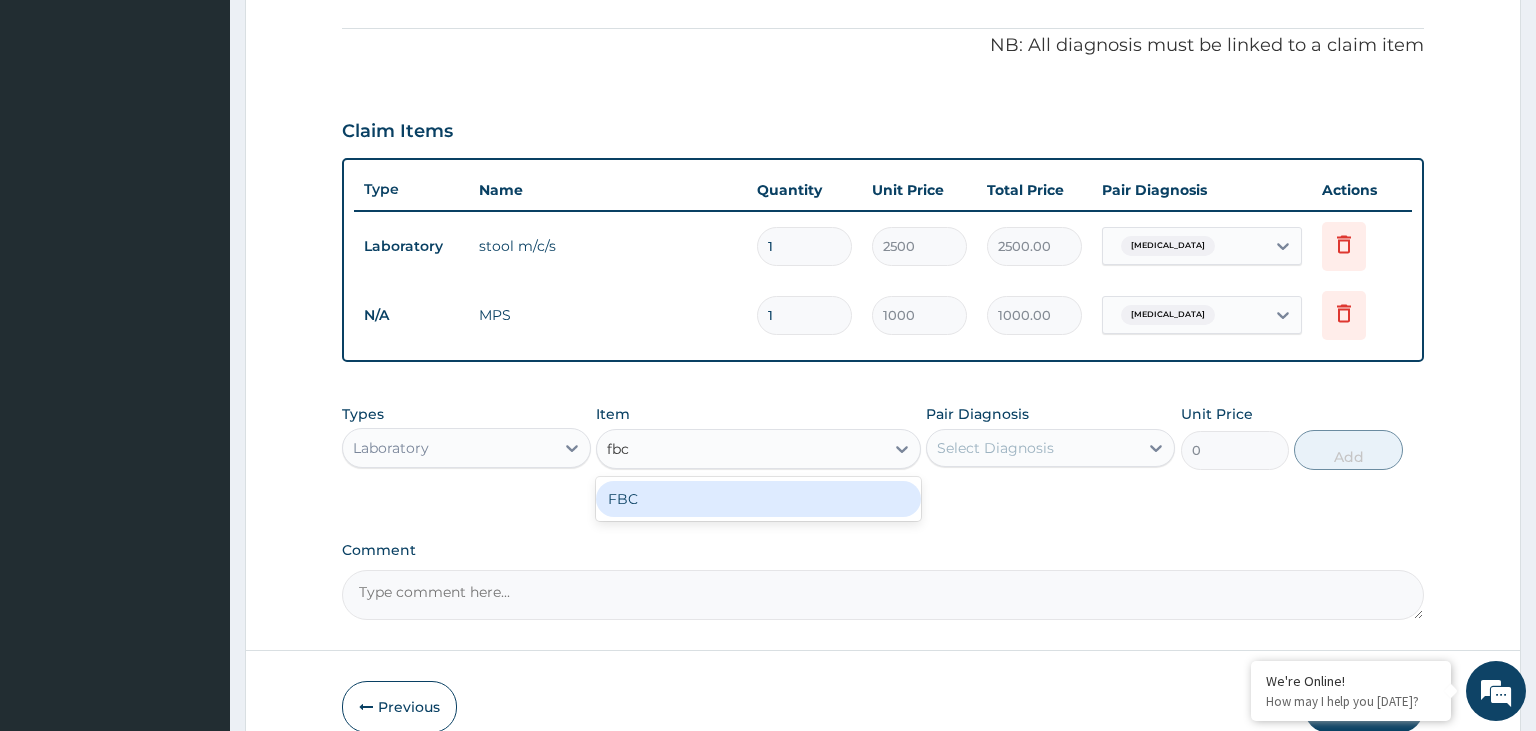 drag, startPoint x: 851, startPoint y: 475, endPoint x: 979, endPoint y: 476, distance: 128.0039 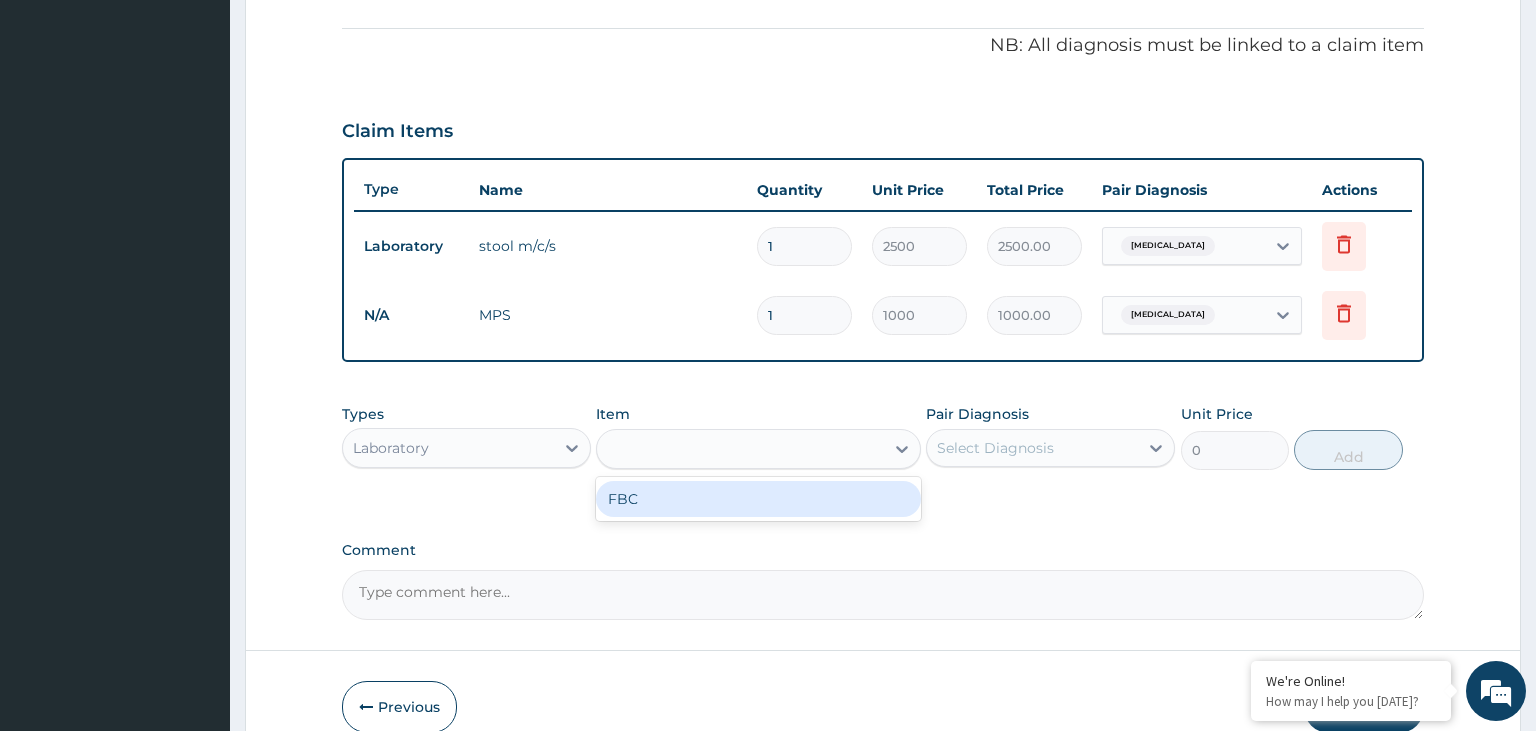 click on "Select Diagnosis" at bounding box center [1032, 448] 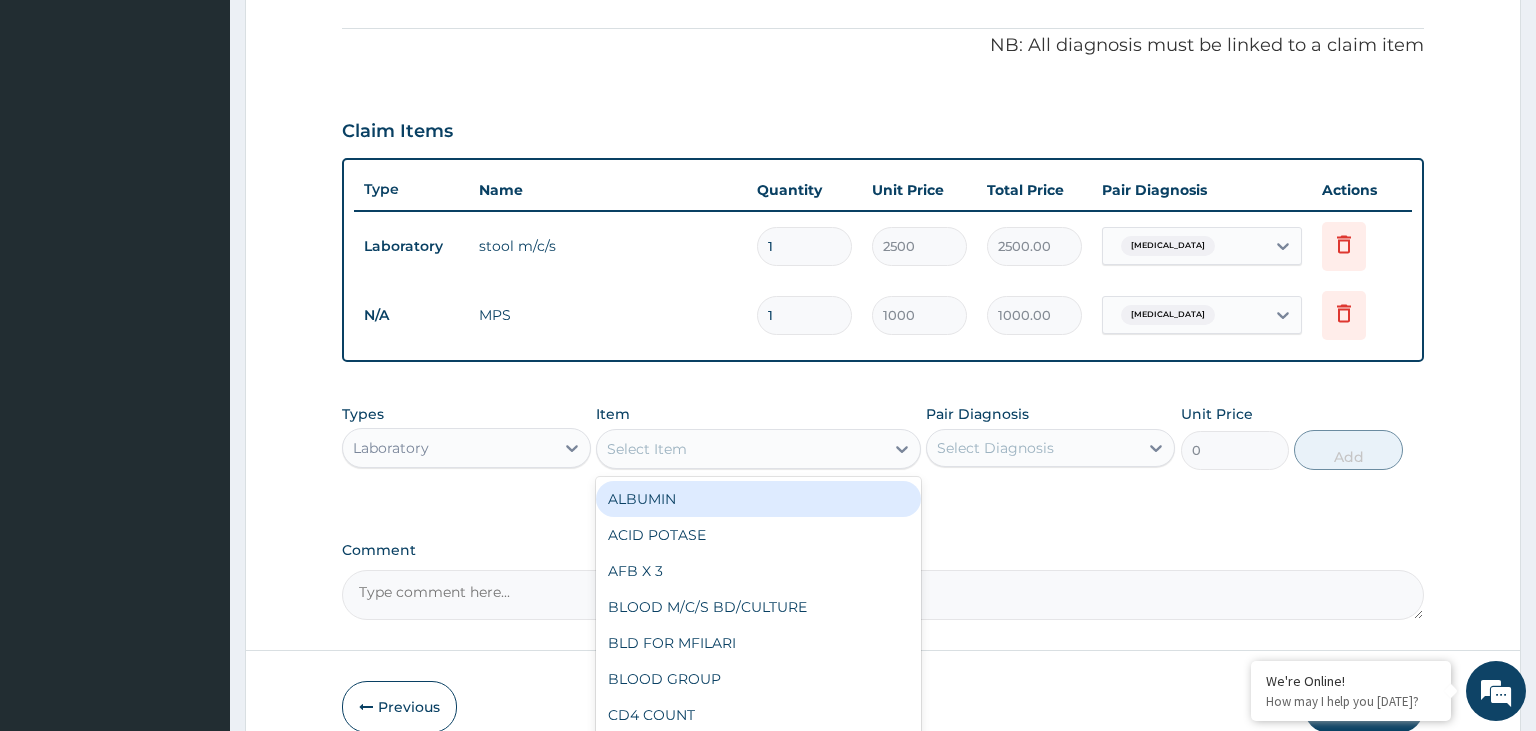 click on "Select Item" at bounding box center (758, 449) 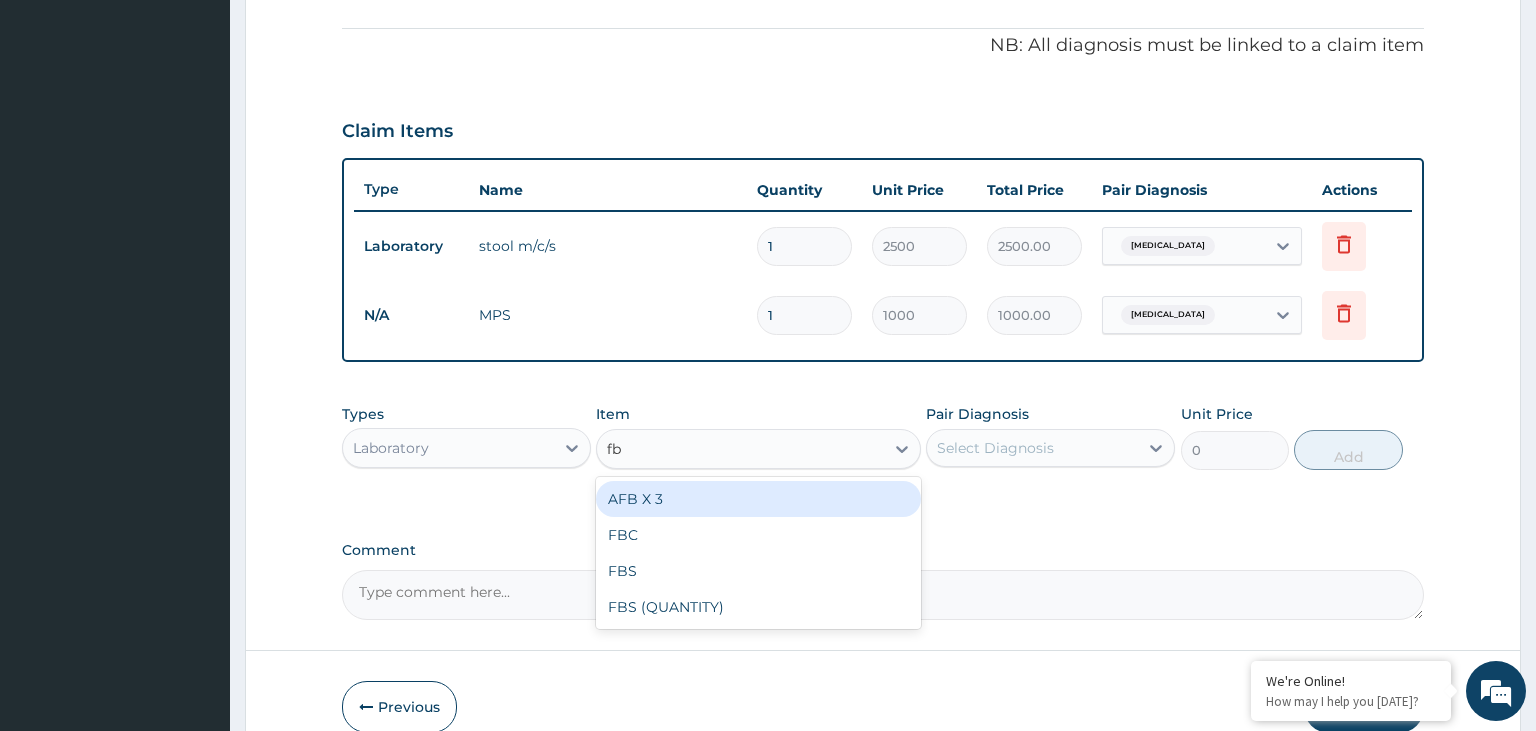 type on "fbc" 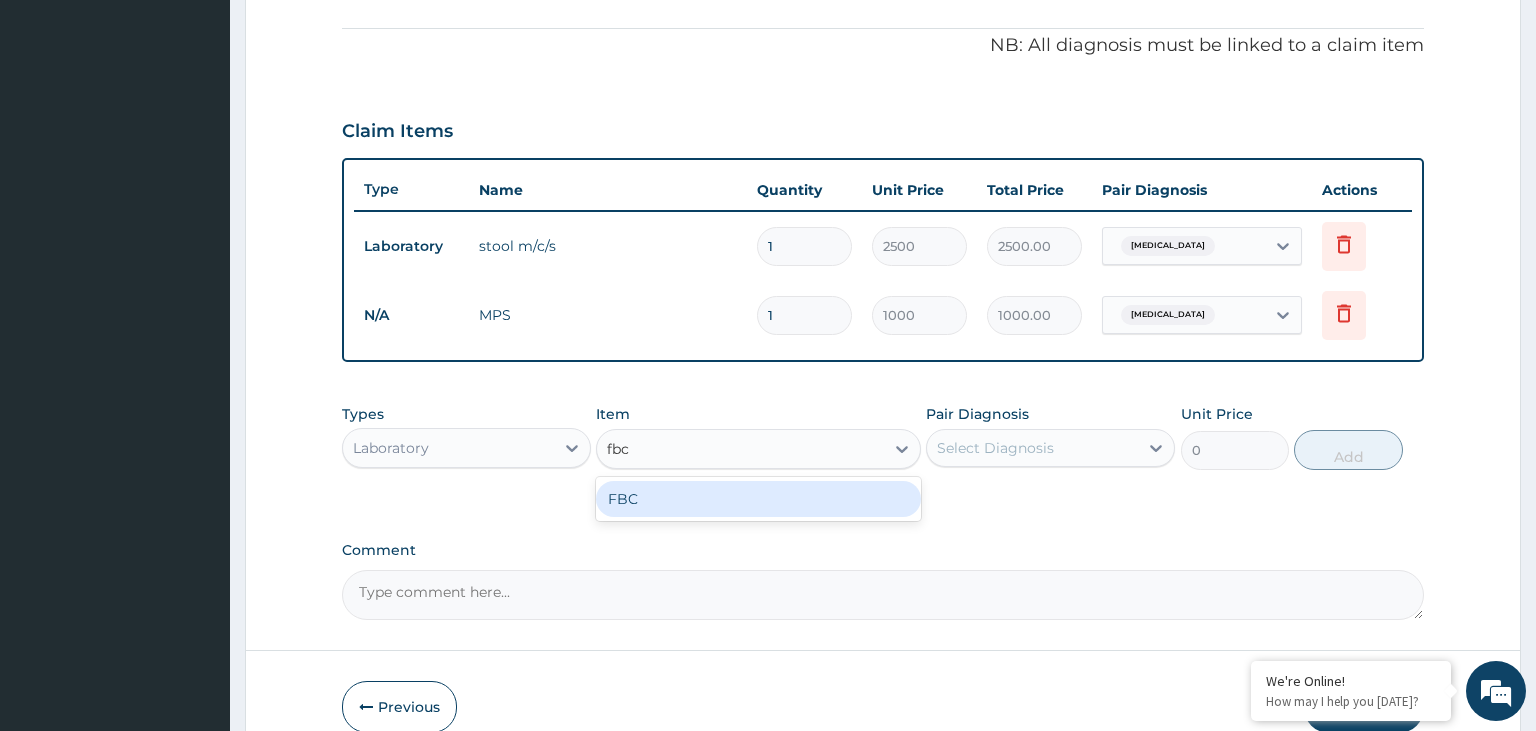 click on "FBC" at bounding box center [758, 499] 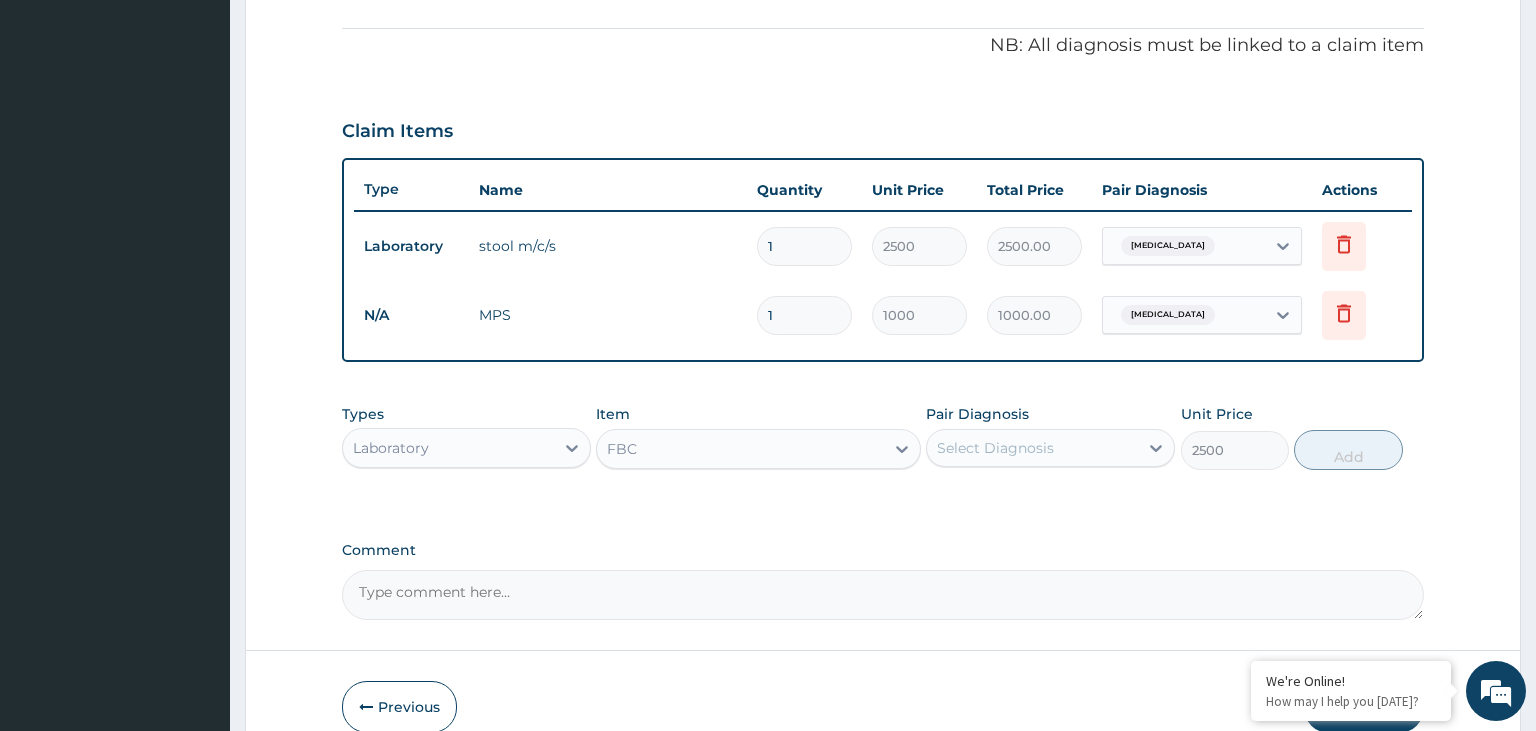 click on "Select Diagnosis" at bounding box center [1032, 448] 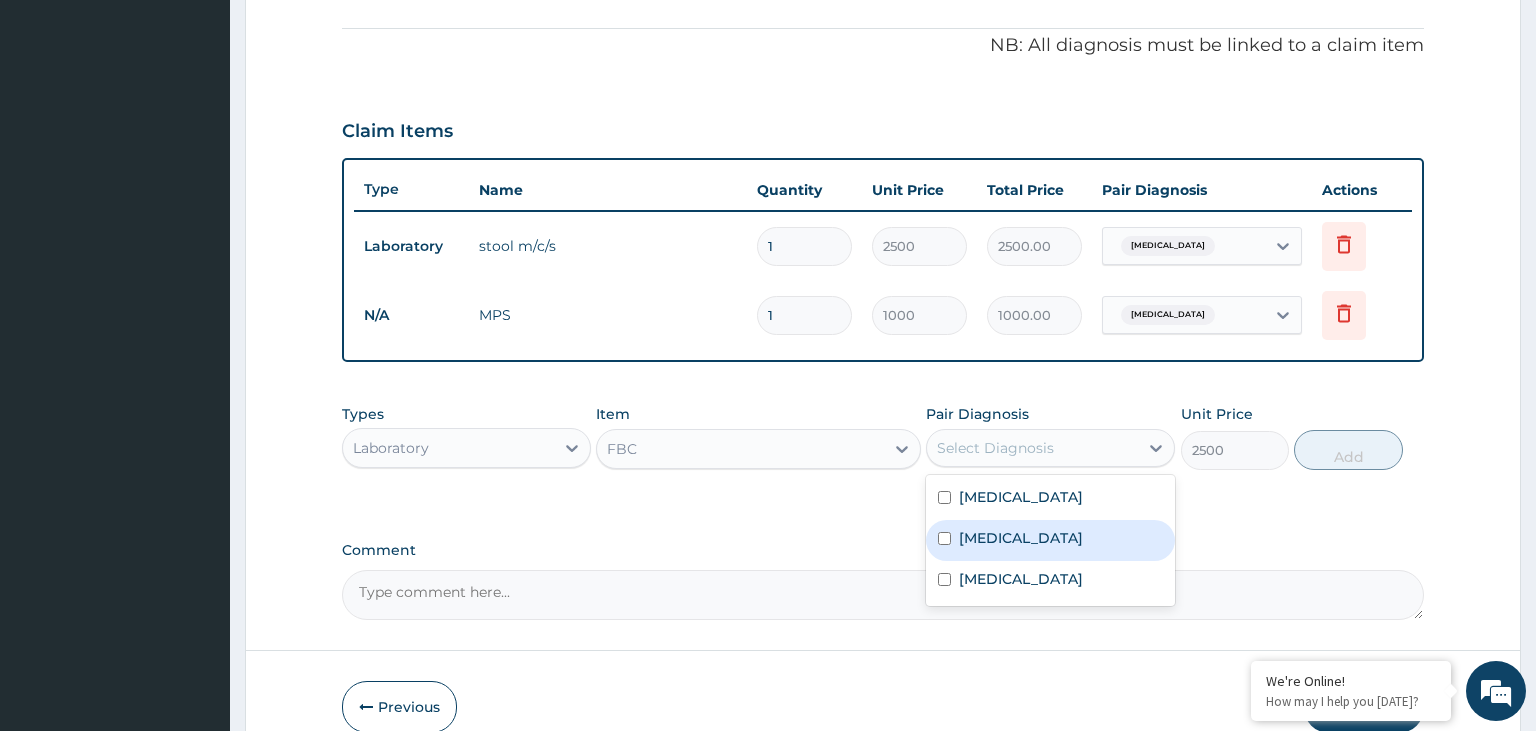 click on "Malaria" at bounding box center [1021, 538] 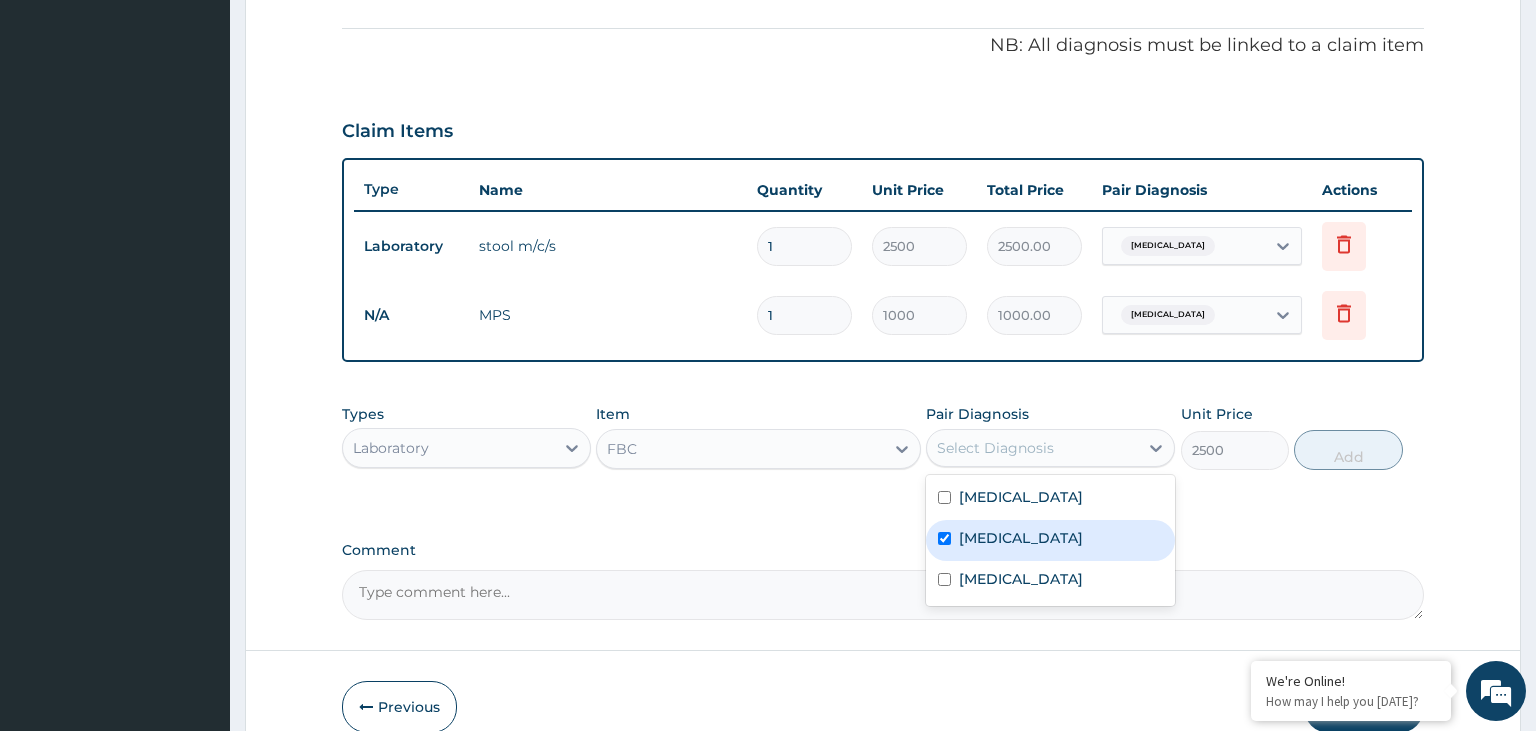 checkbox on "true" 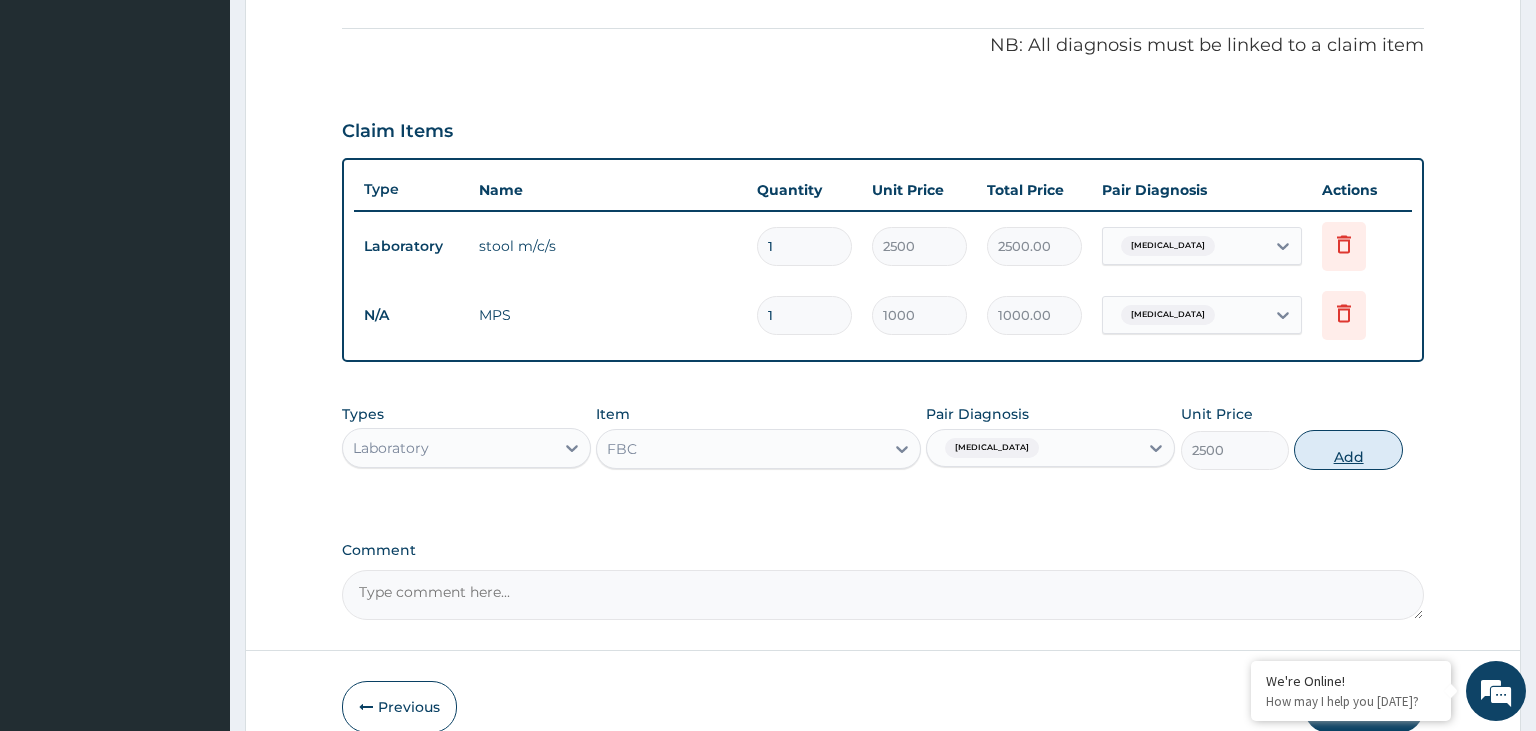 click on "Add" at bounding box center [1348, 450] 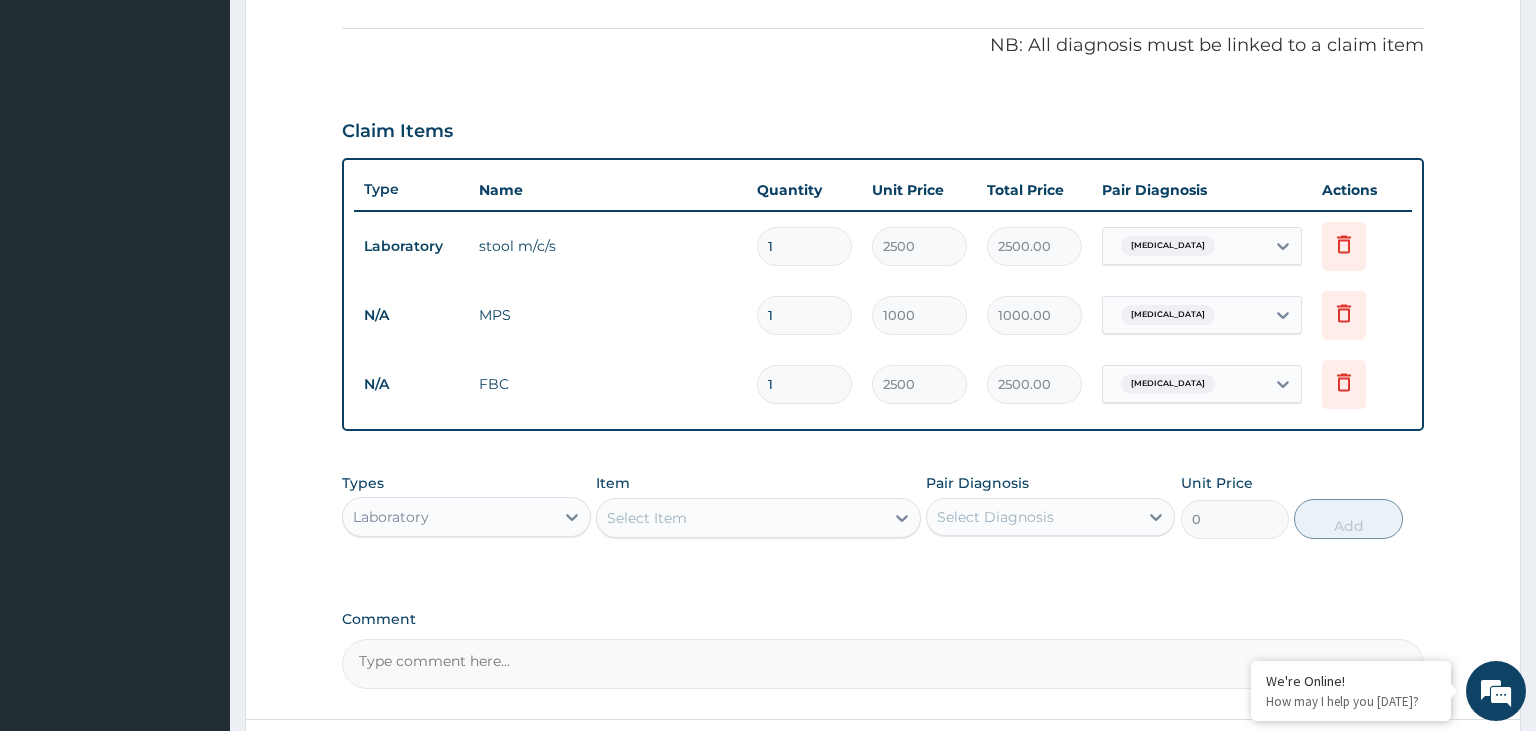 click on "Malaria" at bounding box center [1184, 384] 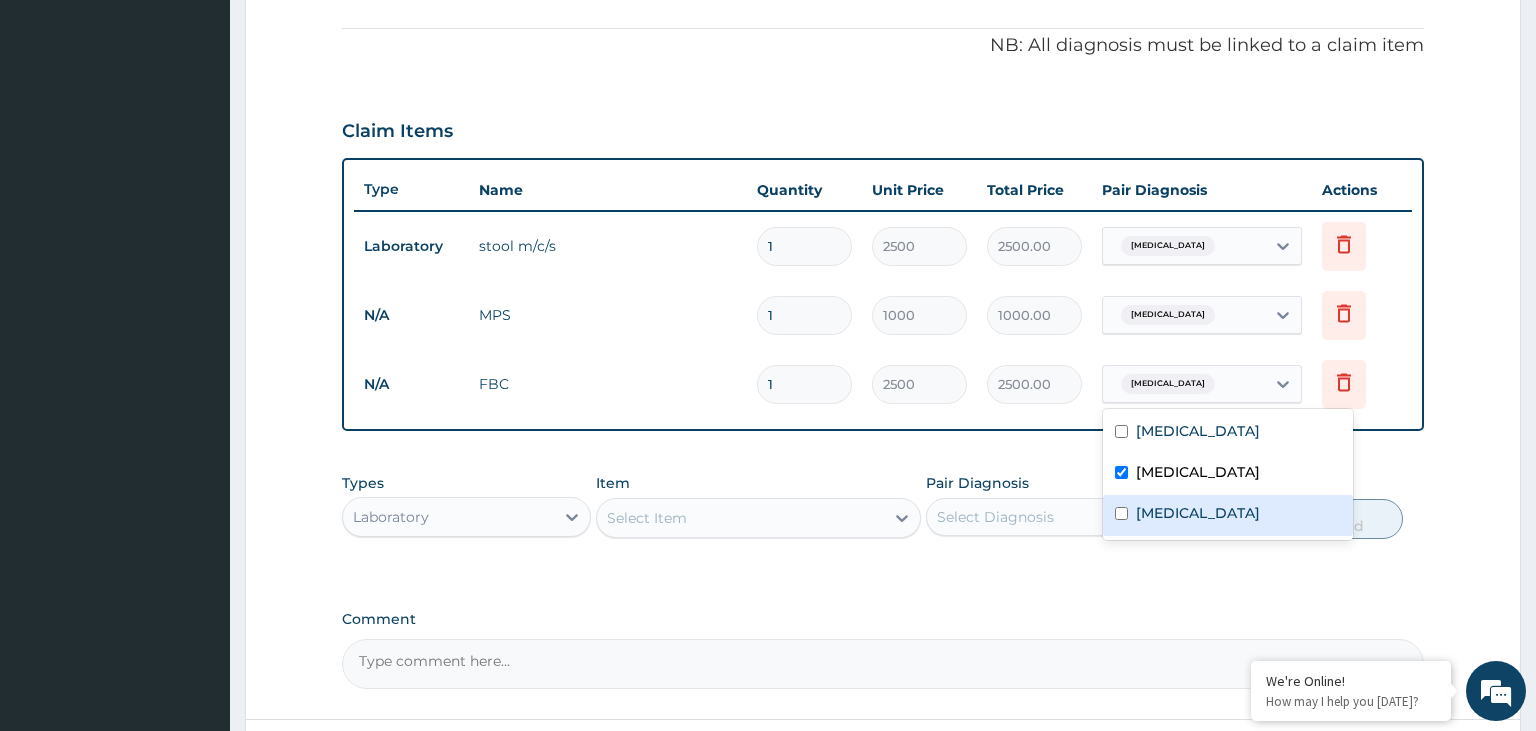 click on "Sepsis" at bounding box center [1228, 515] 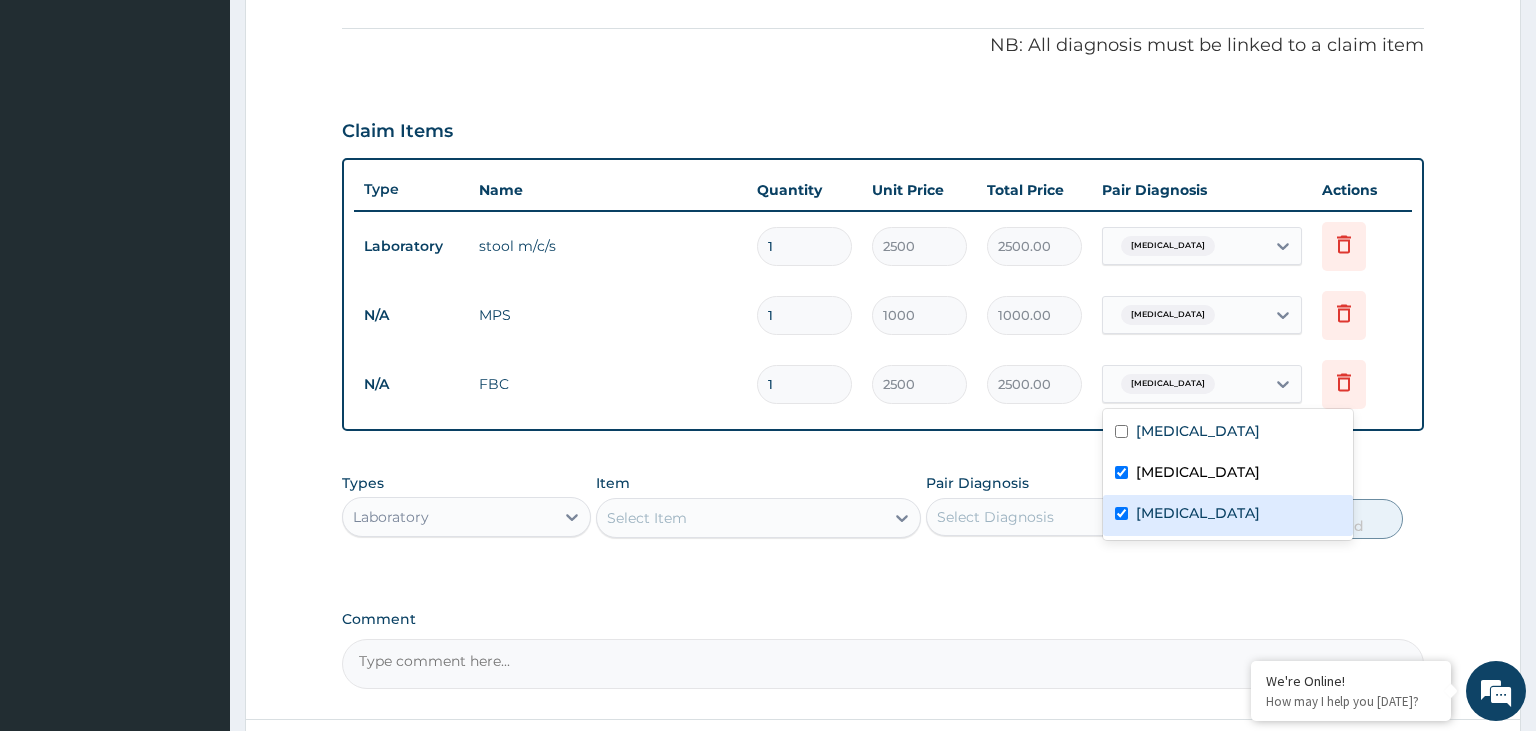checkbox on "true" 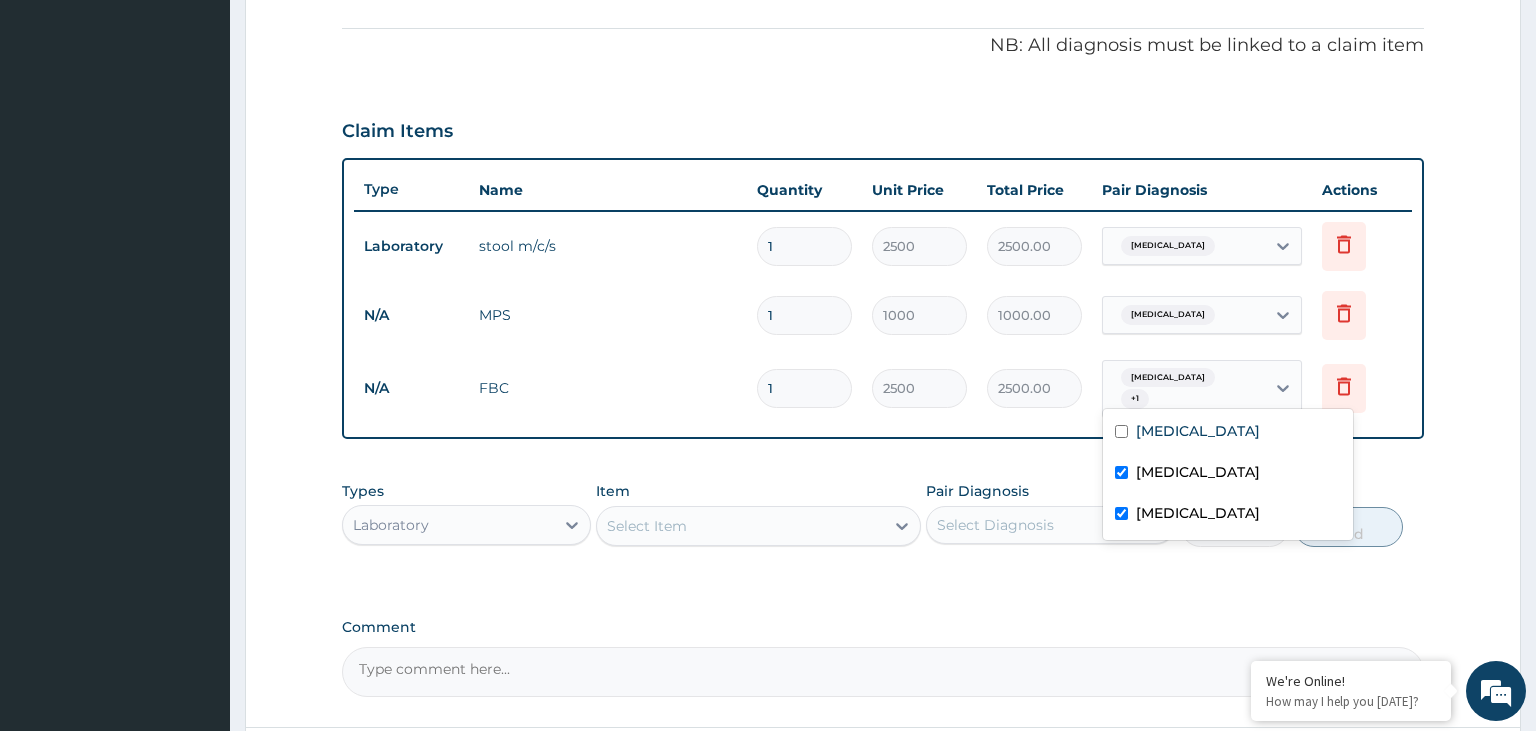 click on "Malaria" at bounding box center [1198, 472] 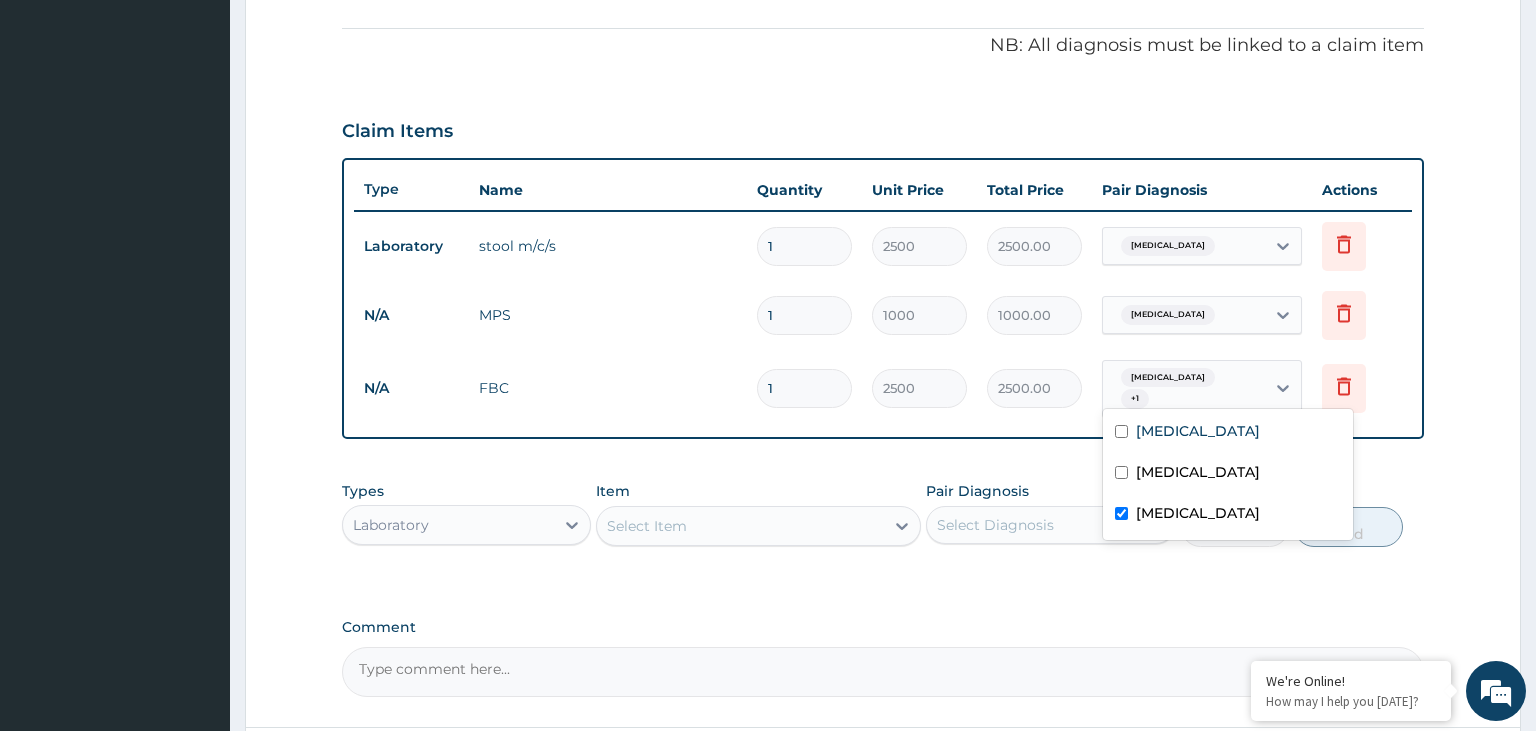 checkbox on "false" 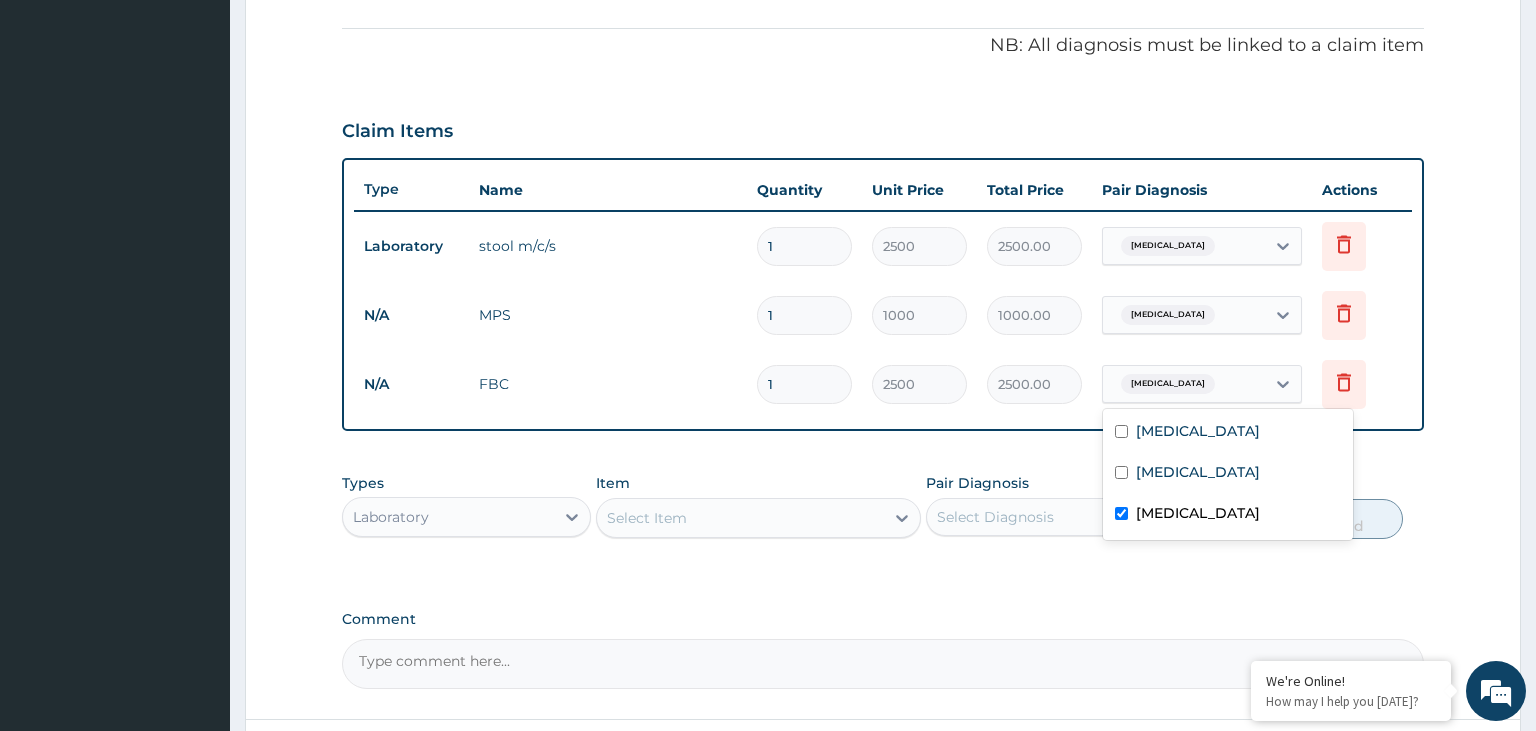 click on "PA Code / Prescription Code PA/1C94FB Encounter Date 11-07-2025 Important Notice Please enter PA codes before entering items that are not attached to a PA code   All diagnoses entered must be linked to a claim item. Diagnosis & Claim Items that are visible but inactive cannot be edited because they were imported from an already approved PA code. Diagnosis Typhoid fever confirmed Malaria Confirmed Sepsis Confirmed NB: All diagnosis must be linked to a claim item Claim Items Type Name Quantity Unit Price Total Price Pair Diagnosis Actions Laboratory stool m/c/s 1 2500 2500.00 Typhoid fever Delete N/A MPS 1 1000 1000.00 Malaria Delete N/A FBC 1 2500 2500.00 option Malaria, deselected. option Sepsis focused, 3 of 3. 3 results available. Use Up and Down to choose options, press Enter to select the currently focused option, press Escape to exit the menu, press Tab to select the option and exit the menu. Sepsis Delete Types Laboratory Item Select Item Pair Diagnosis Select Diagnosis Unit Price 0 Add Comment" at bounding box center [883, 147] 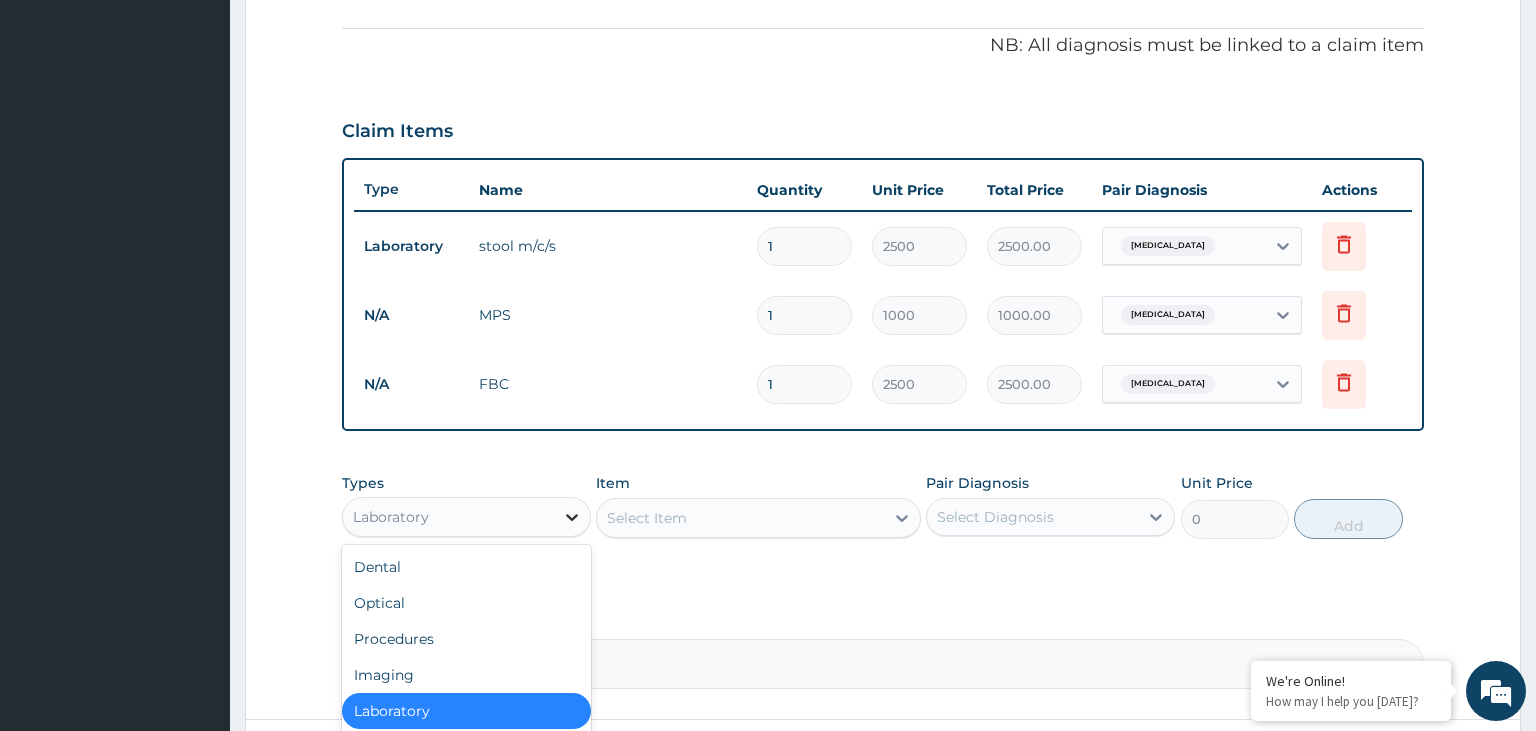 drag, startPoint x: 552, startPoint y: 517, endPoint x: 562, endPoint y: 519, distance: 10.198039 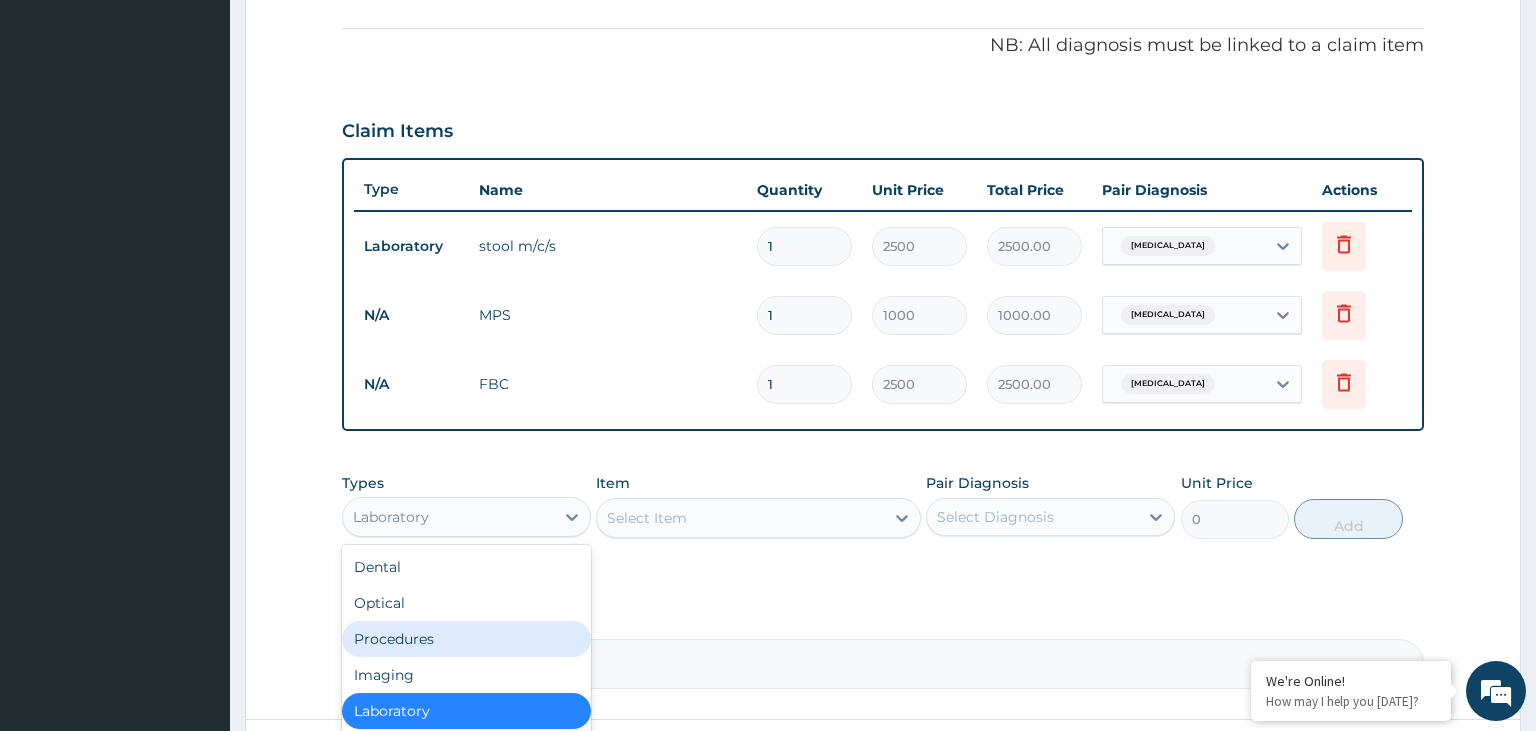 click on "Procedures" at bounding box center [466, 639] 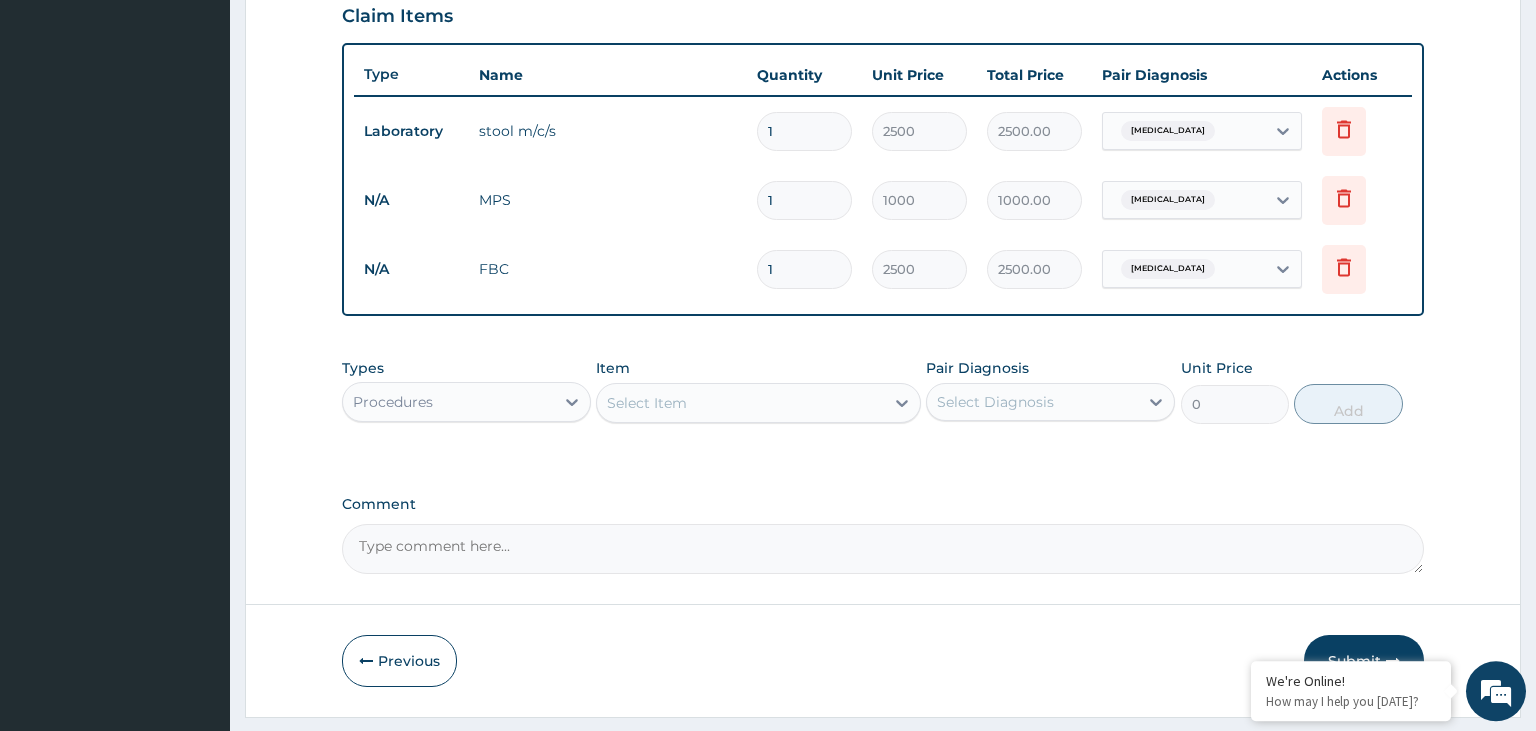 scroll, scrollTop: 750, scrollLeft: 0, axis: vertical 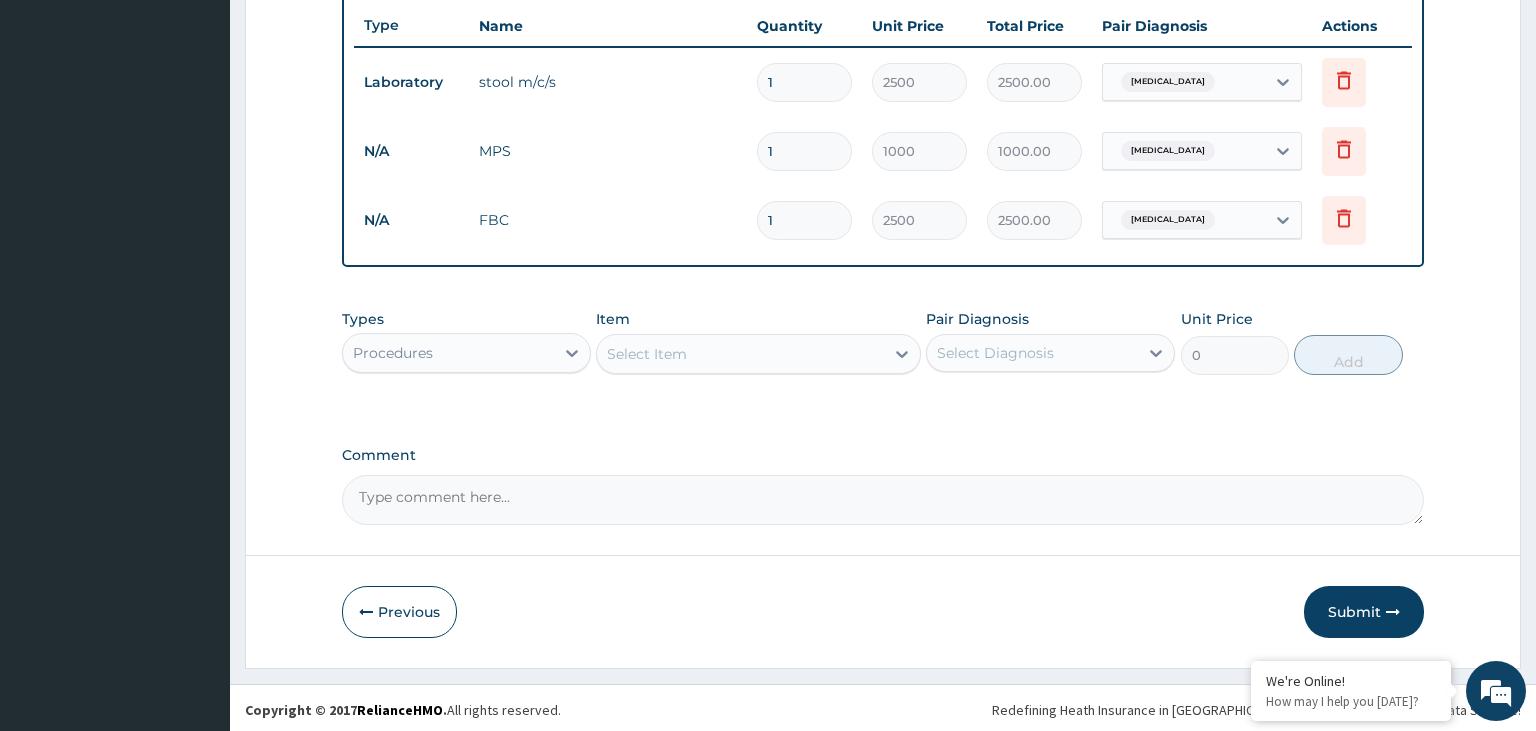 click on "Select Item" at bounding box center [758, 354] 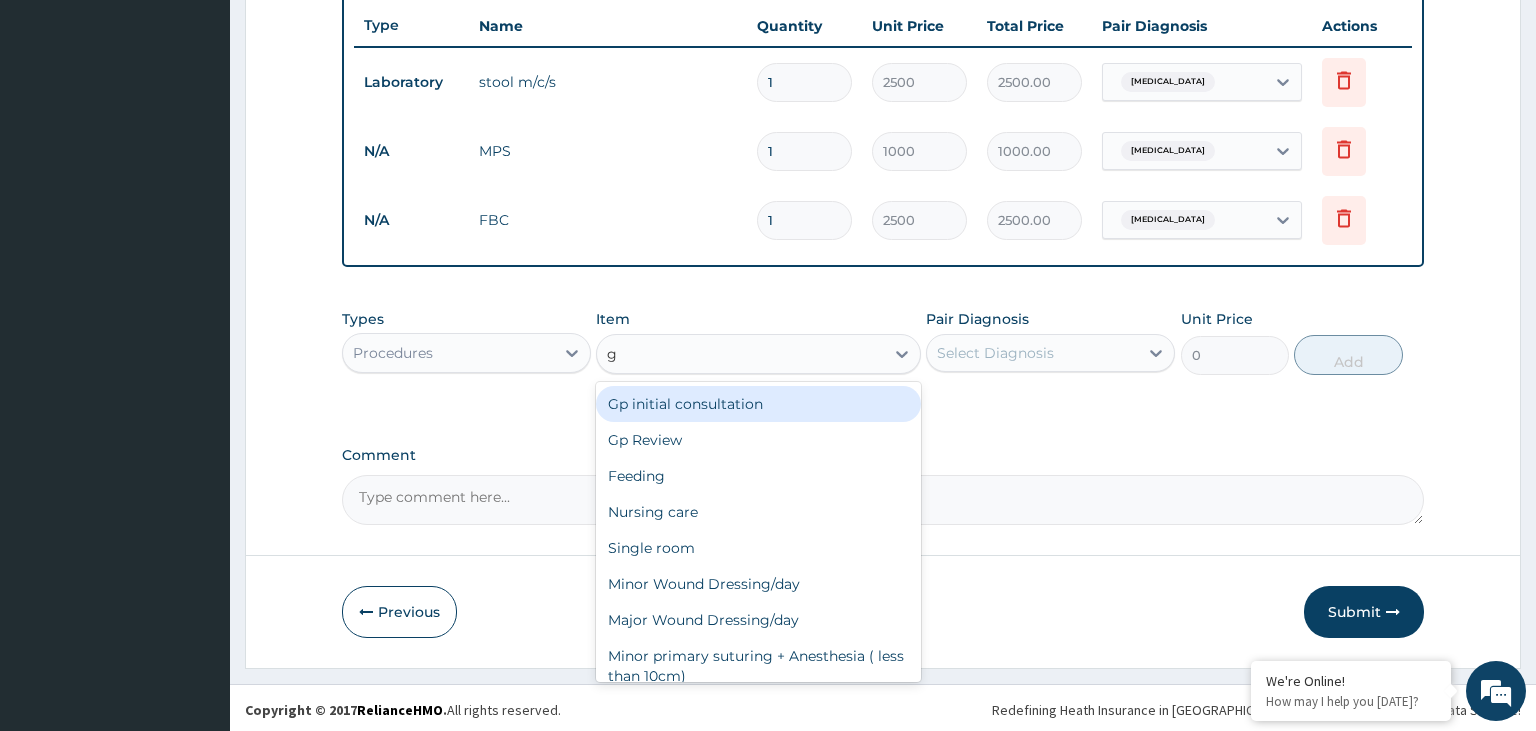 type on "gp" 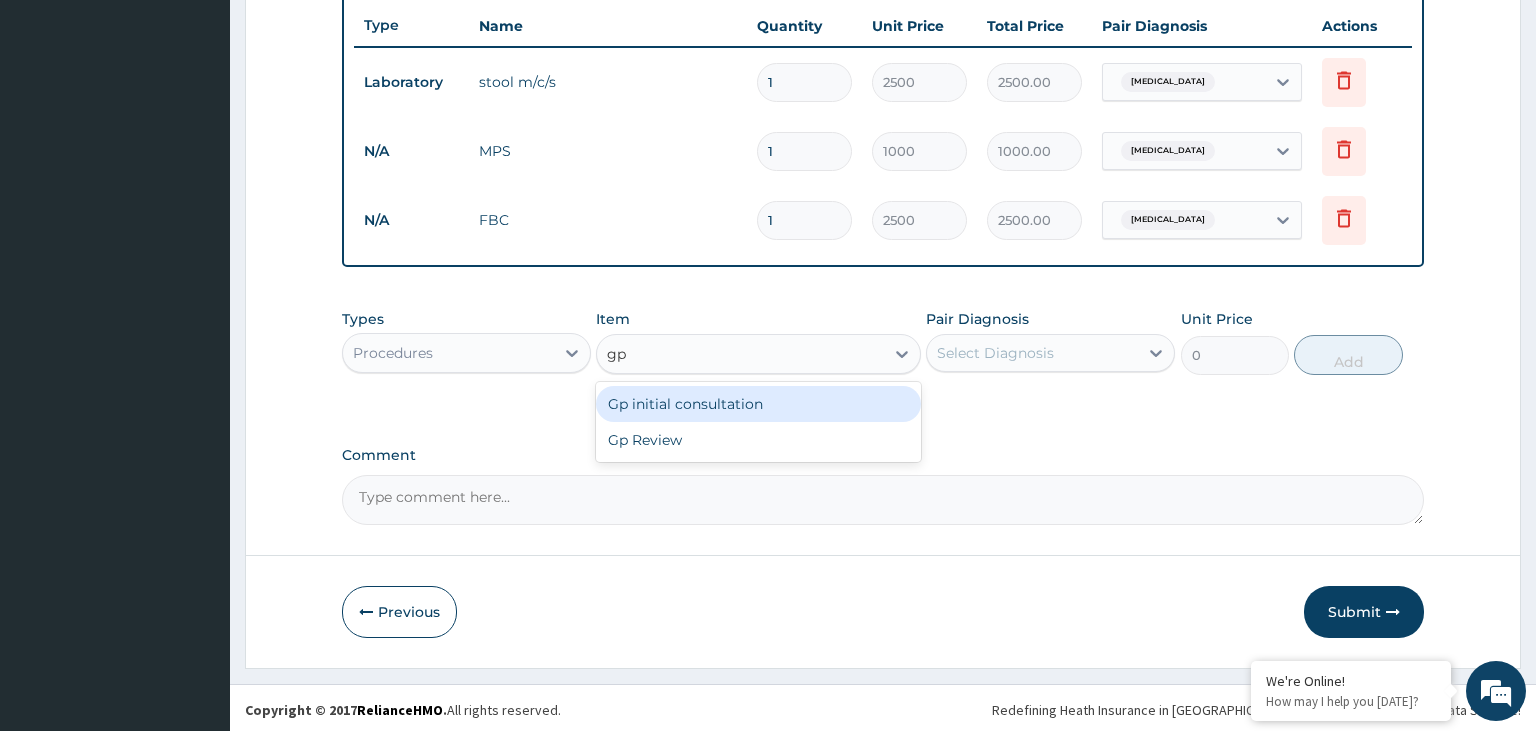 drag, startPoint x: 728, startPoint y: 394, endPoint x: 917, endPoint y: 390, distance: 189.04233 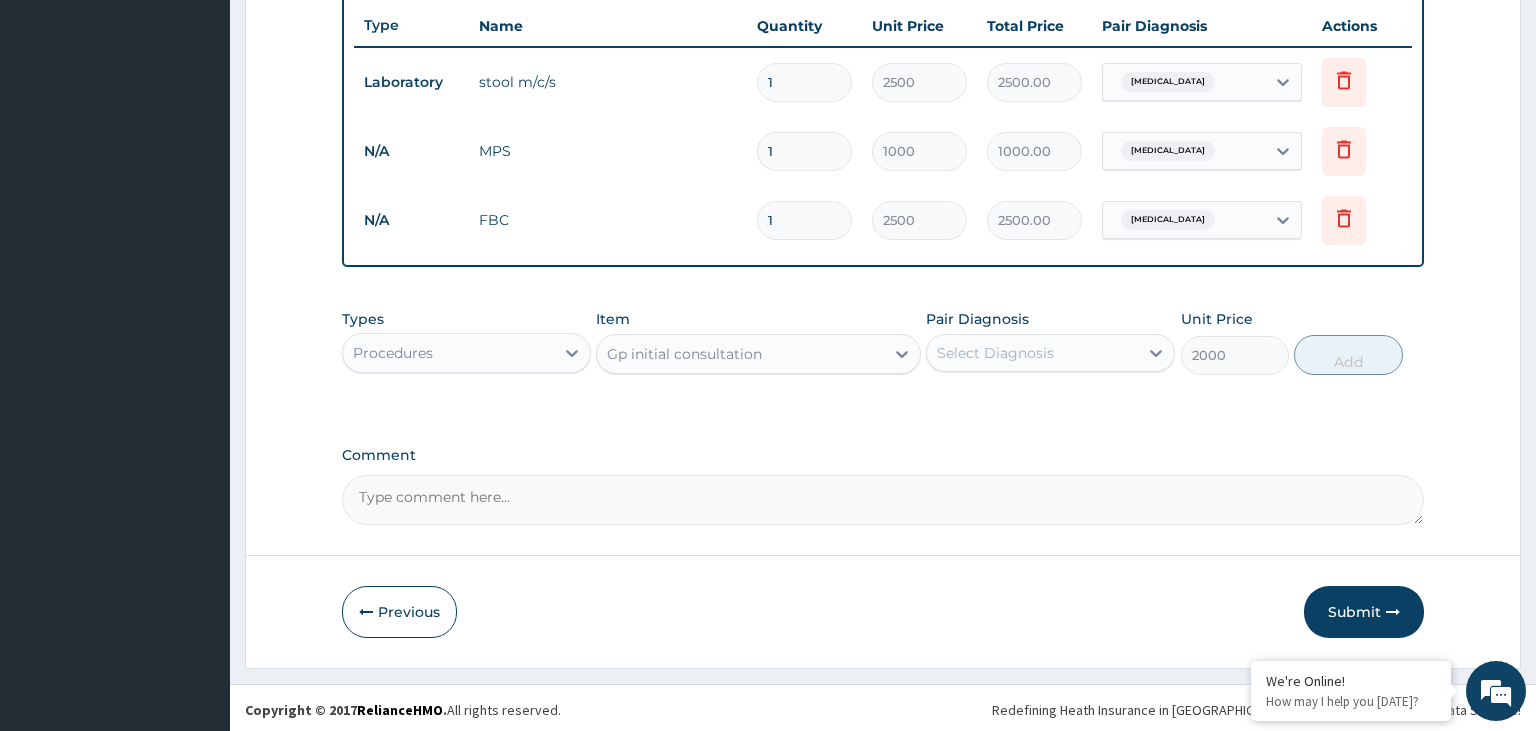 click on "Select Diagnosis" at bounding box center [995, 353] 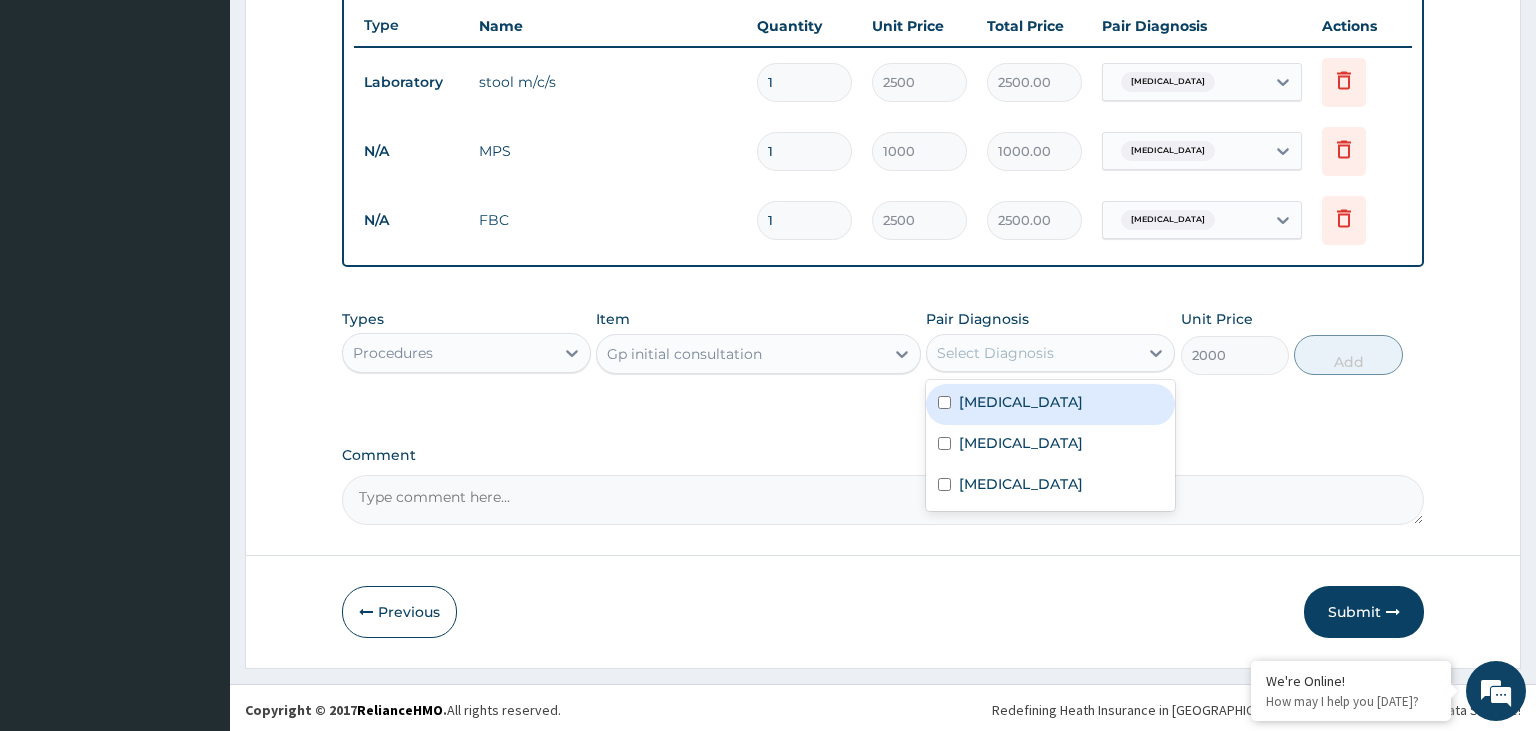 click on "Typhoid fever" at bounding box center (1021, 402) 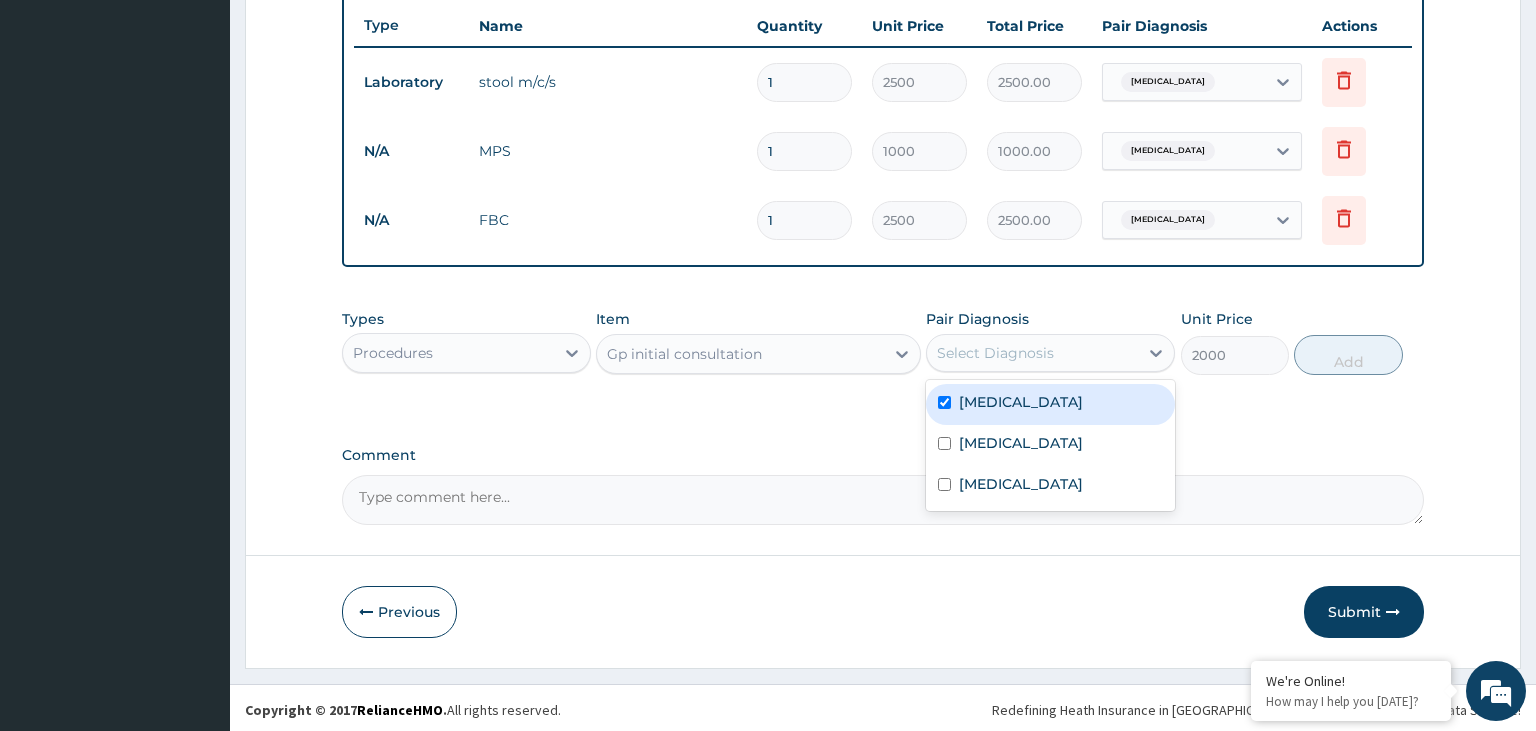 checkbox on "true" 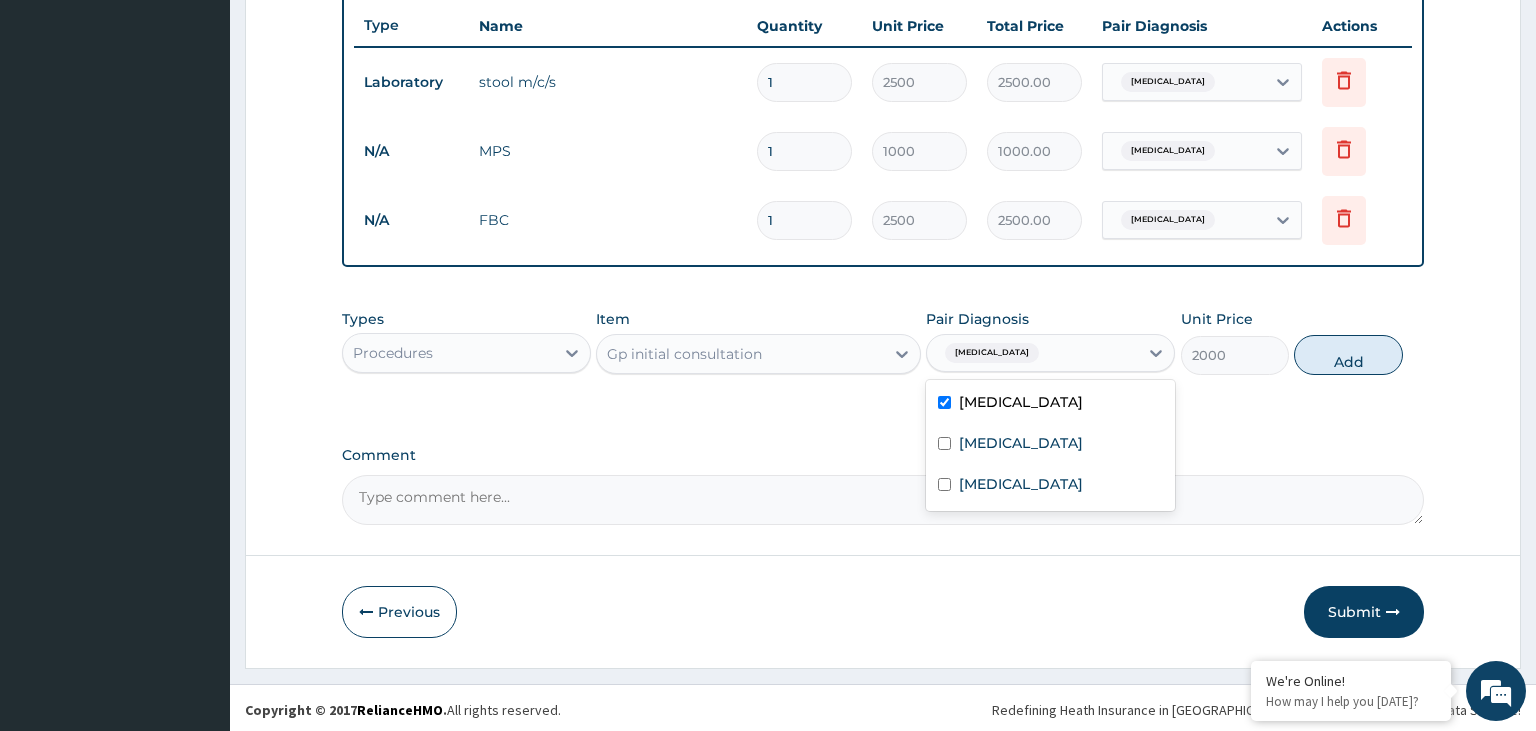 click on "Malaria" at bounding box center [1050, 445] 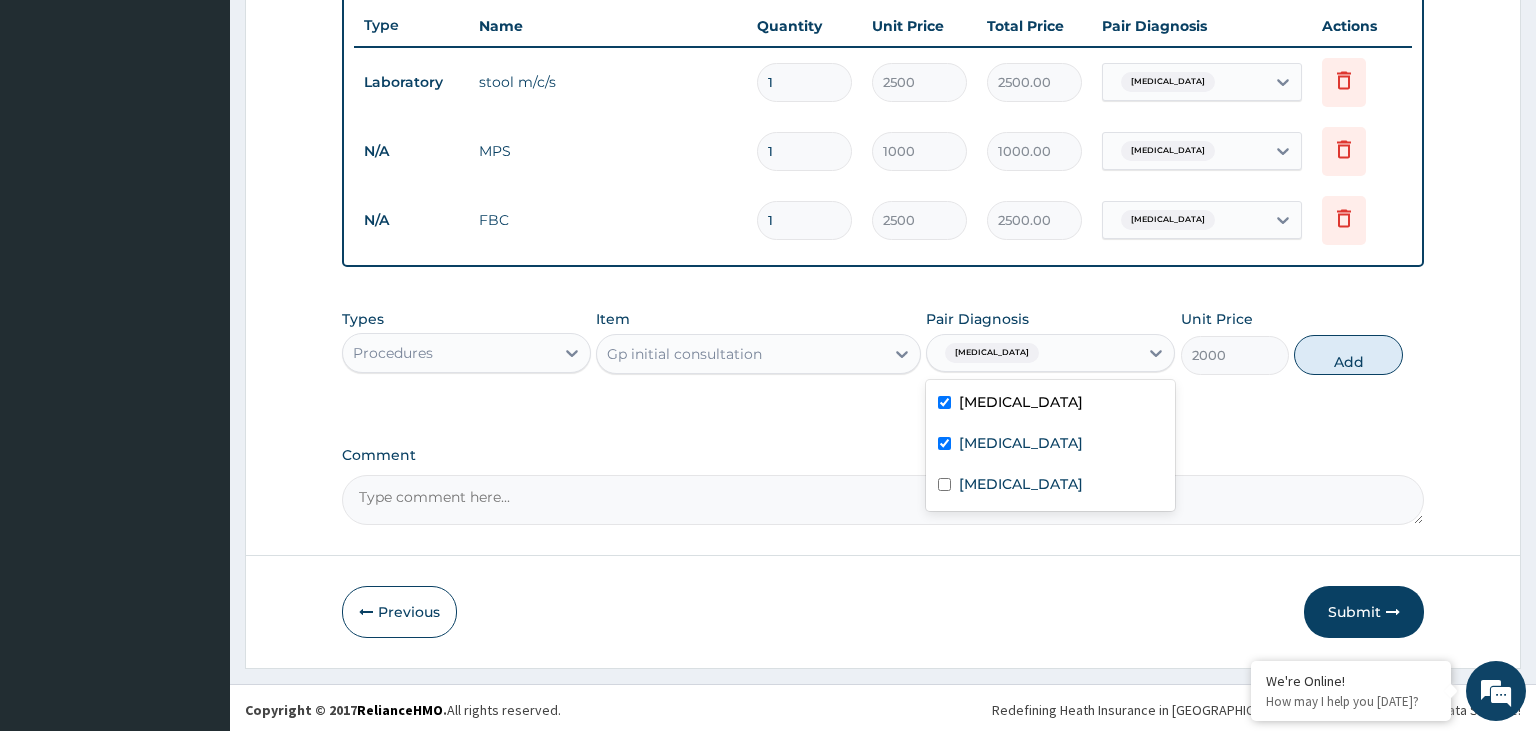 checkbox on "true" 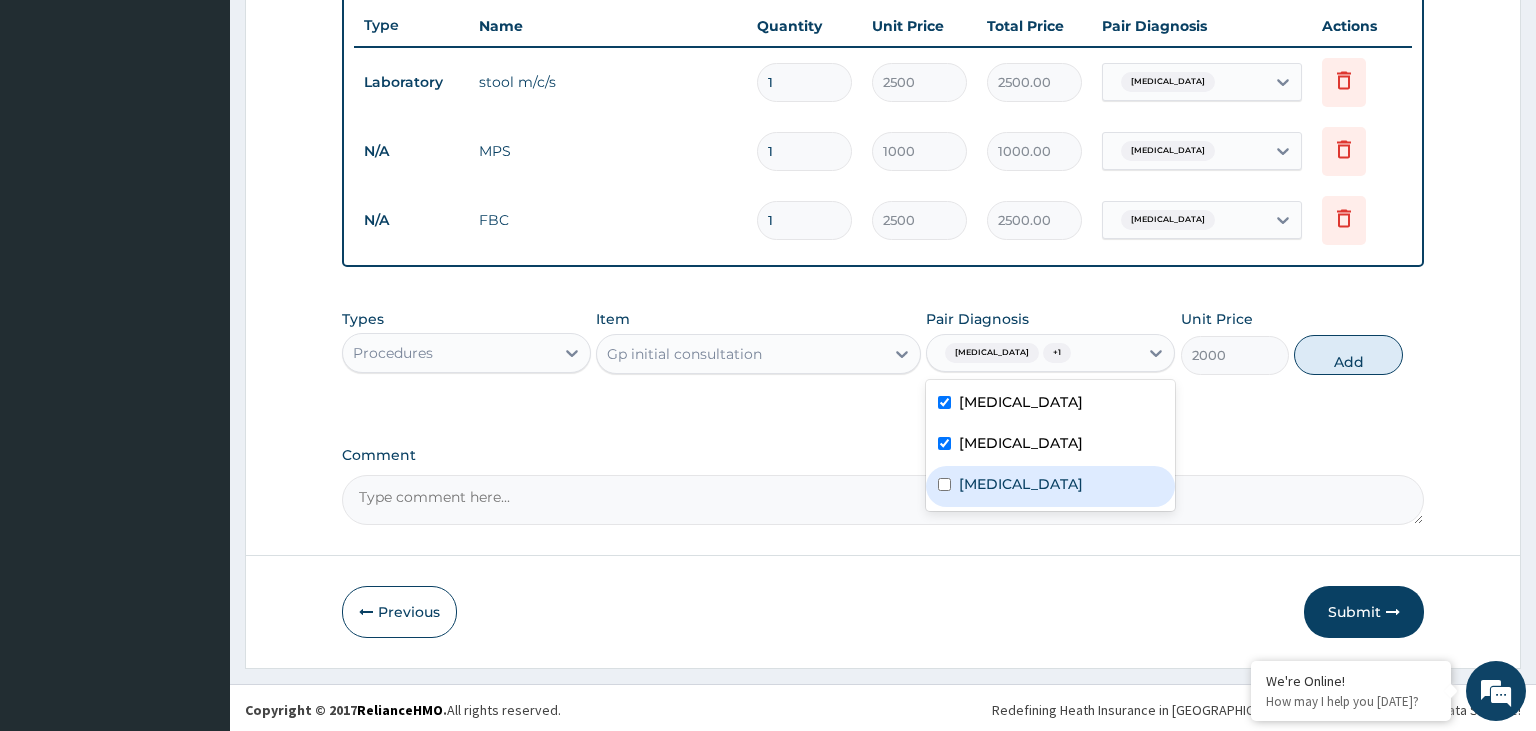 click on "Sepsis" at bounding box center [1021, 484] 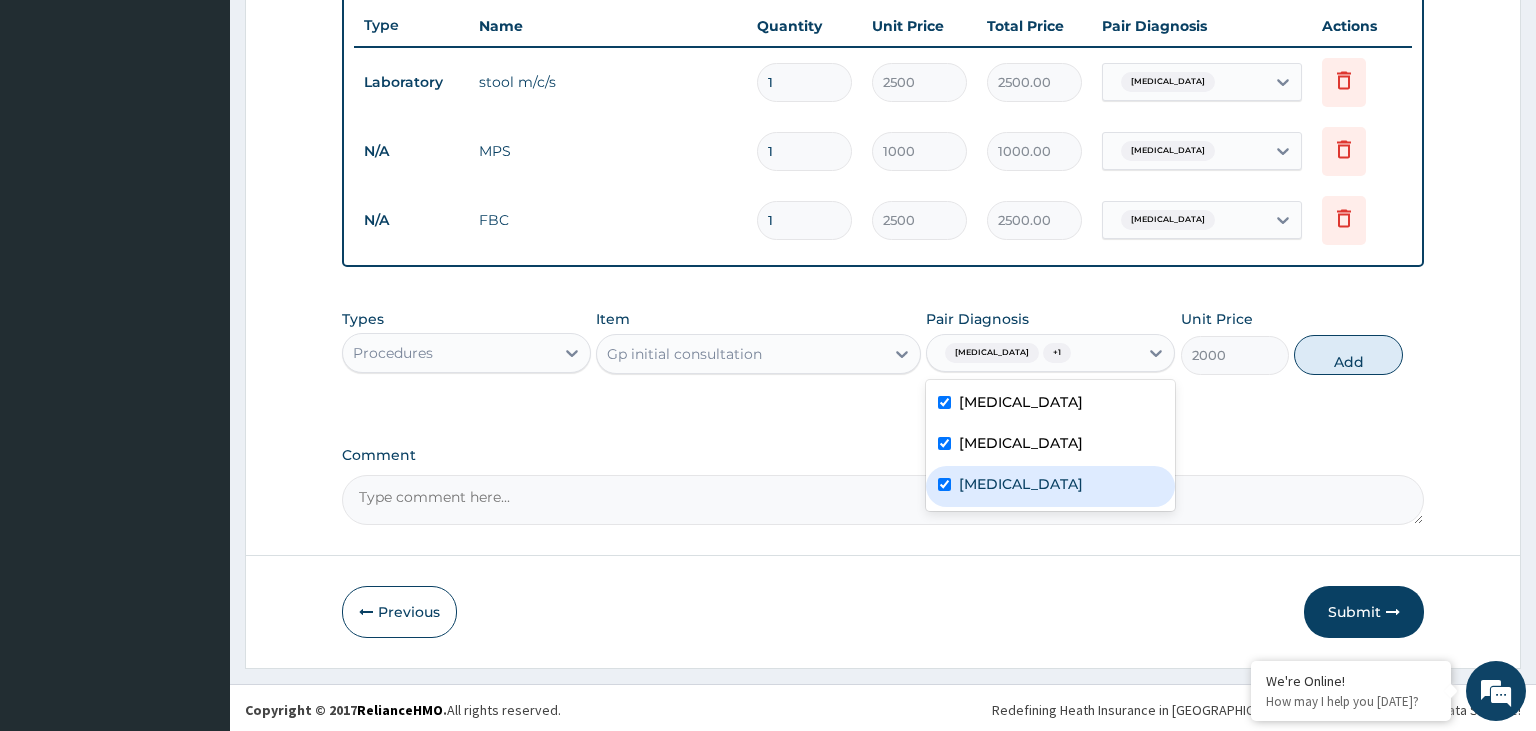 checkbox on "true" 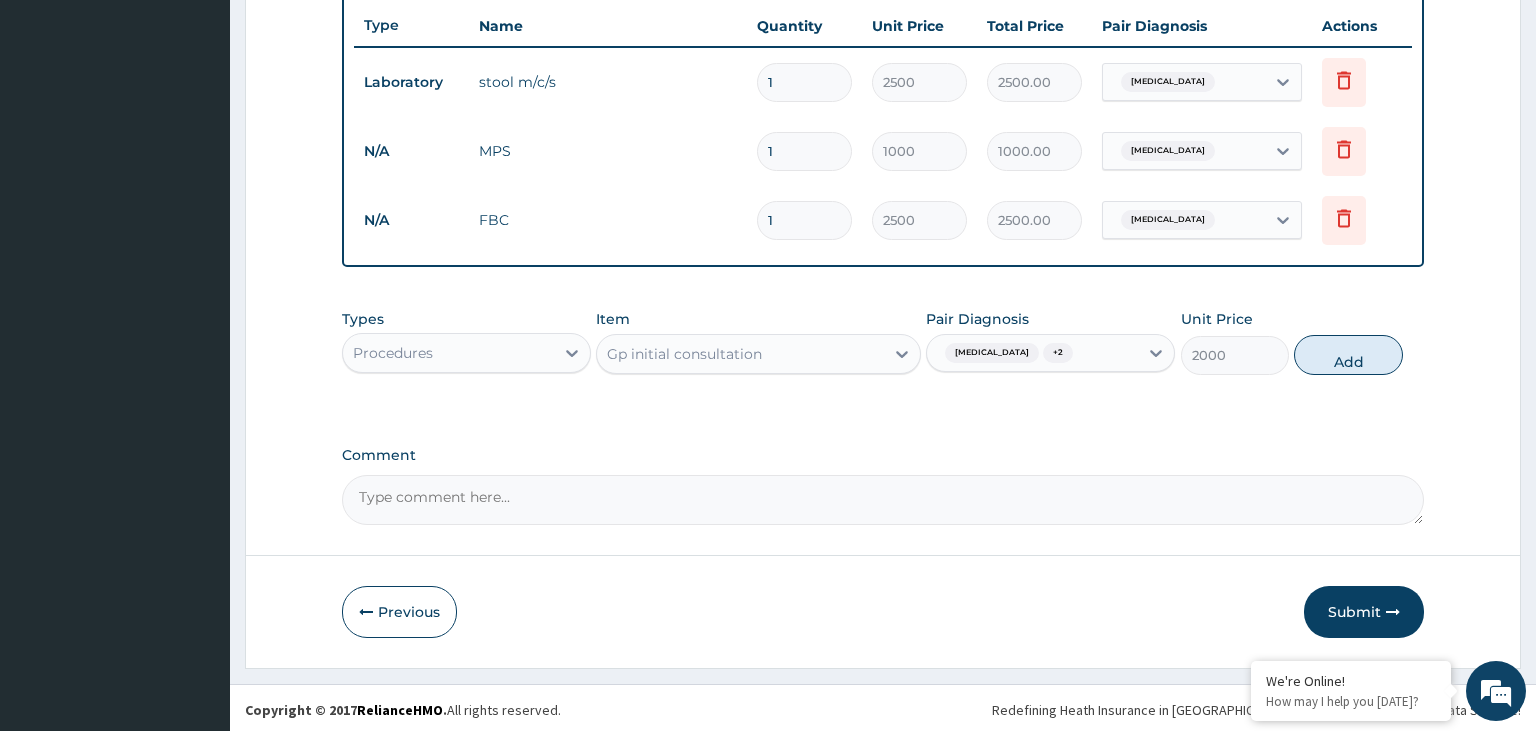 click on "Types Procedures Item Gp initial consultation Pair Diagnosis Typhoid fever  + 2 Unit Price 2000 Add" at bounding box center [883, 342] 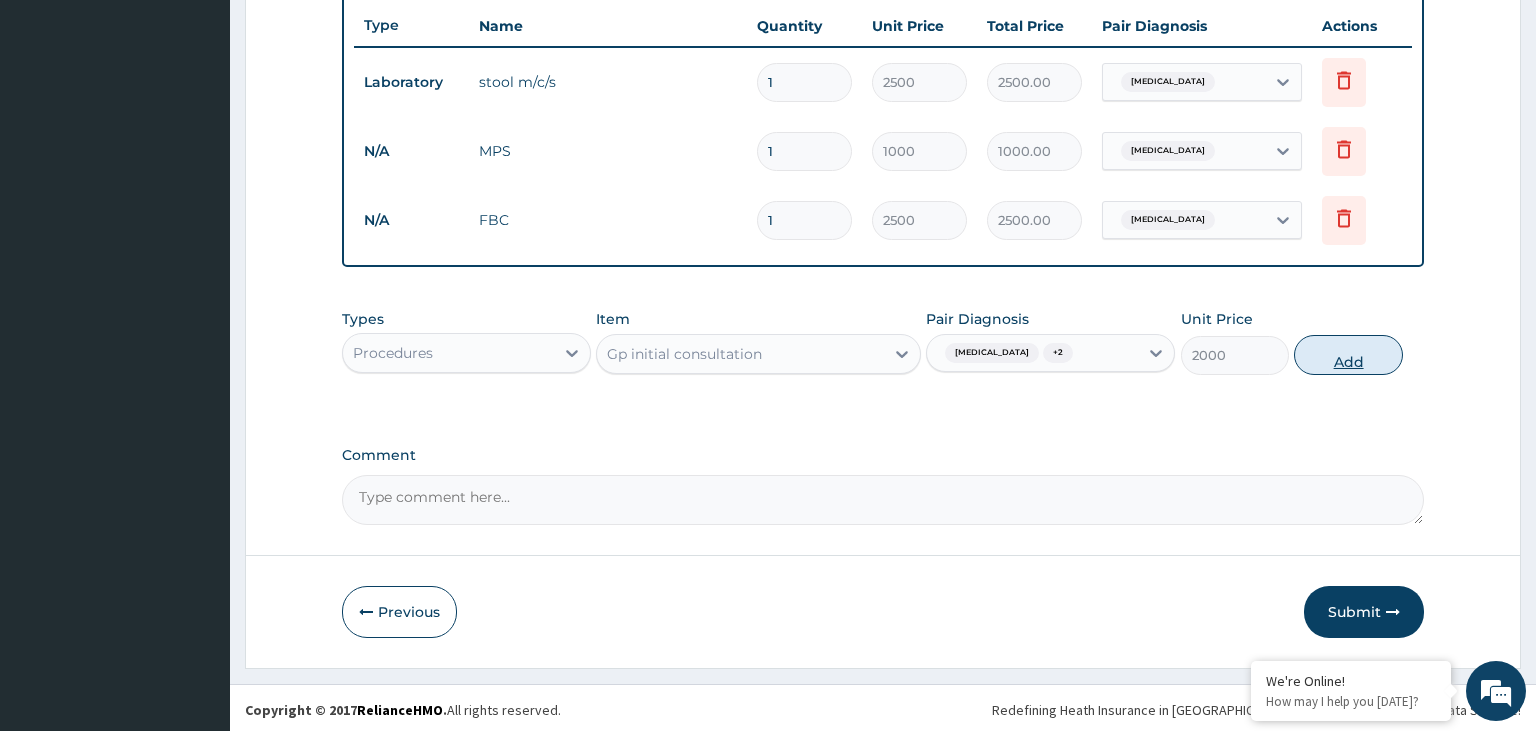 click on "Add" at bounding box center [1348, 355] 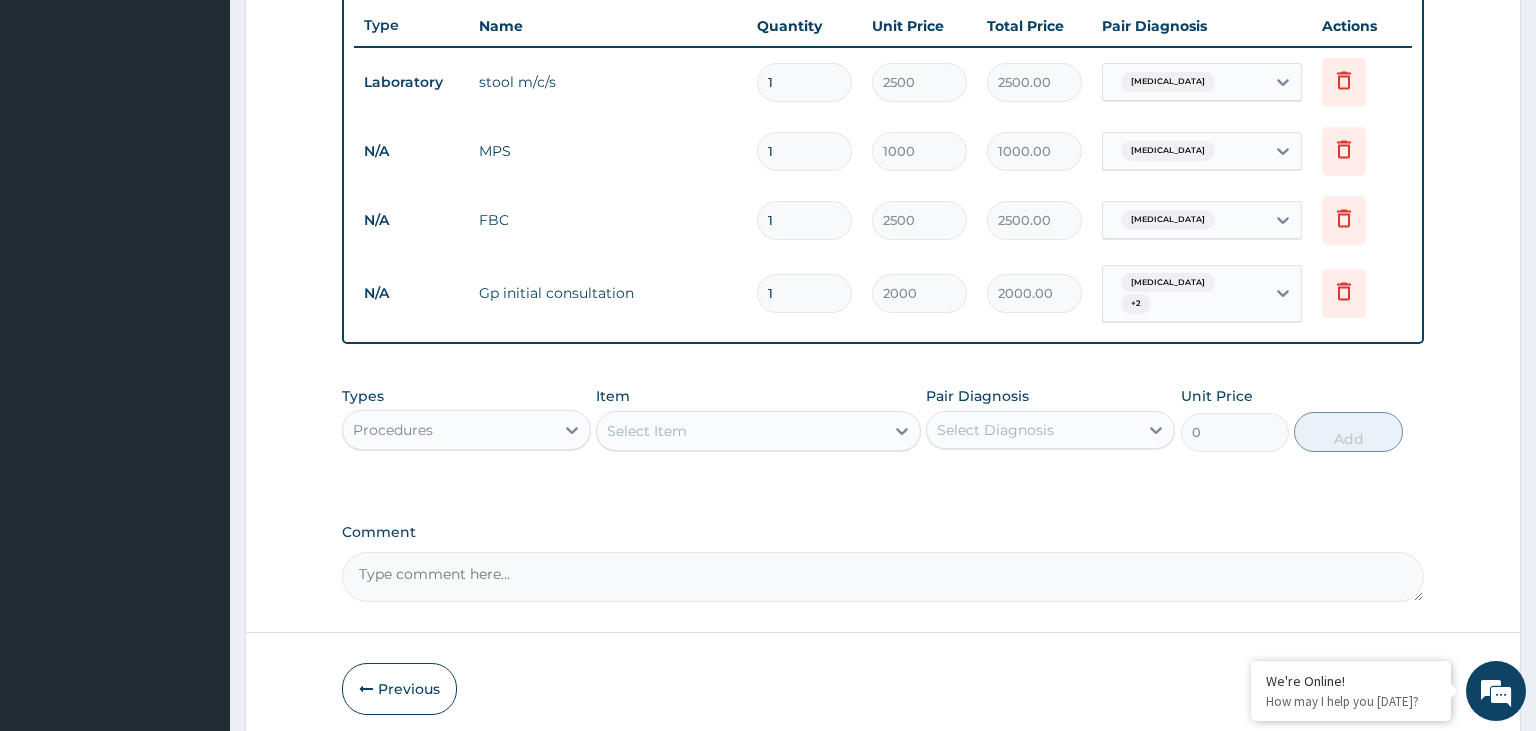 scroll, scrollTop: 433, scrollLeft: 0, axis: vertical 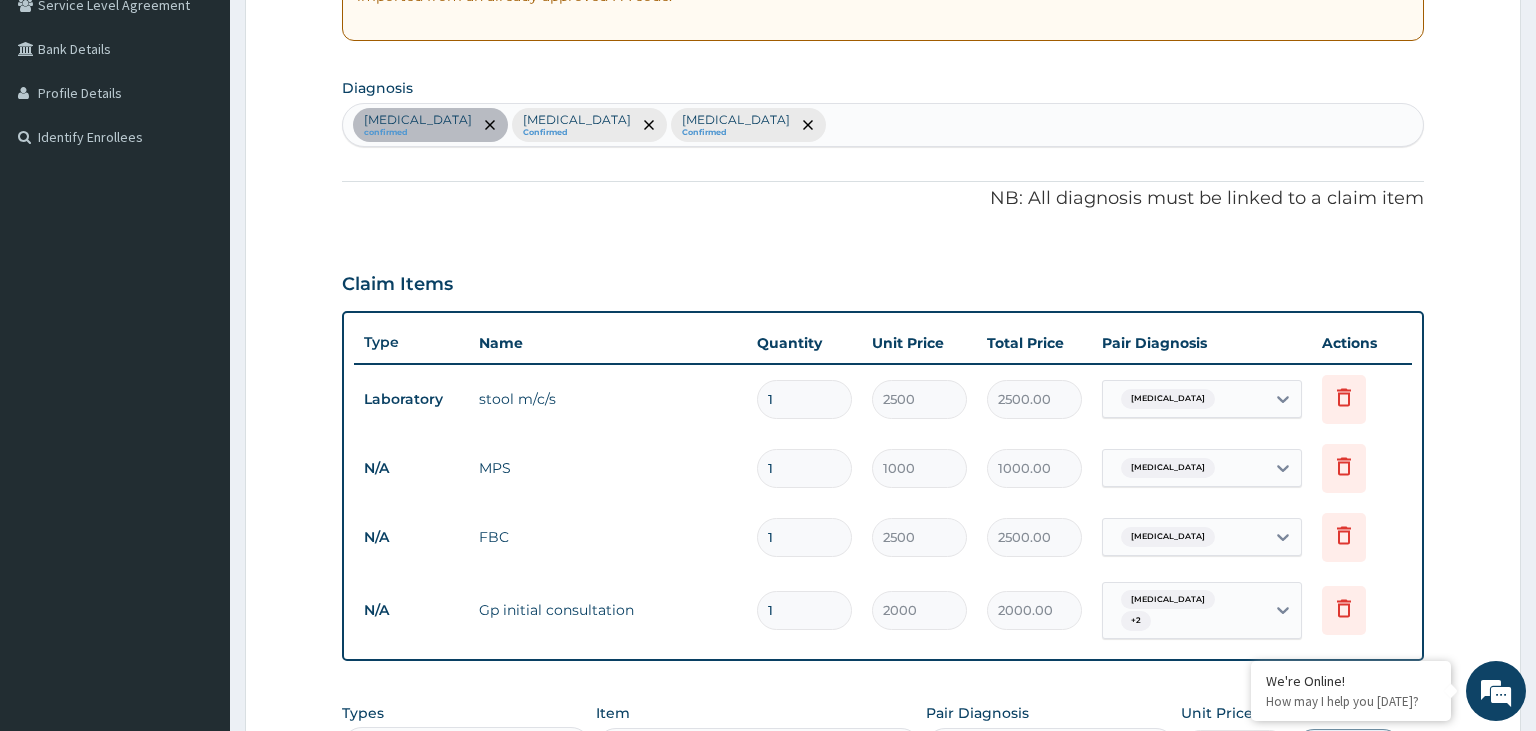click on "Typhoid fever confirmed Malaria Confirmed Sepsis Confirmed" at bounding box center (883, 125) 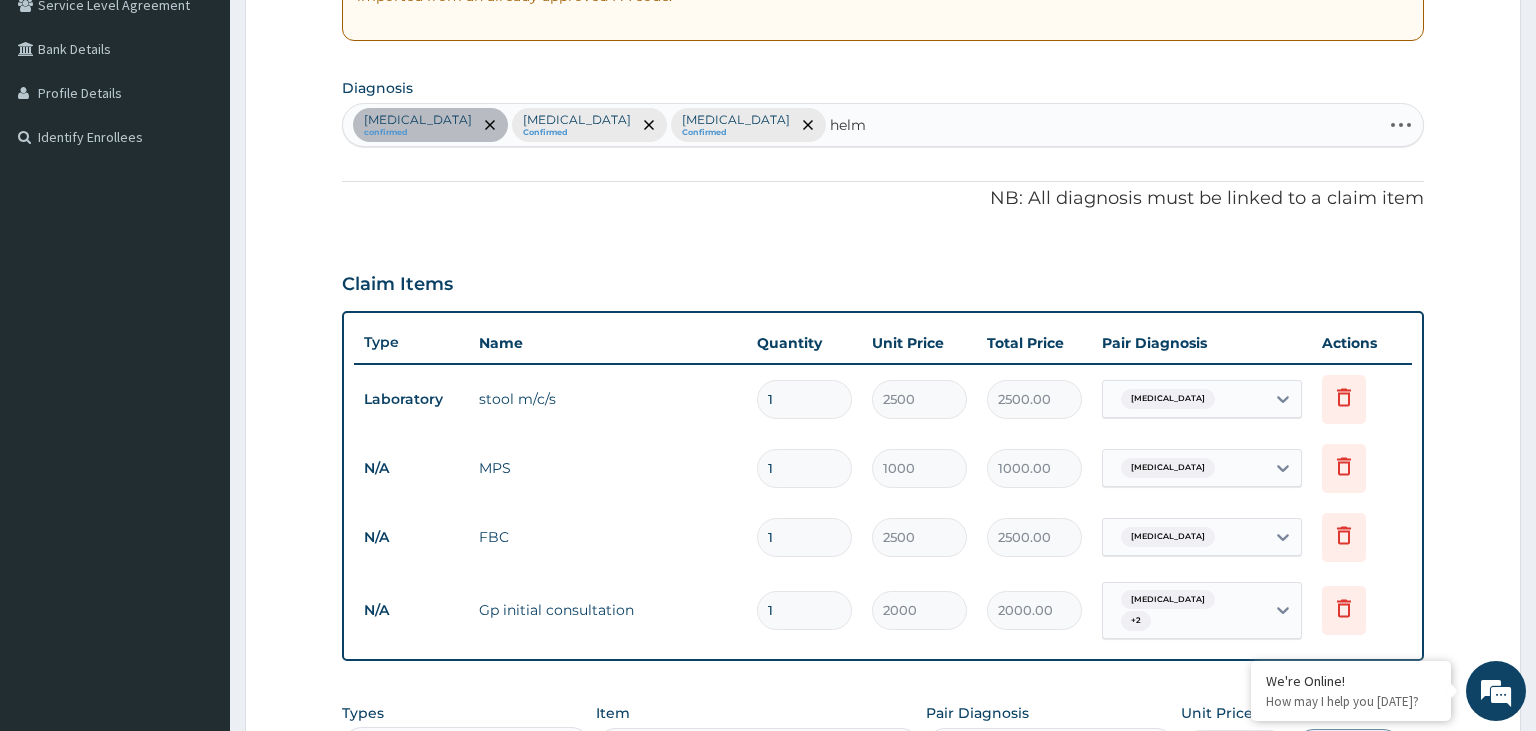 type on "helmi" 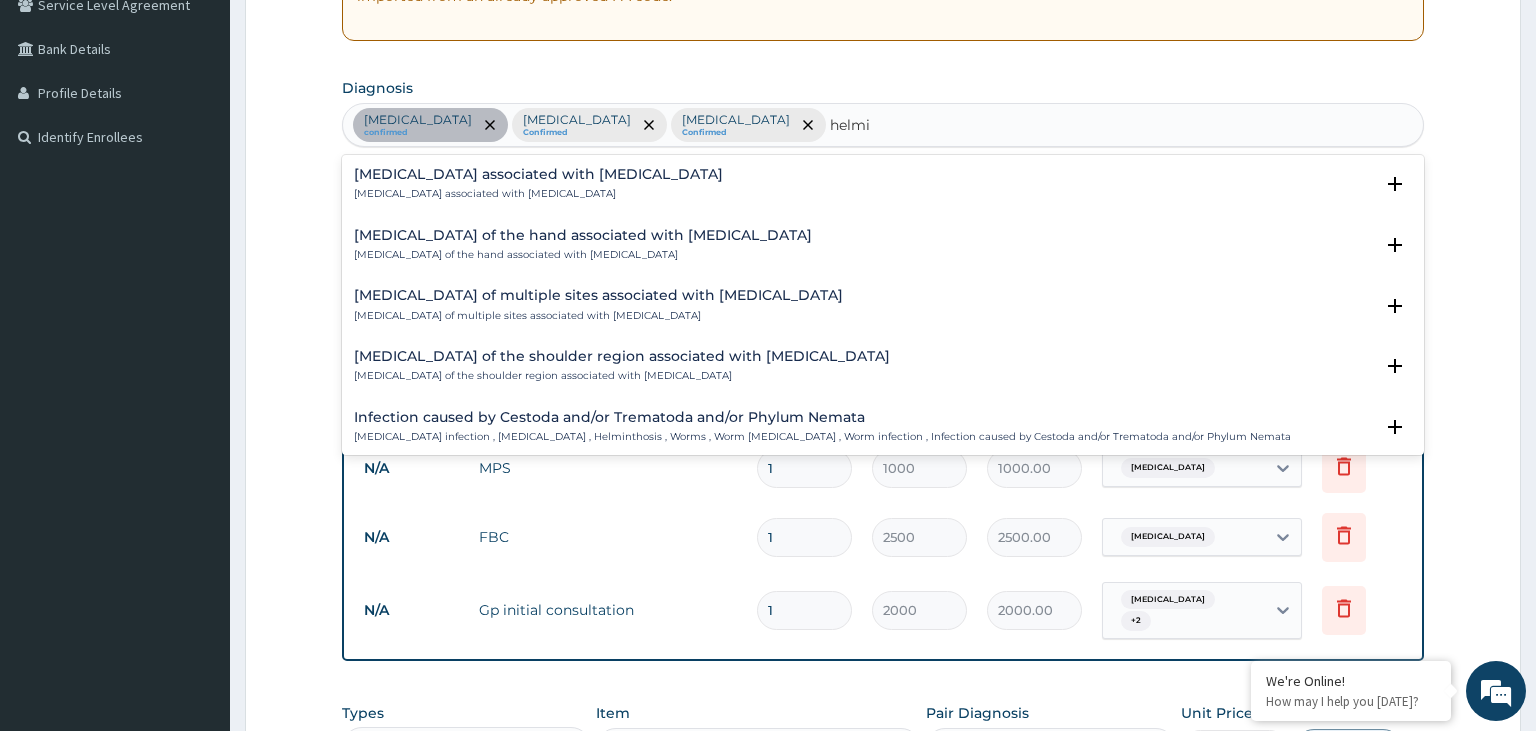 click on "Arthropathy associated with helminthiasis" at bounding box center [538, 174] 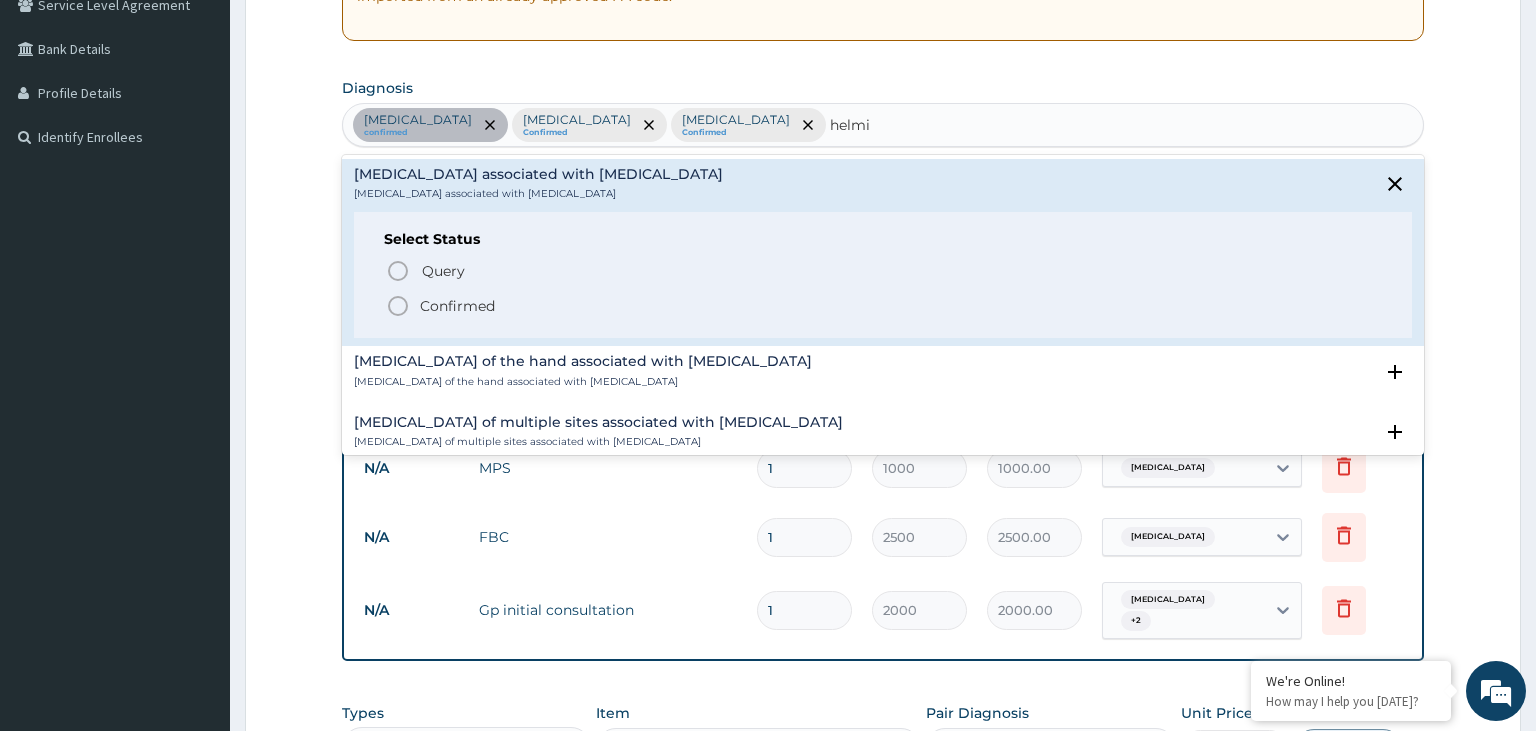 click on "Confirmed" at bounding box center [884, 306] 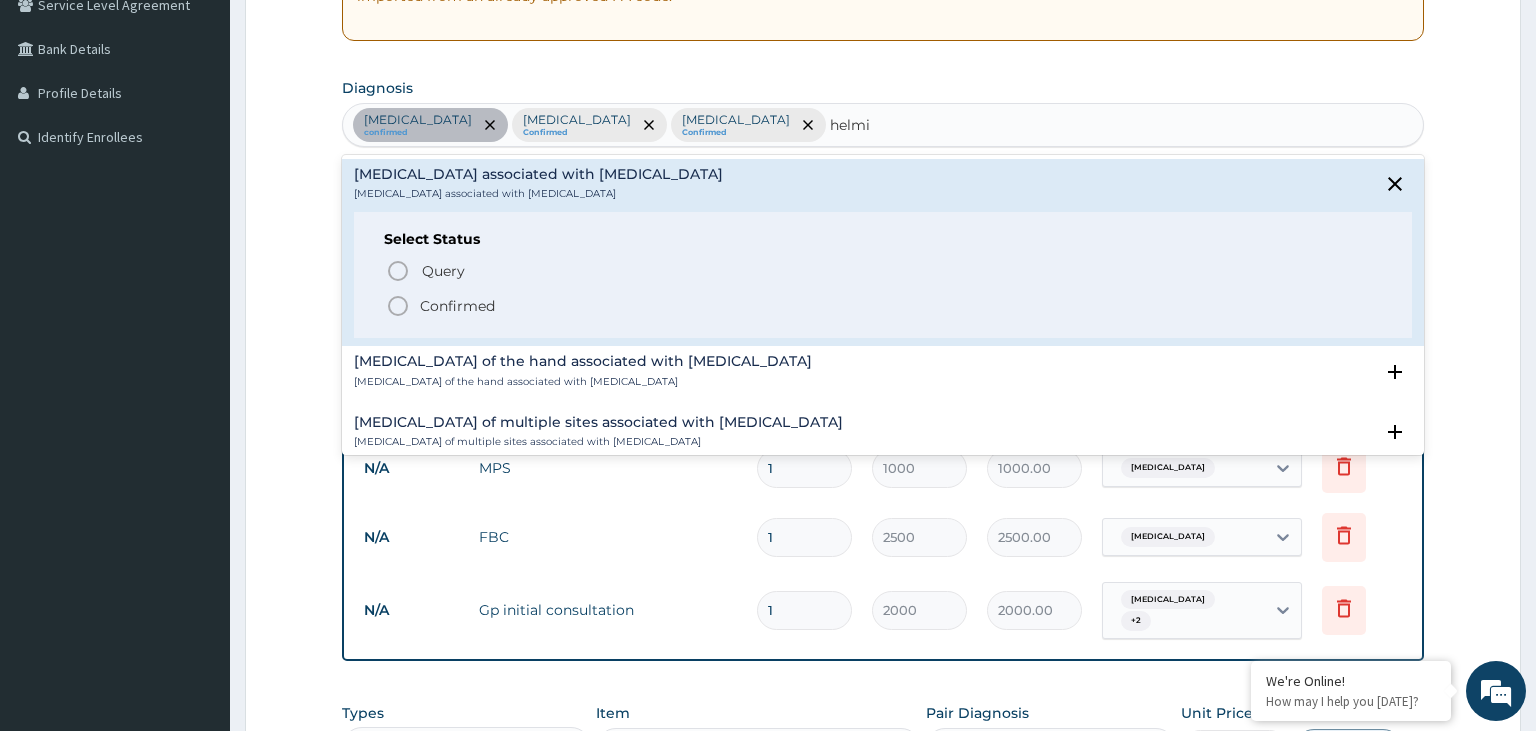 type 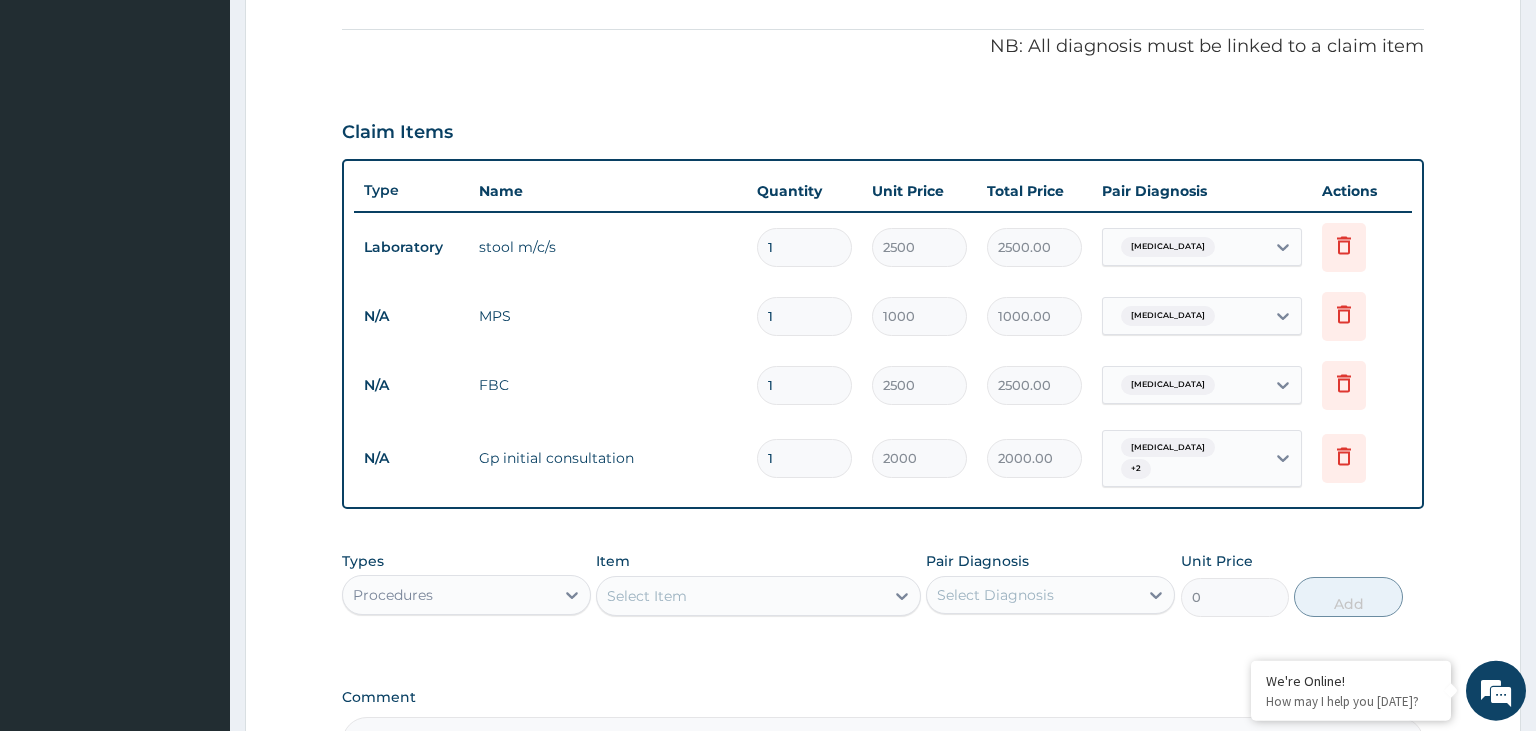 scroll, scrollTop: 750, scrollLeft: 0, axis: vertical 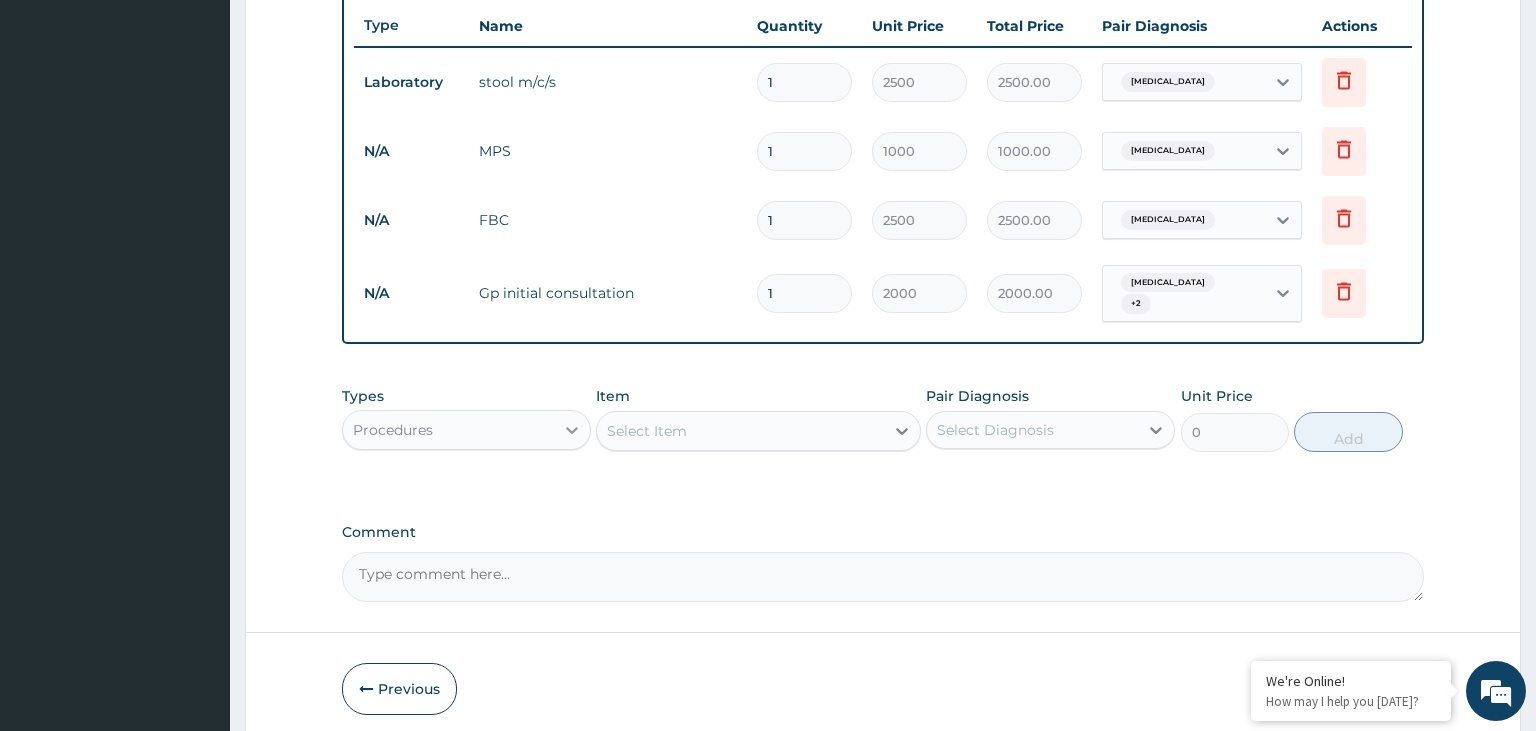 click 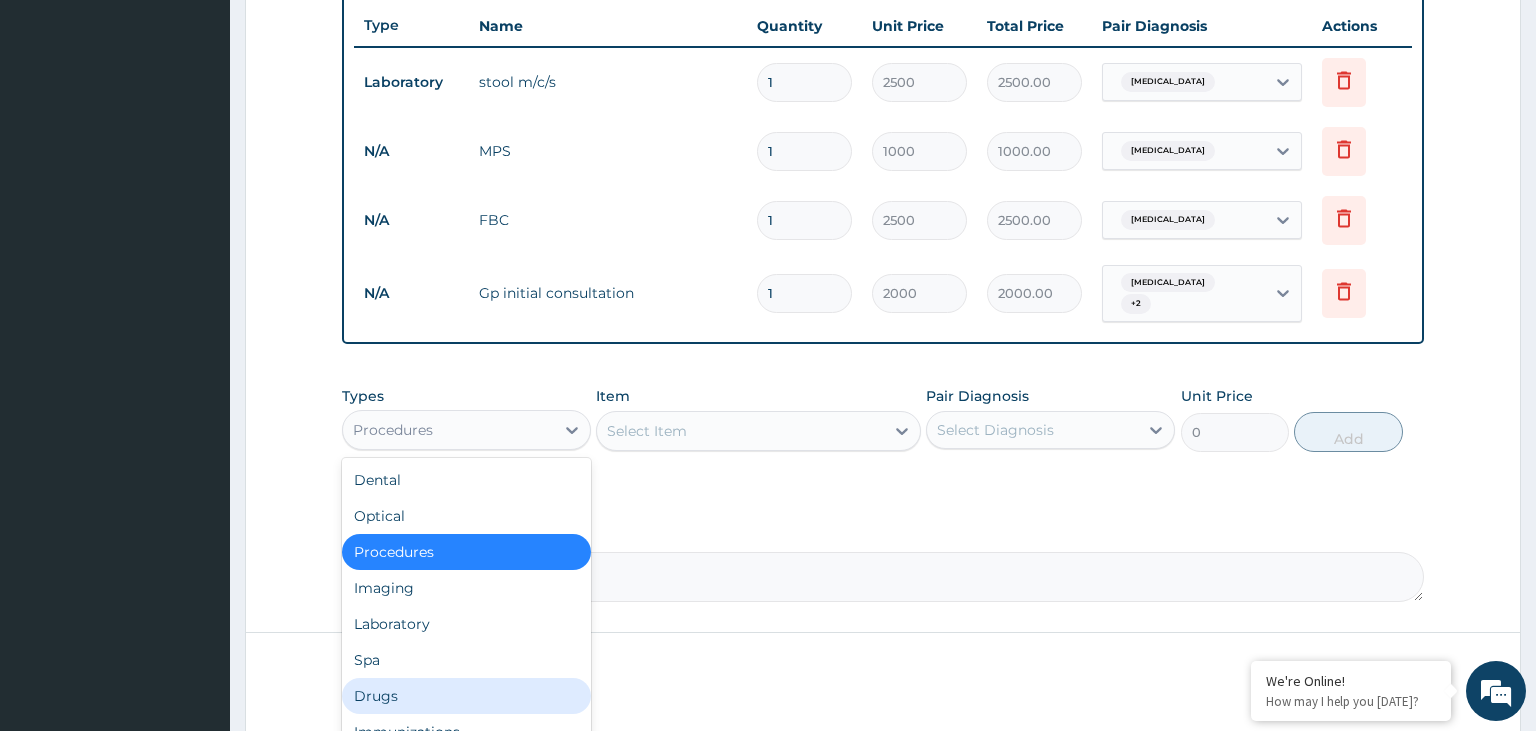 click on "Drugs" at bounding box center (466, 696) 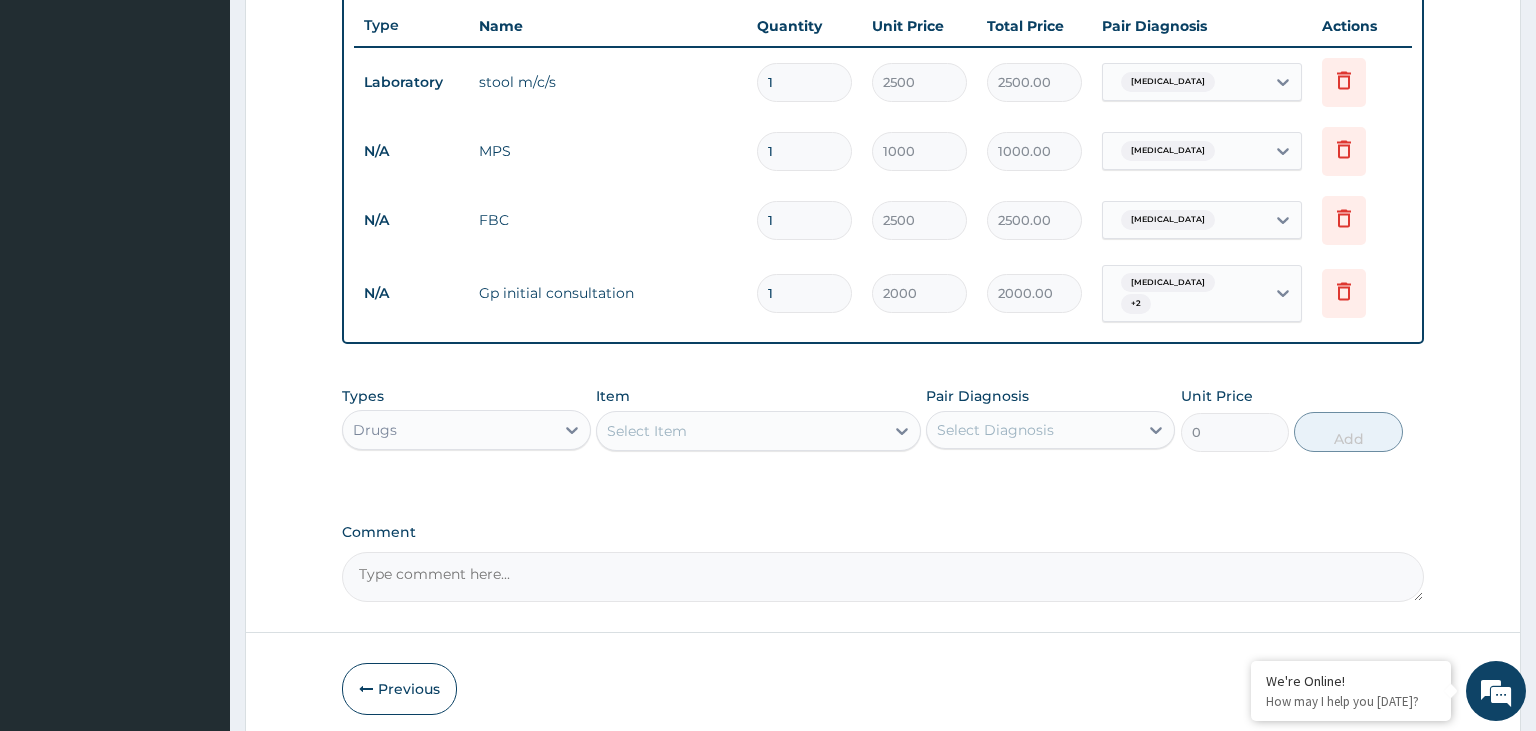 click on "Select Item" at bounding box center (740, 431) 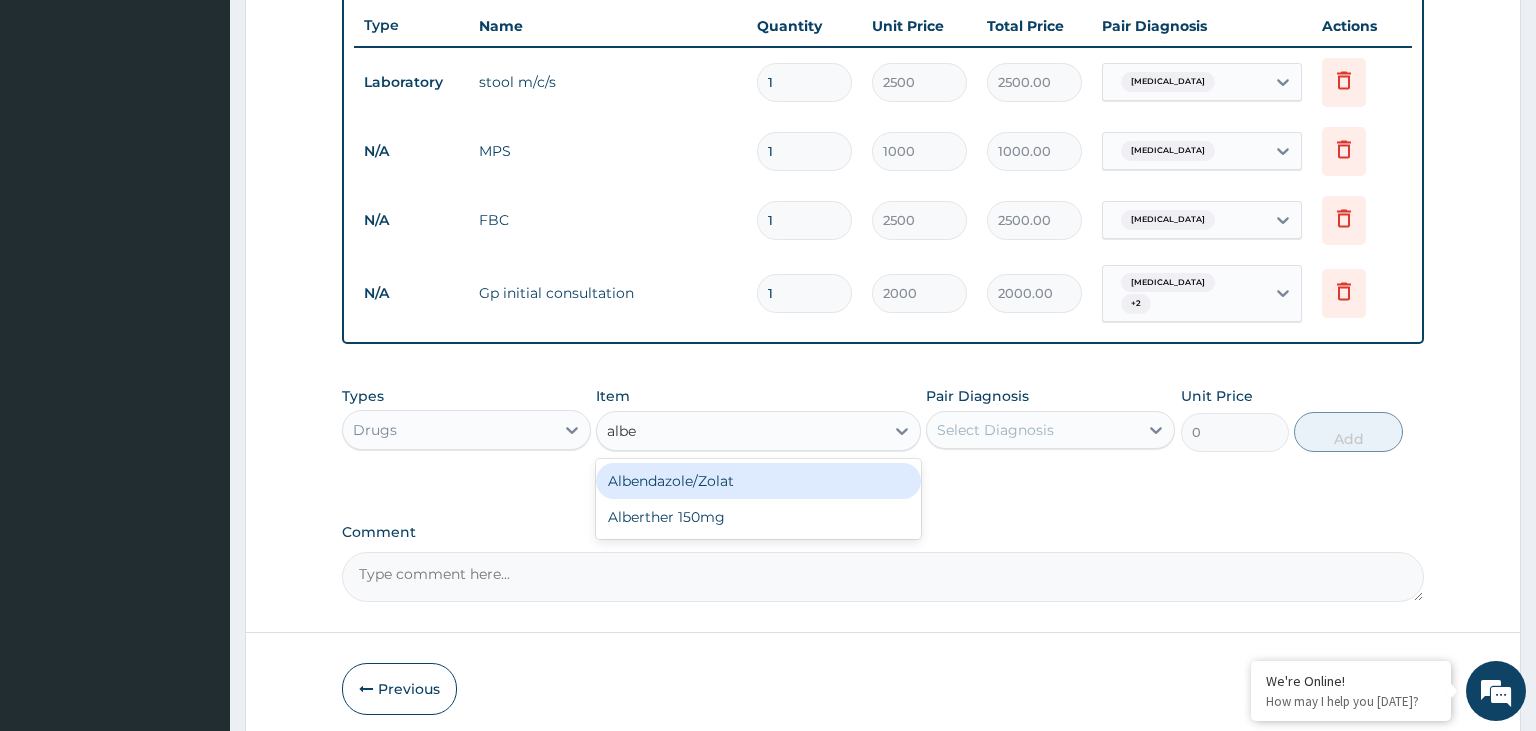 type on "alben" 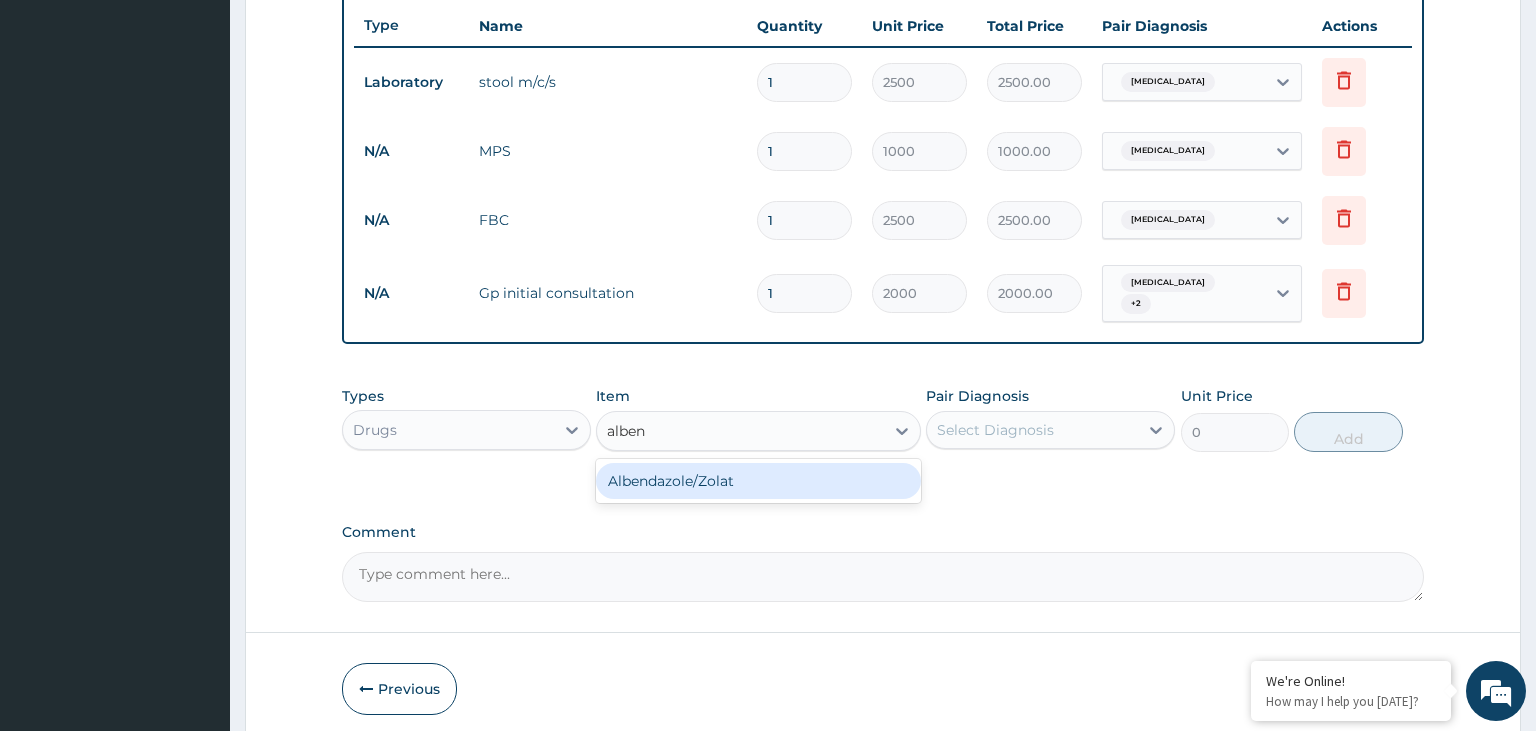 click on "Albendazole/Zolat" at bounding box center [758, 481] 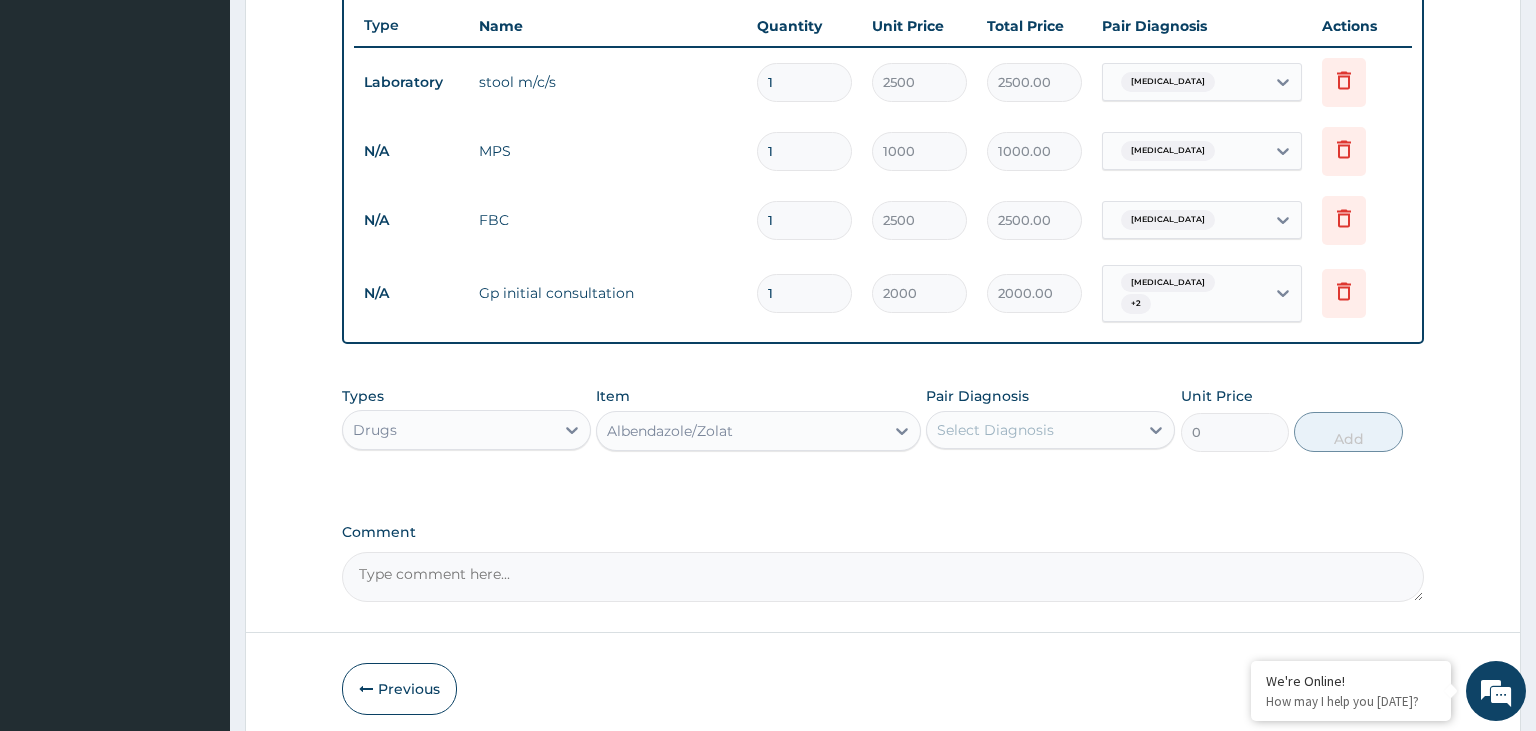 type 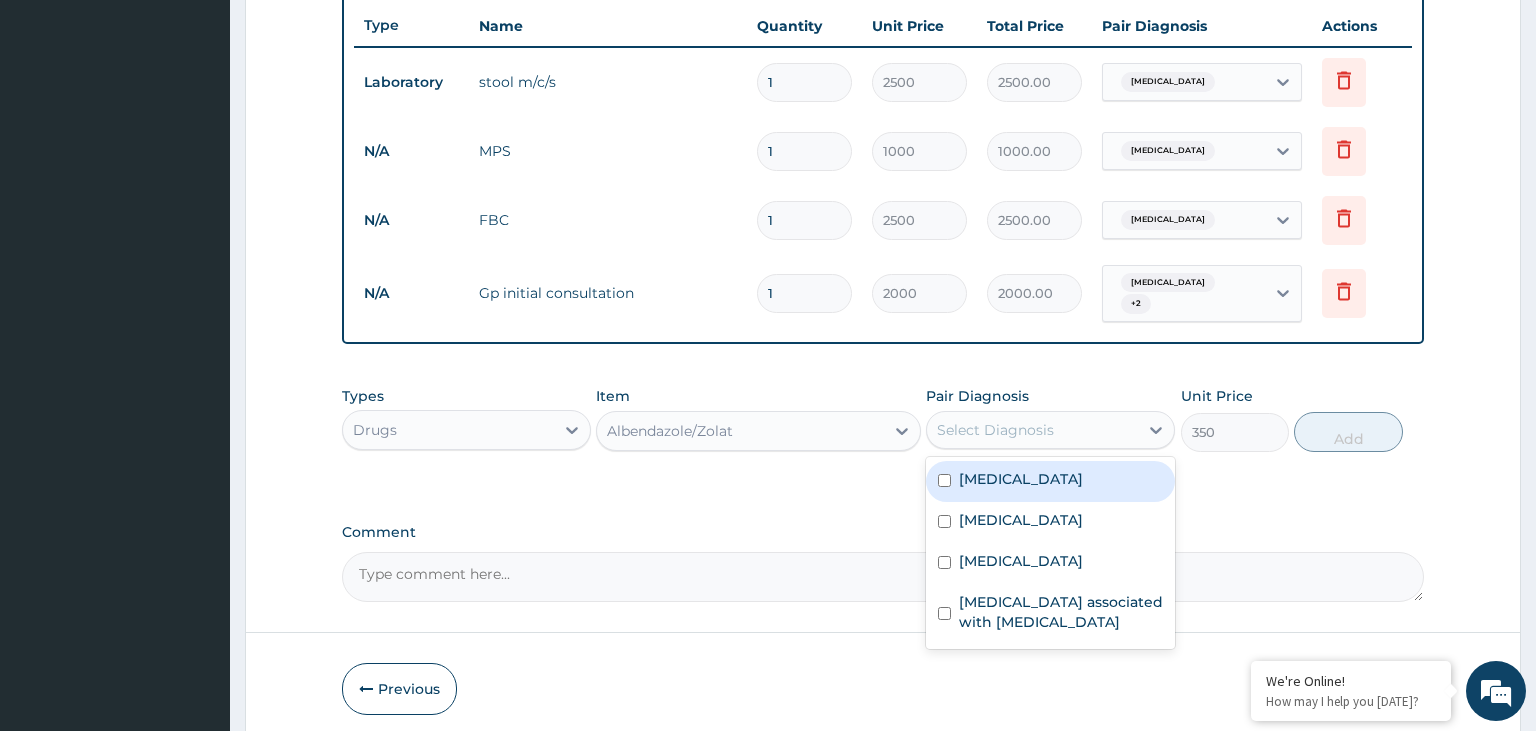 click on "Select Diagnosis" at bounding box center (1032, 430) 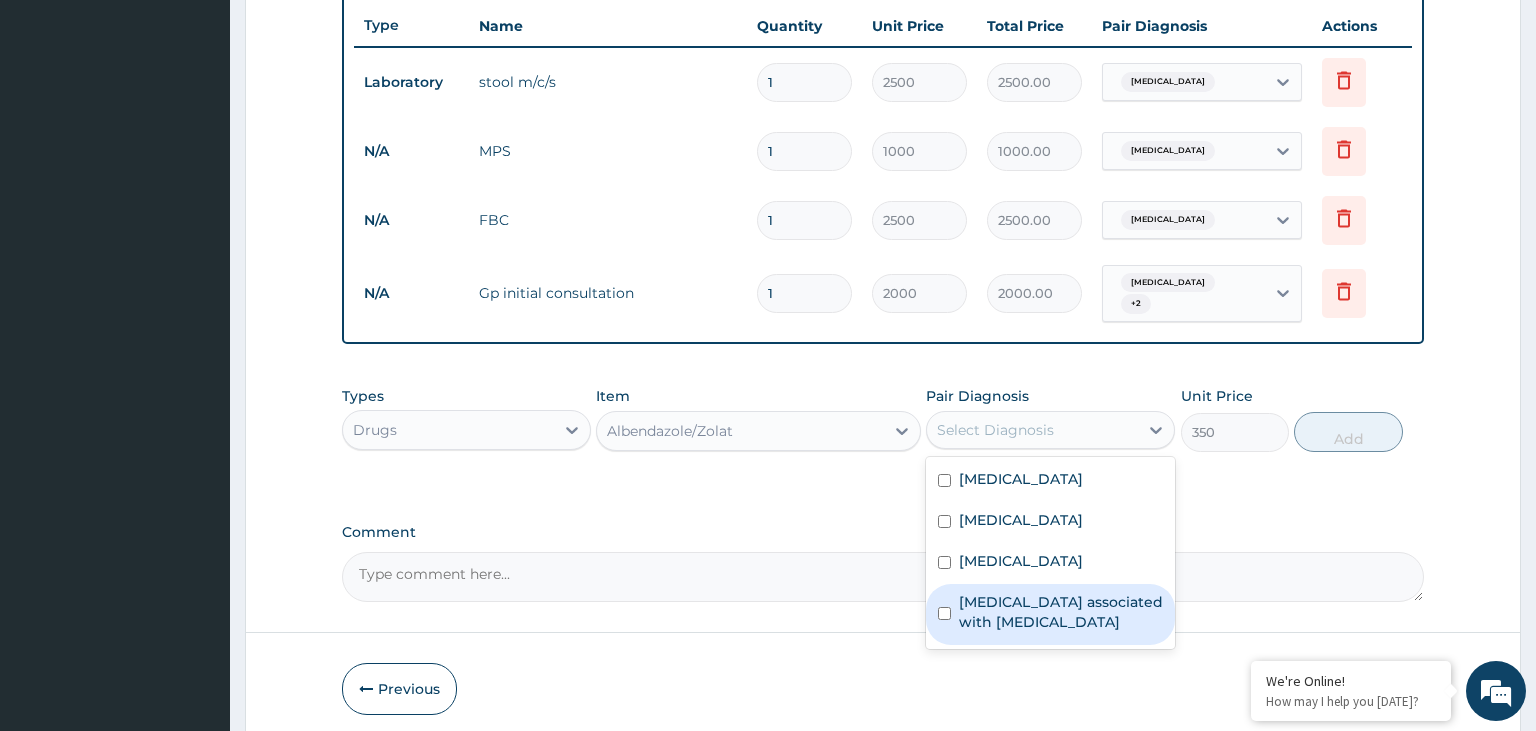click on "Arthropathy associated with helminthiasis" at bounding box center [1061, 612] 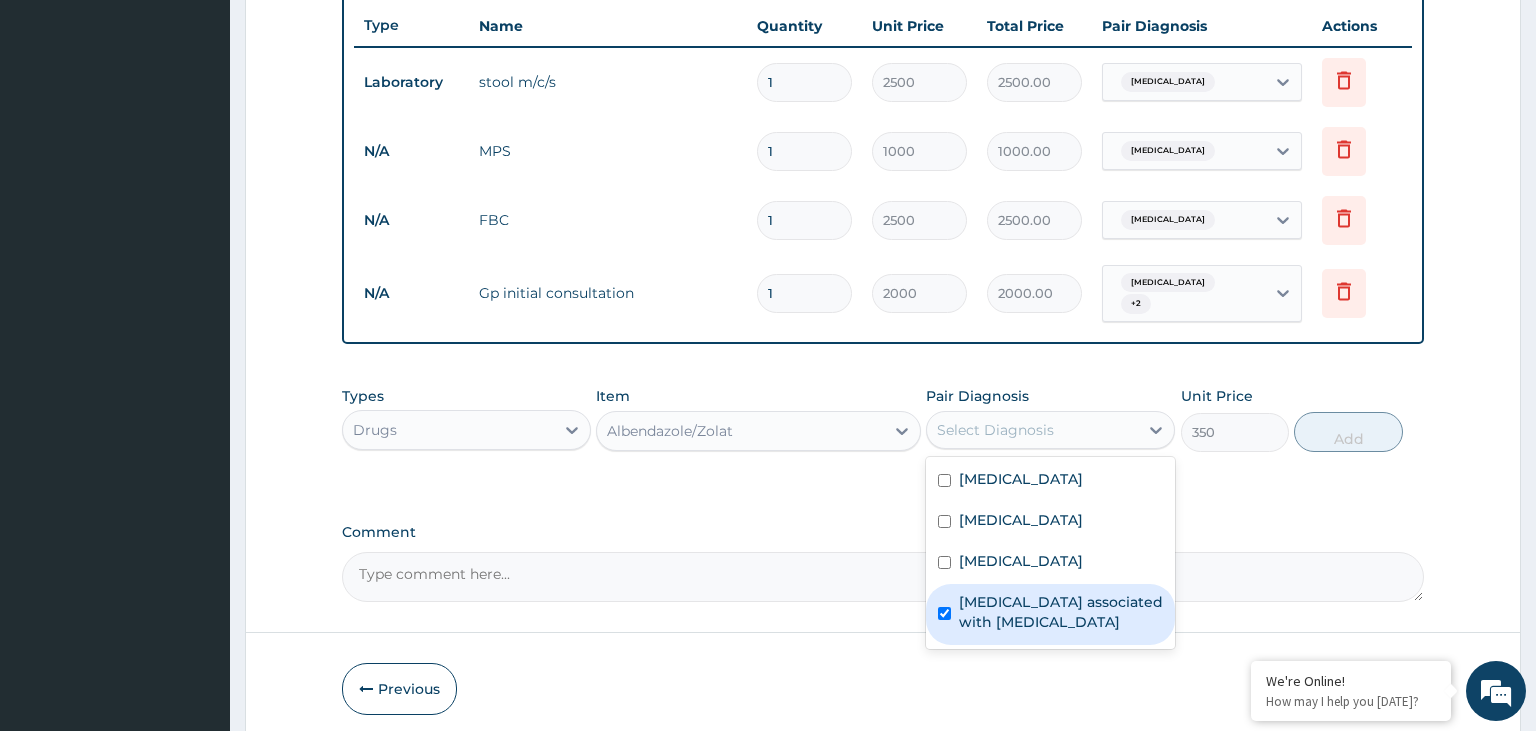 checkbox on "true" 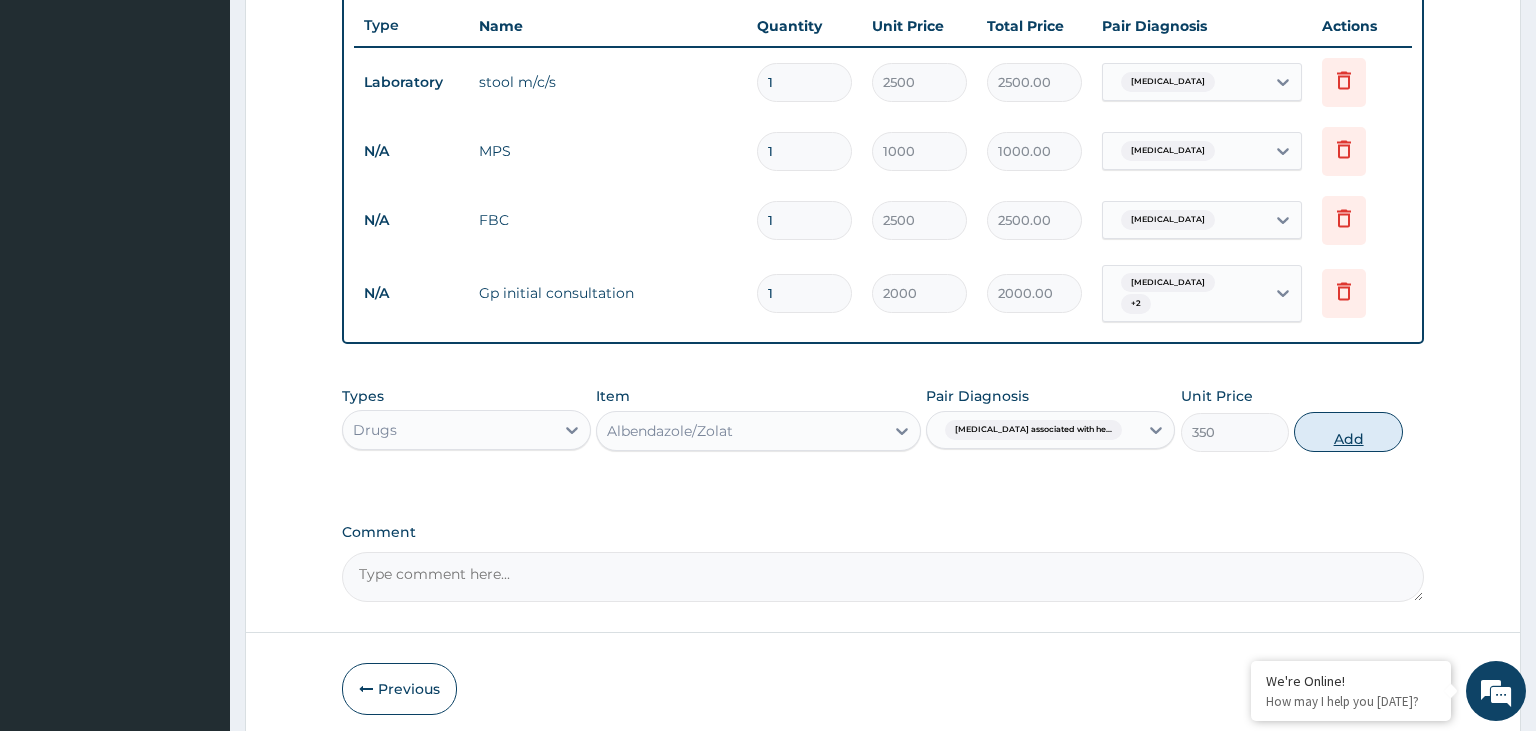 click on "Add" at bounding box center [1348, 432] 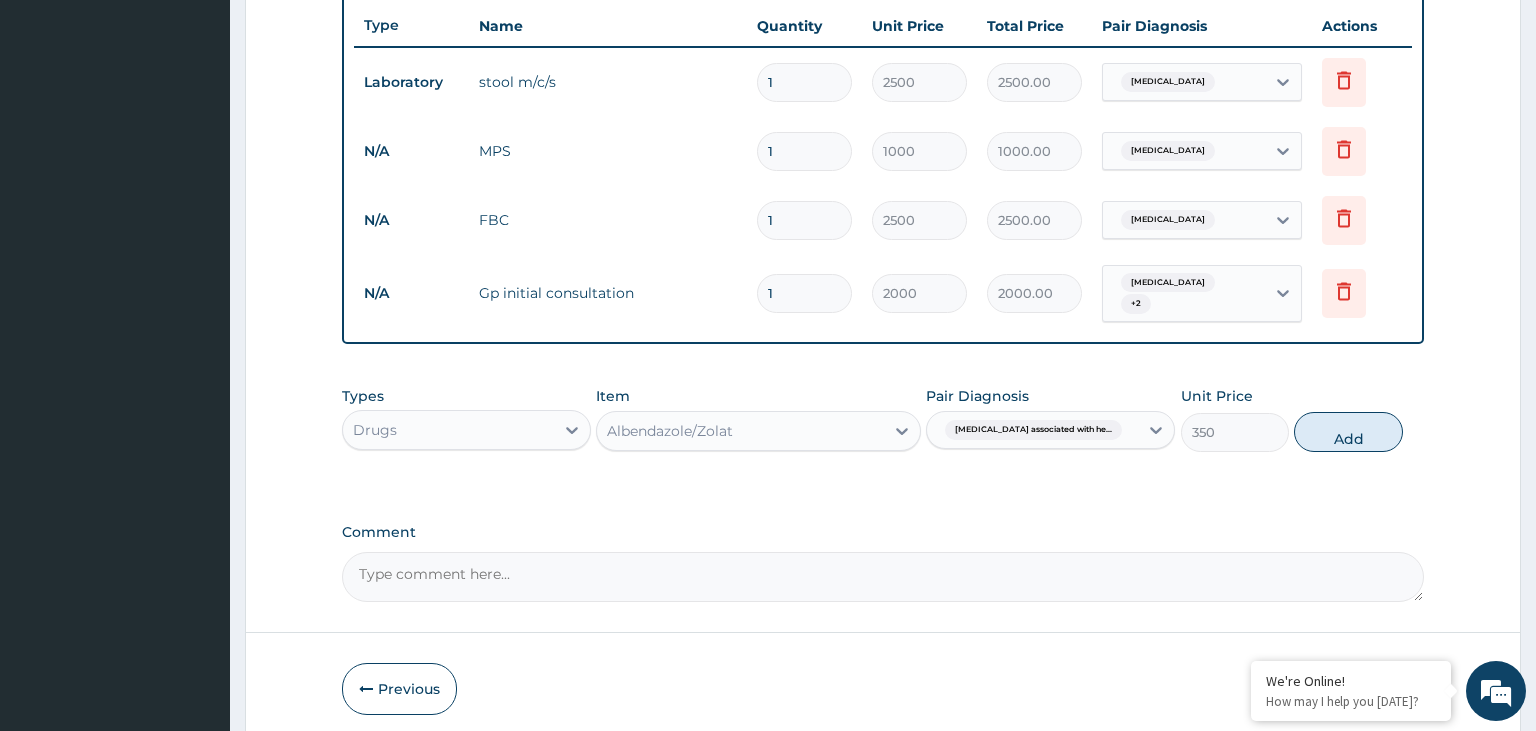 type on "0" 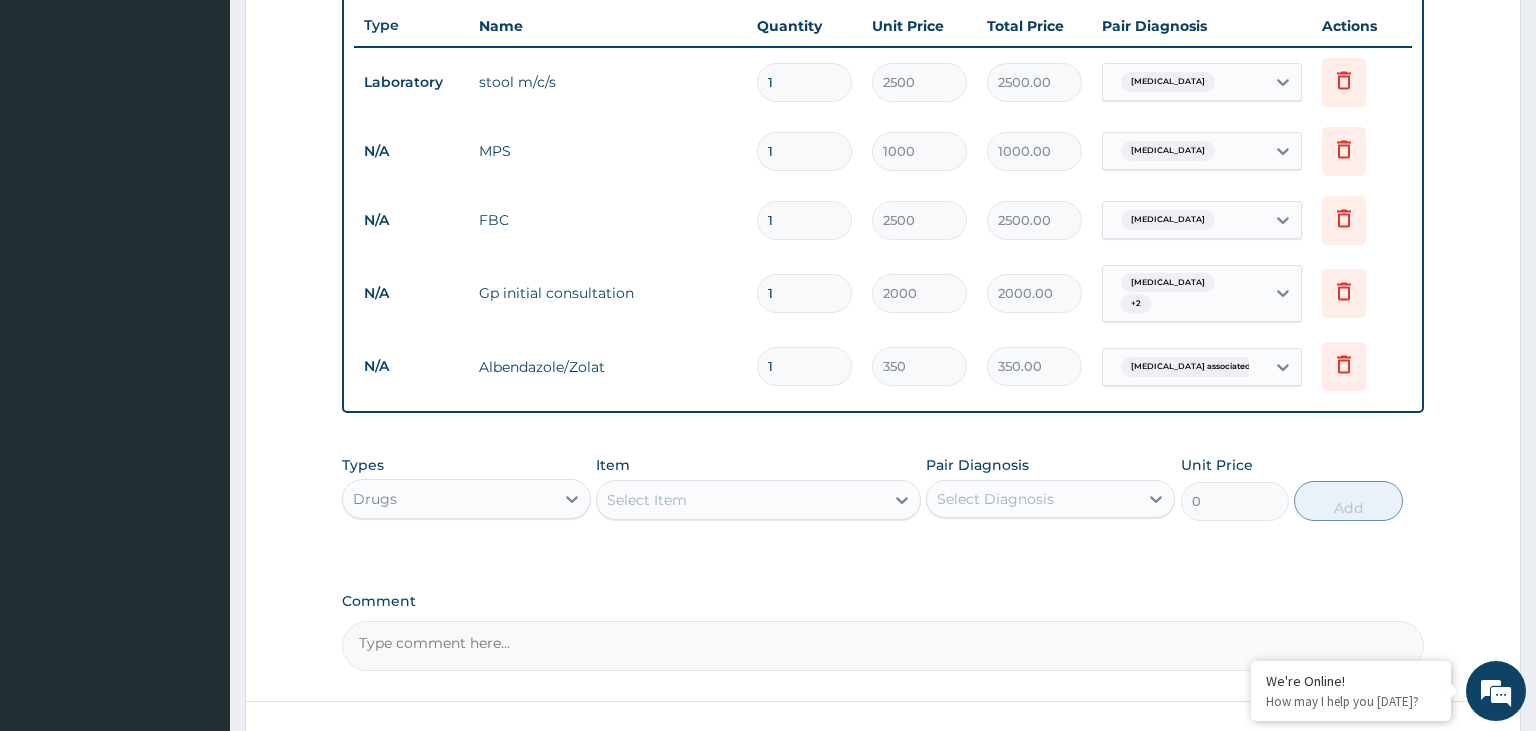 click on "Select Item" at bounding box center (647, 500) 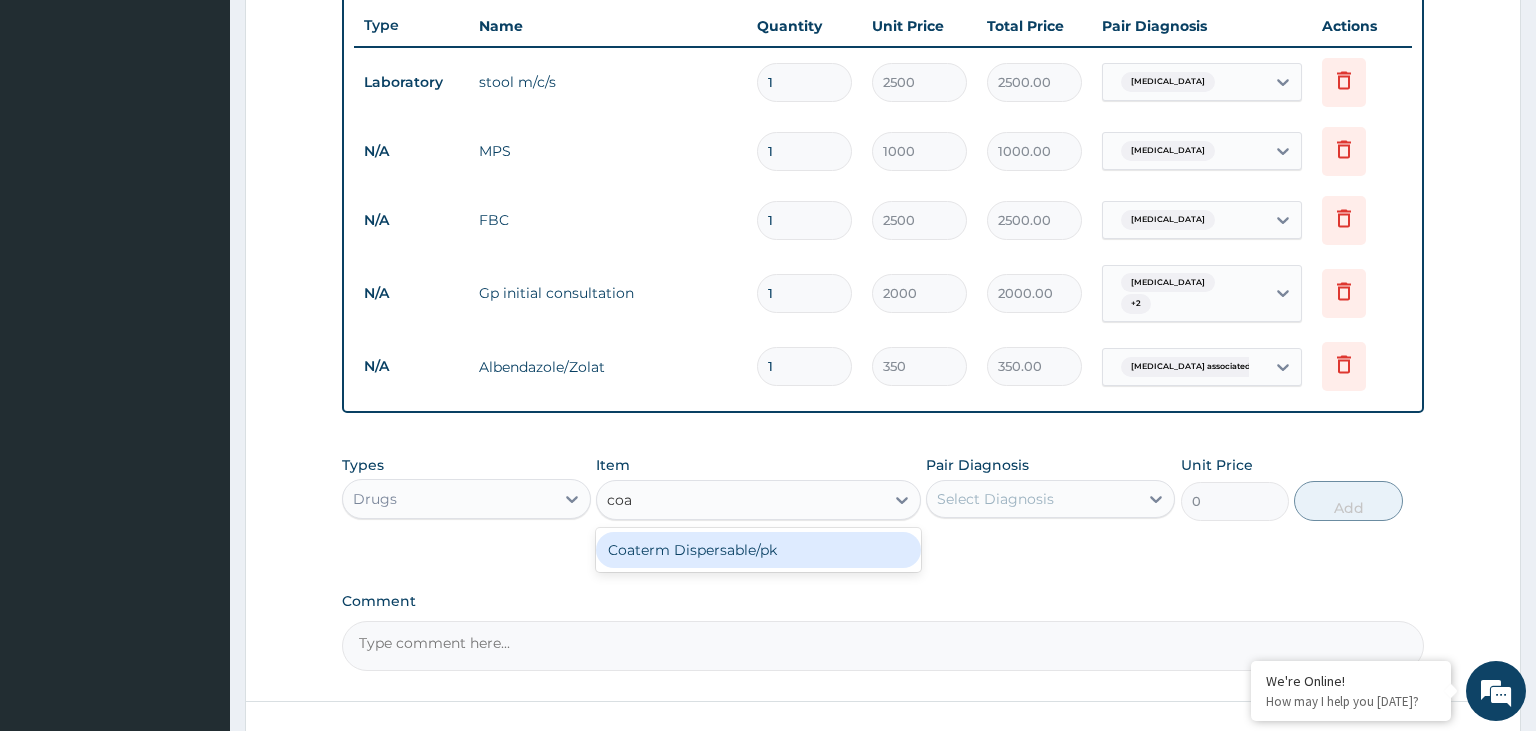 type on "coar" 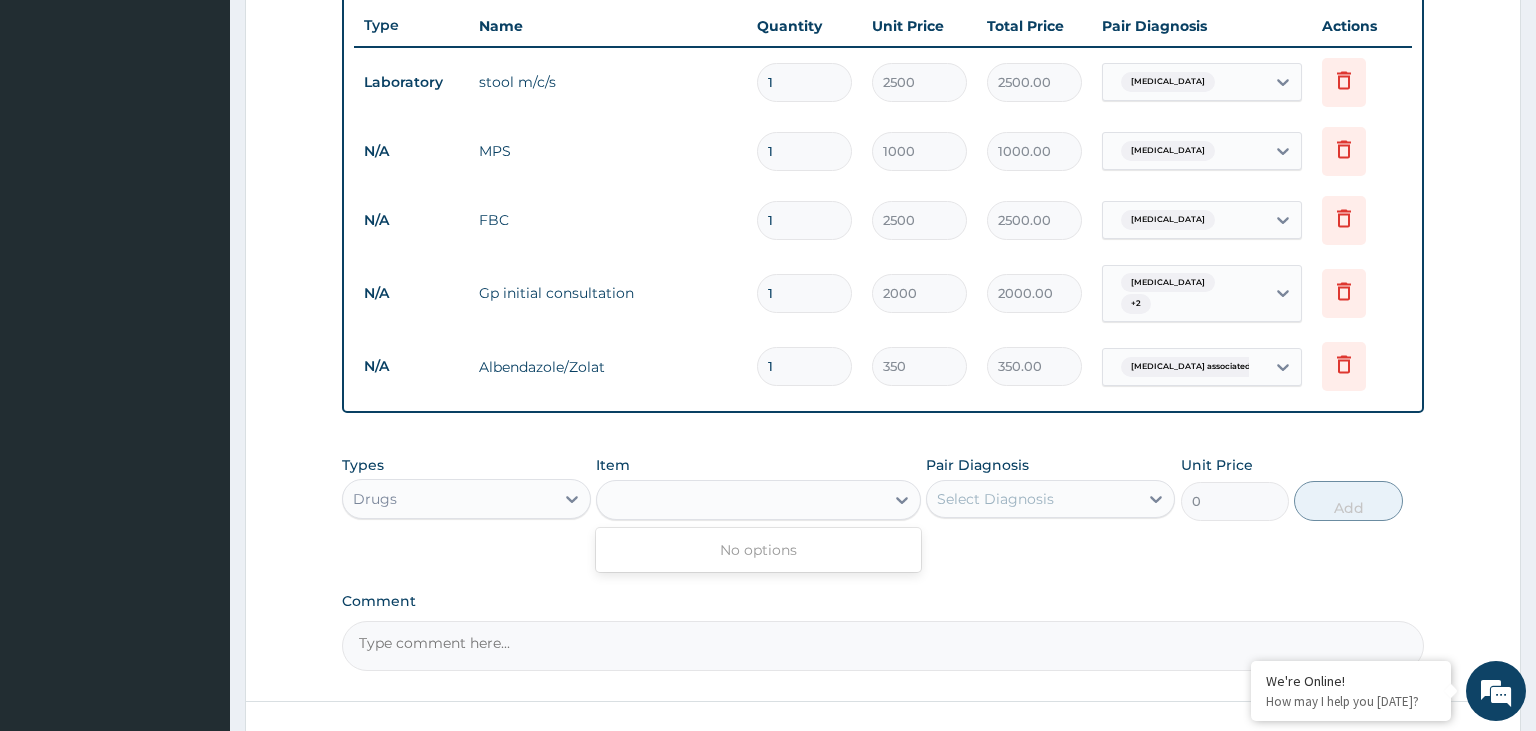 click on "coar" at bounding box center (740, 500) 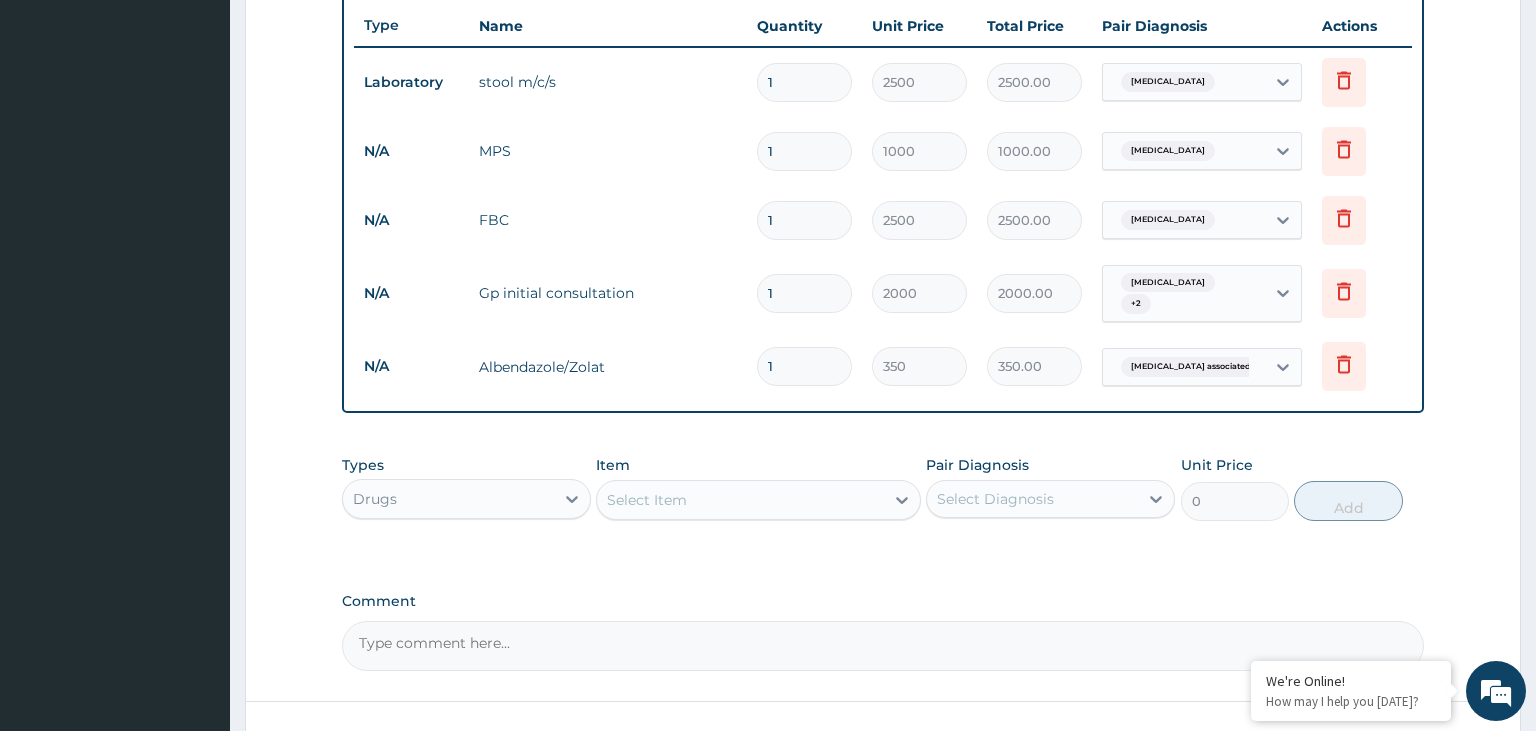 click on "Types Drugs Item Select Item Pair Diagnosis Select Diagnosis Unit Price 0 Add" at bounding box center [883, 503] 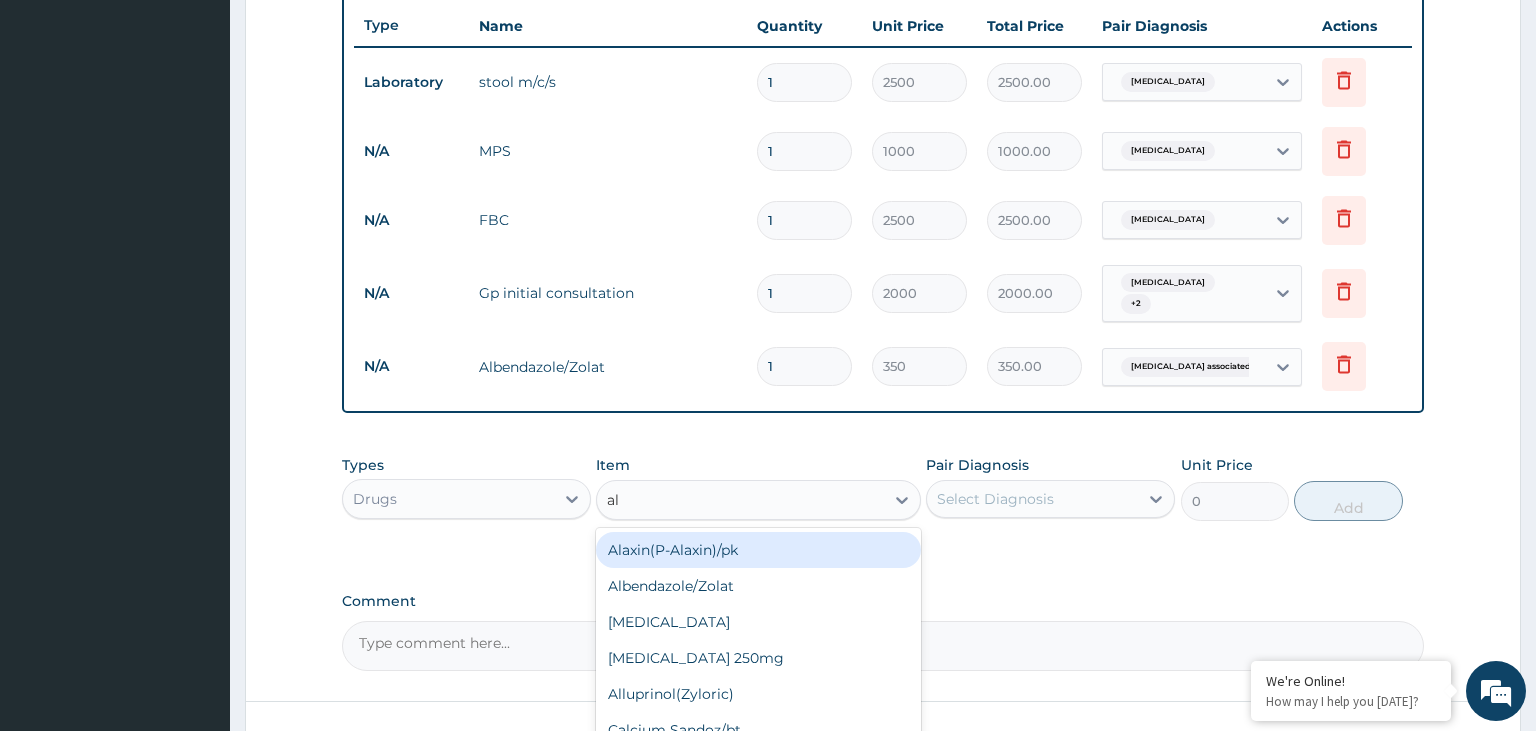 type on "a" 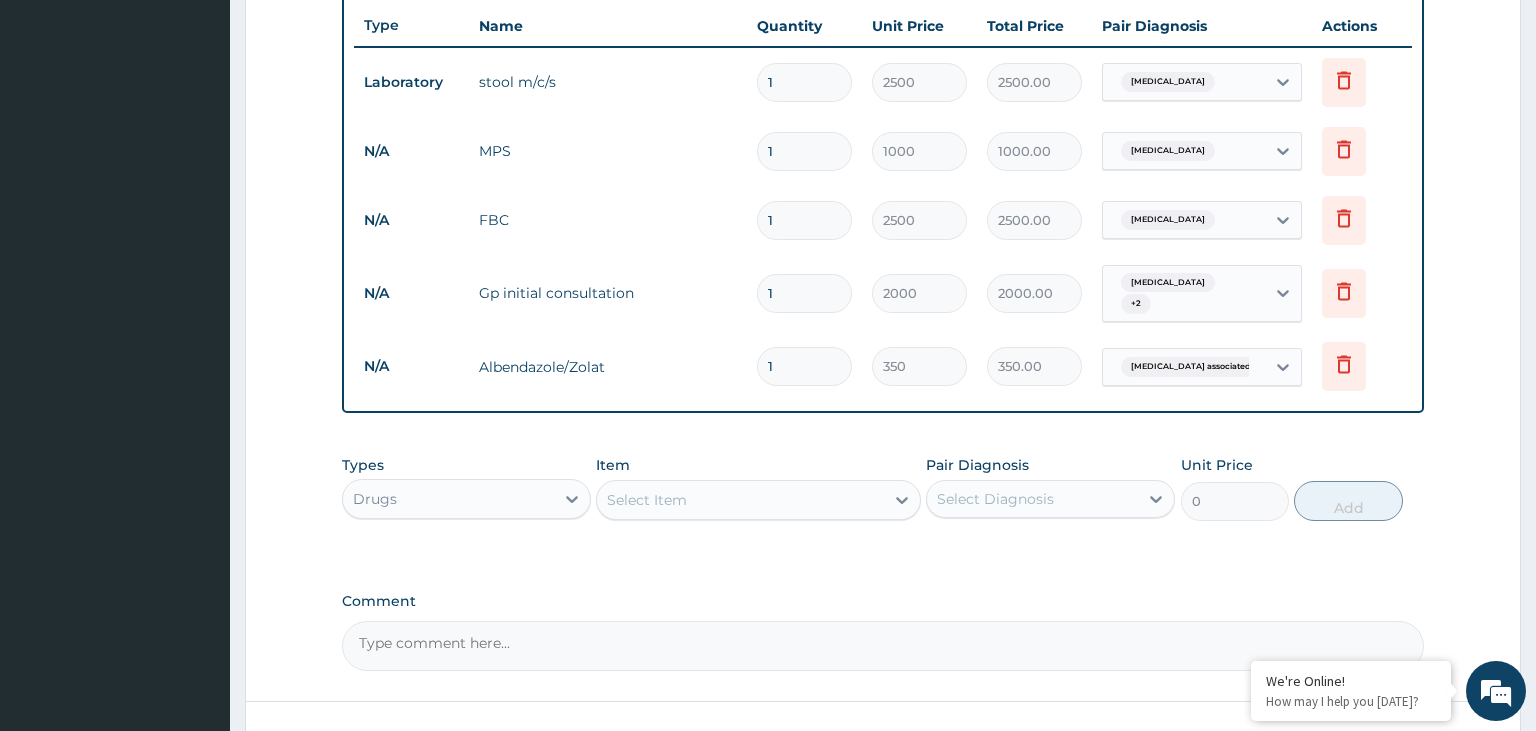 click on "Select Item" at bounding box center [740, 500] 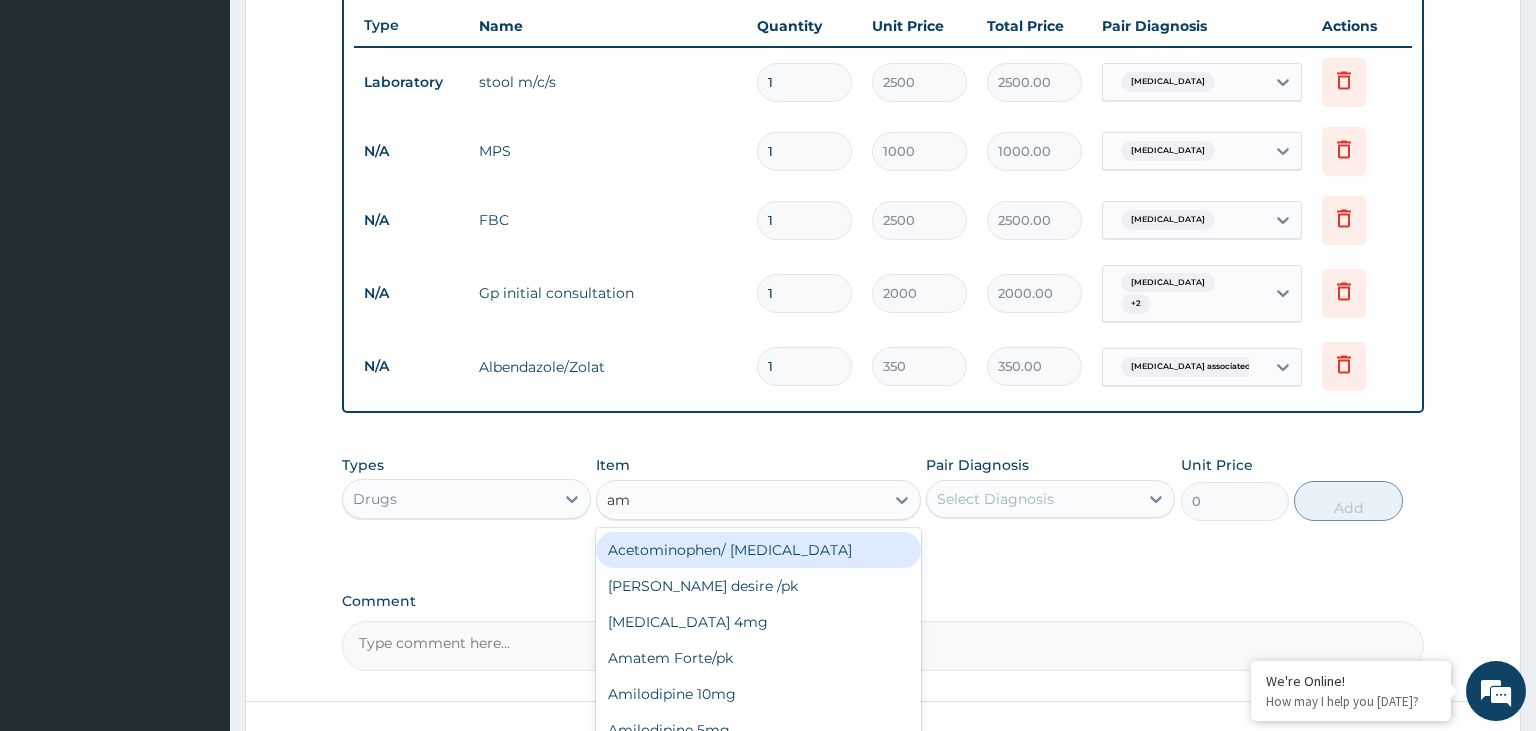 type on "ama" 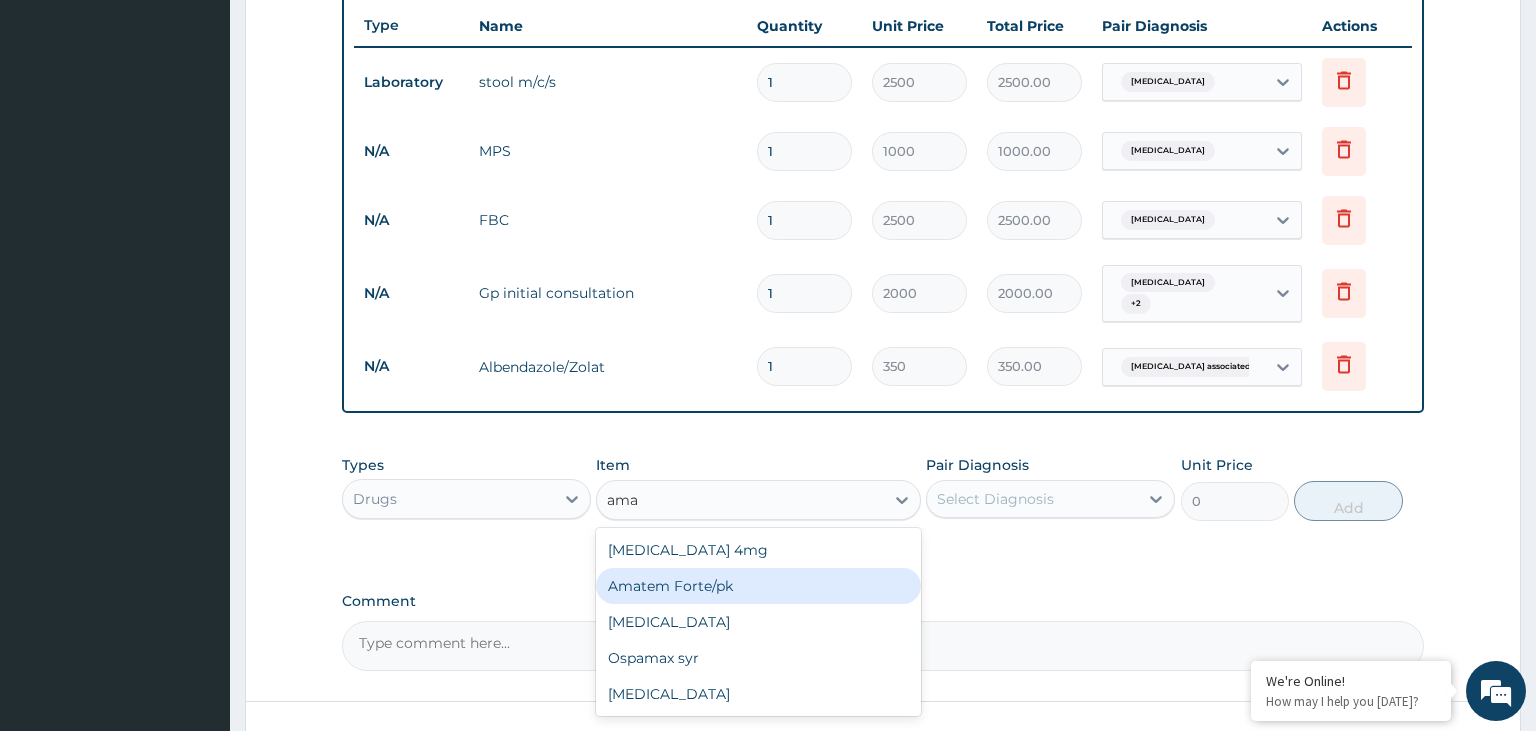 click on "Amatem Forte/pk" at bounding box center [758, 586] 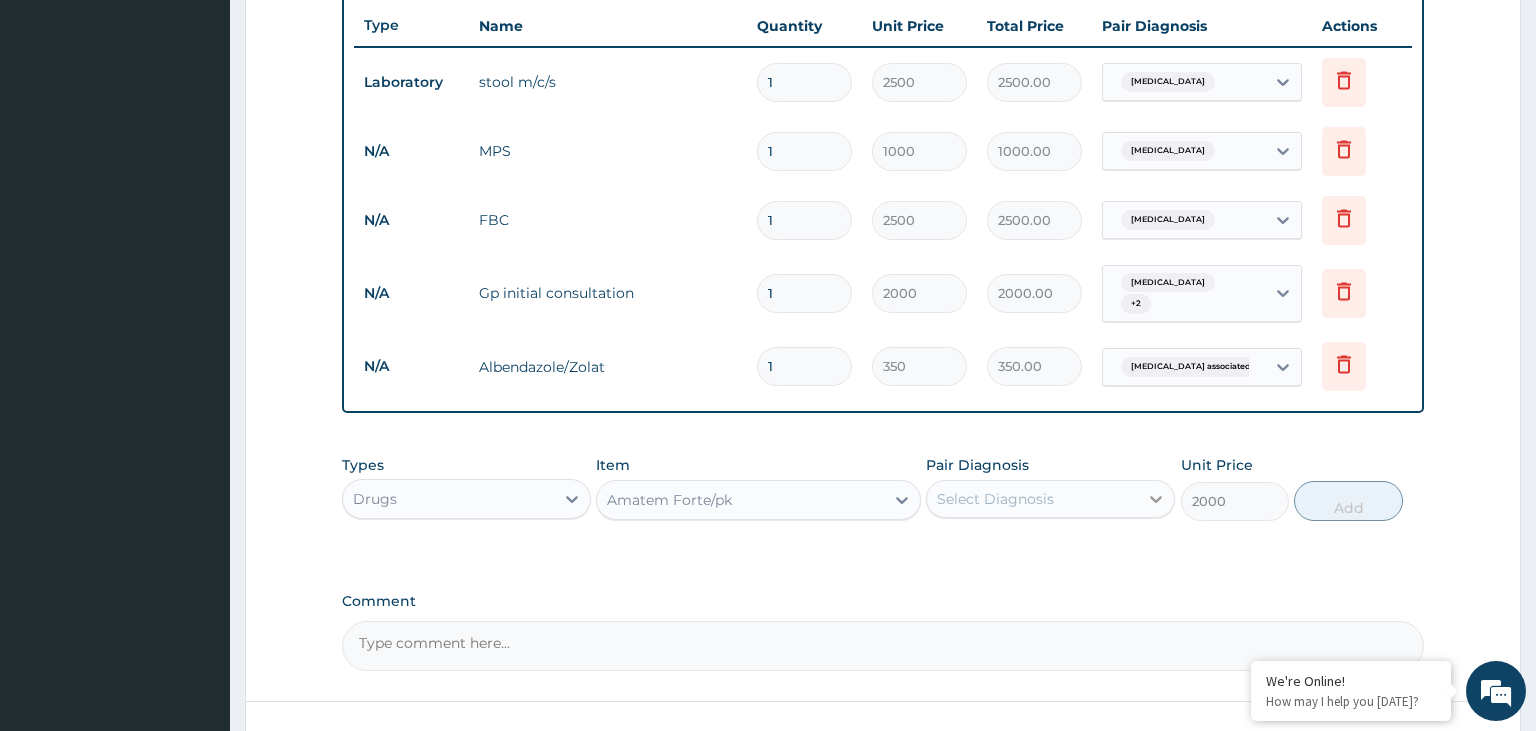 click 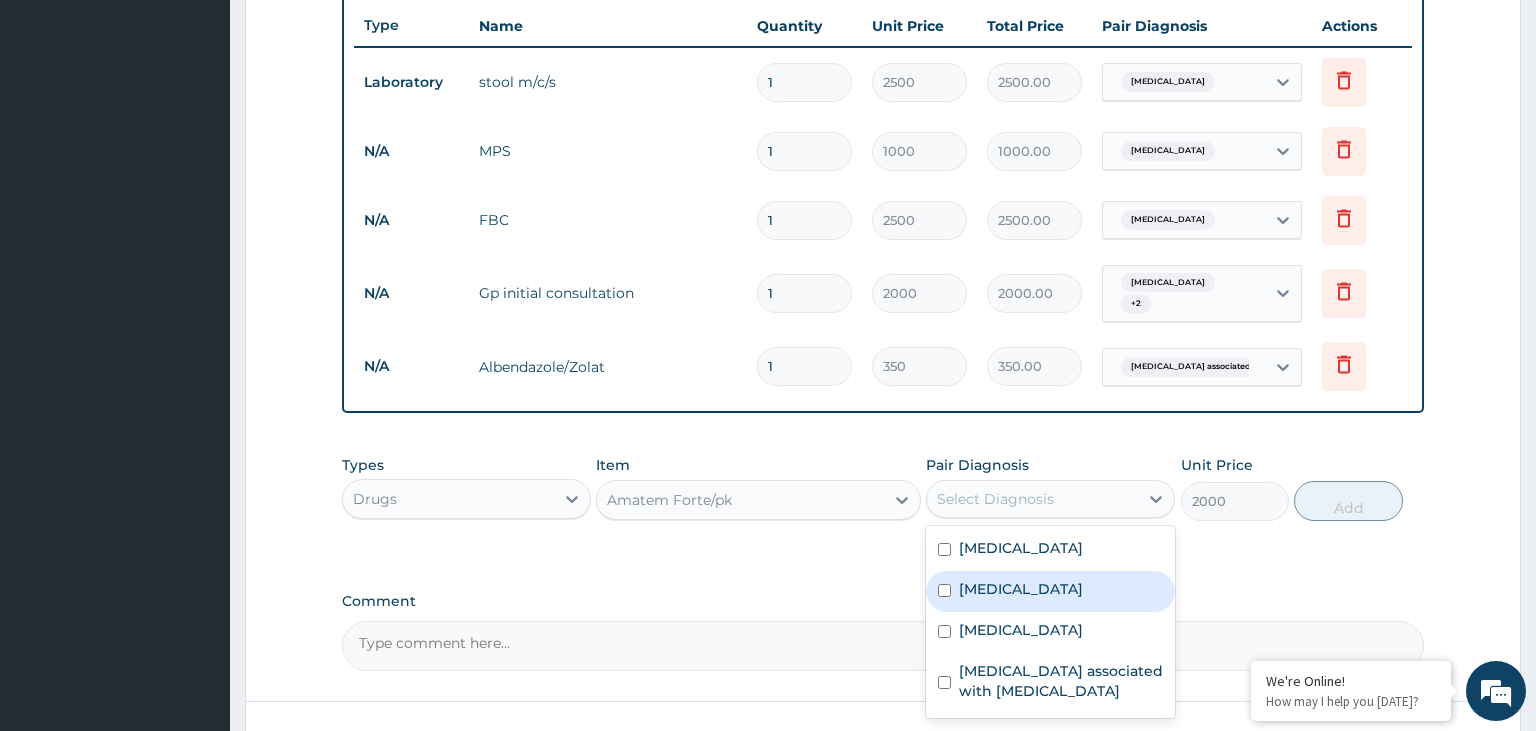 click on "Malaria" at bounding box center [1050, 591] 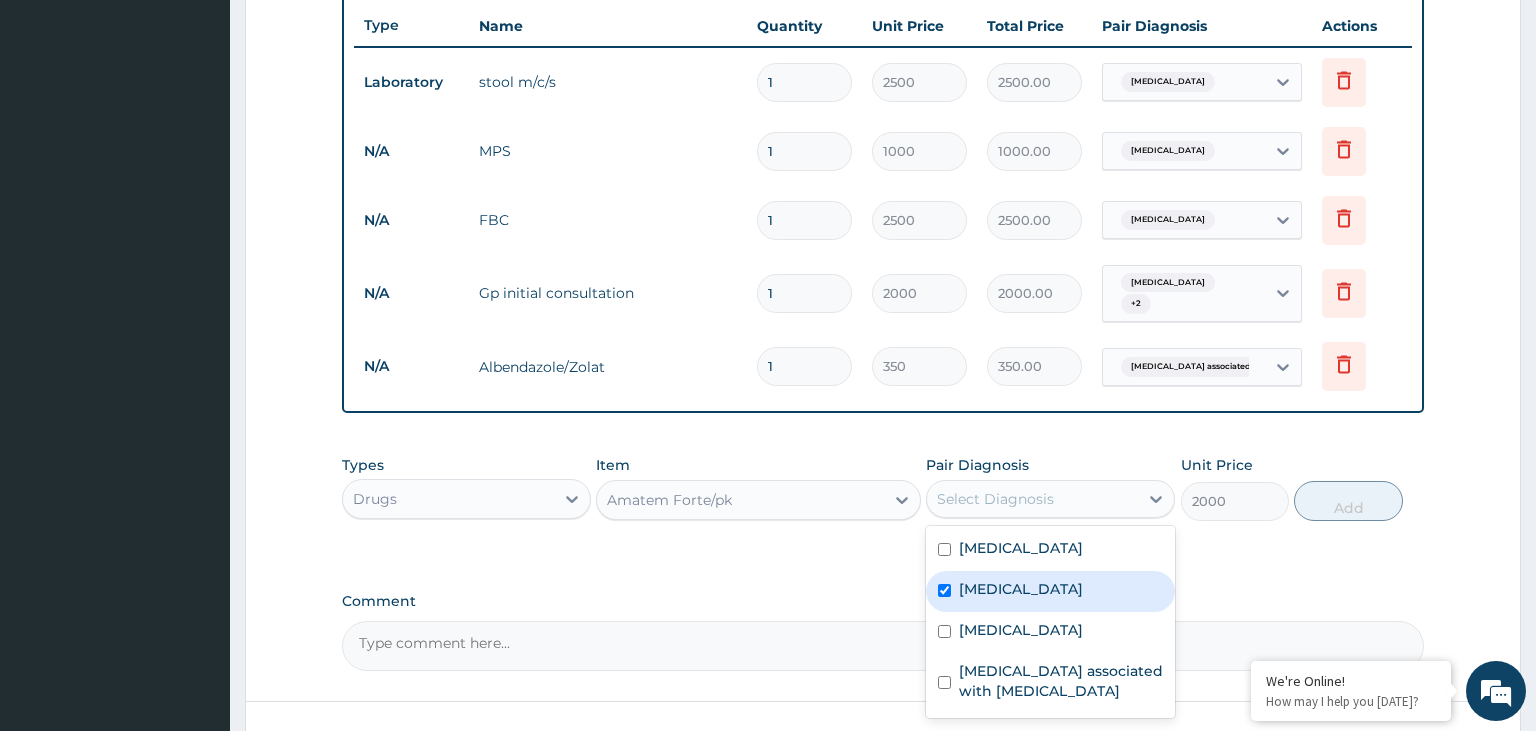 checkbox on "true" 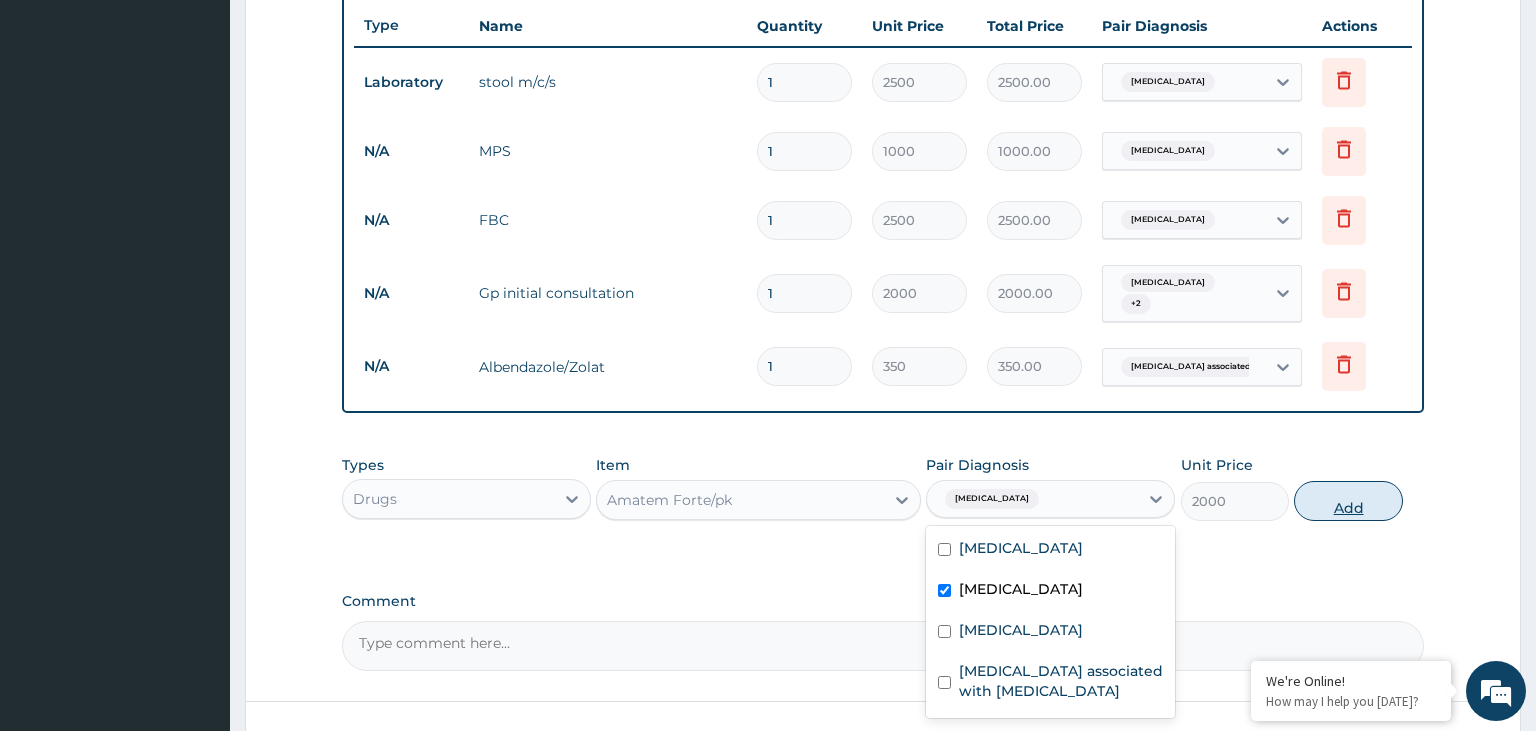 click on "Add" at bounding box center [1348, 501] 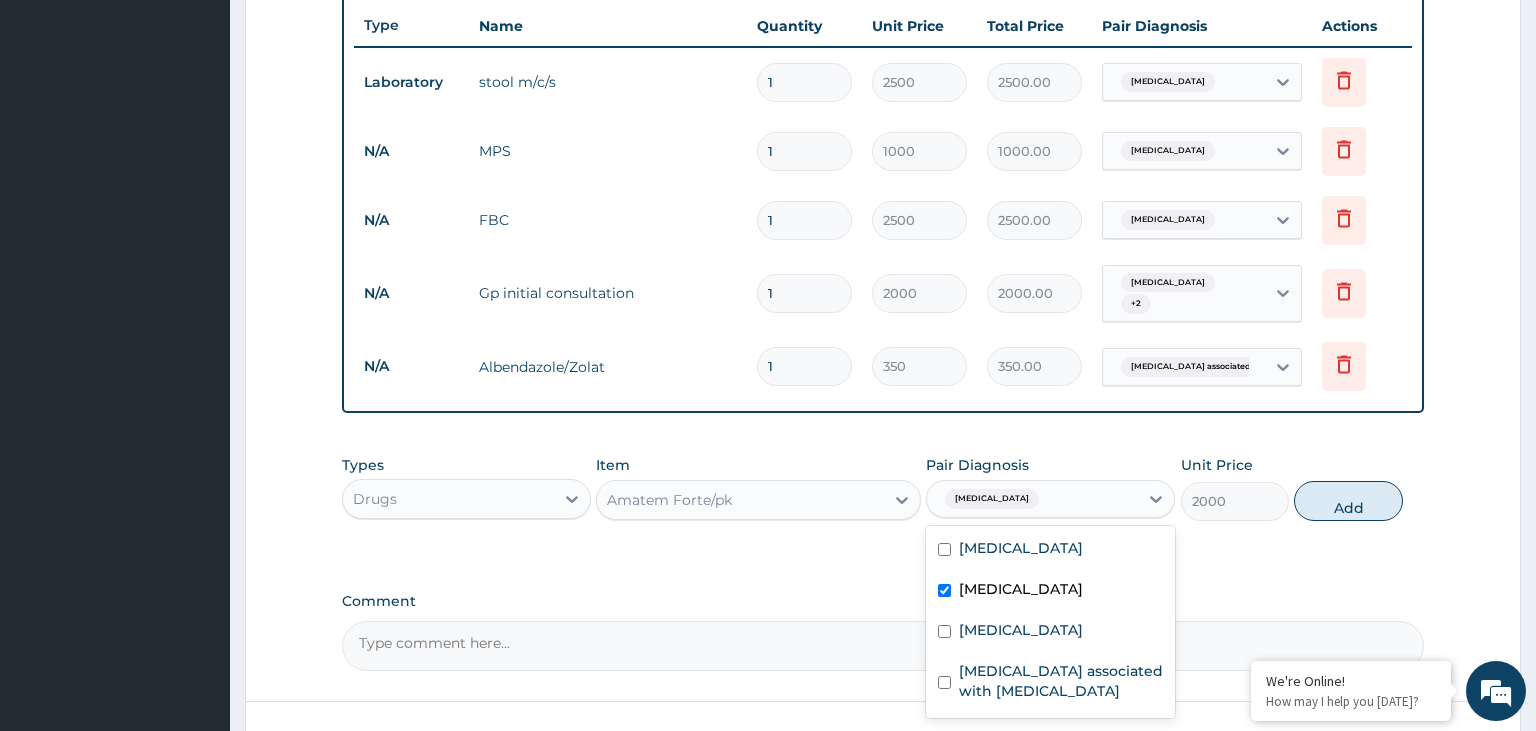 type on "0" 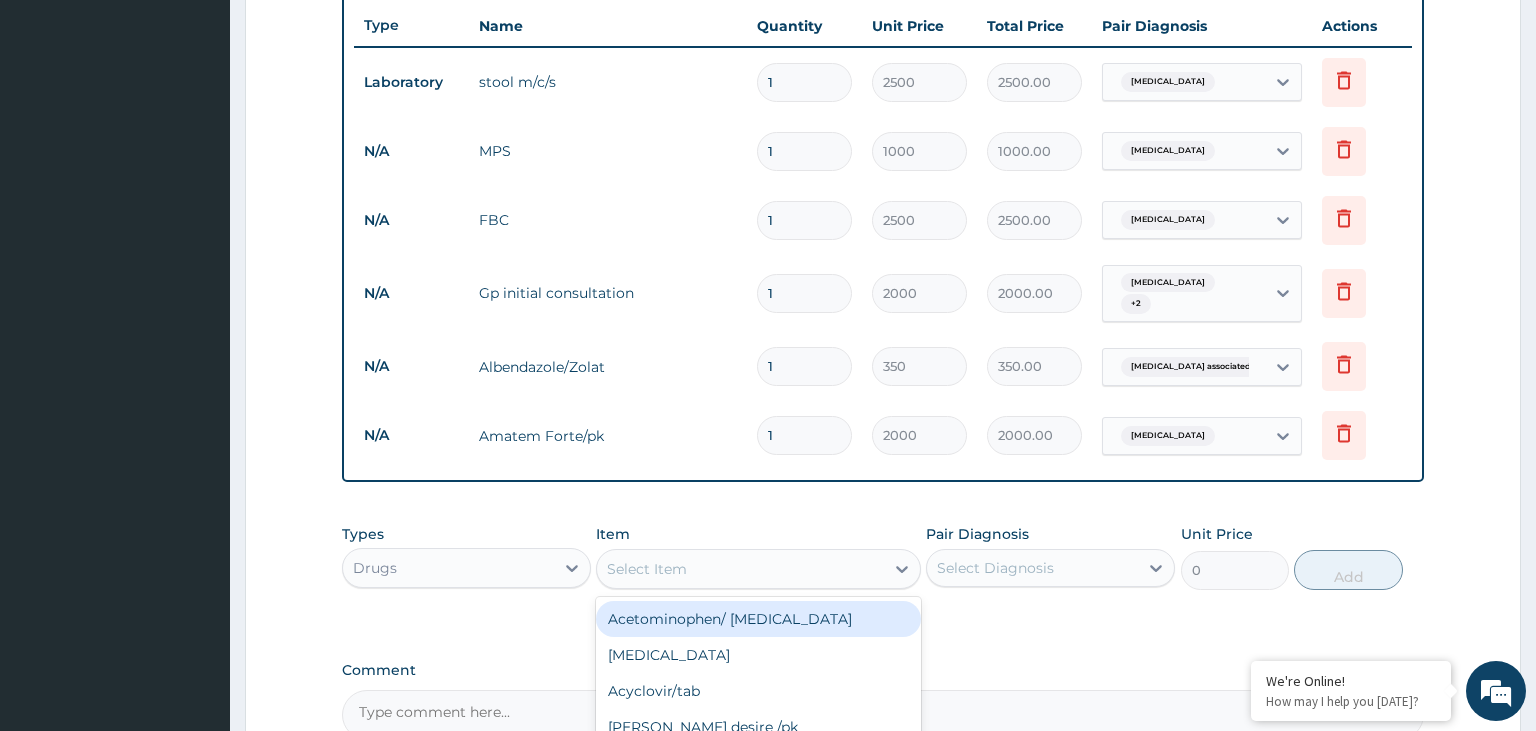 click on "Select Item" at bounding box center (647, 569) 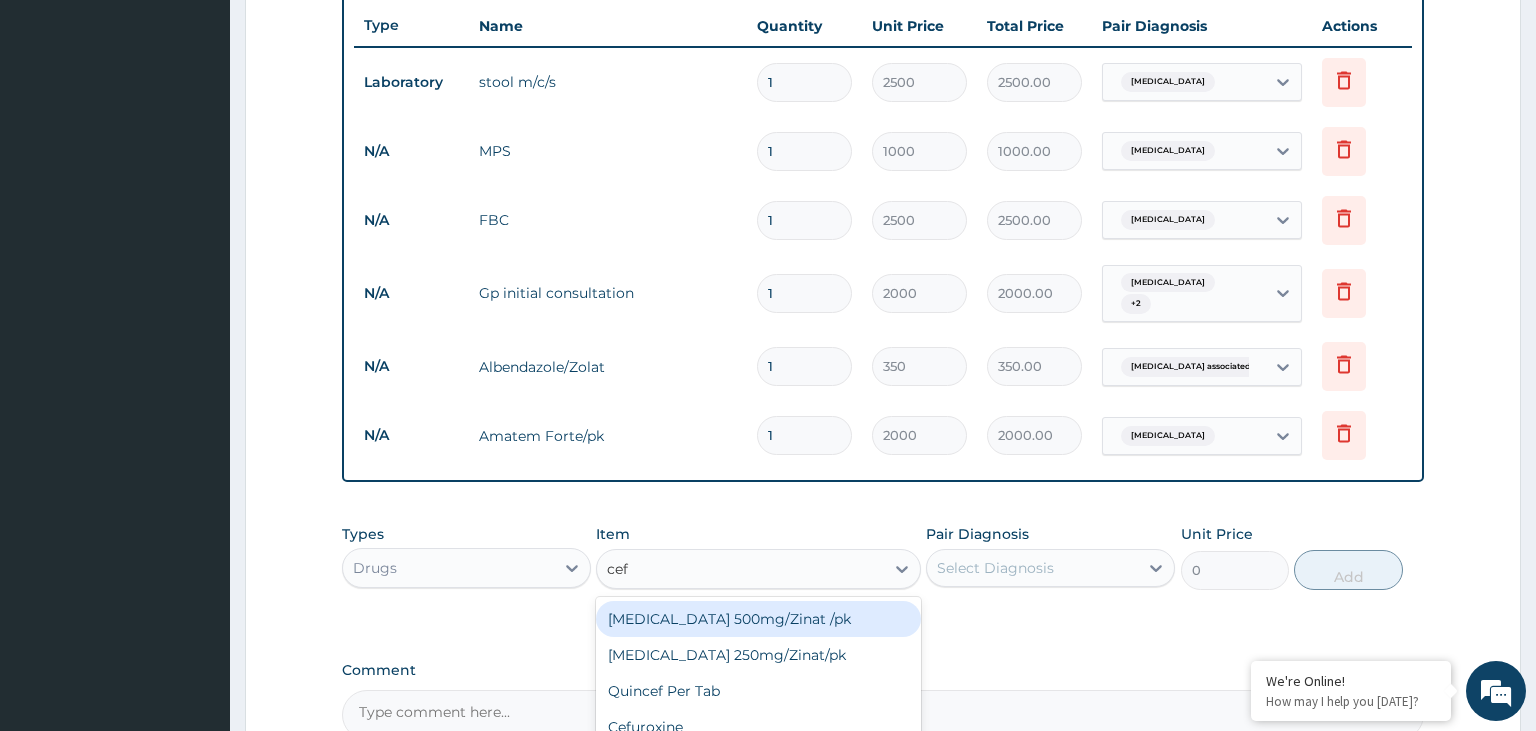 type on "ceft" 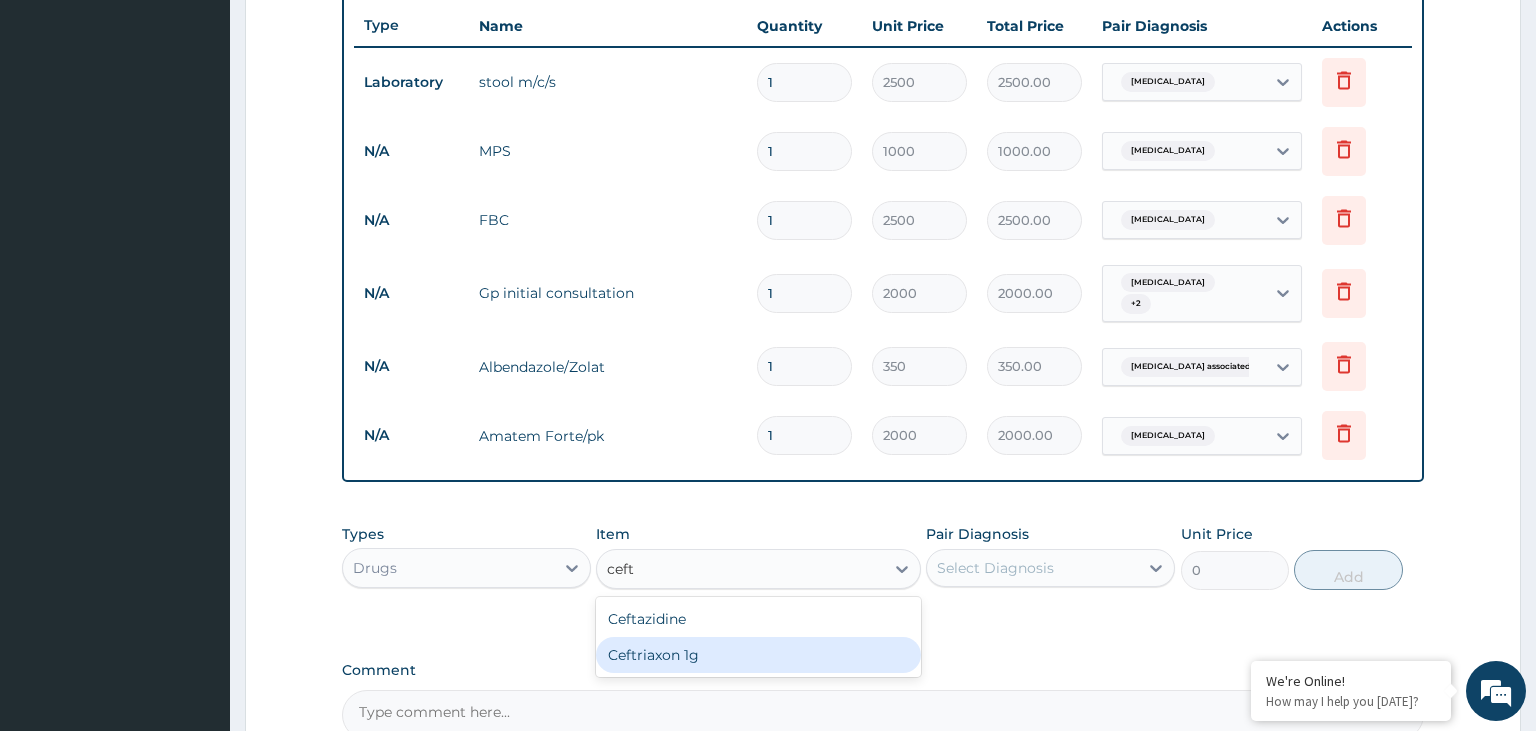 click on "Ceftriaxon 1g" at bounding box center [758, 655] 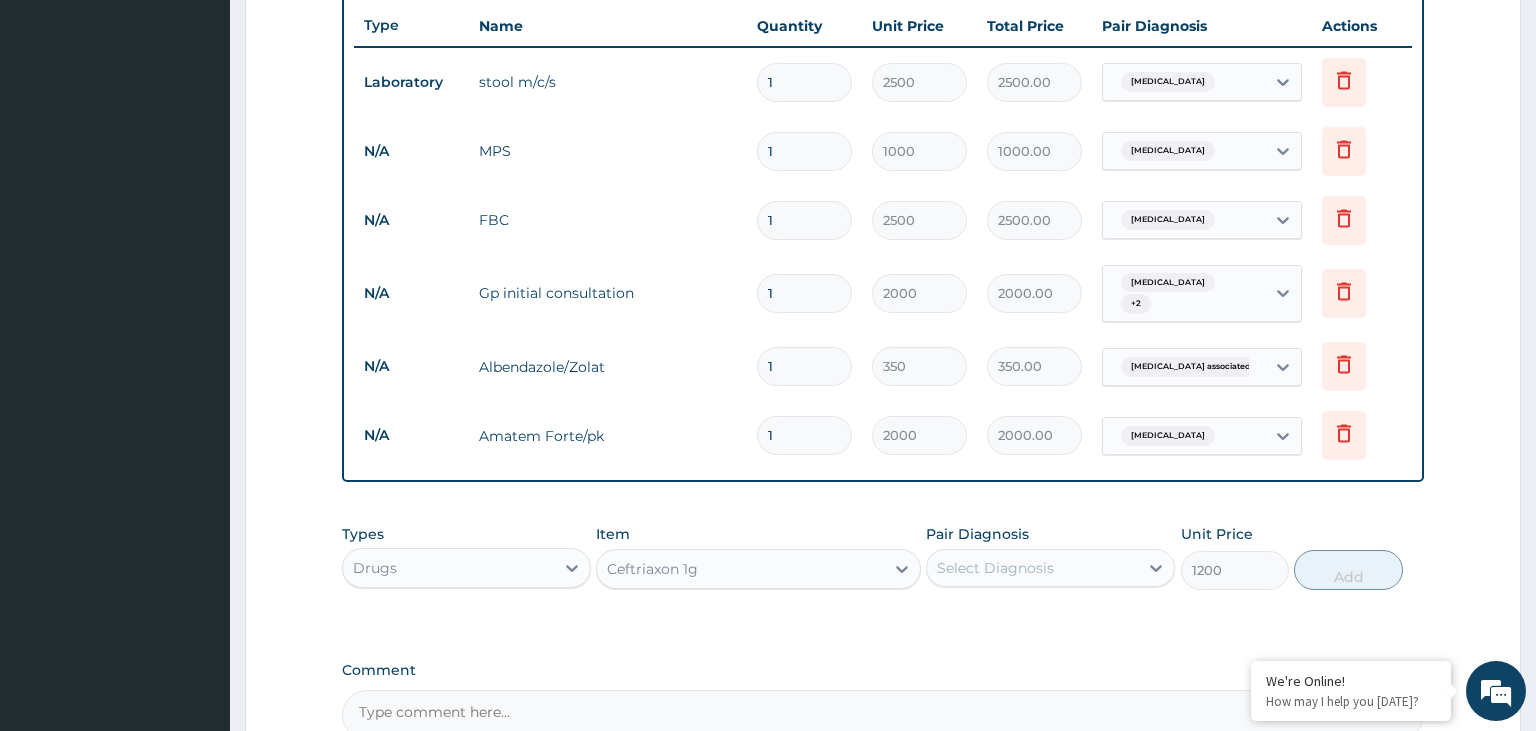 click on "Select Diagnosis" at bounding box center [1032, 568] 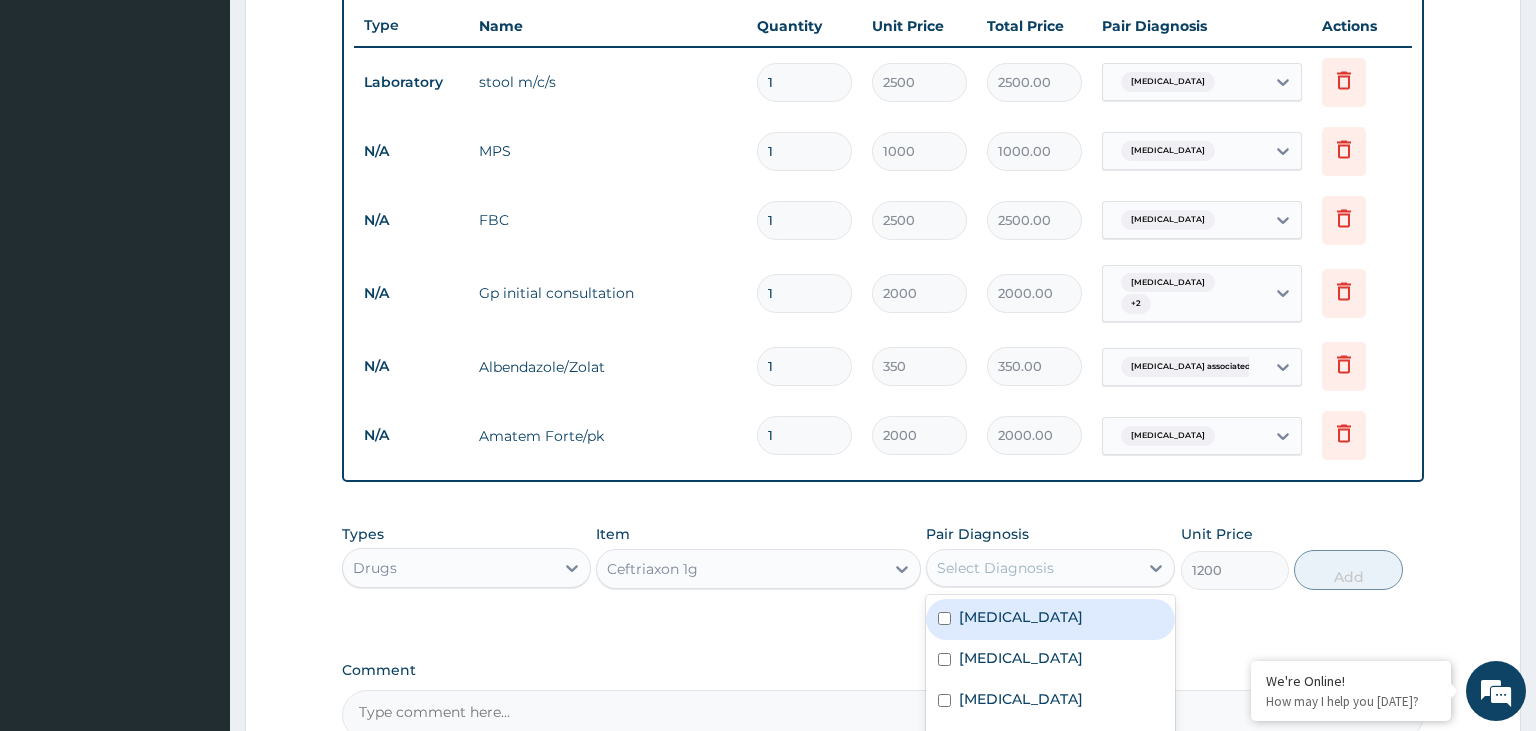 scroll, scrollTop: 956, scrollLeft: 0, axis: vertical 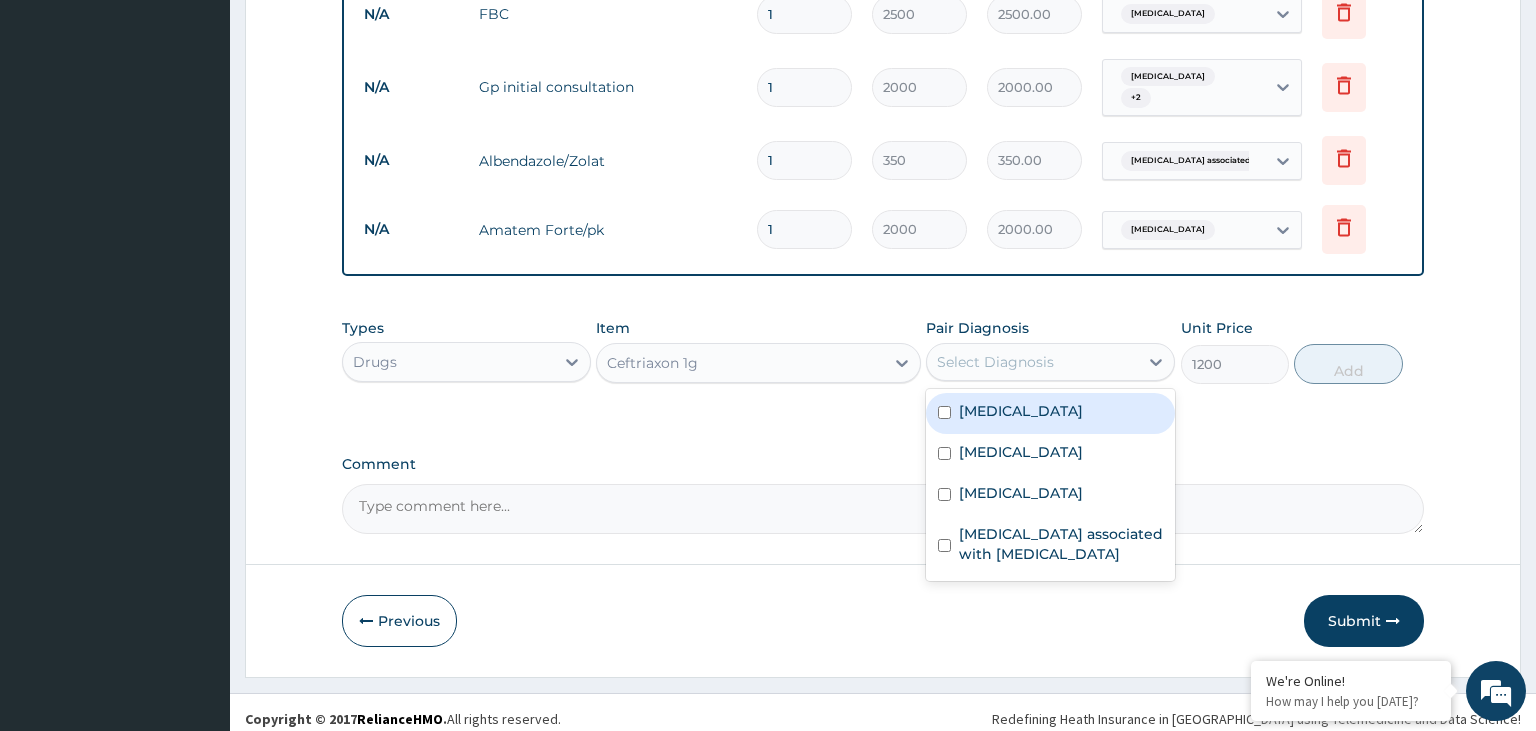 click on "Typhoid fever" at bounding box center (1021, 411) 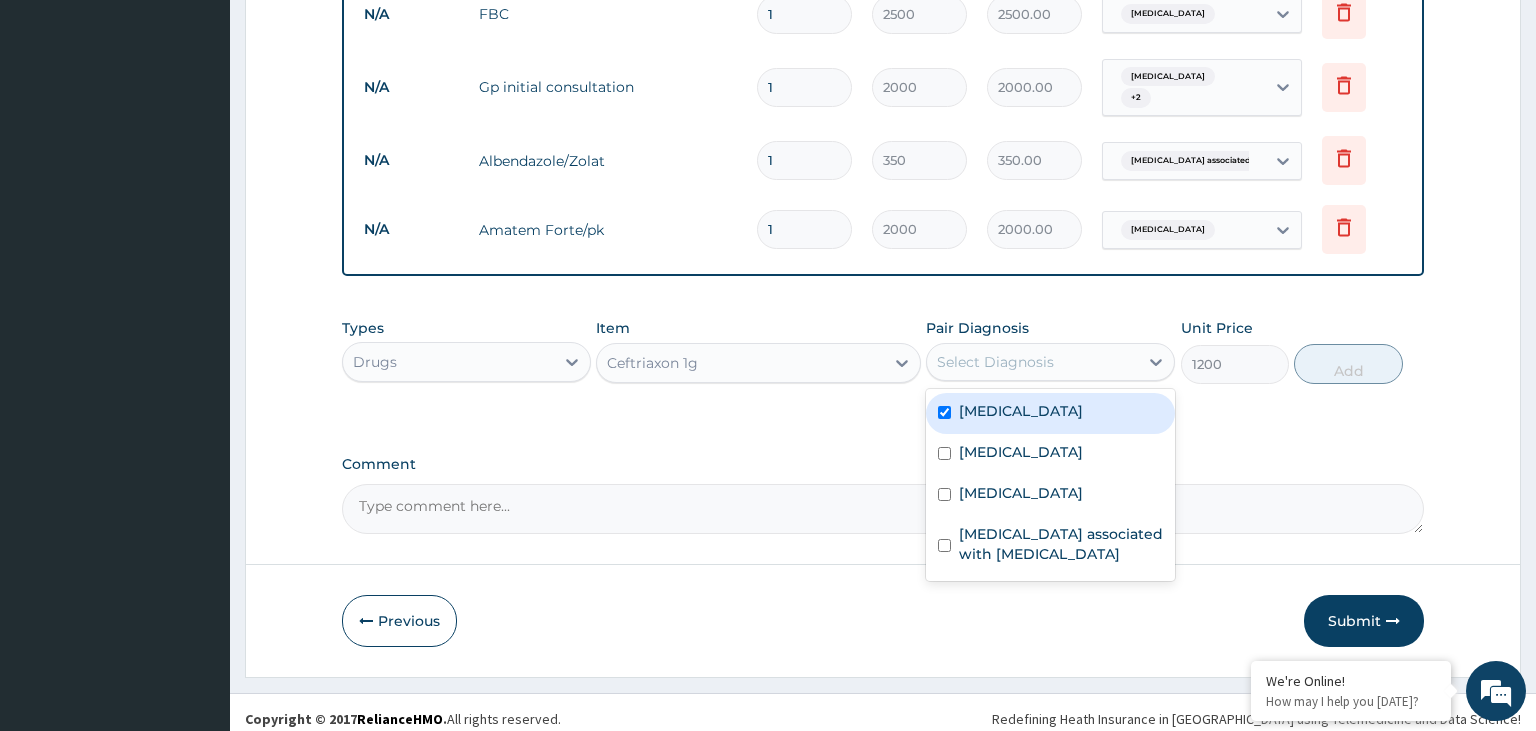 checkbox on "true" 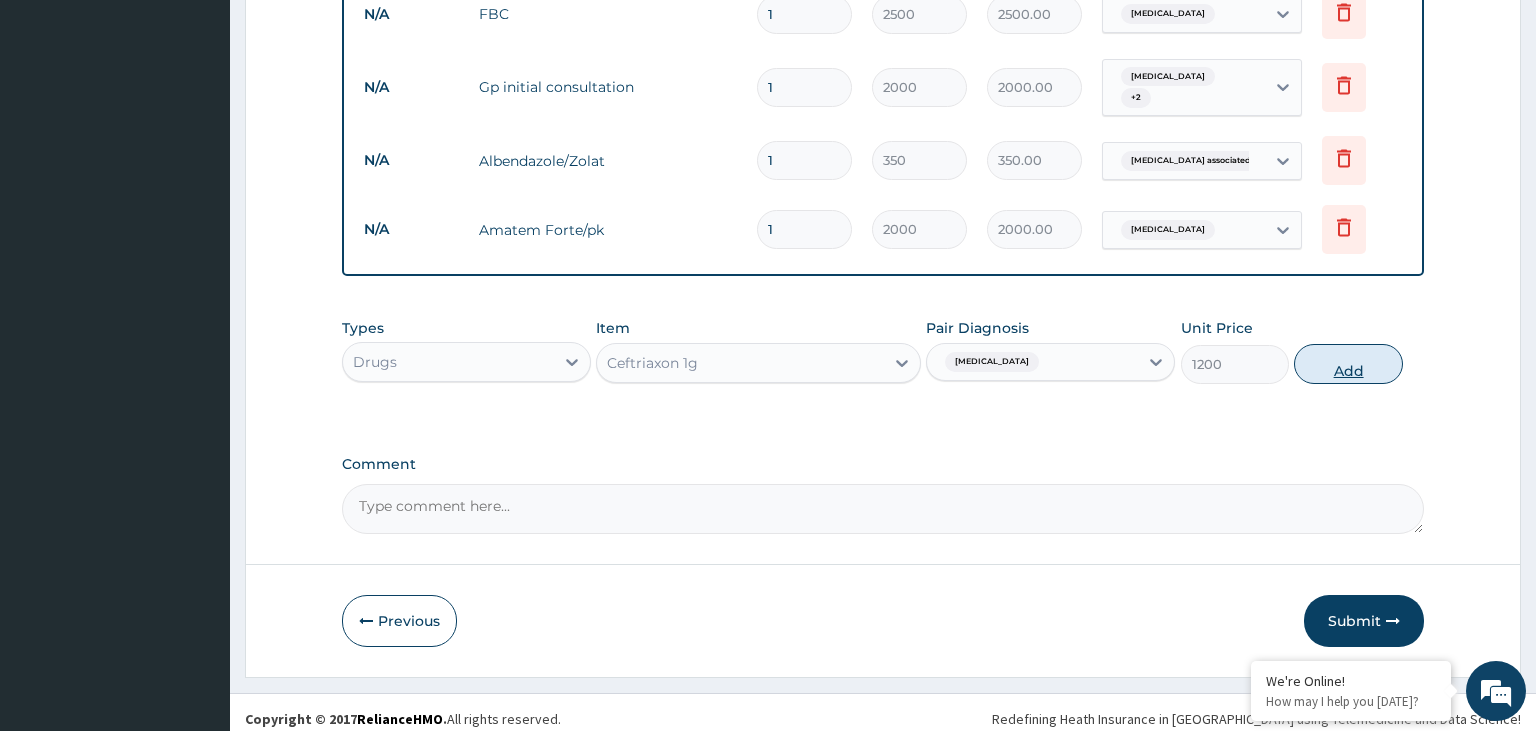 click on "Add" at bounding box center (1348, 364) 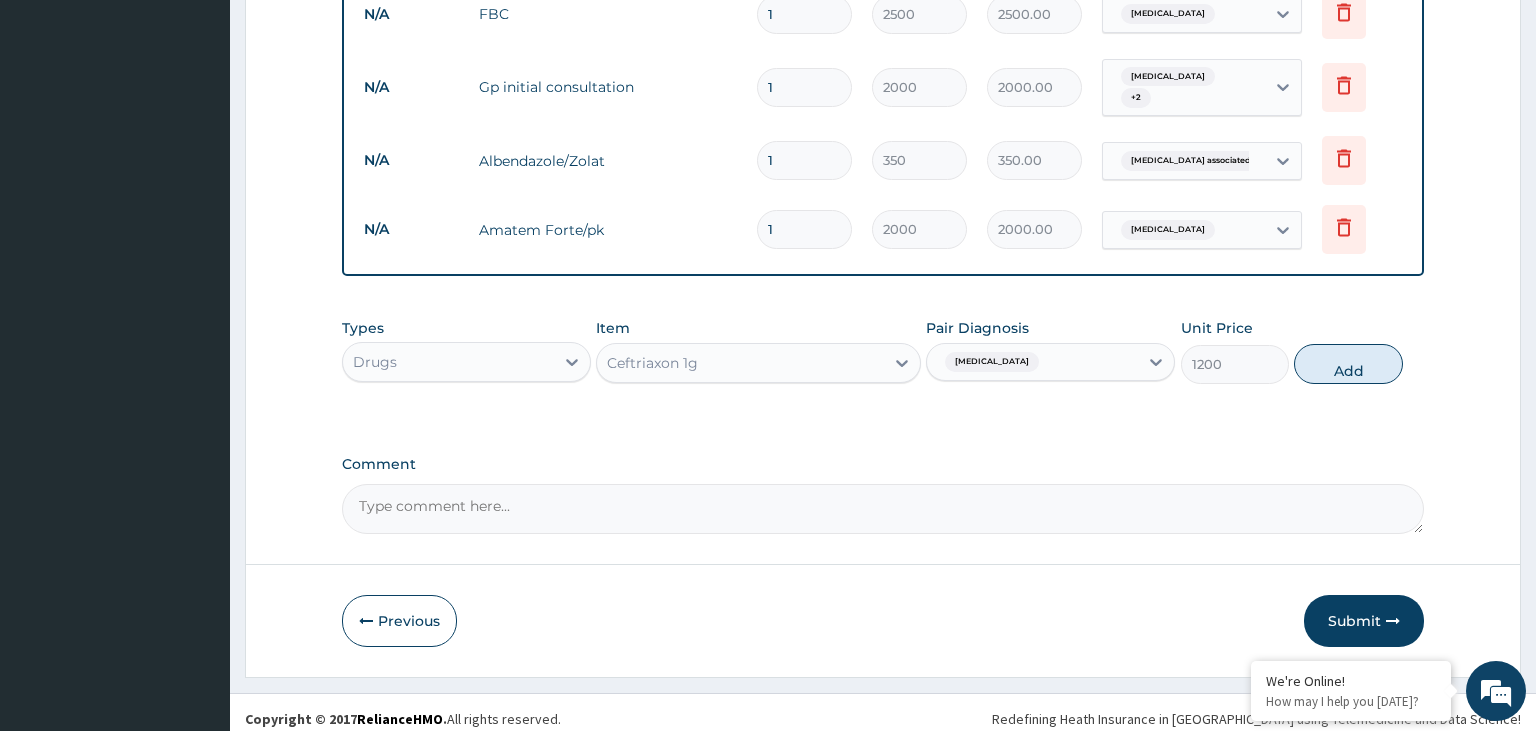 type on "0" 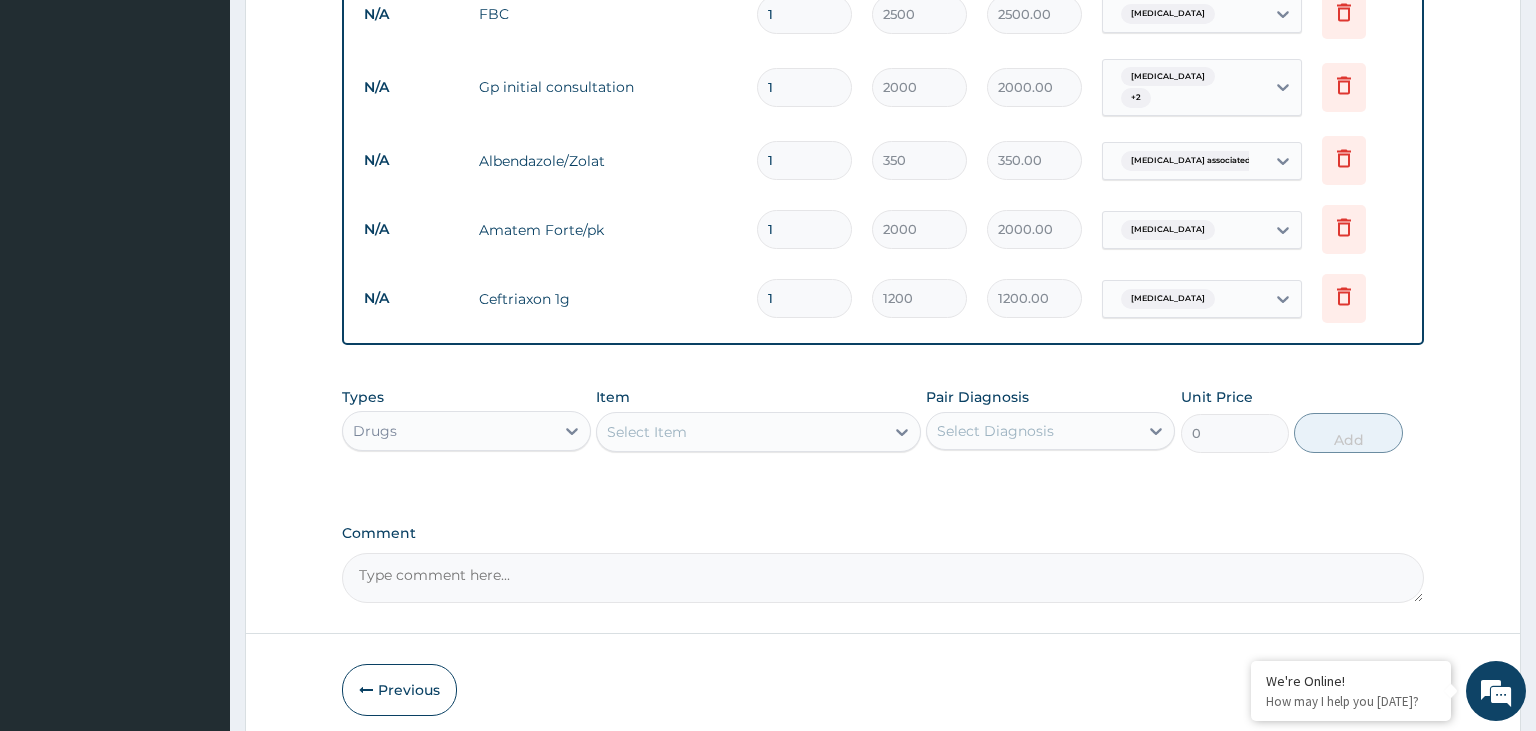 drag, startPoint x: 793, startPoint y: 273, endPoint x: 738, endPoint y: 274, distance: 55.00909 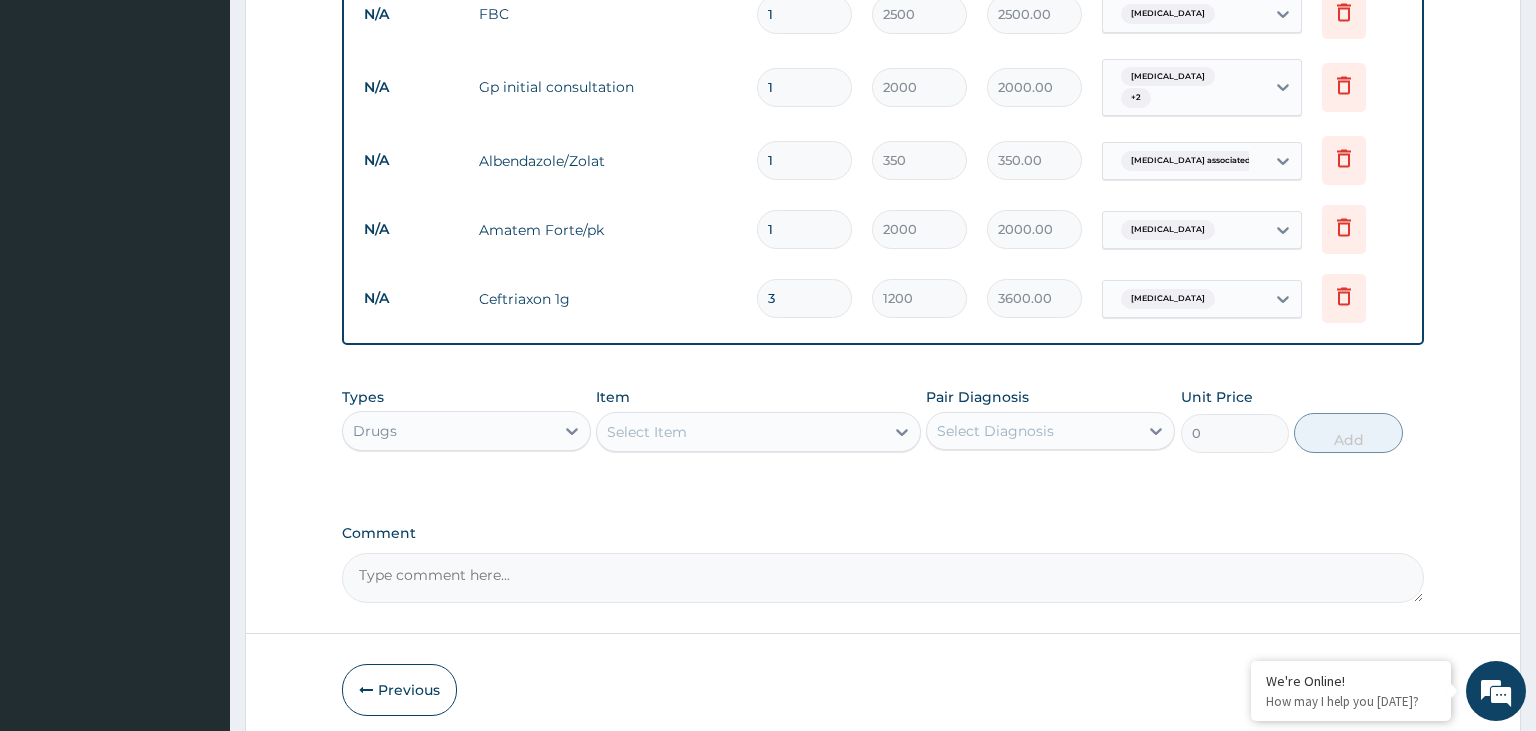 type on "3" 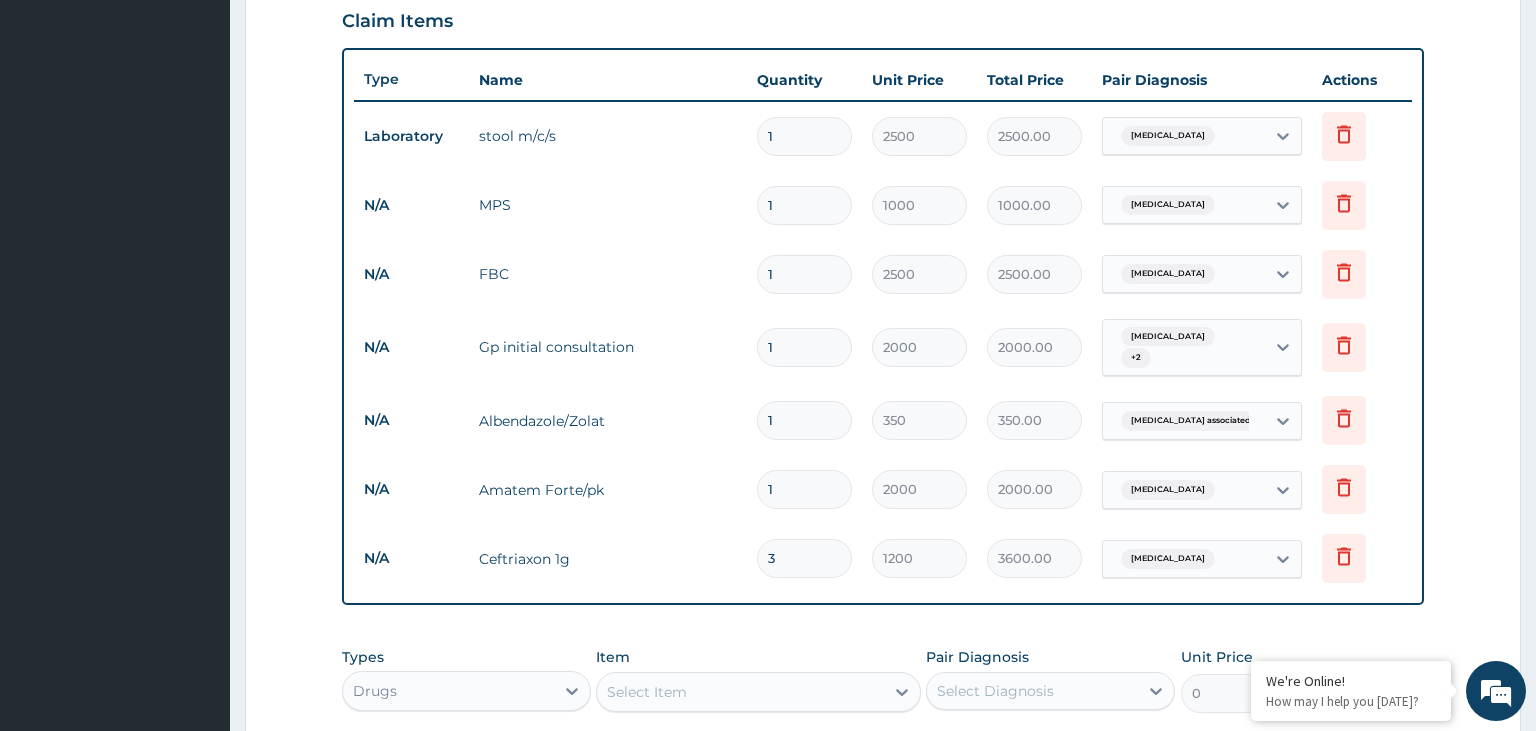 scroll, scrollTop: 851, scrollLeft: 0, axis: vertical 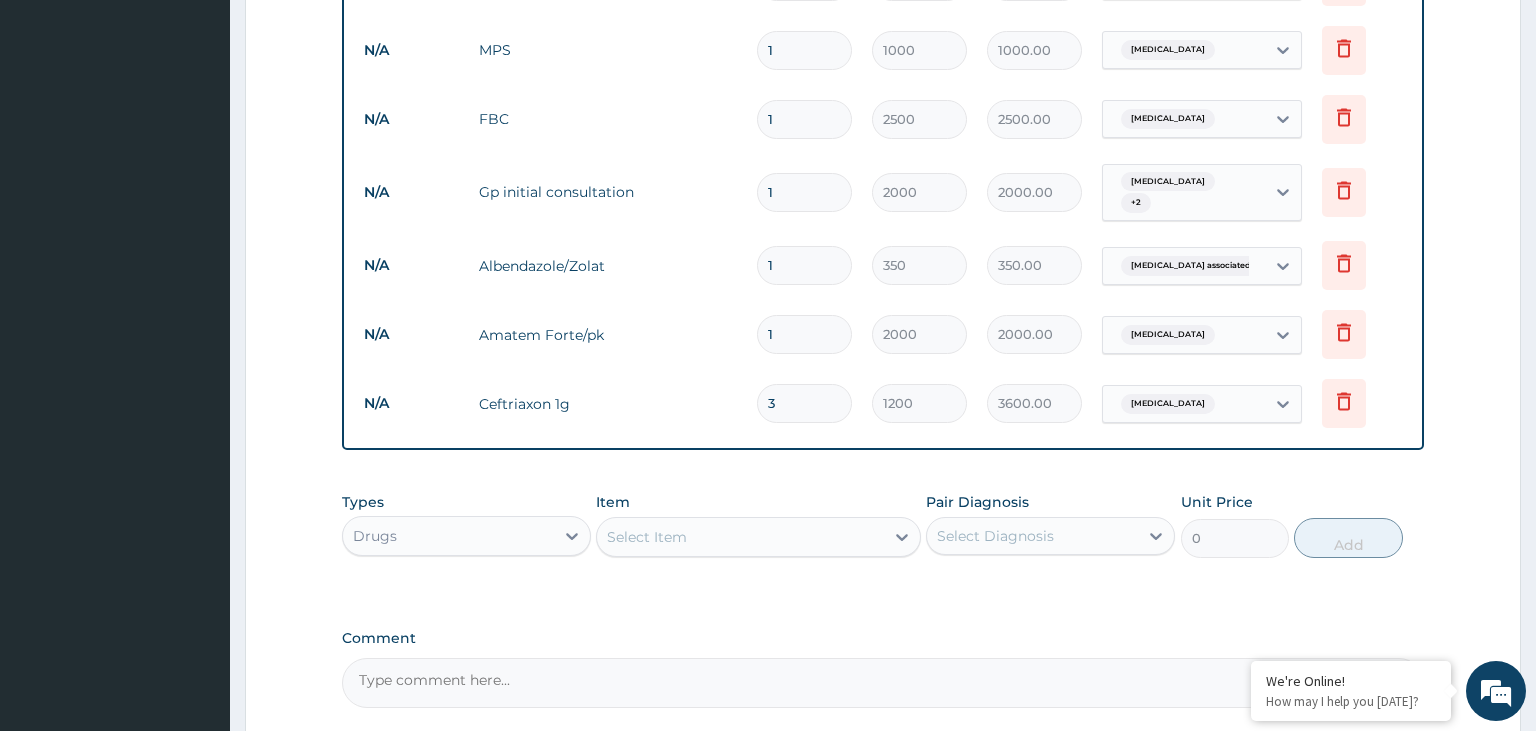 click on "Typhoid fever" at bounding box center [1202, 404] 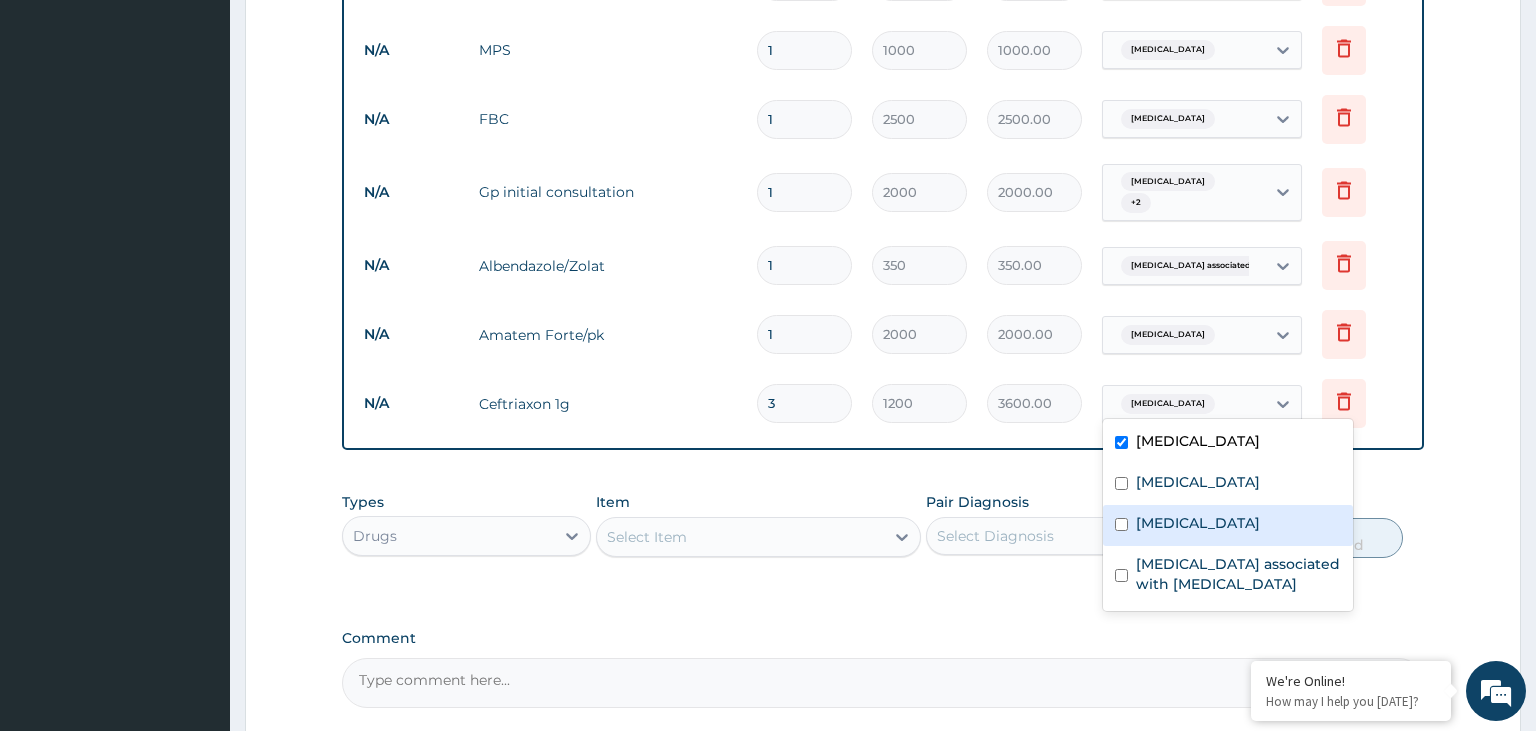 click on "Sepsis" at bounding box center [1198, 523] 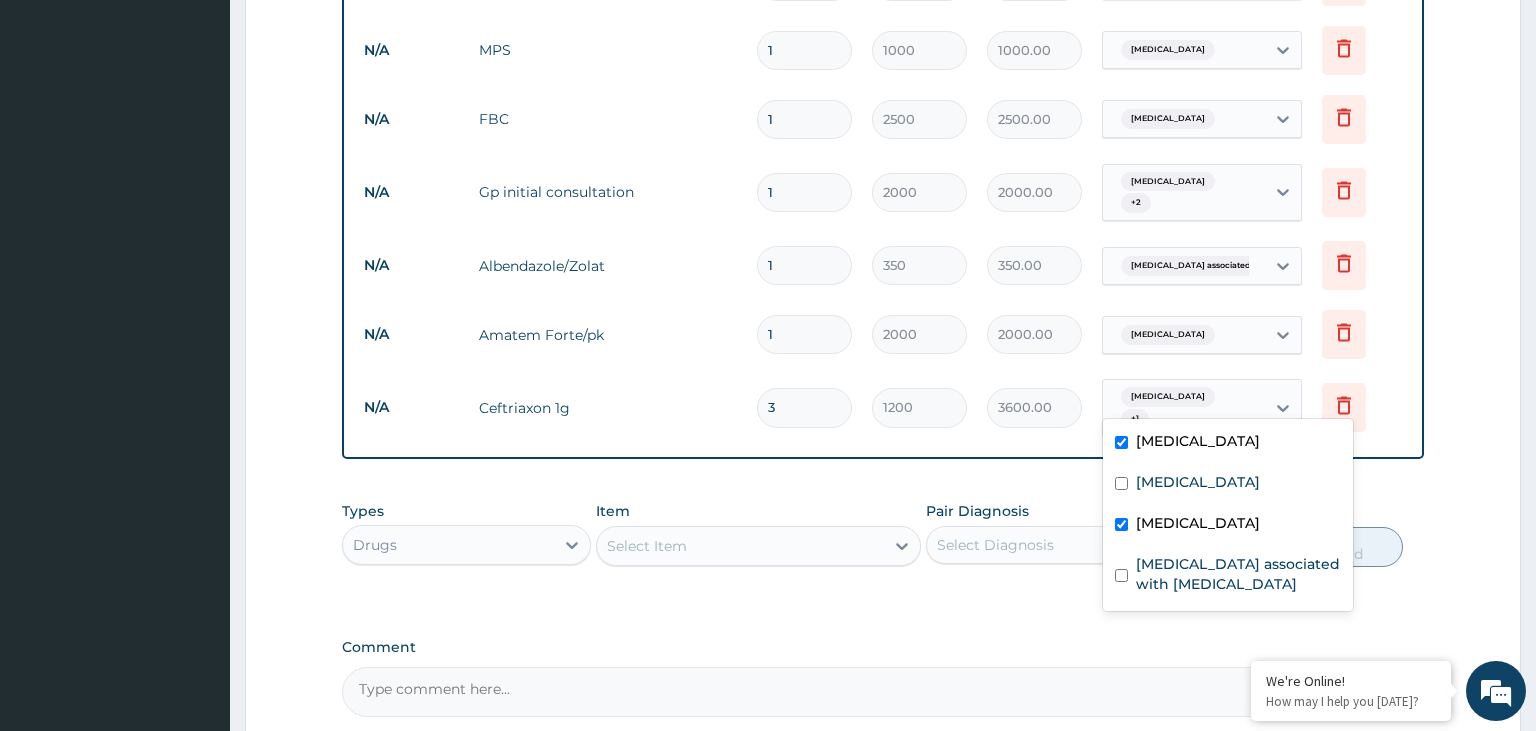 checkbox on "true" 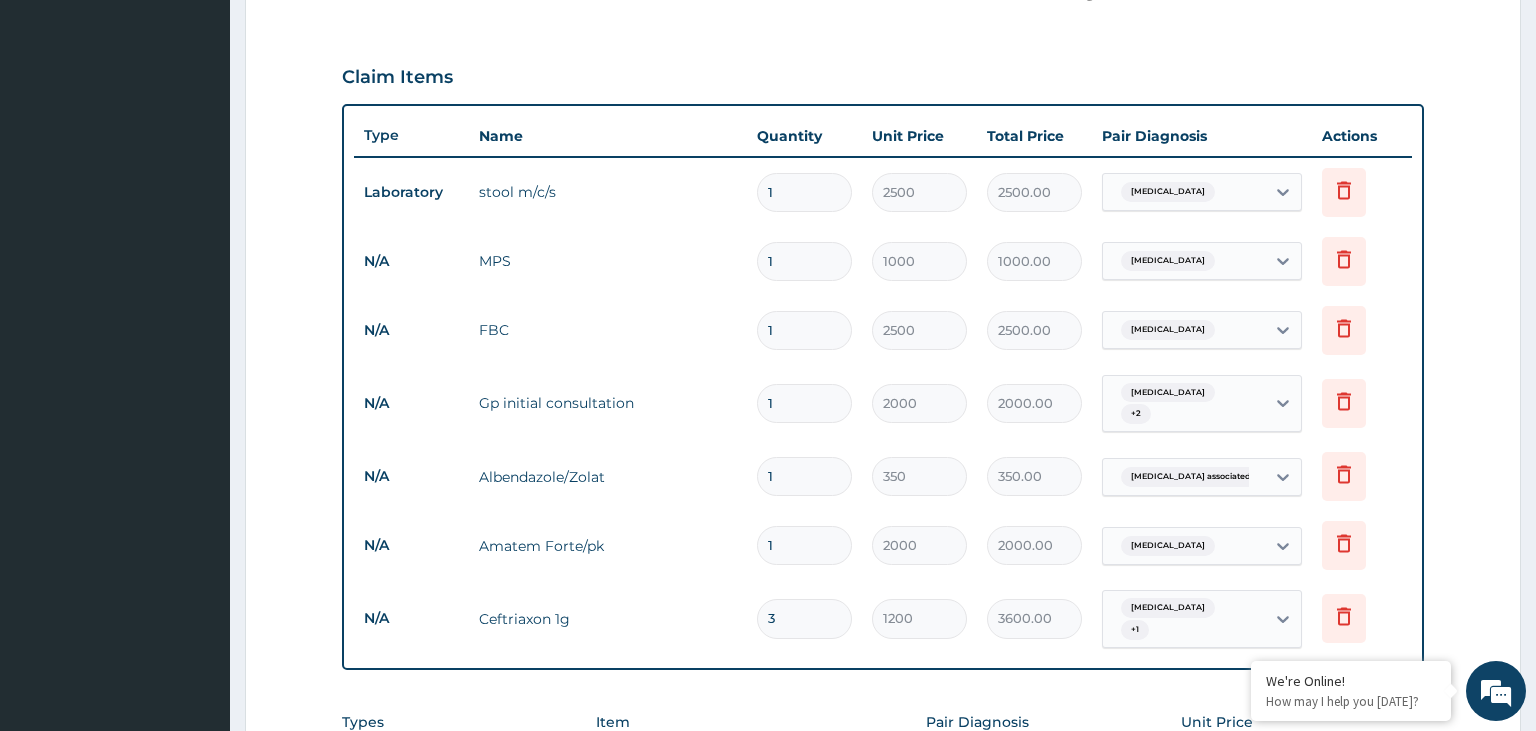 scroll, scrollTop: 1025, scrollLeft: 0, axis: vertical 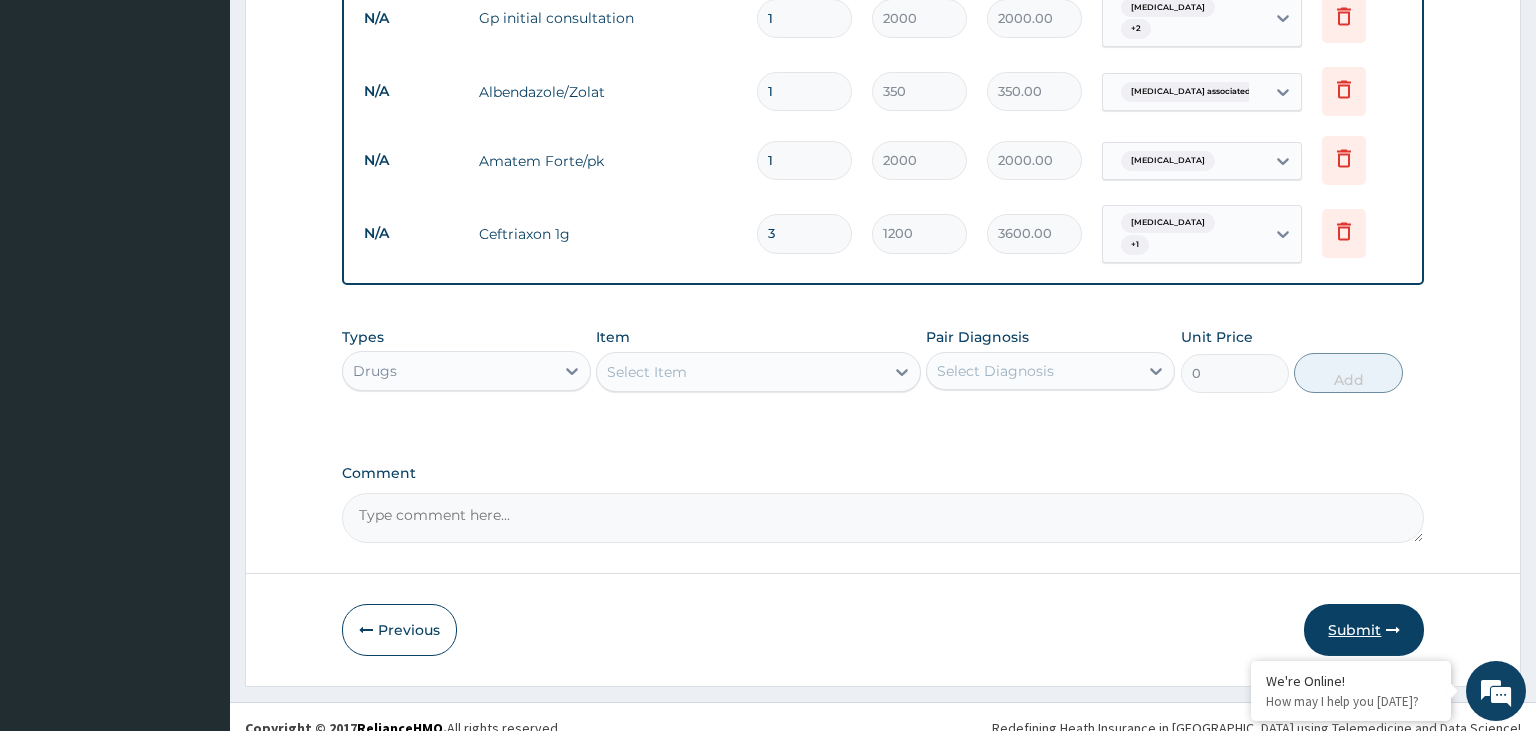 click on "Submit" at bounding box center [1364, 630] 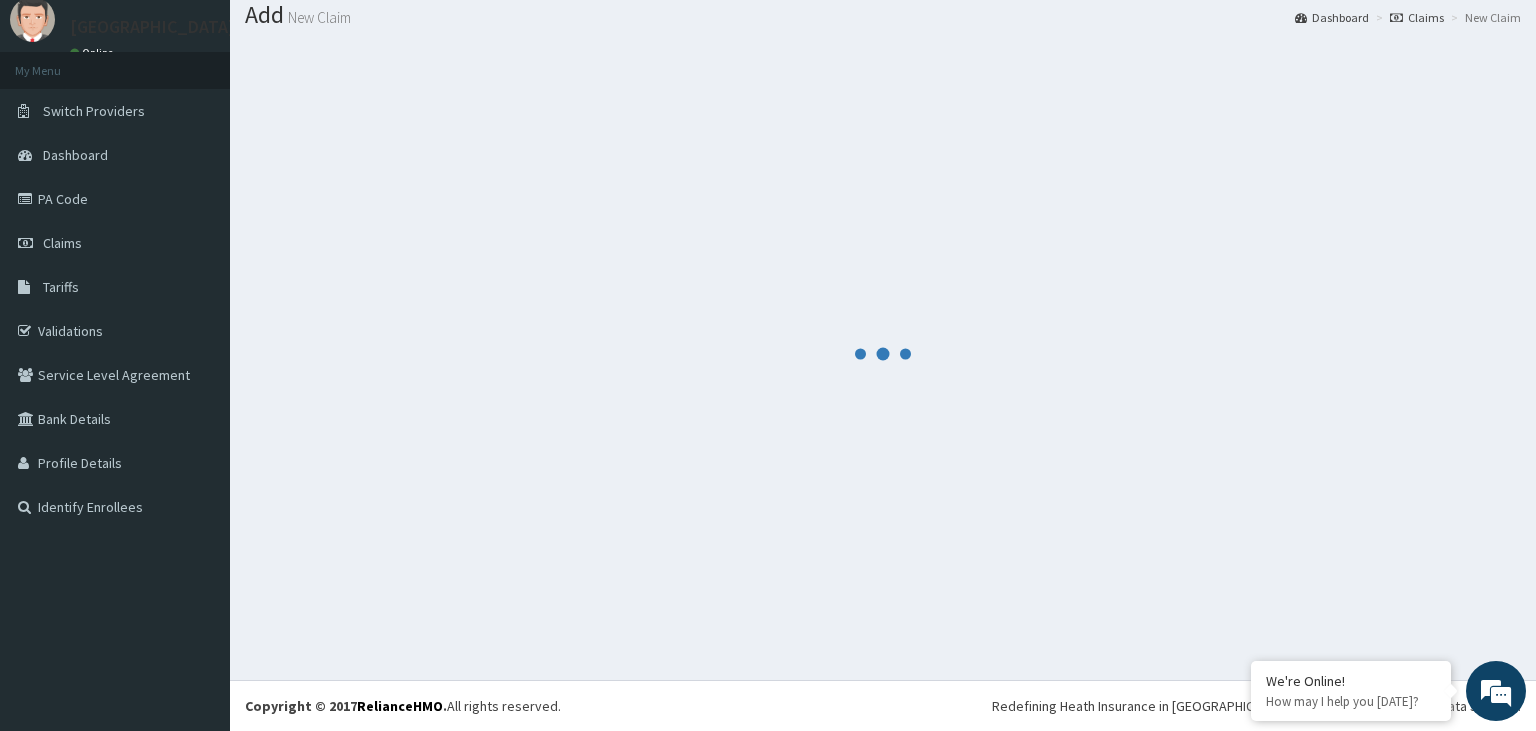 scroll, scrollTop: 62, scrollLeft: 0, axis: vertical 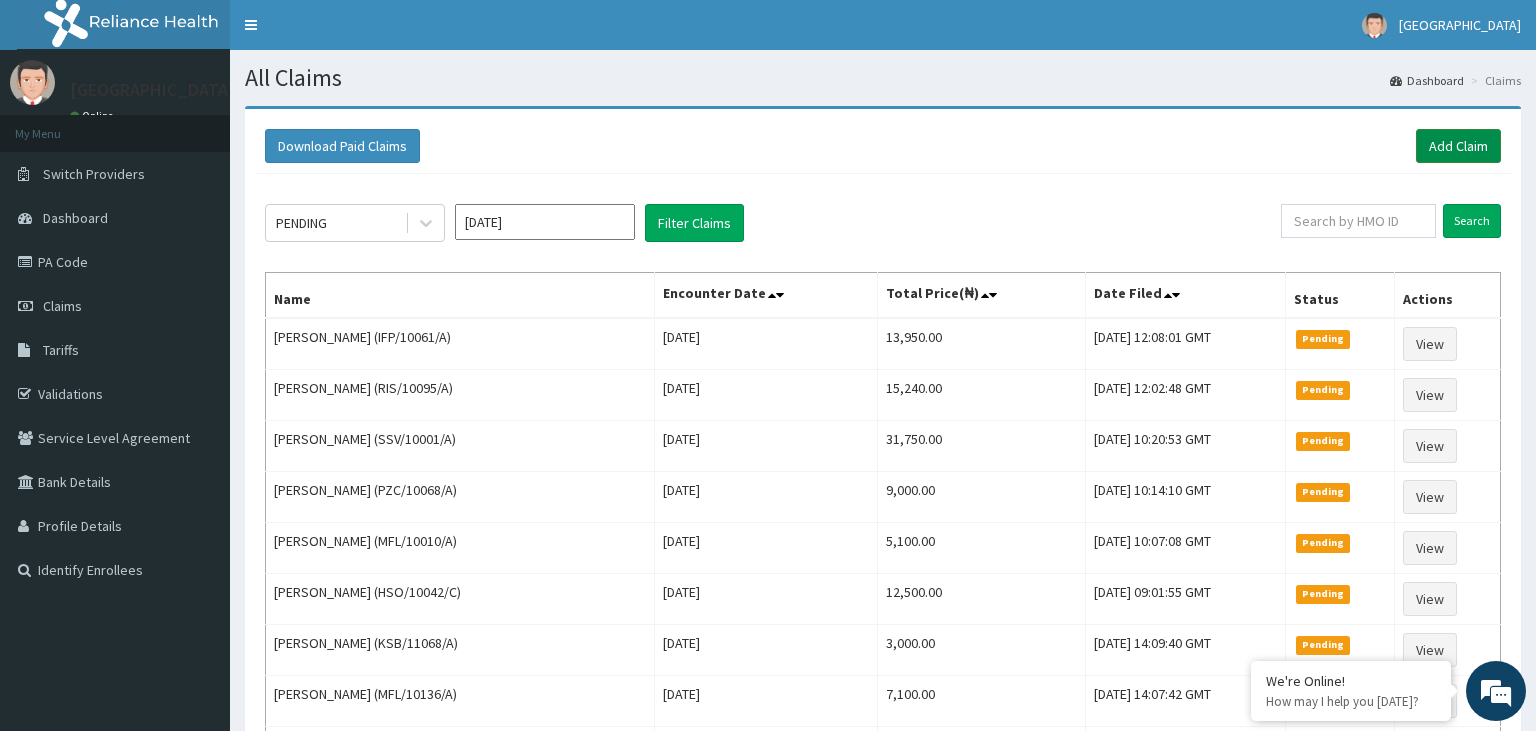 click on "Add Claim" at bounding box center [1458, 146] 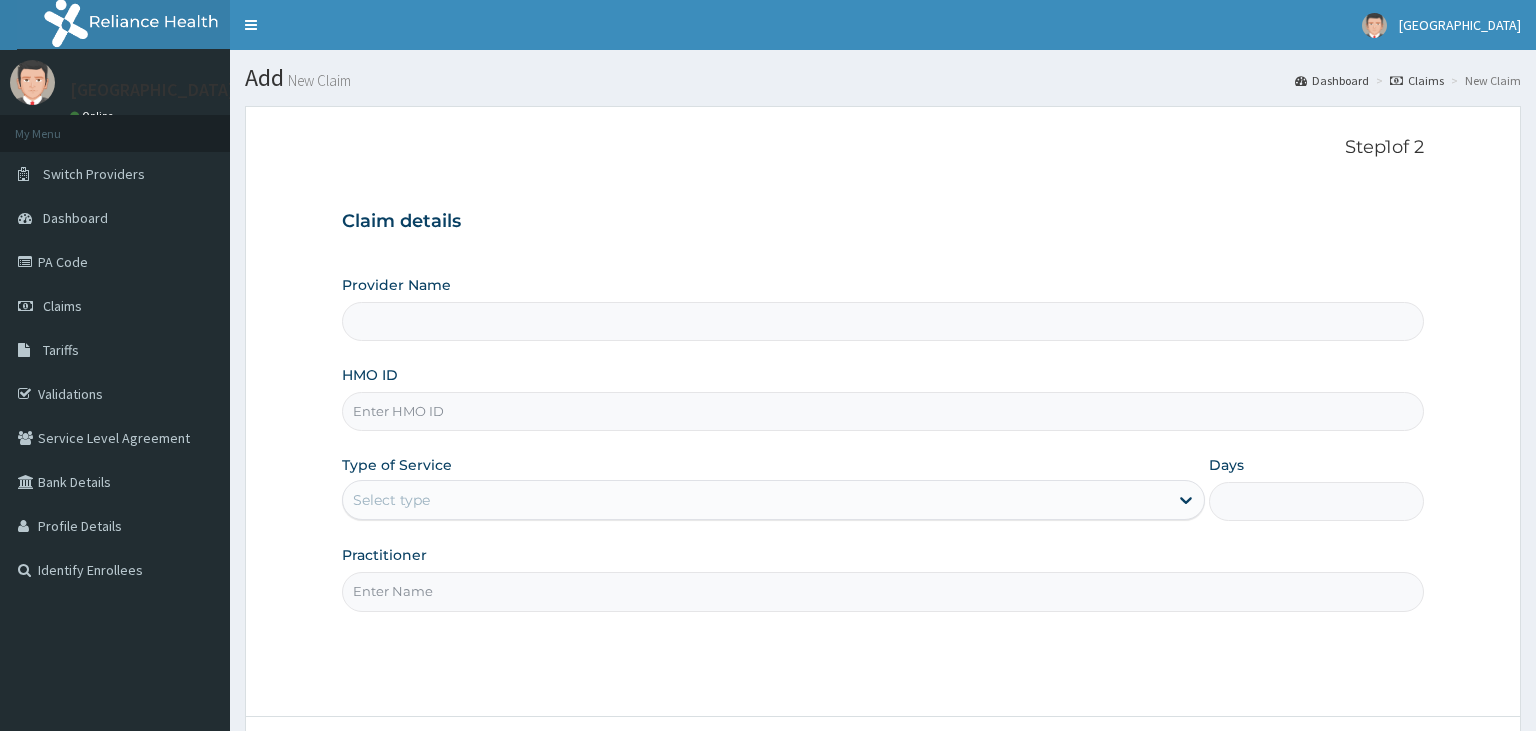 scroll, scrollTop: 0, scrollLeft: 0, axis: both 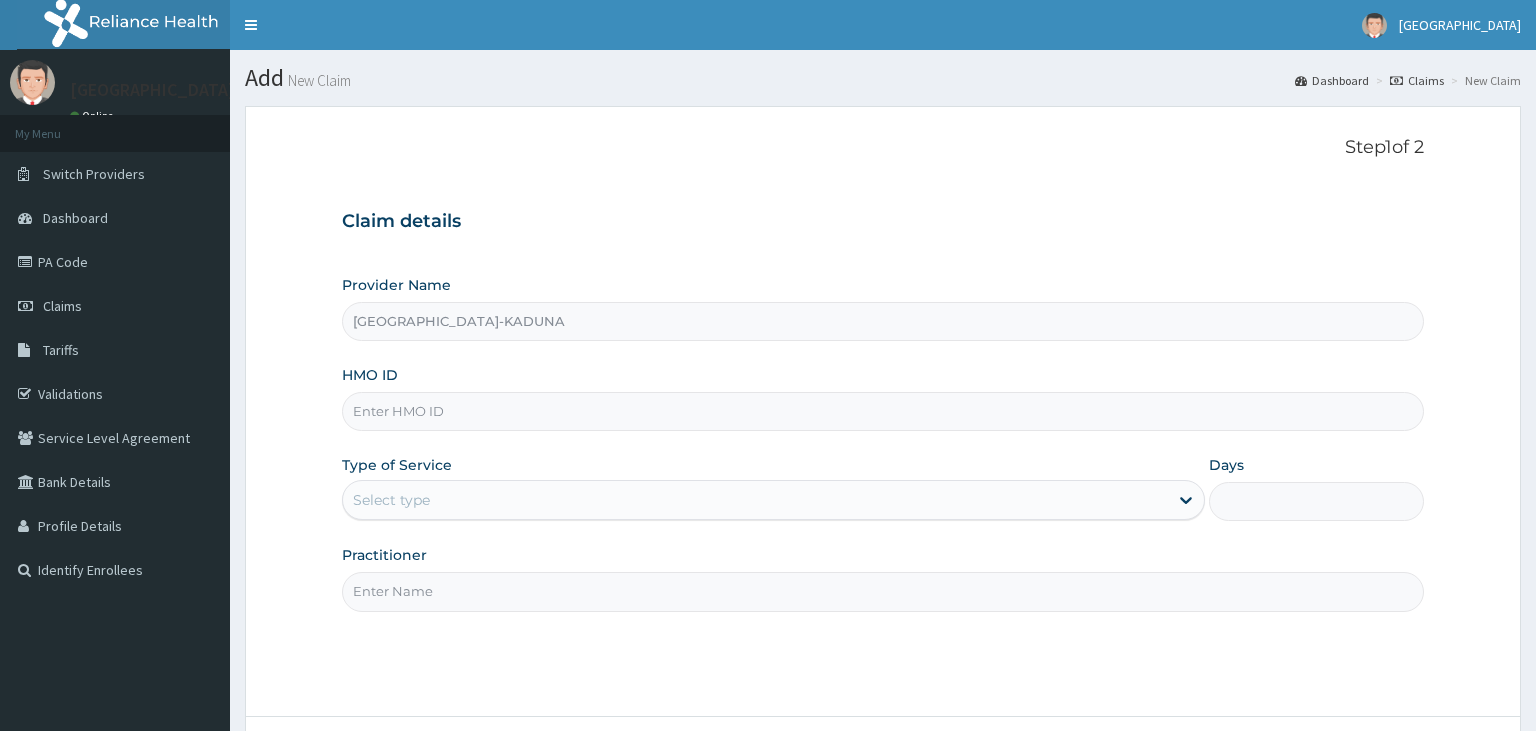 type on "[GEOGRAPHIC_DATA]-KADUNA" 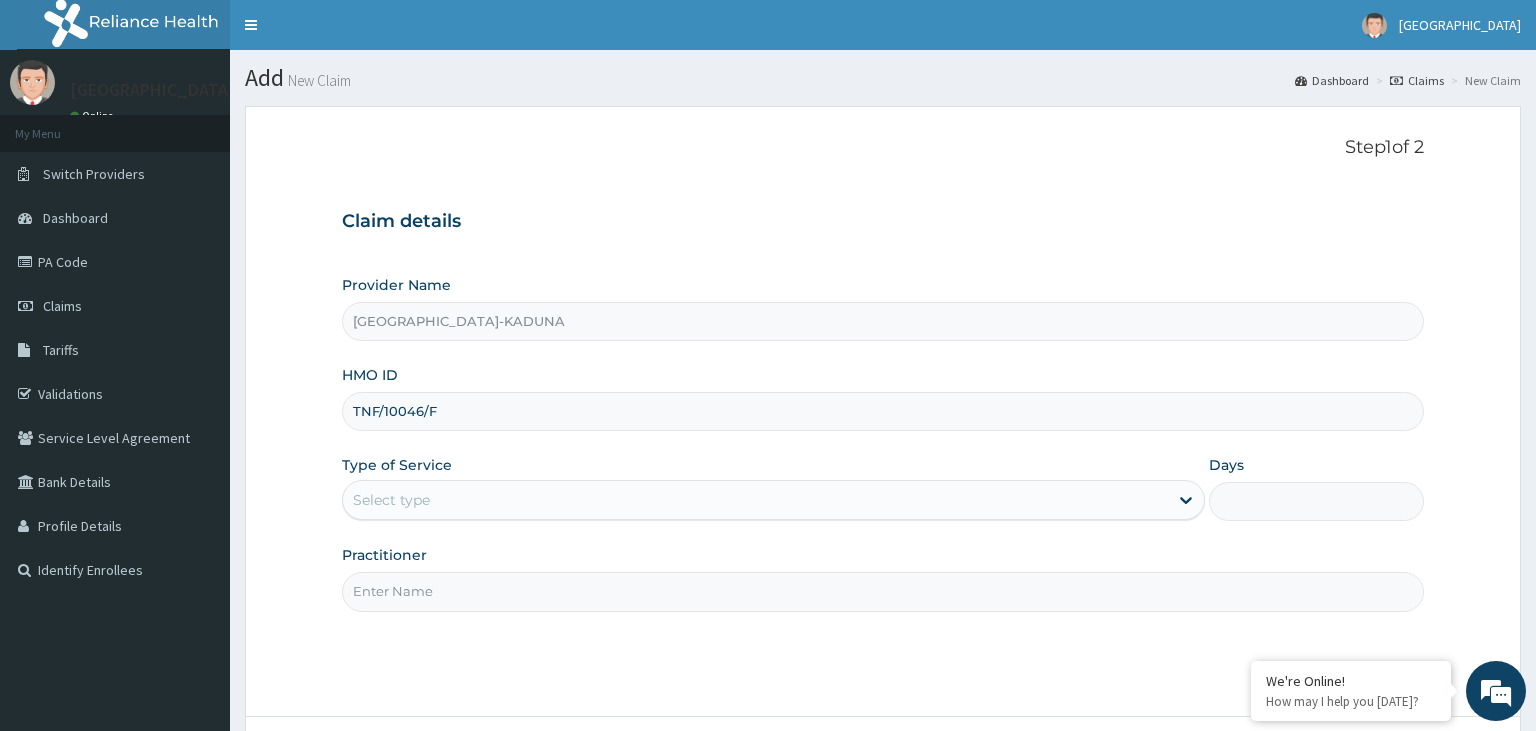 click on "TNF/10046/F" at bounding box center [883, 411] 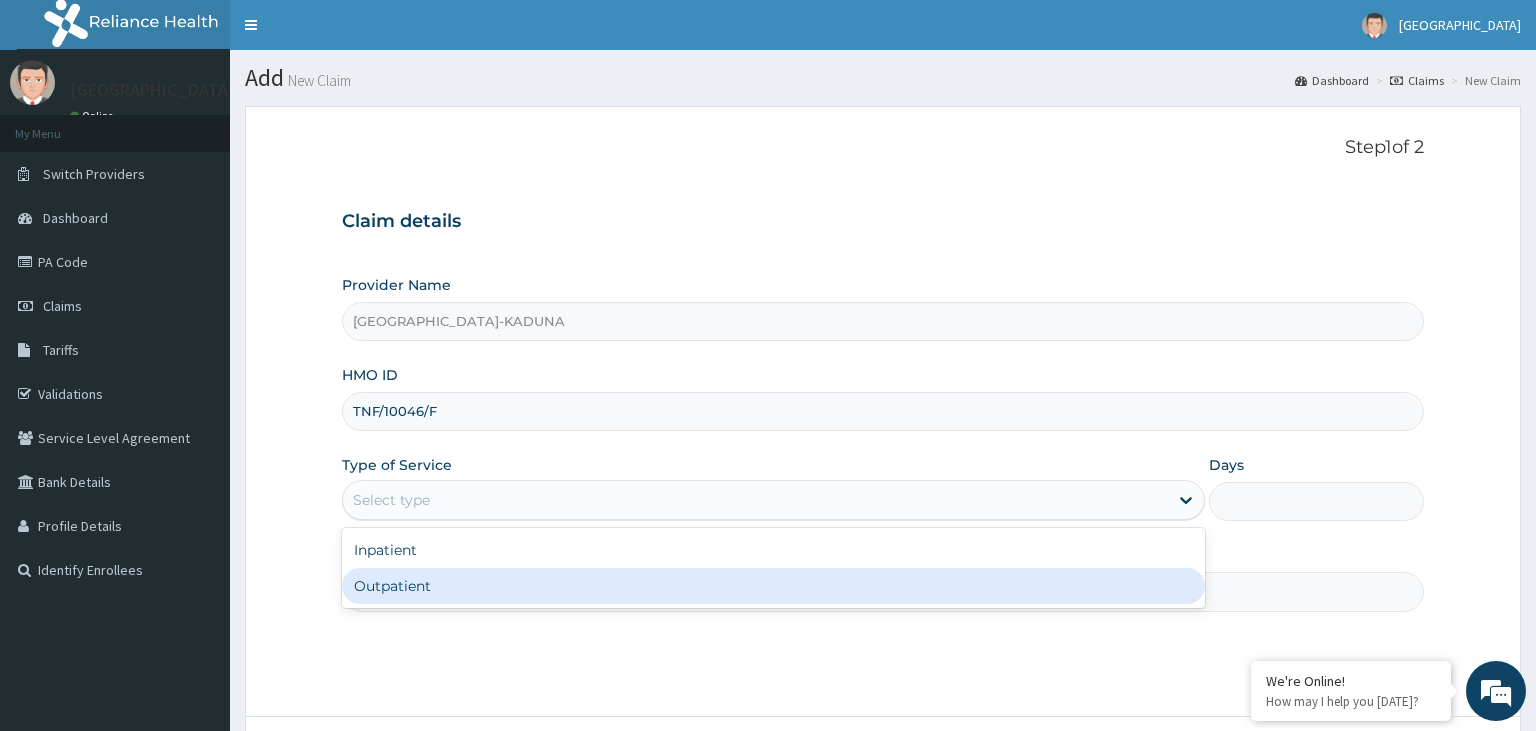 click on "Outpatient" at bounding box center (773, 586) 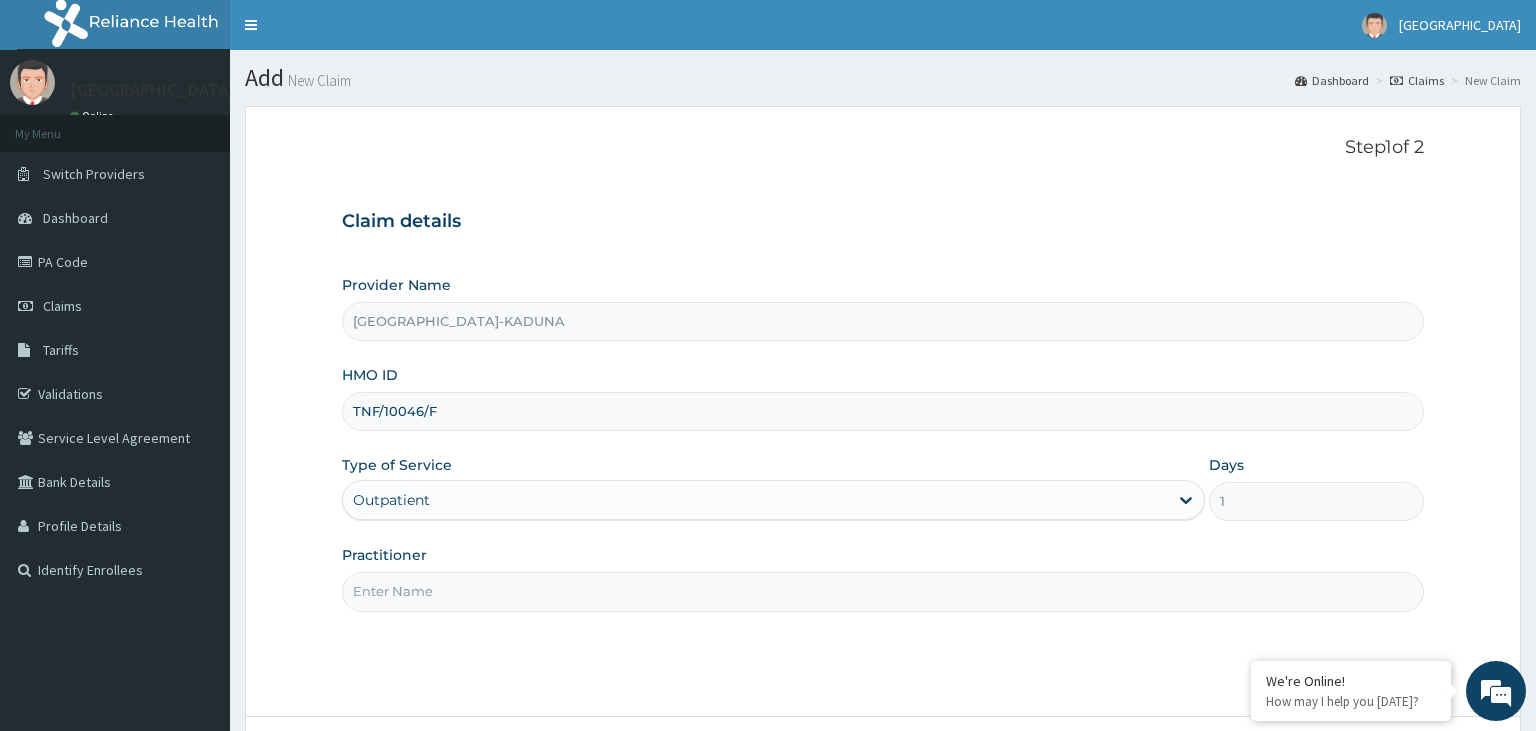click on "Practitioner" at bounding box center (883, 591) 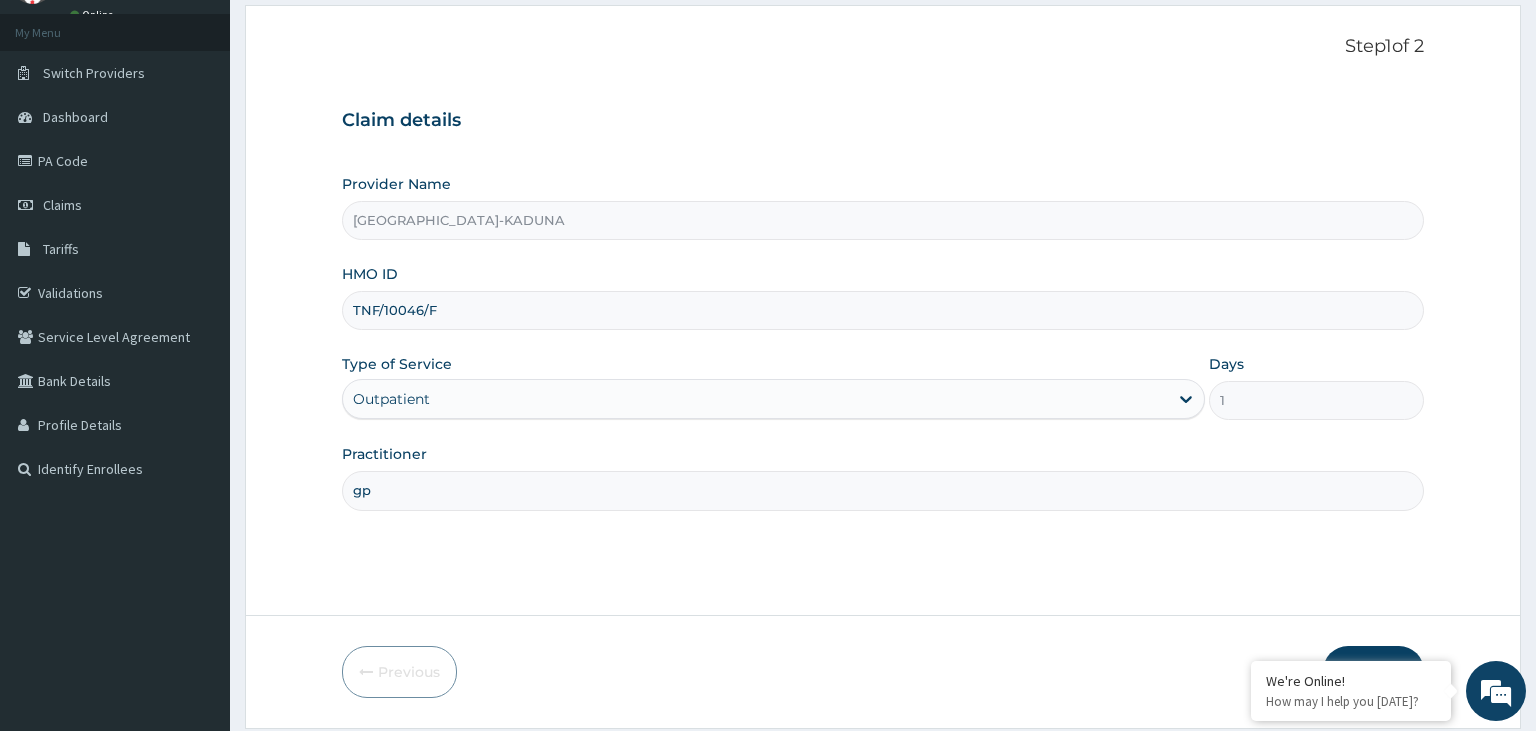 scroll, scrollTop: 164, scrollLeft: 0, axis: vertical 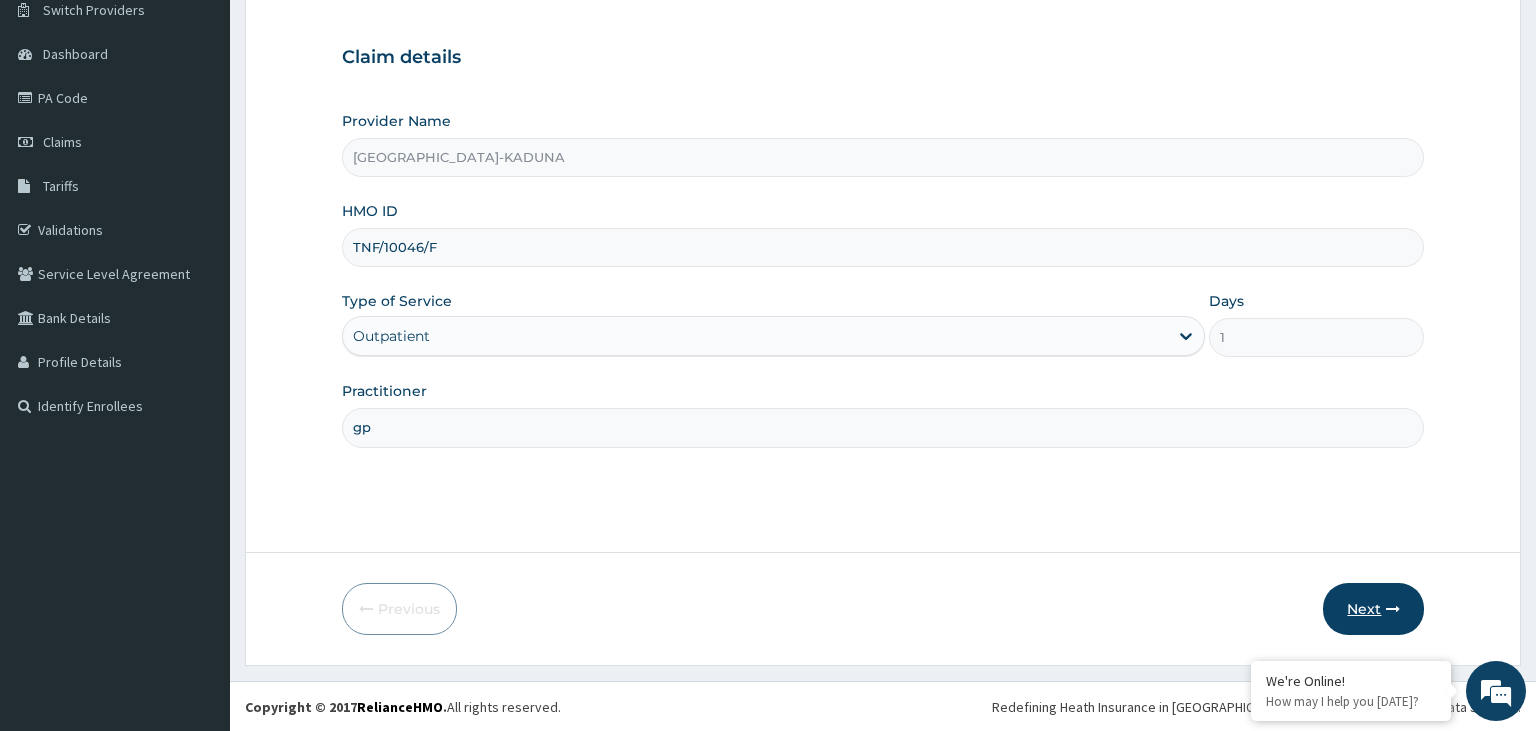 type on "gp" 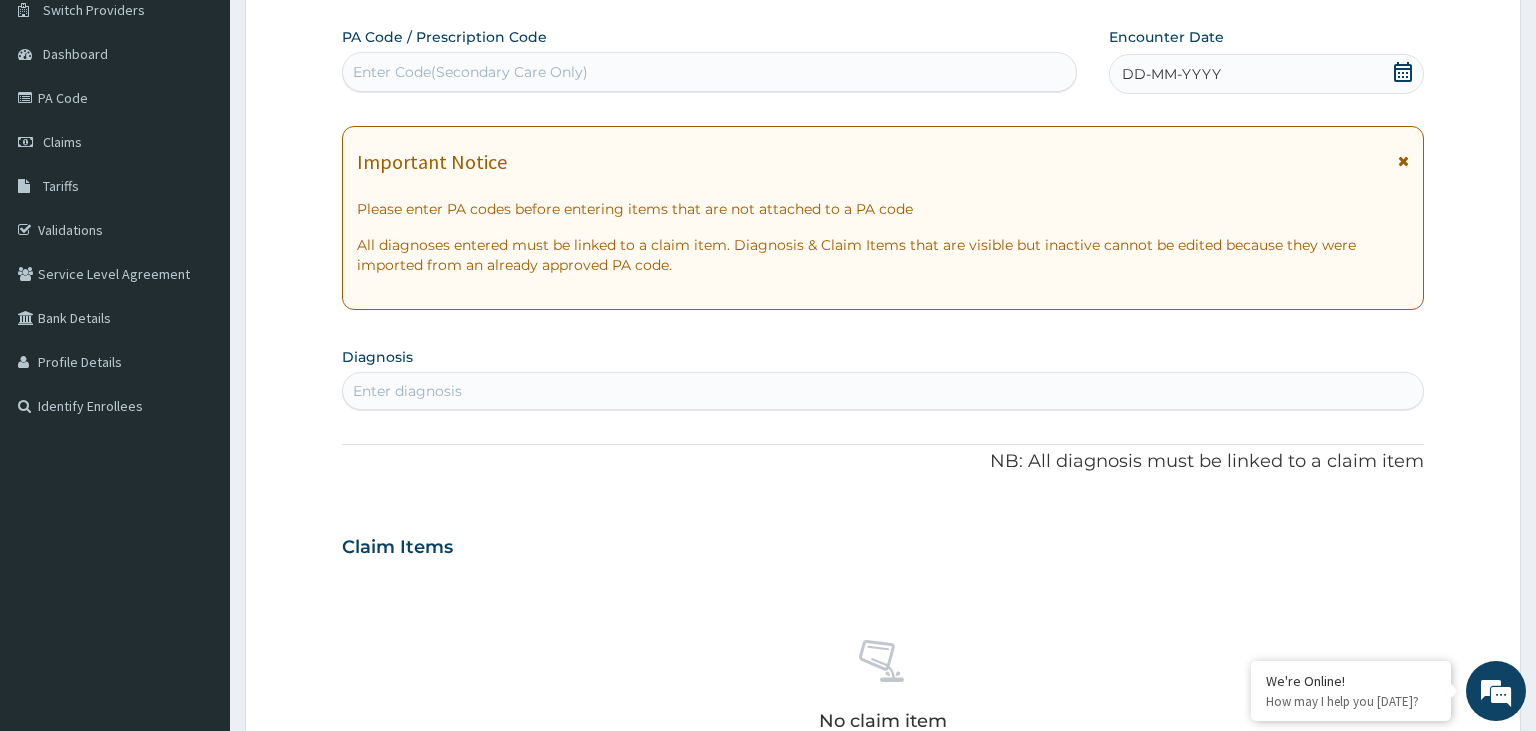 scroll, scrollTop: 0, scrollLeft: 0, axis: both 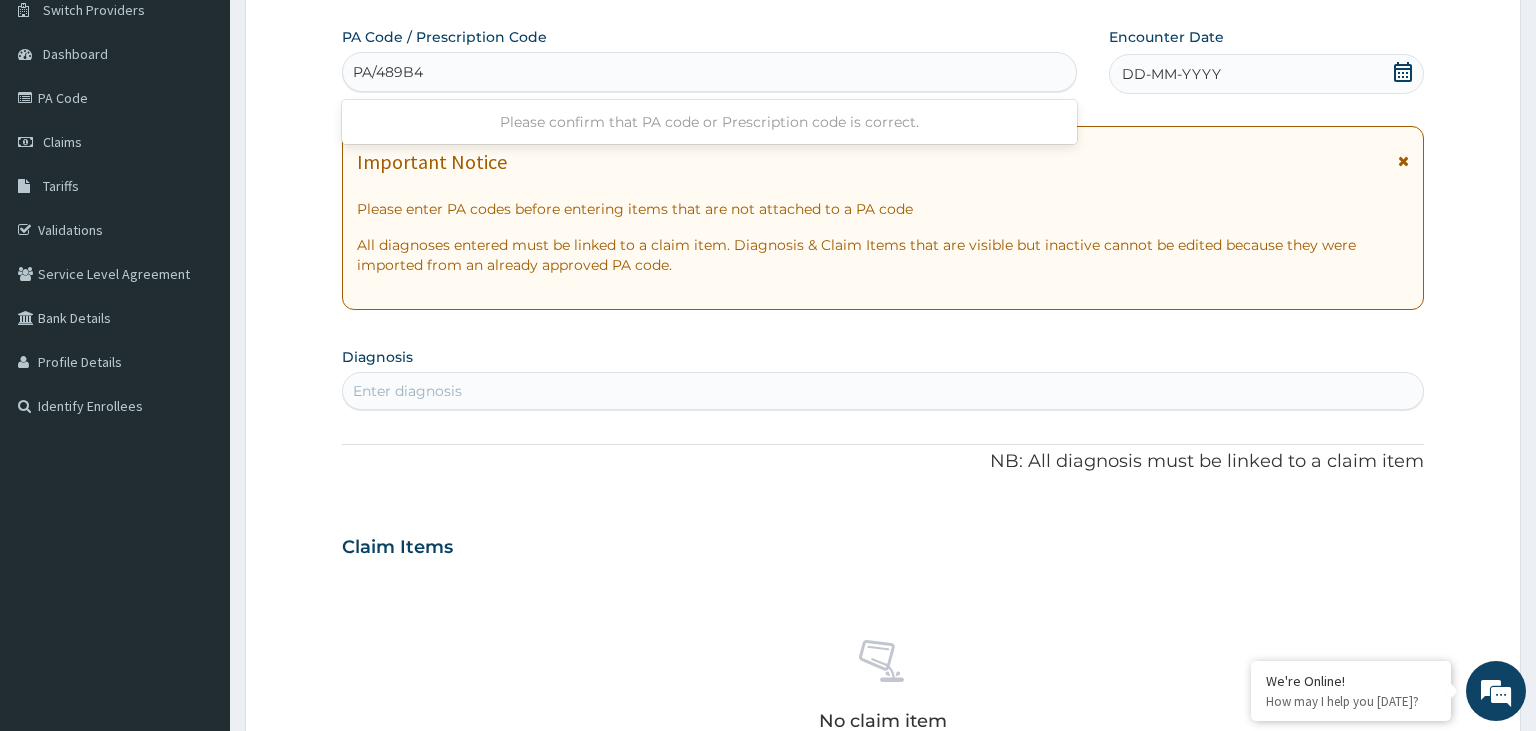 type on "PA/489B42" 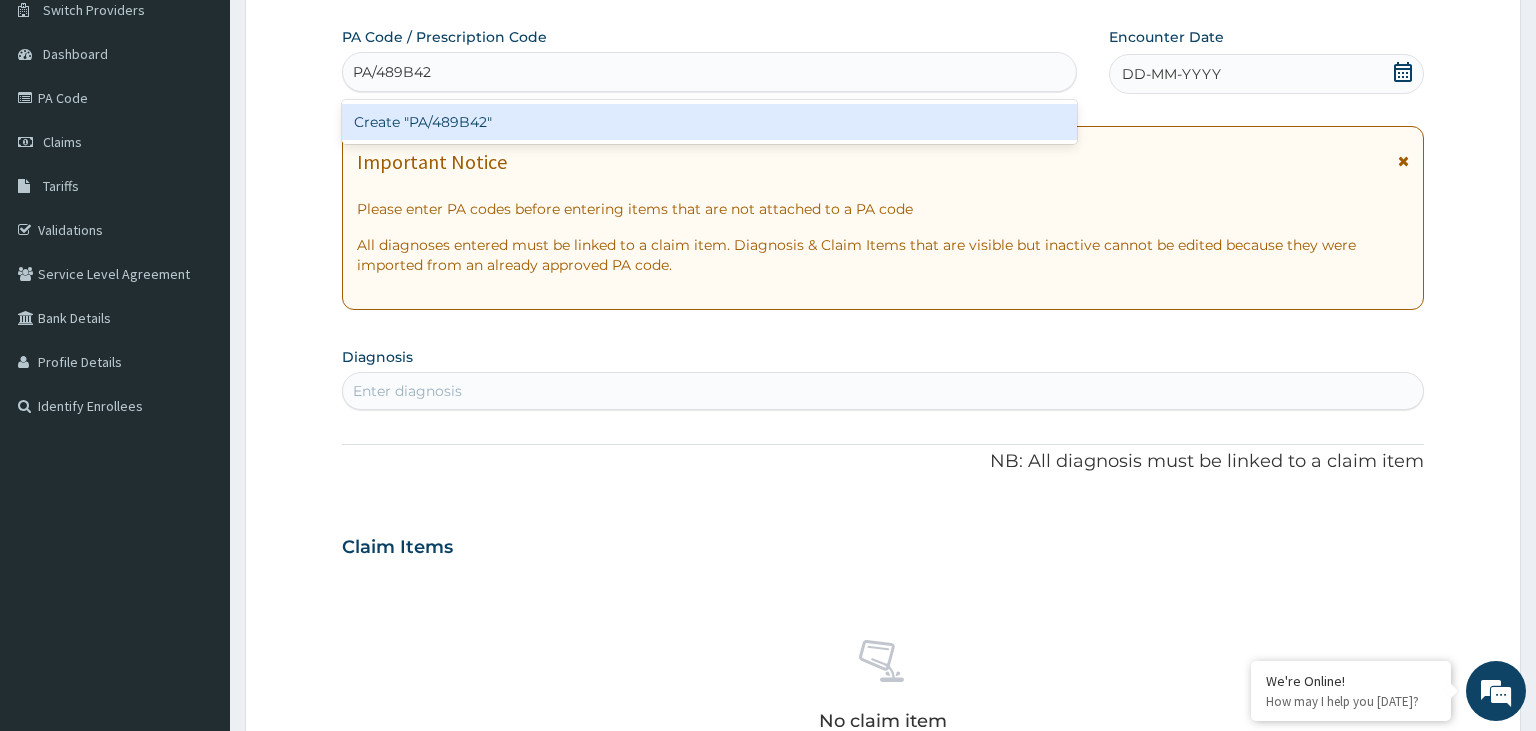 click on "Create "PA/489B42"" at bounding box center [710, 122] 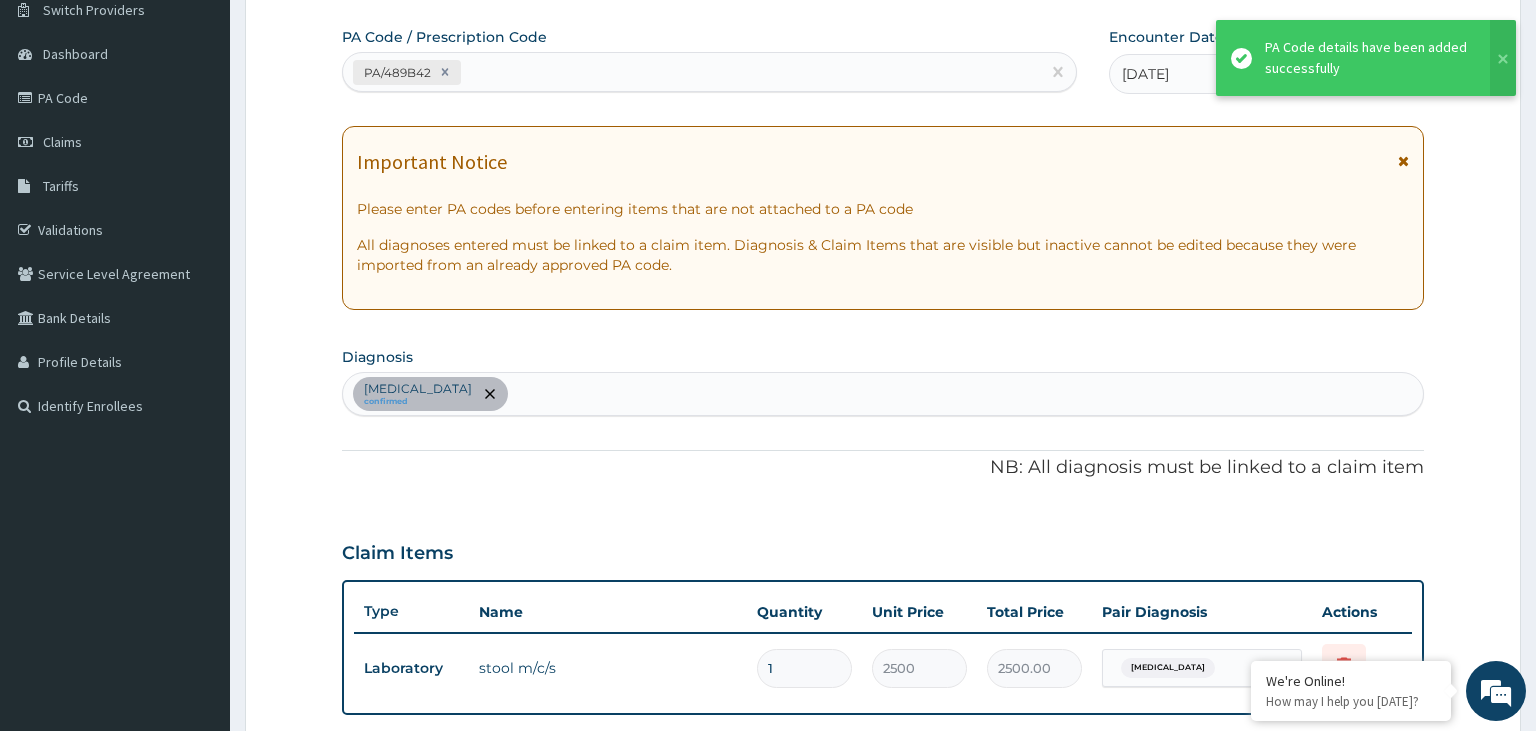 click on "Typhoid fever confirmed" at bounding box center (883, 394) 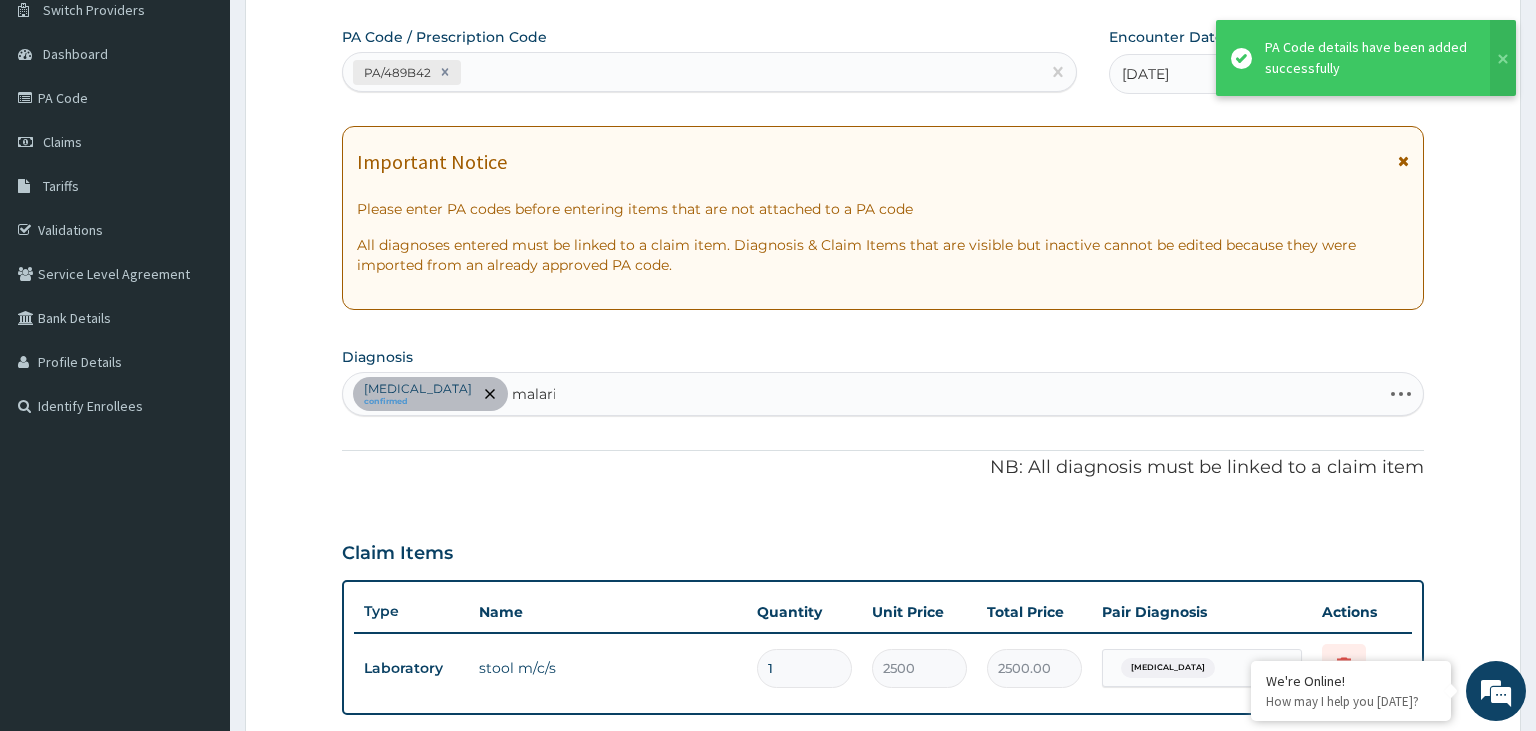 type on "malaria" 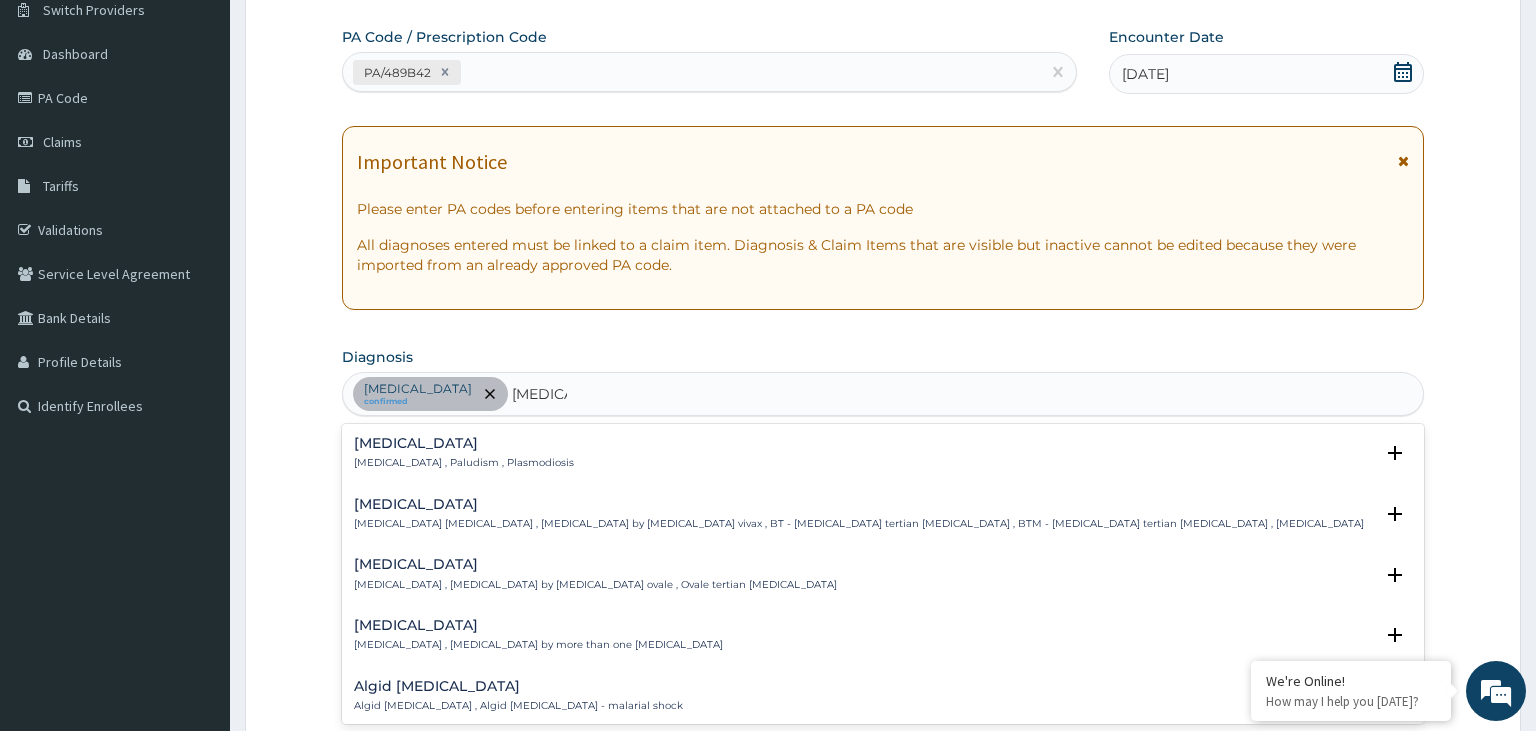 click on "Malaria , Paludism , Plasmodiosis" at bounding box center [464, 463] 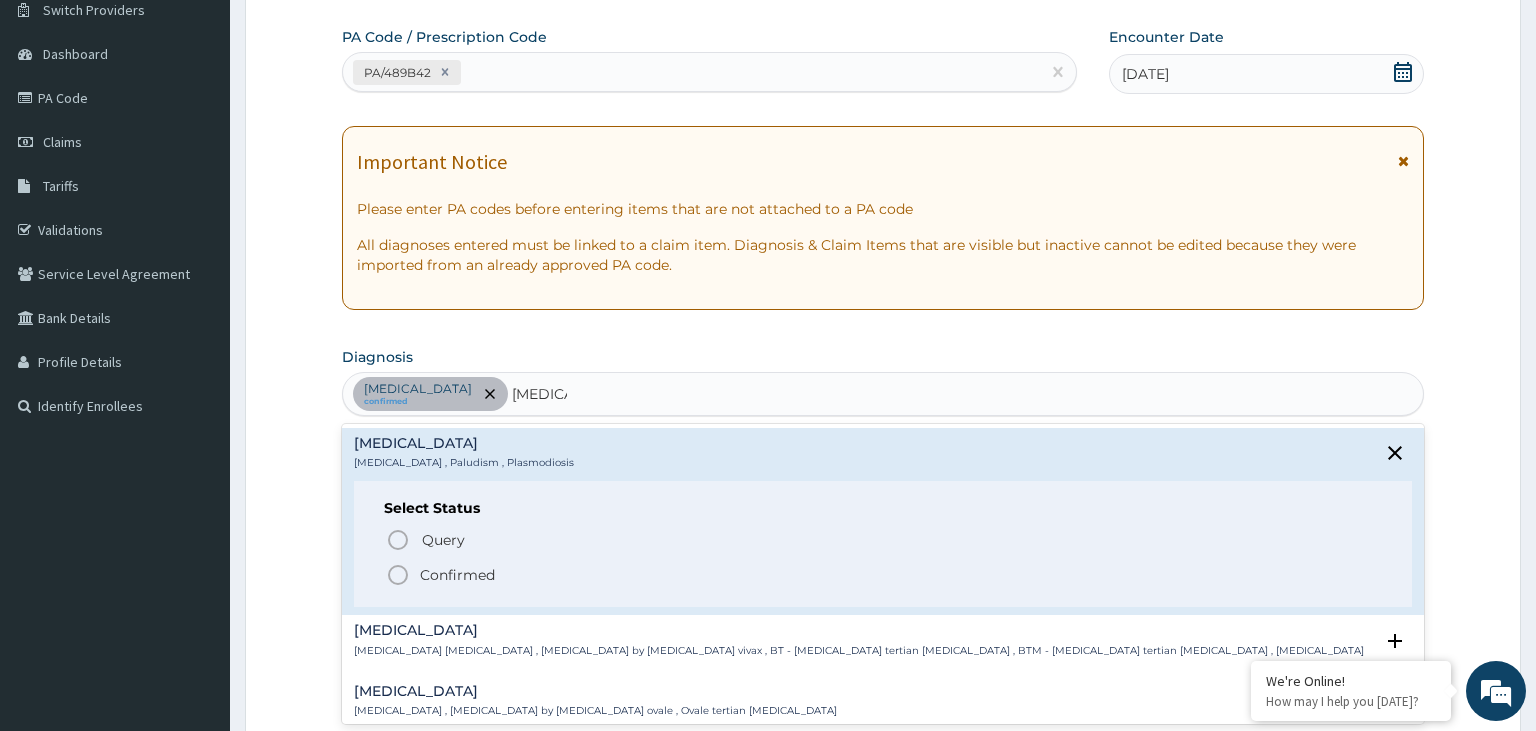 click on "Confirmed" at bounding box center [457, 575] 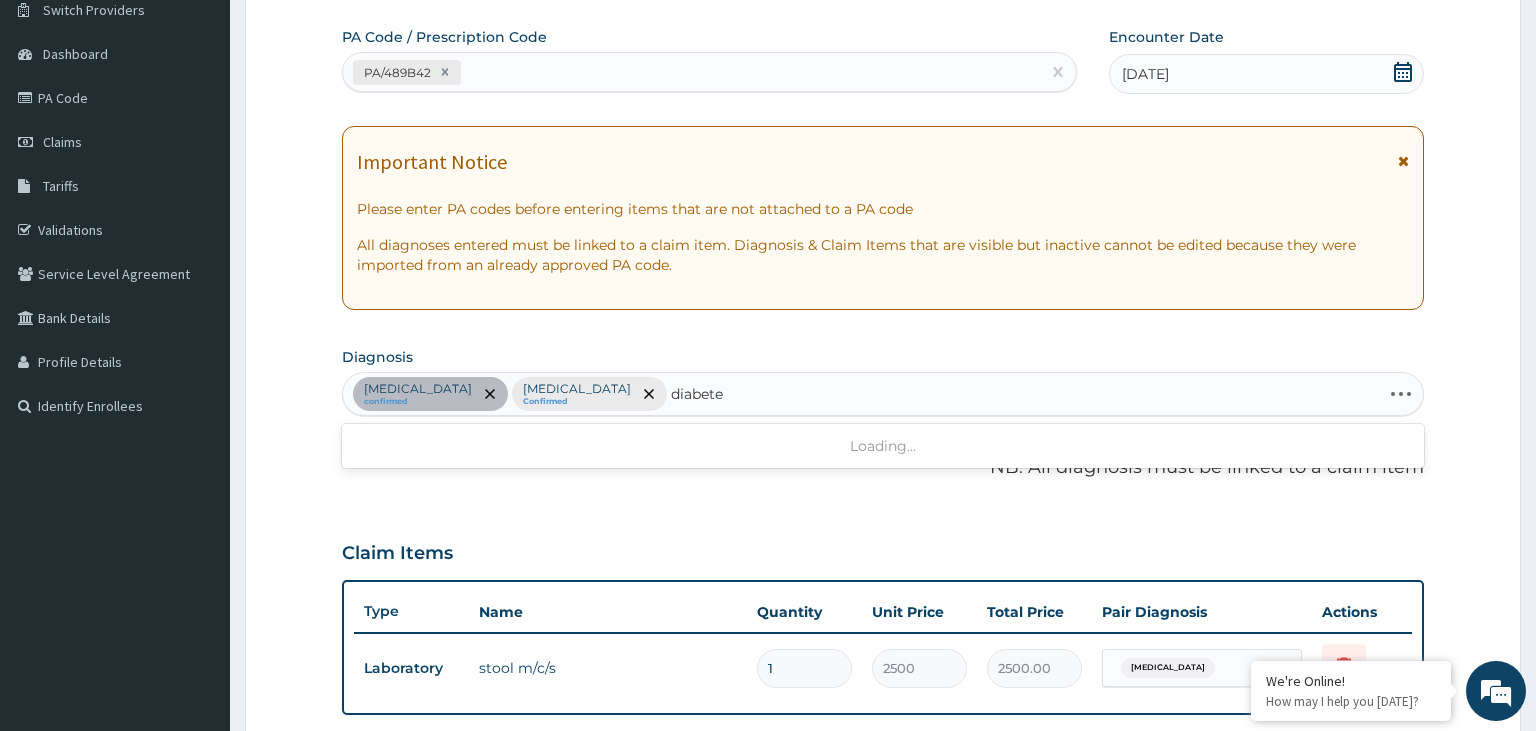 type on "diabetes" 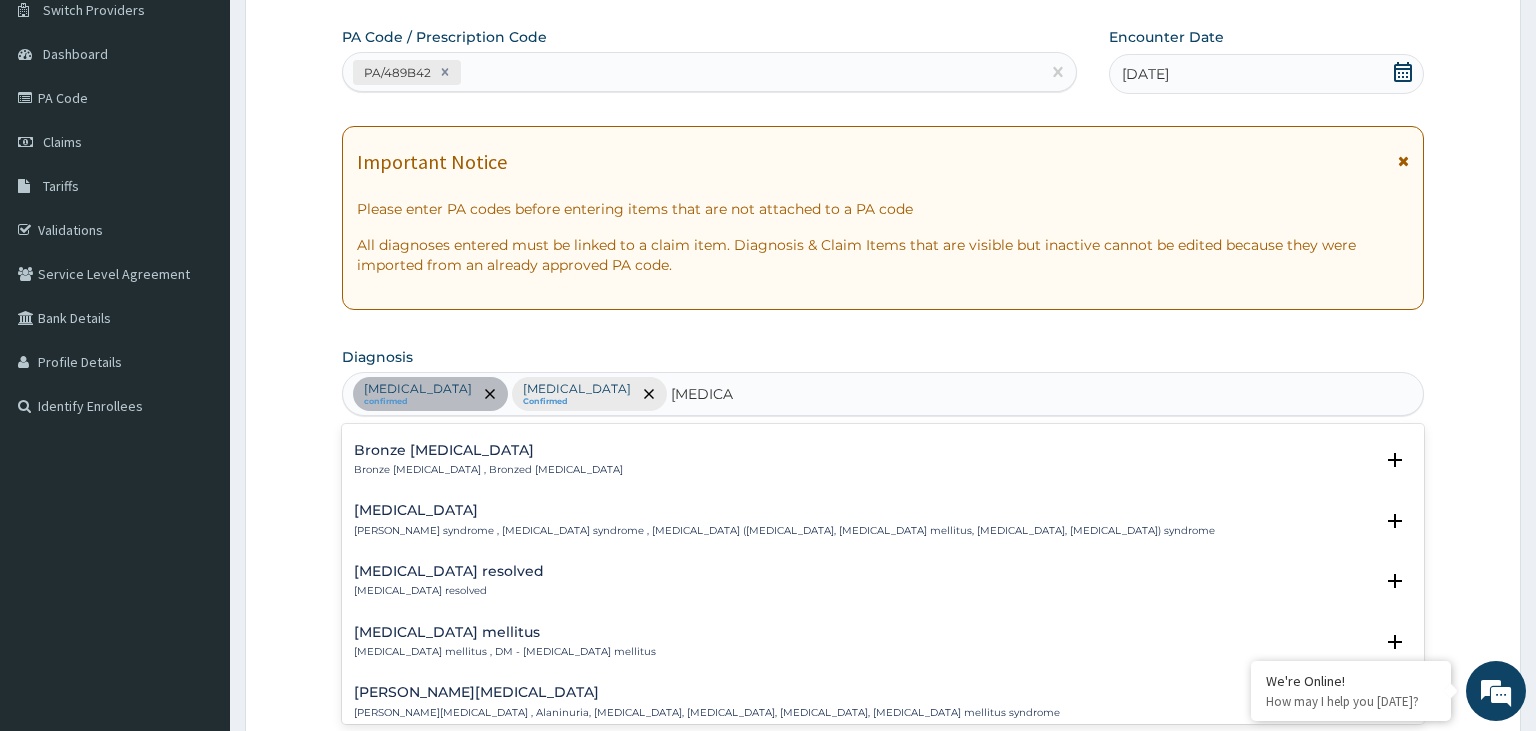 scroll, scrollTop: 101, scrollLeft: 0, axis: vertical 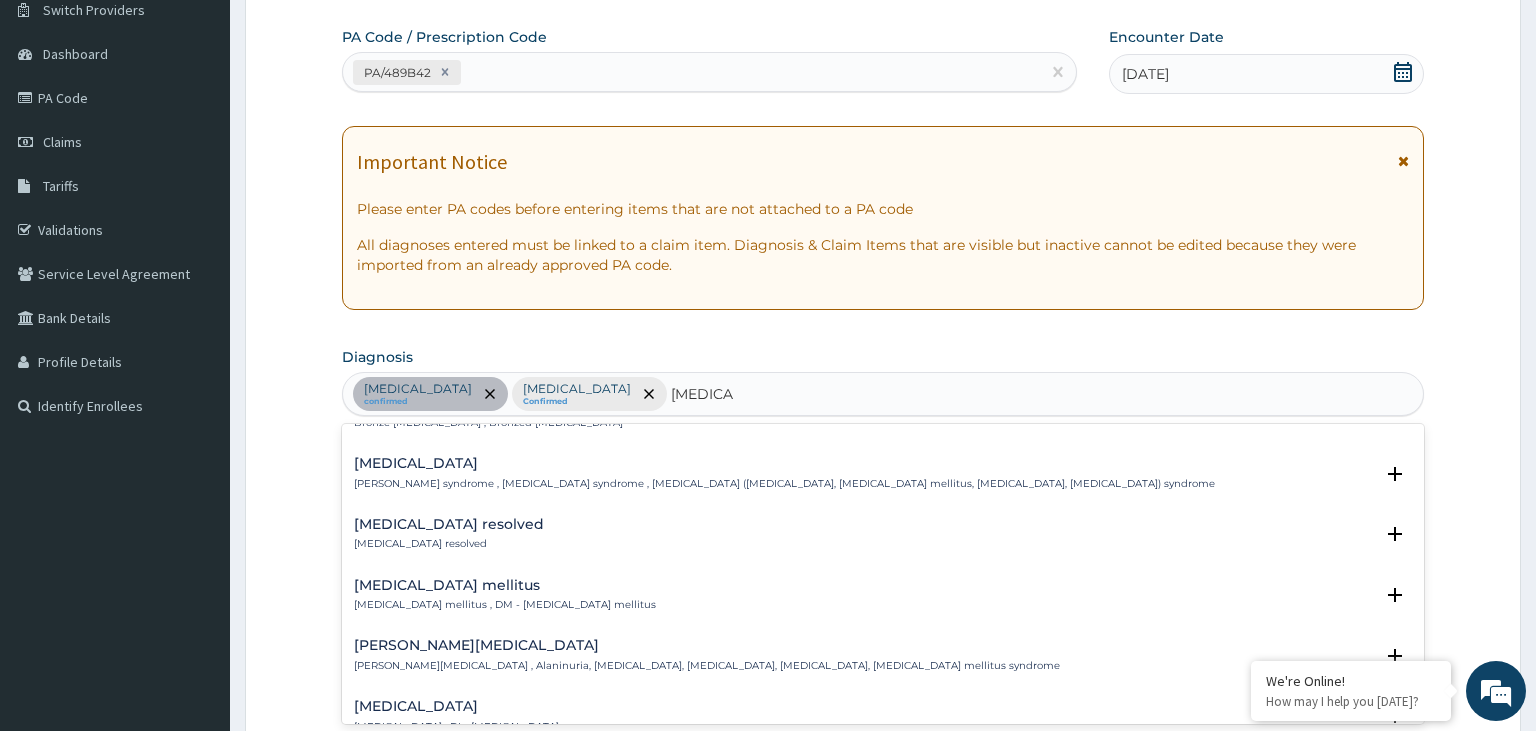 click on "Diabetes mellitus , DM - Diabetes mellitus" at bounding box center [505, 605] 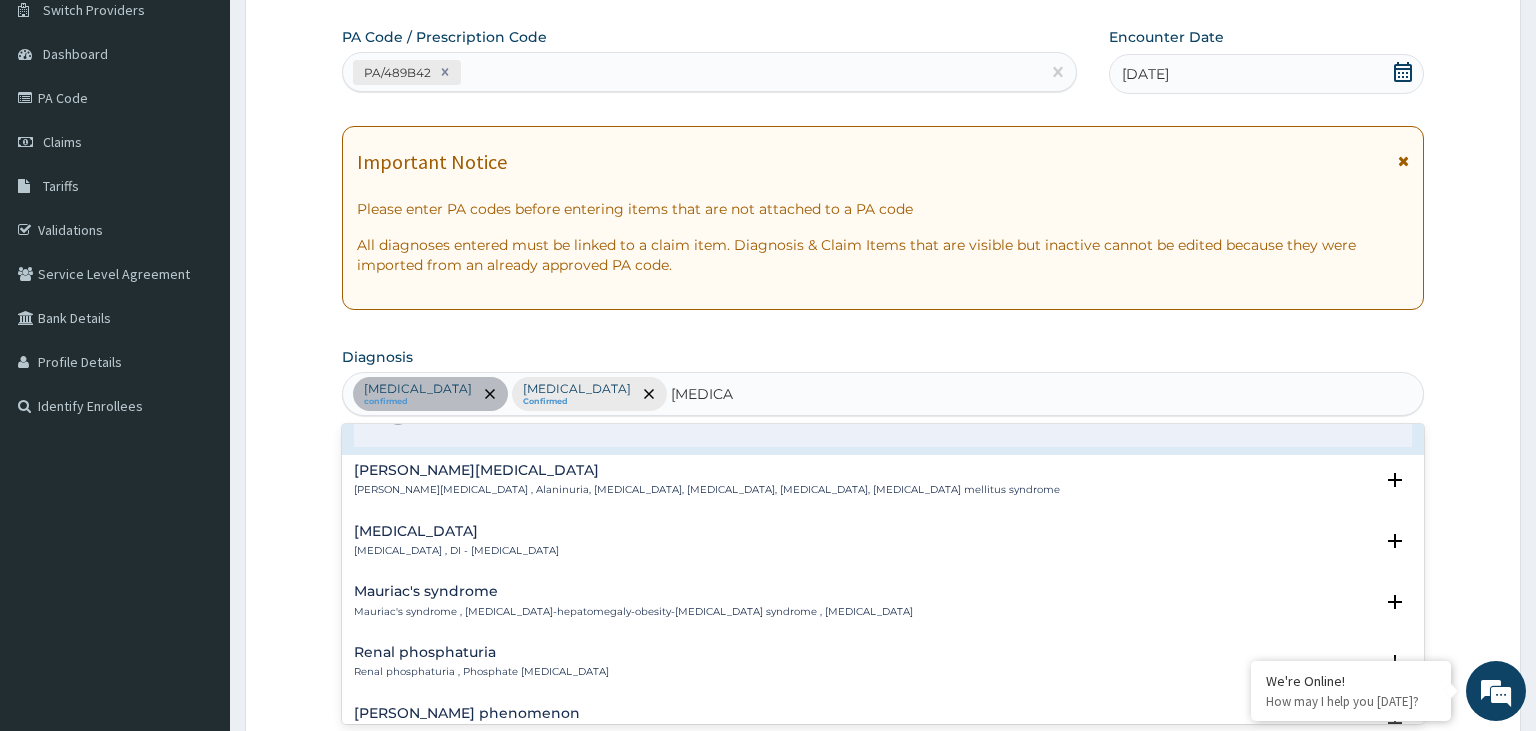 scroll, scrollTop: 302, scrollLeft: 0, axis: vertical 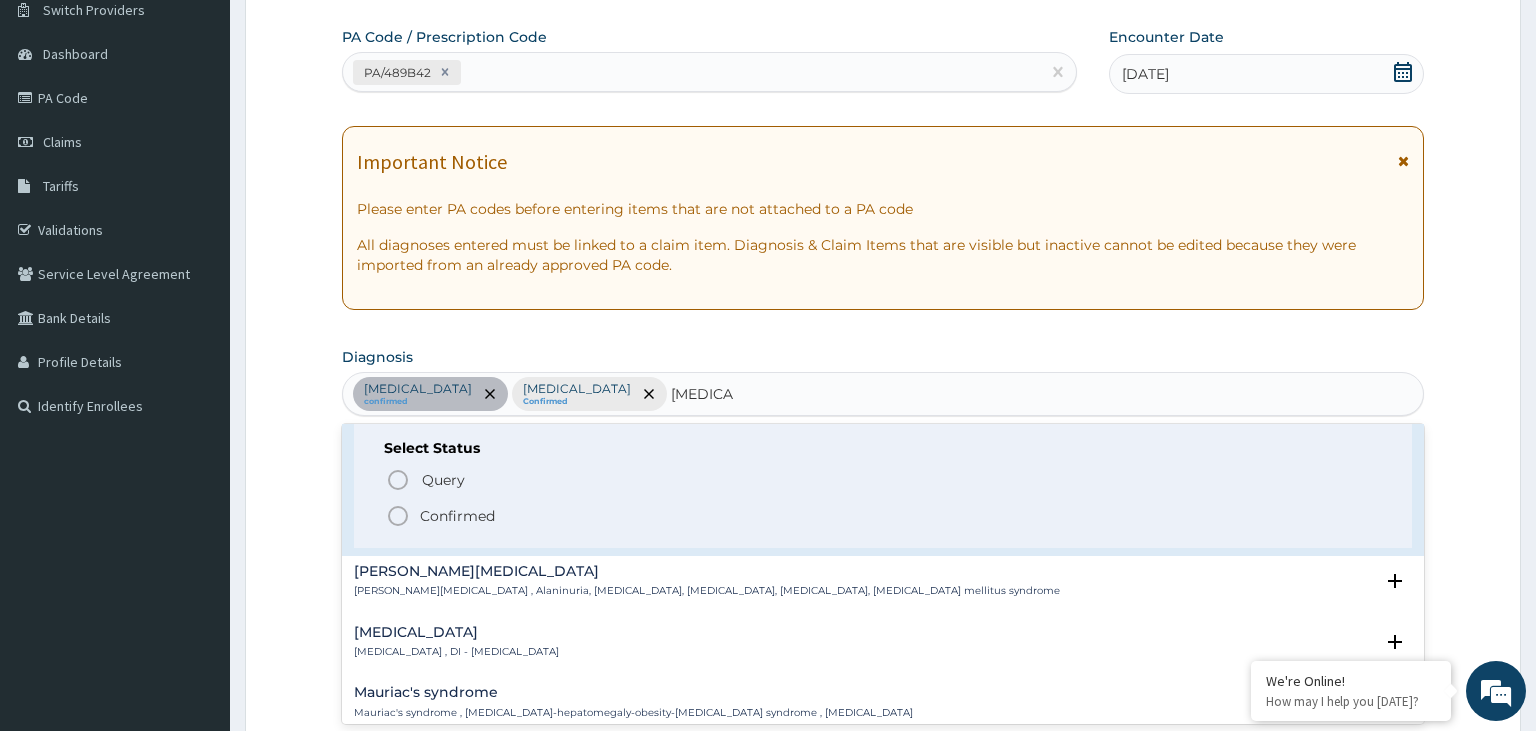 click on "Confirmed" at bounding box center (457, 516) 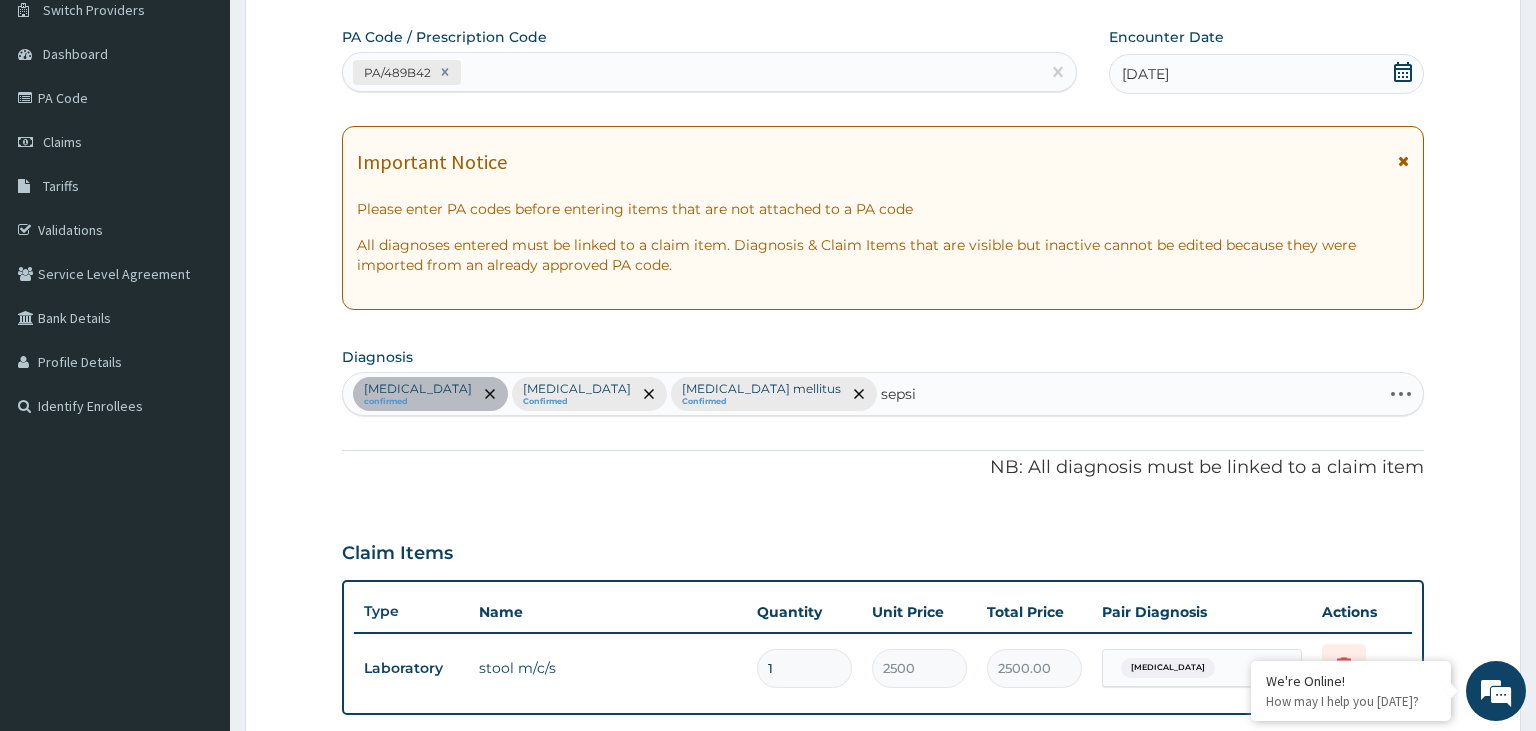 type on "sepsis" 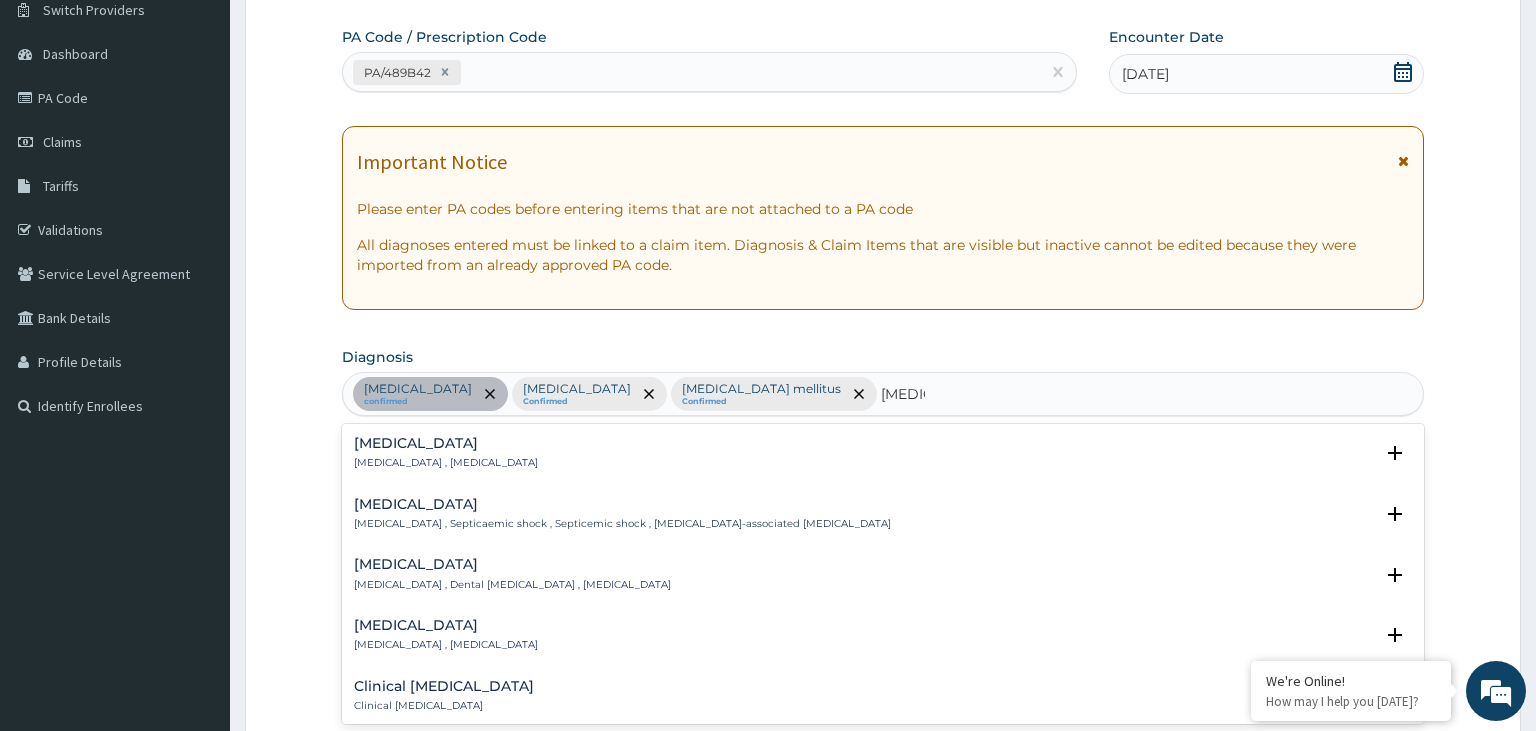 click on "Systemic infection , Sepsis" at bounding box center [446, 463] 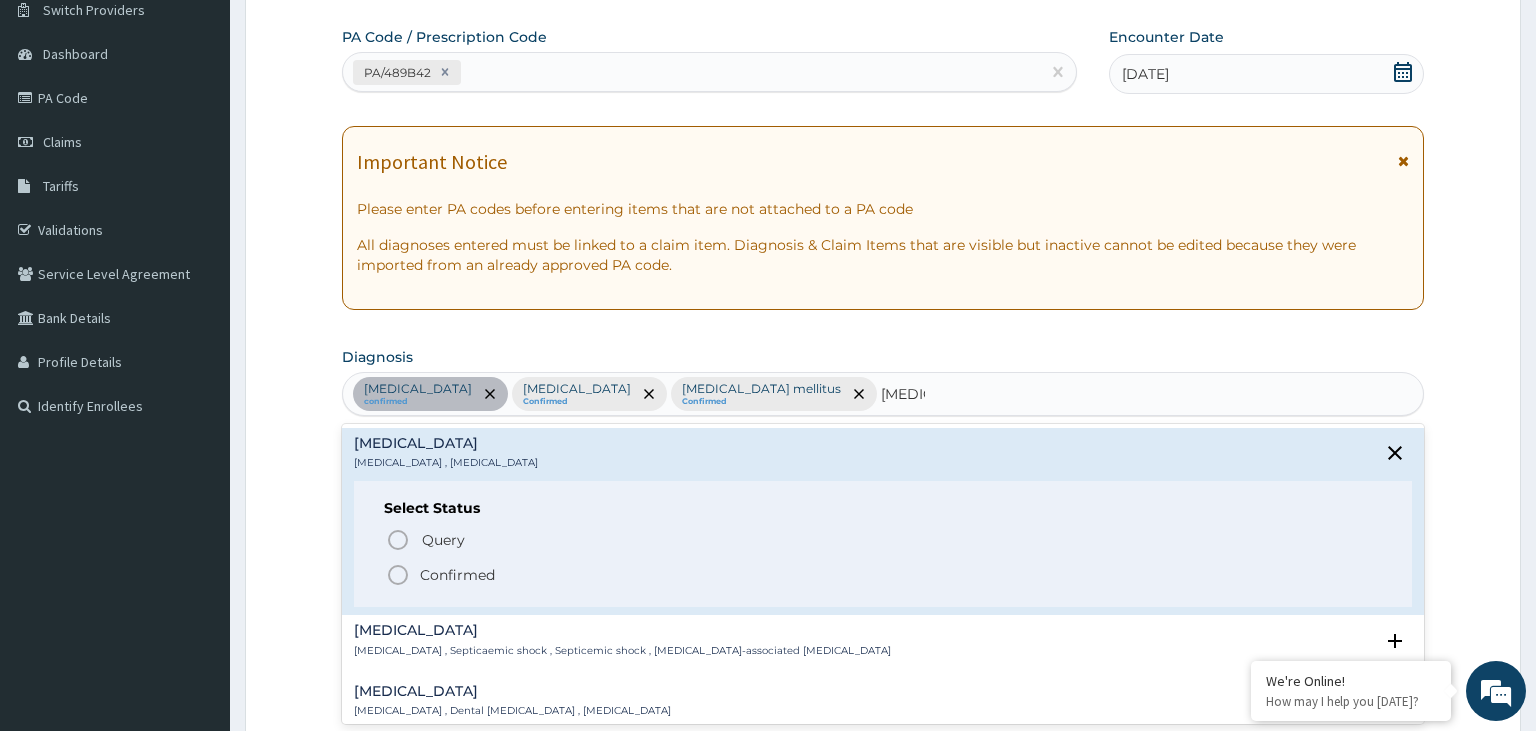 click on "Confirmed" at bounding box center [457, 575] 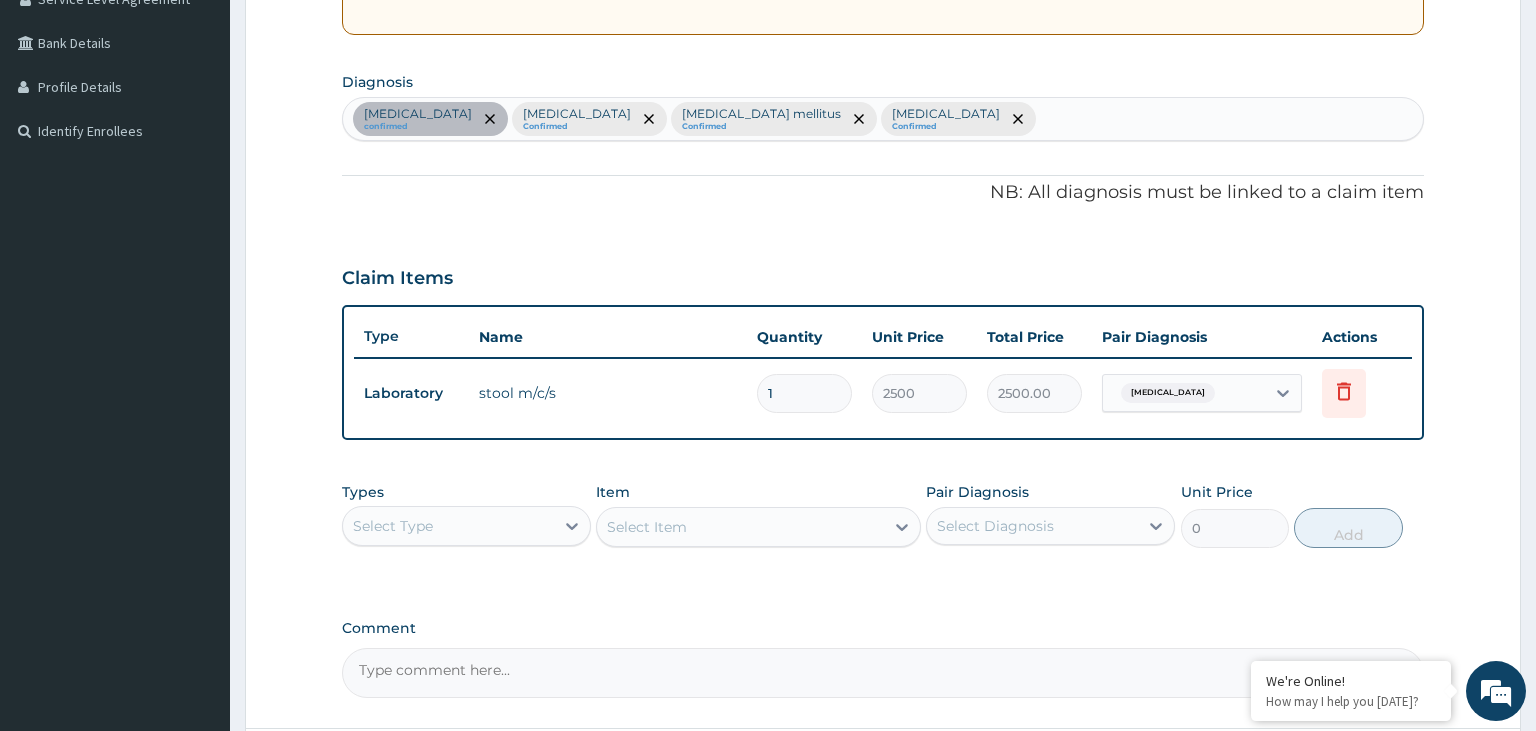 scroll, scrollTop: 586, scrollLeft: 0, axis: vertical 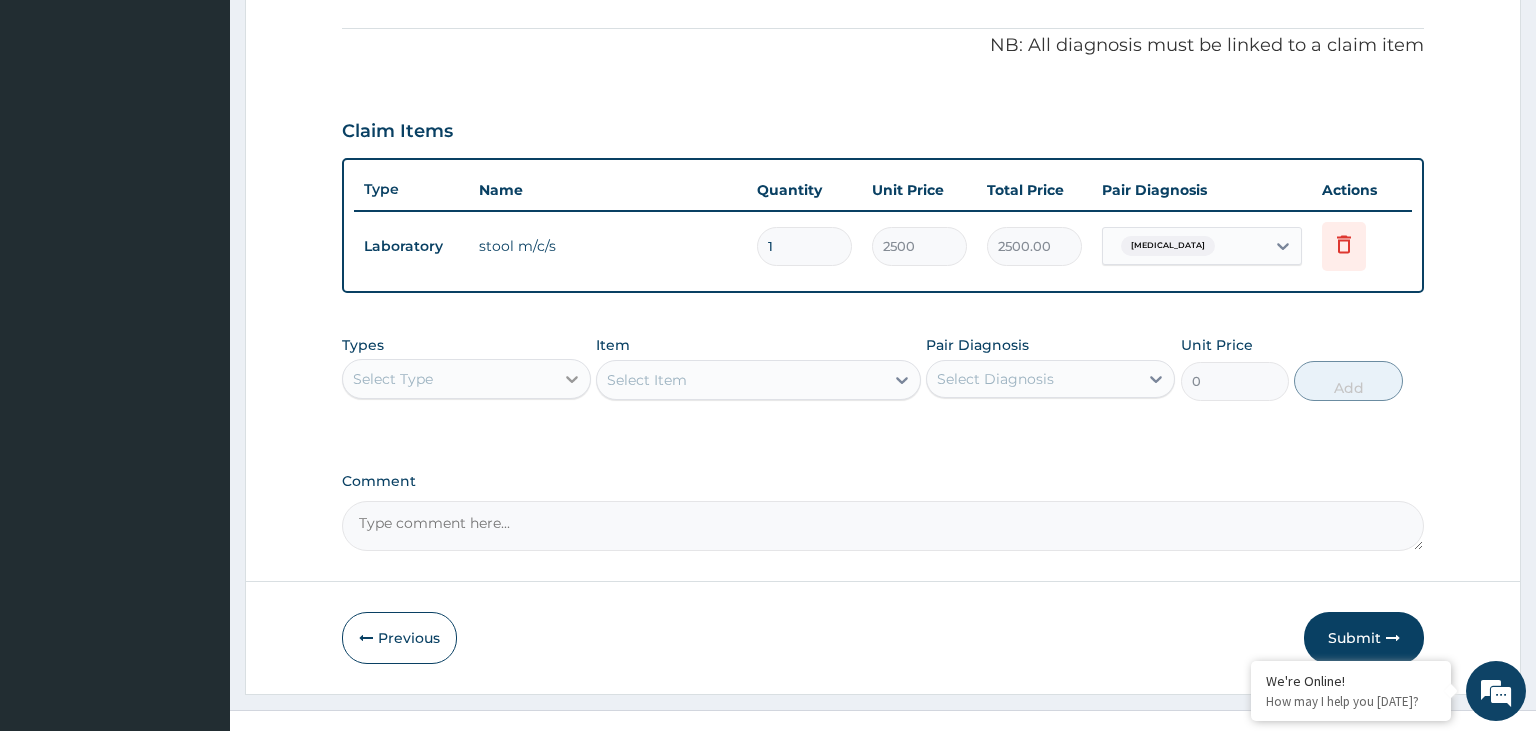 click at bounding box center (572, 379) 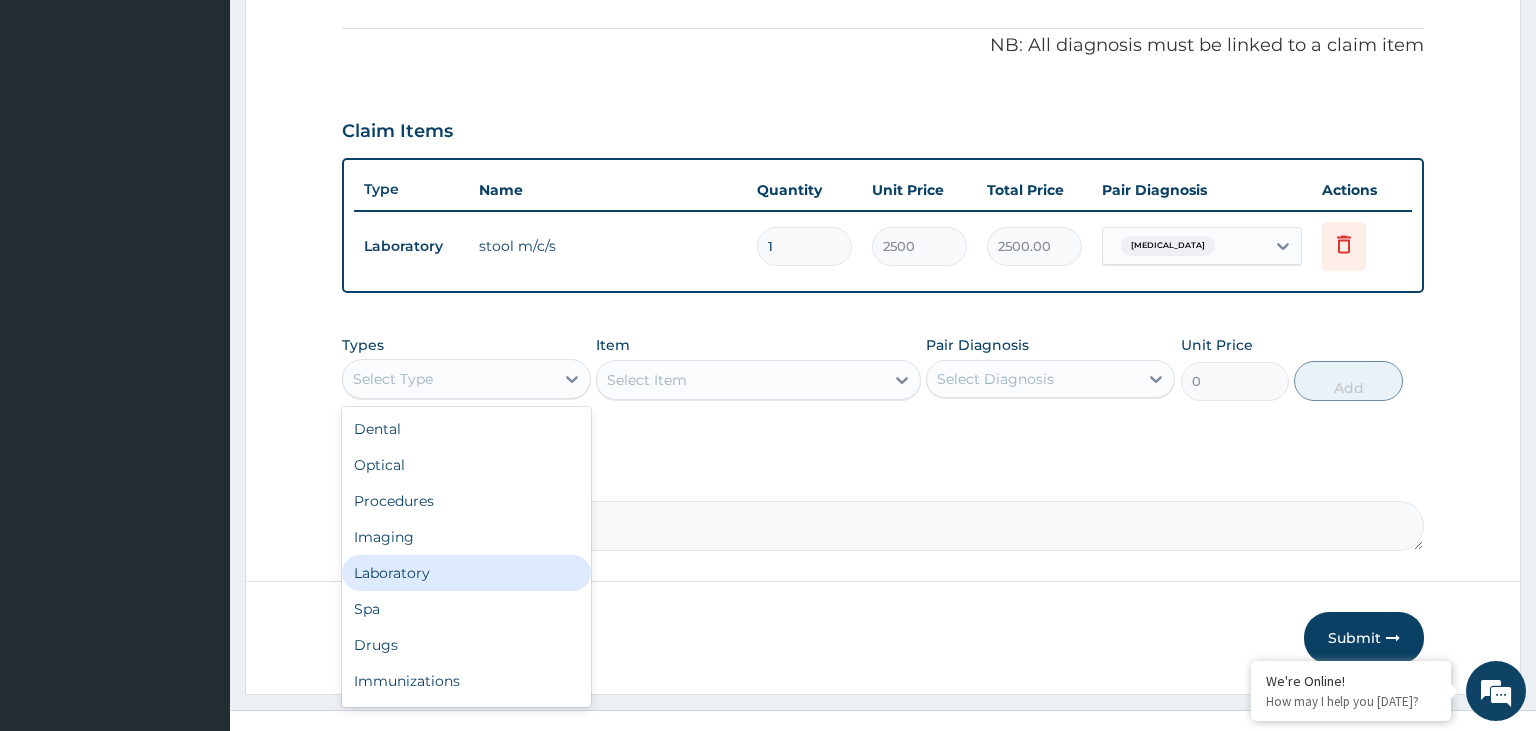 click on "Laboratory" at bounding box center [466, 573] 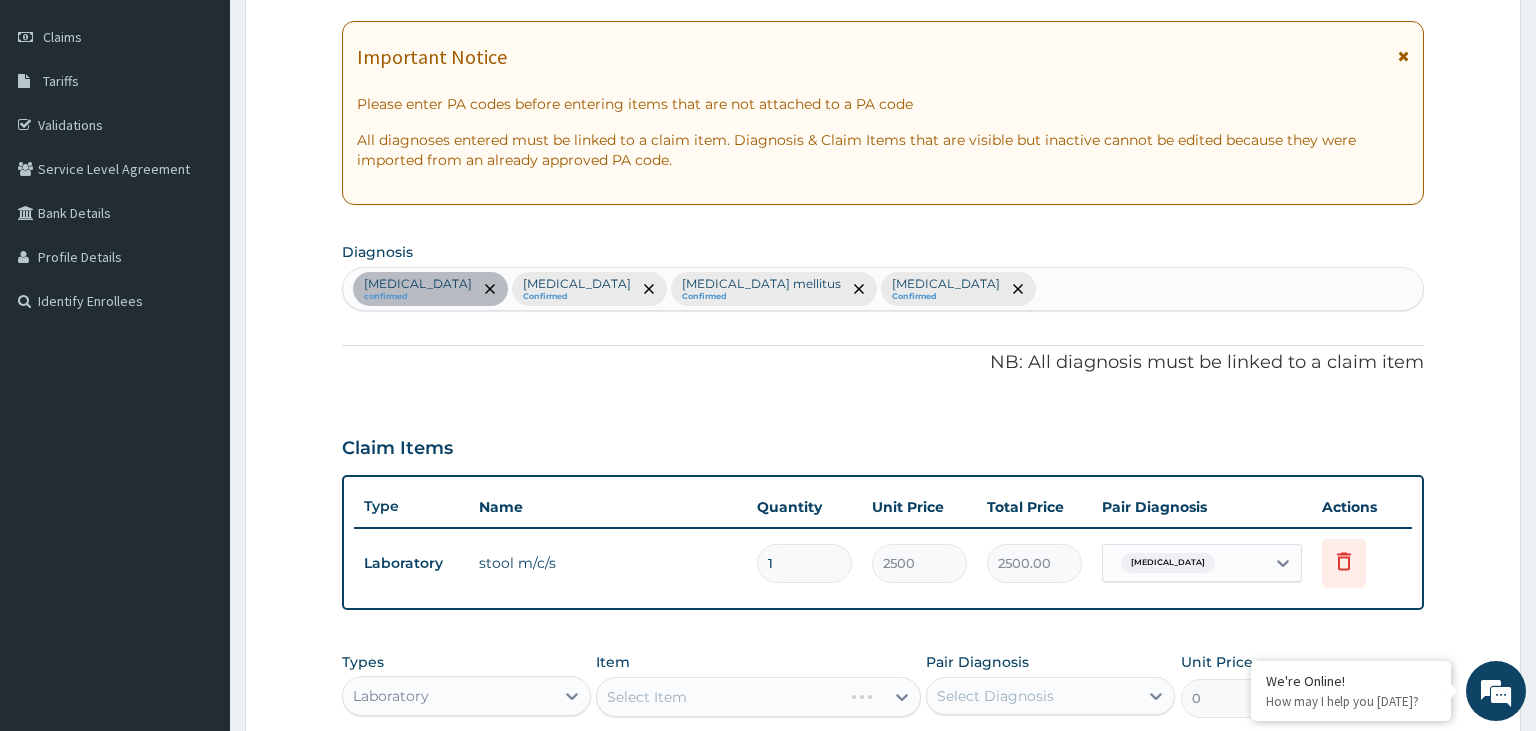 scroll, scrollTop: 586, scrollLeft: 0, axis: vertical 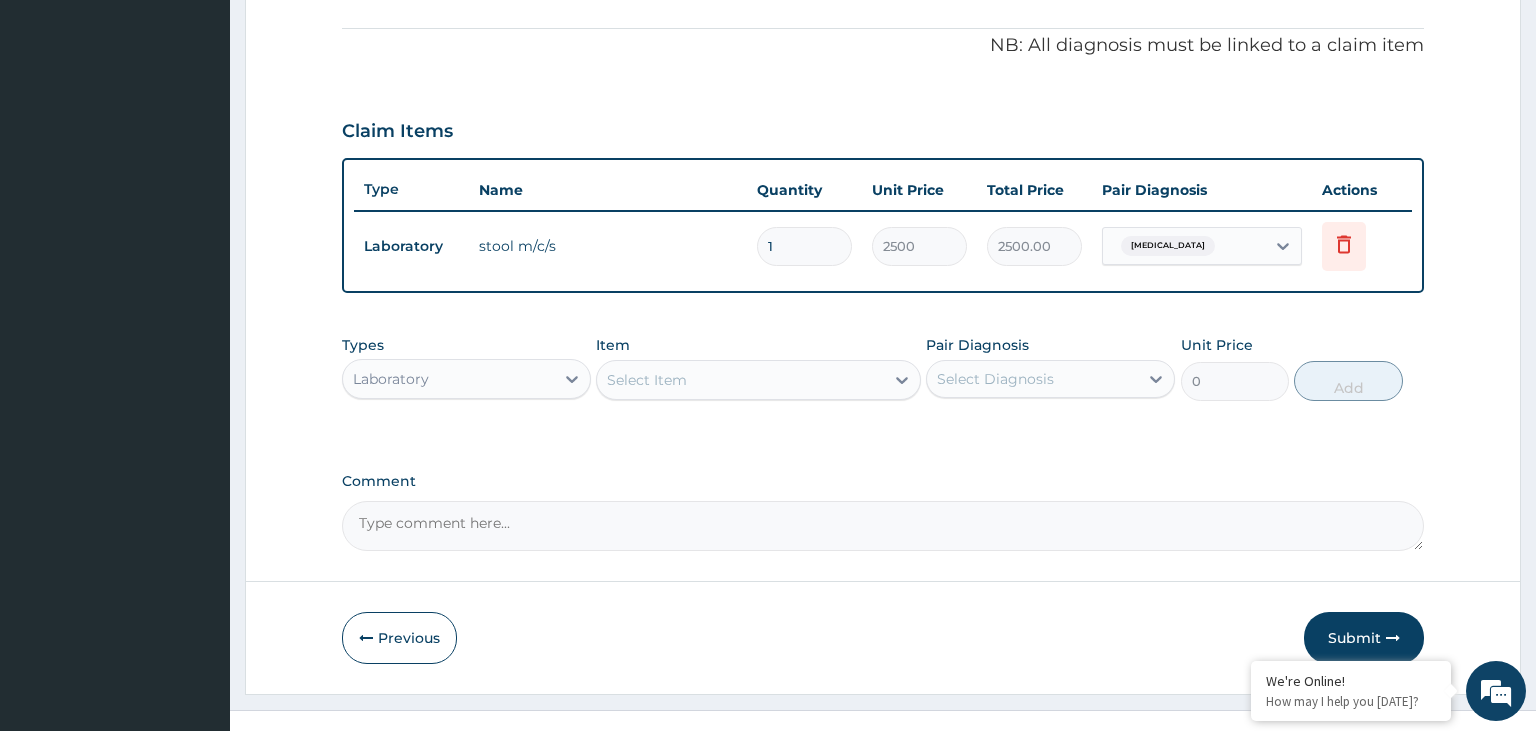 click on "Select Item" at bounding box center [647, 380] 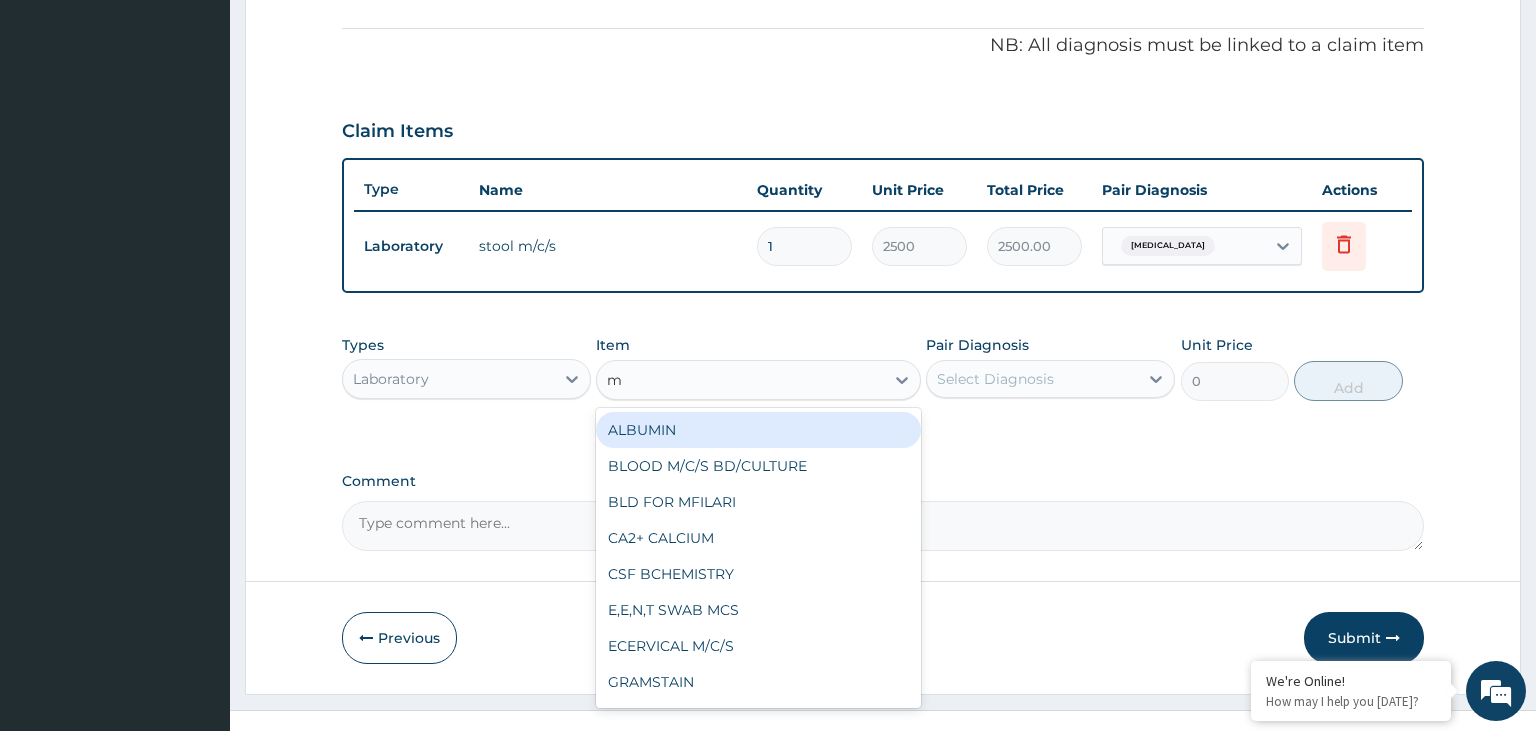 type on "mp" 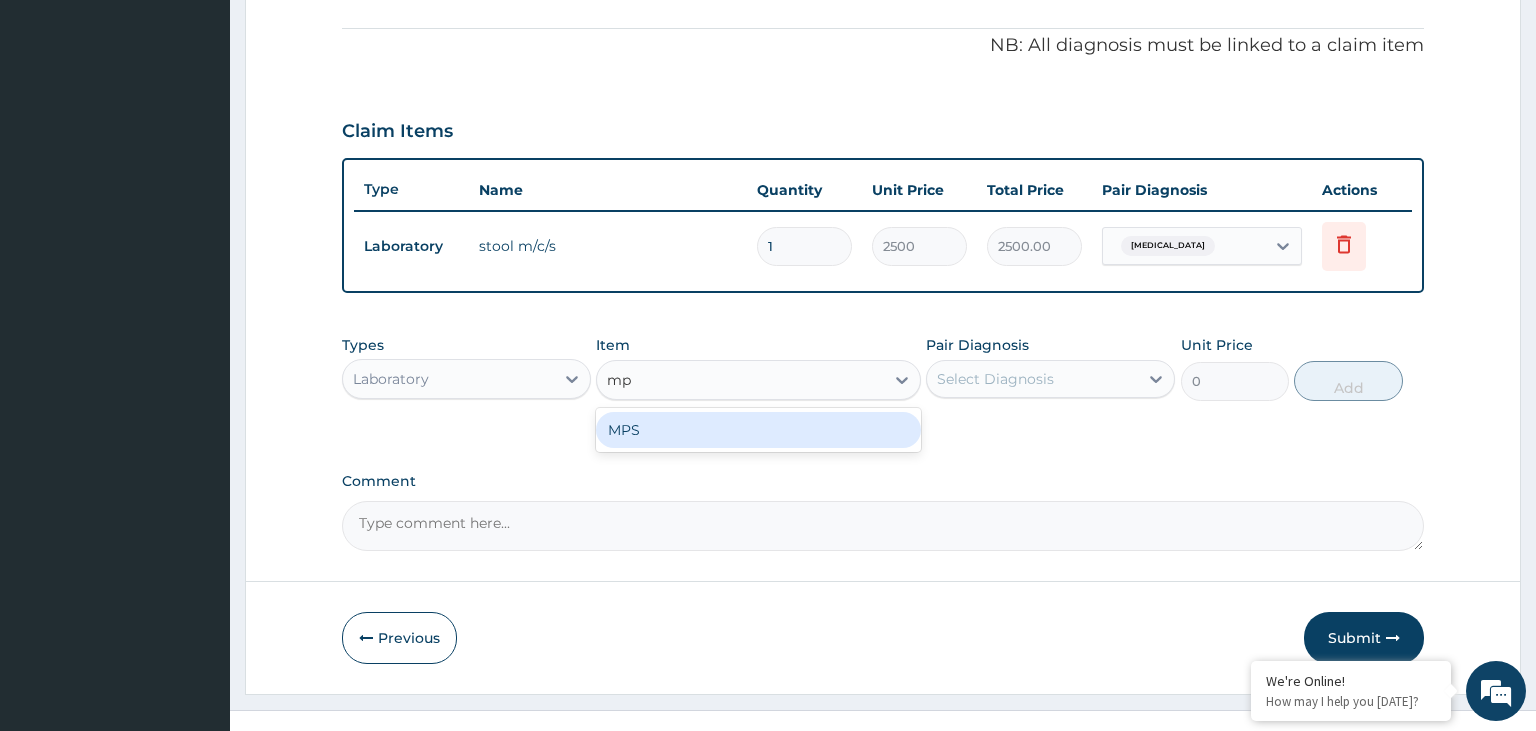 click on "MPS" at bounding box center (758, 430) 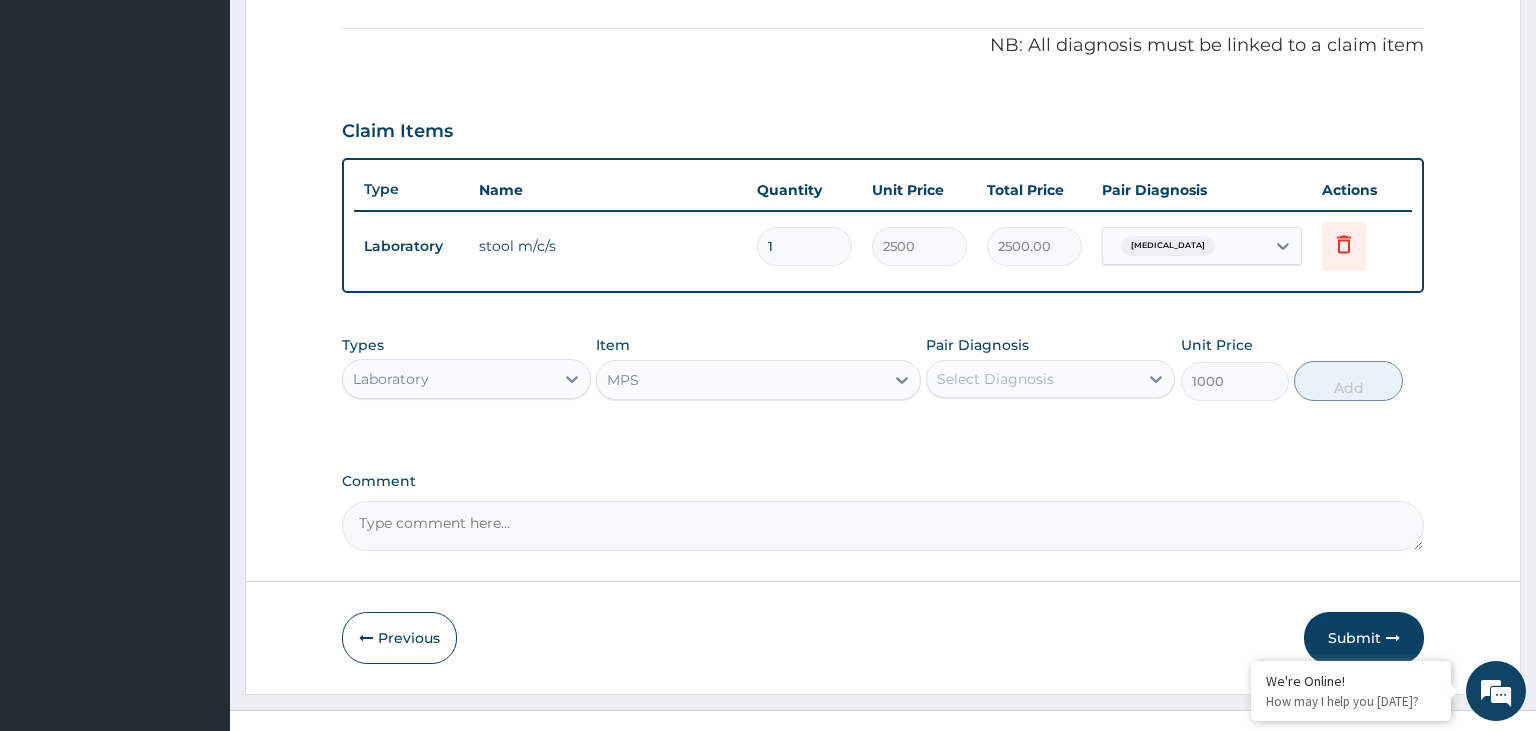 click on "Select Diagnosis" at bounding box center [1032, 379] 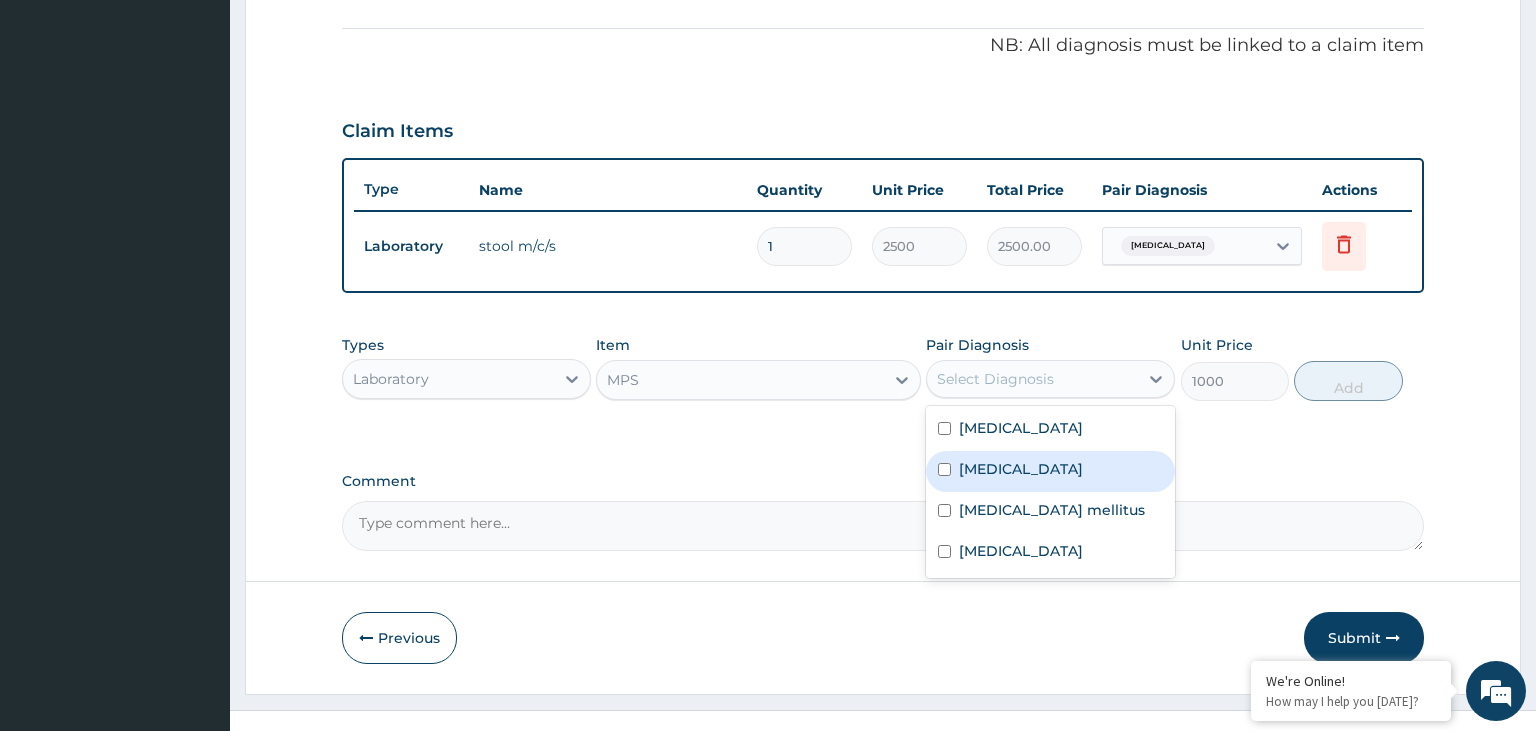 click on "Malaria" at bounding box center [1050, 471] 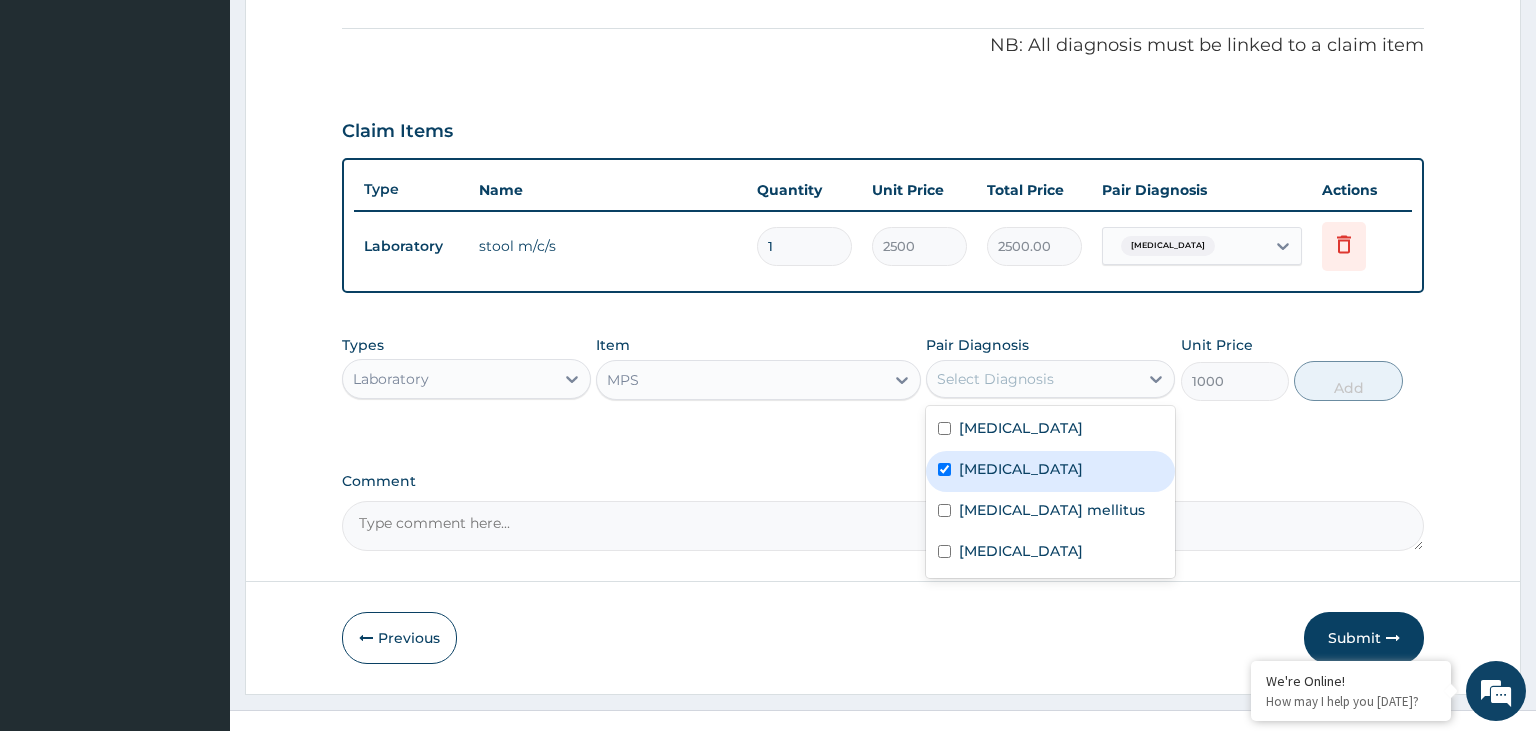 checkbox on "true" 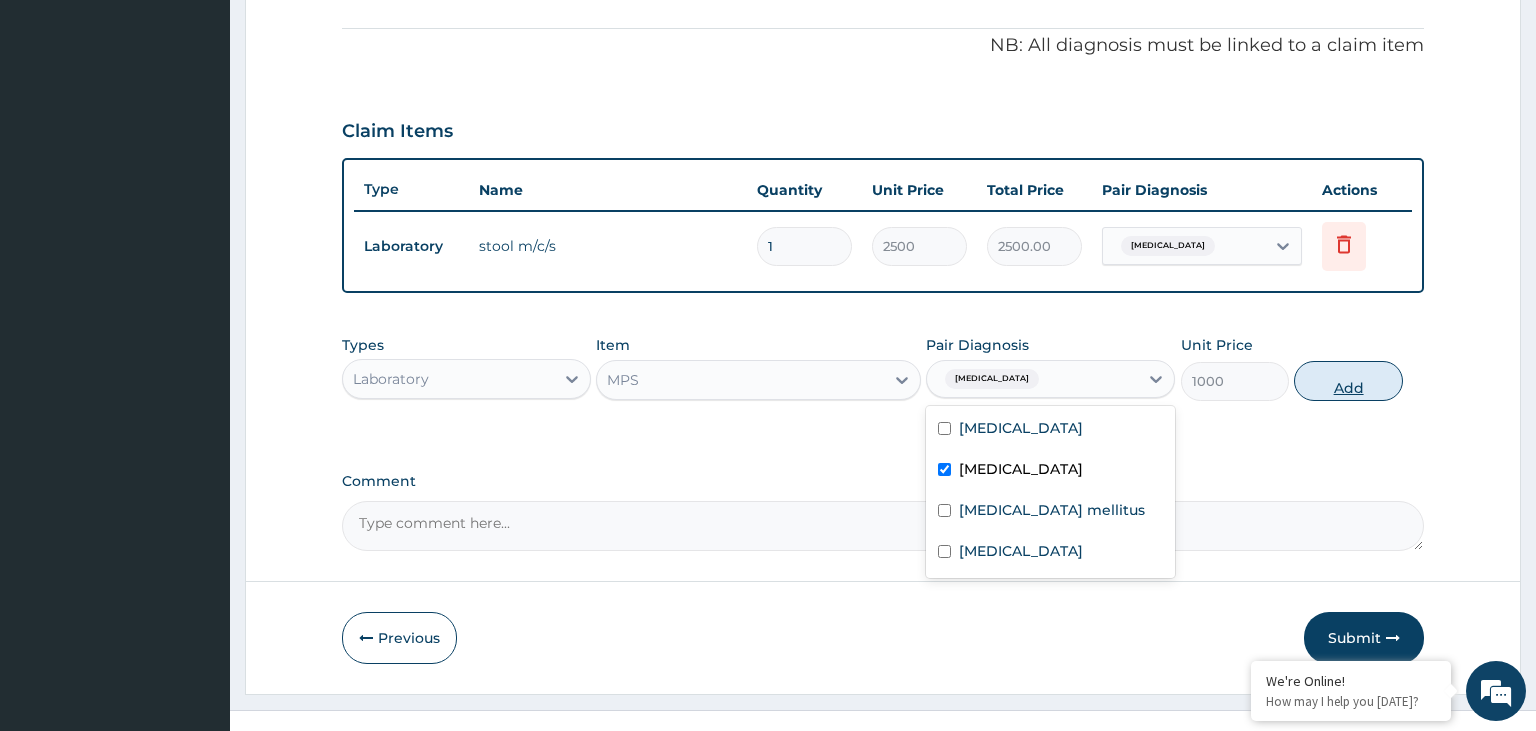 click on "Add" at bounding box center [1348, 381] 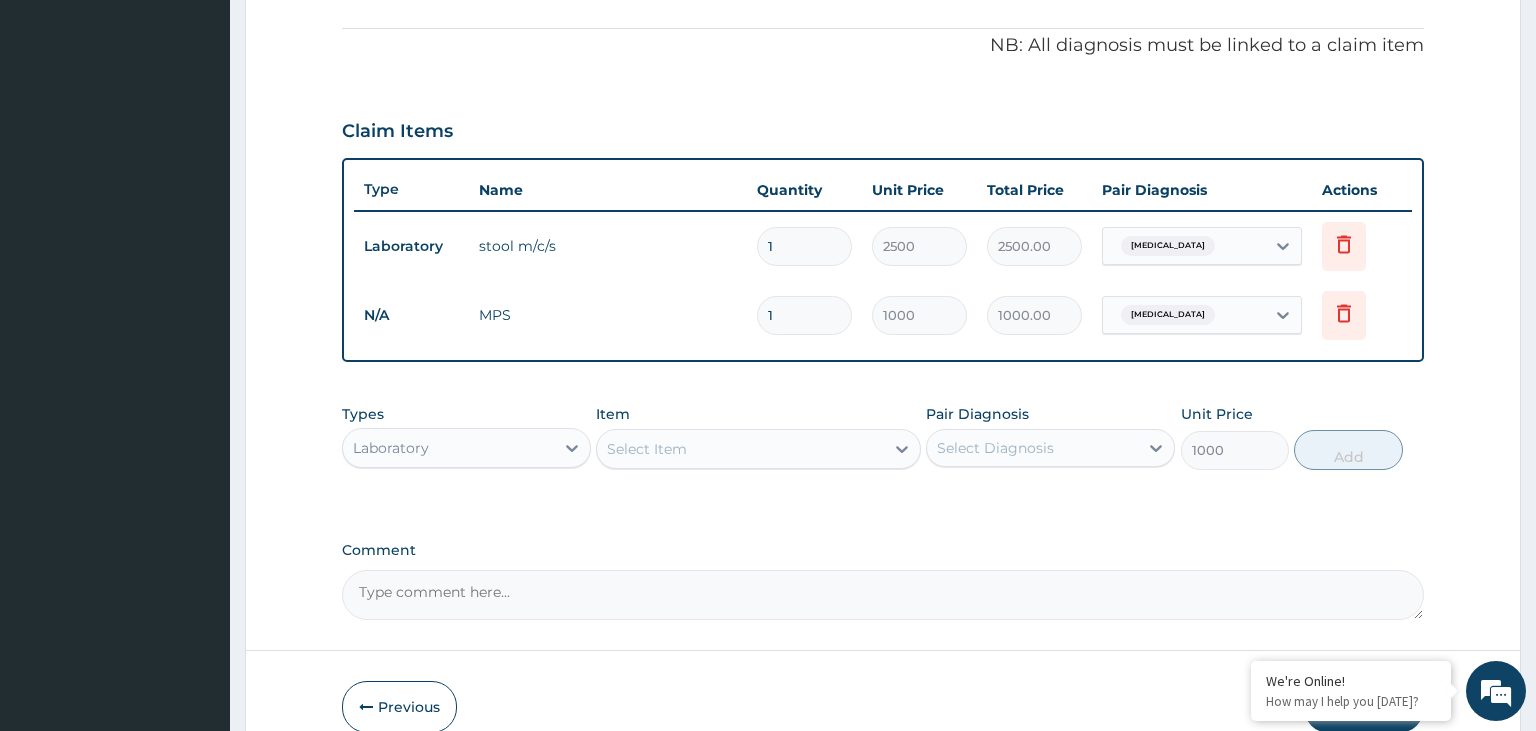 type on "0" 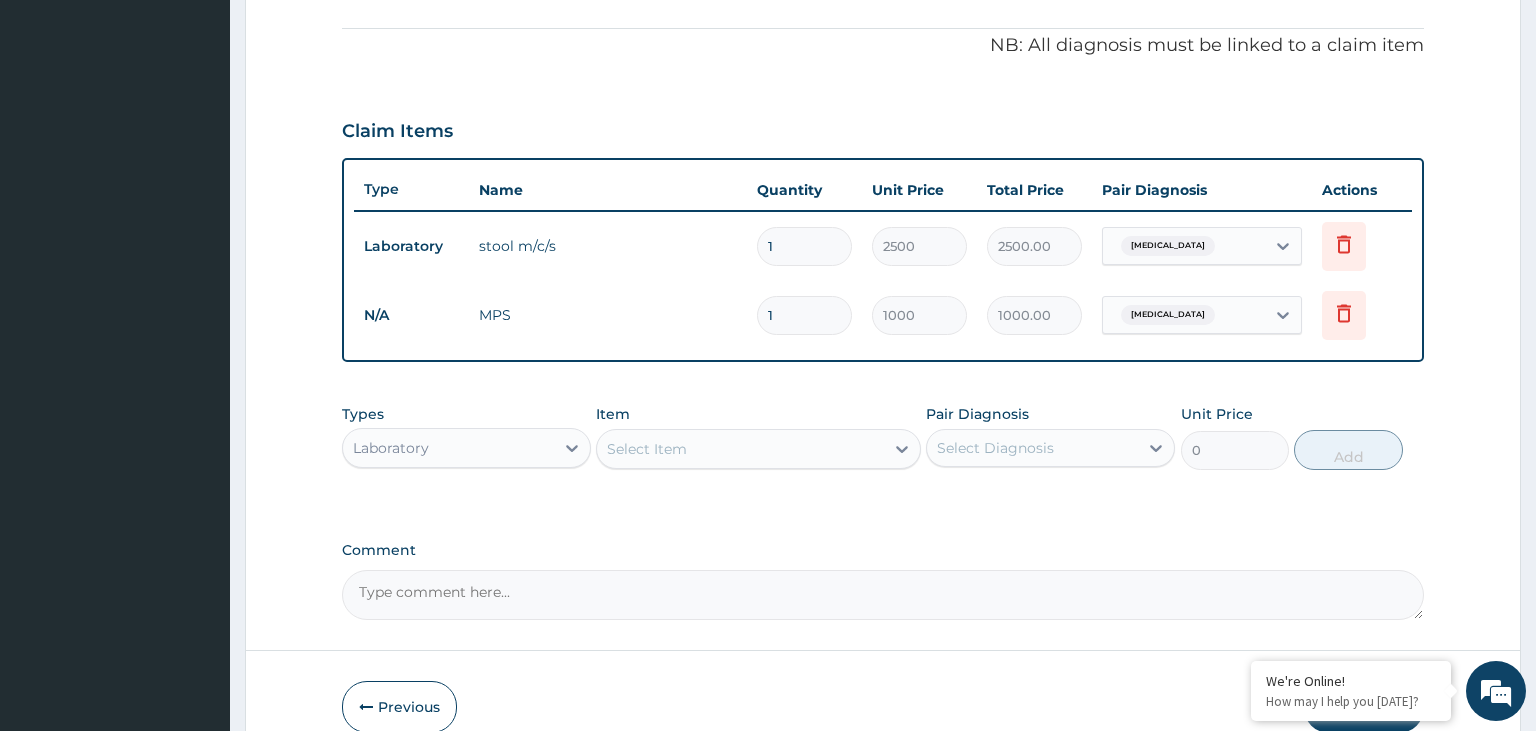 click on "Select Item" at bounding box center (758, 449) 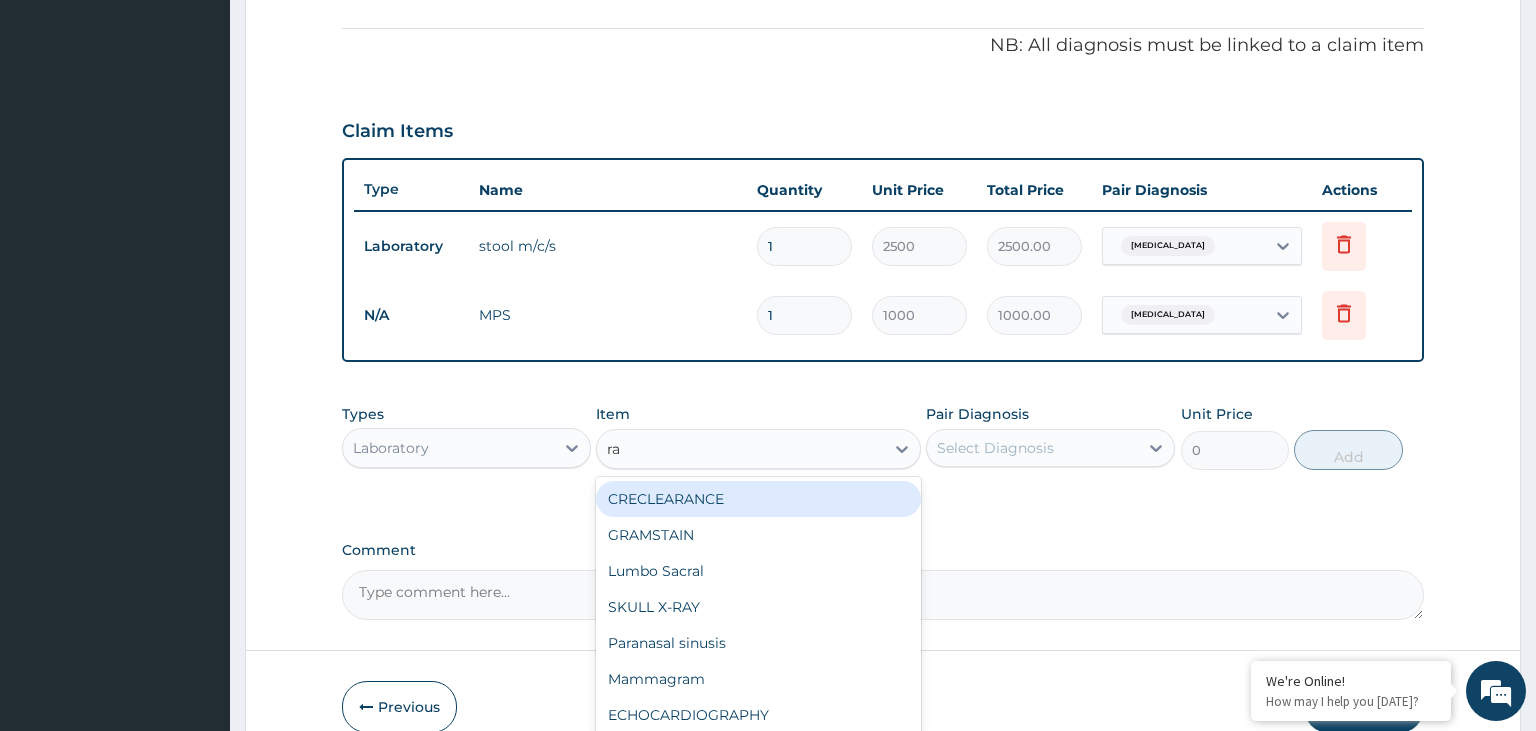 type on "ran" 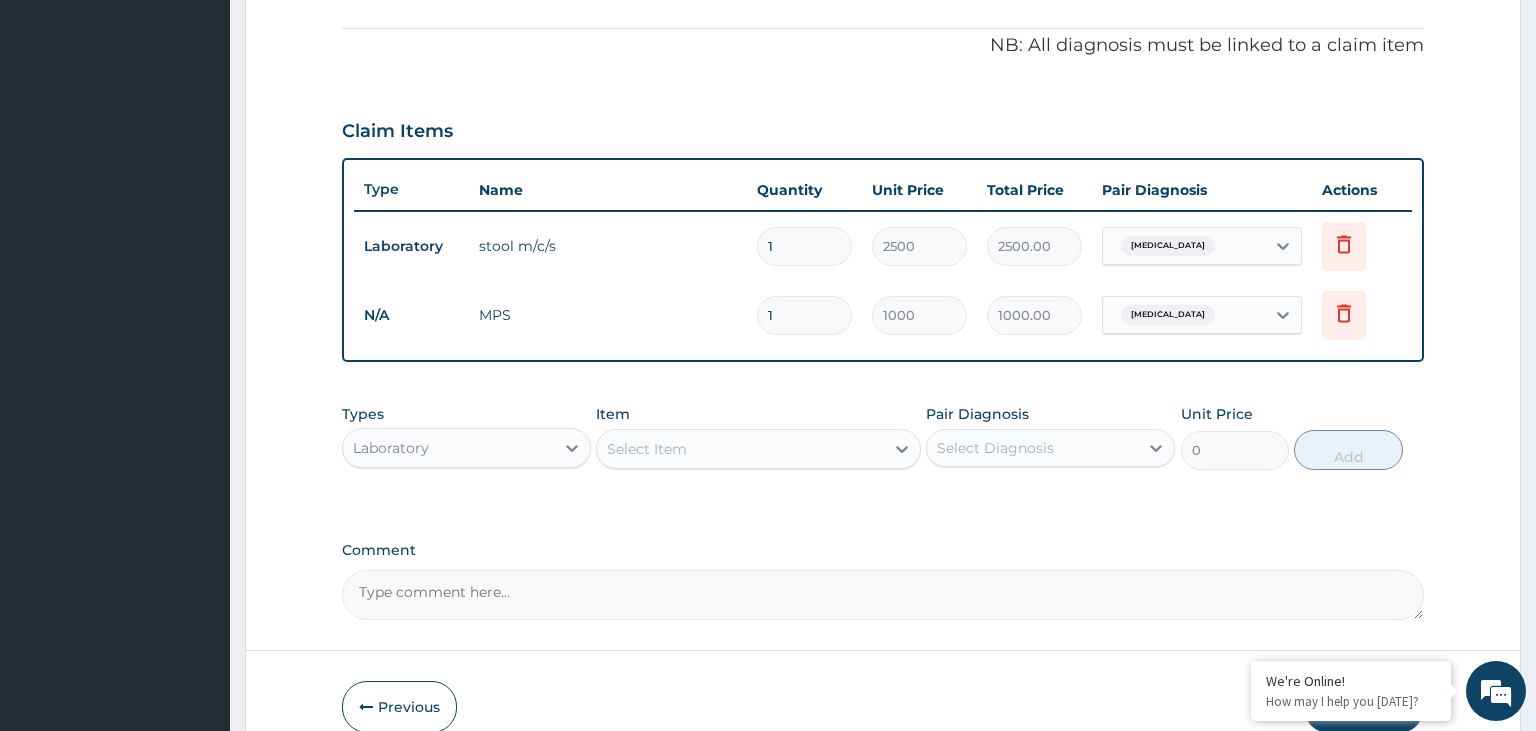 click on "Select Item" at bounding box center [740, 449] 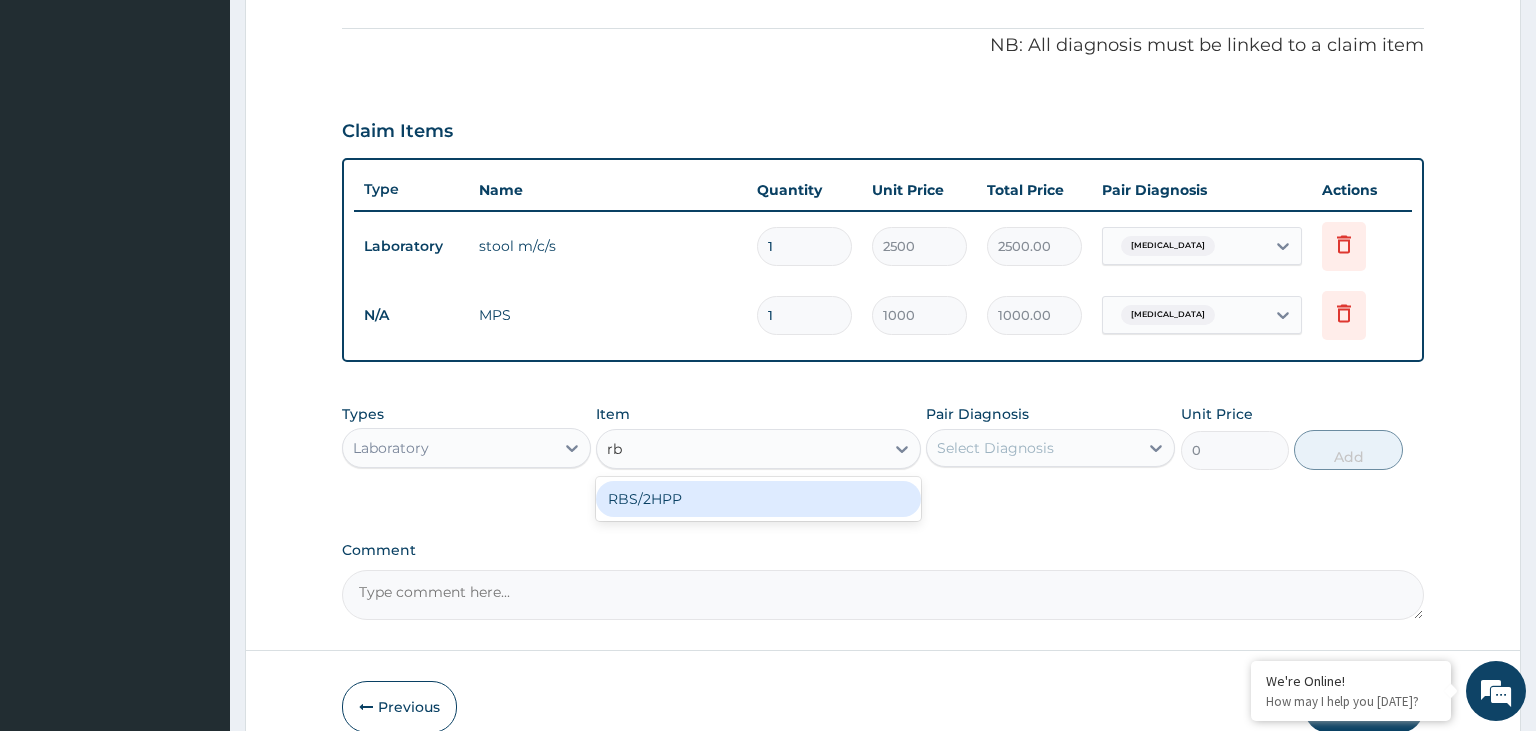 type on "rbs" 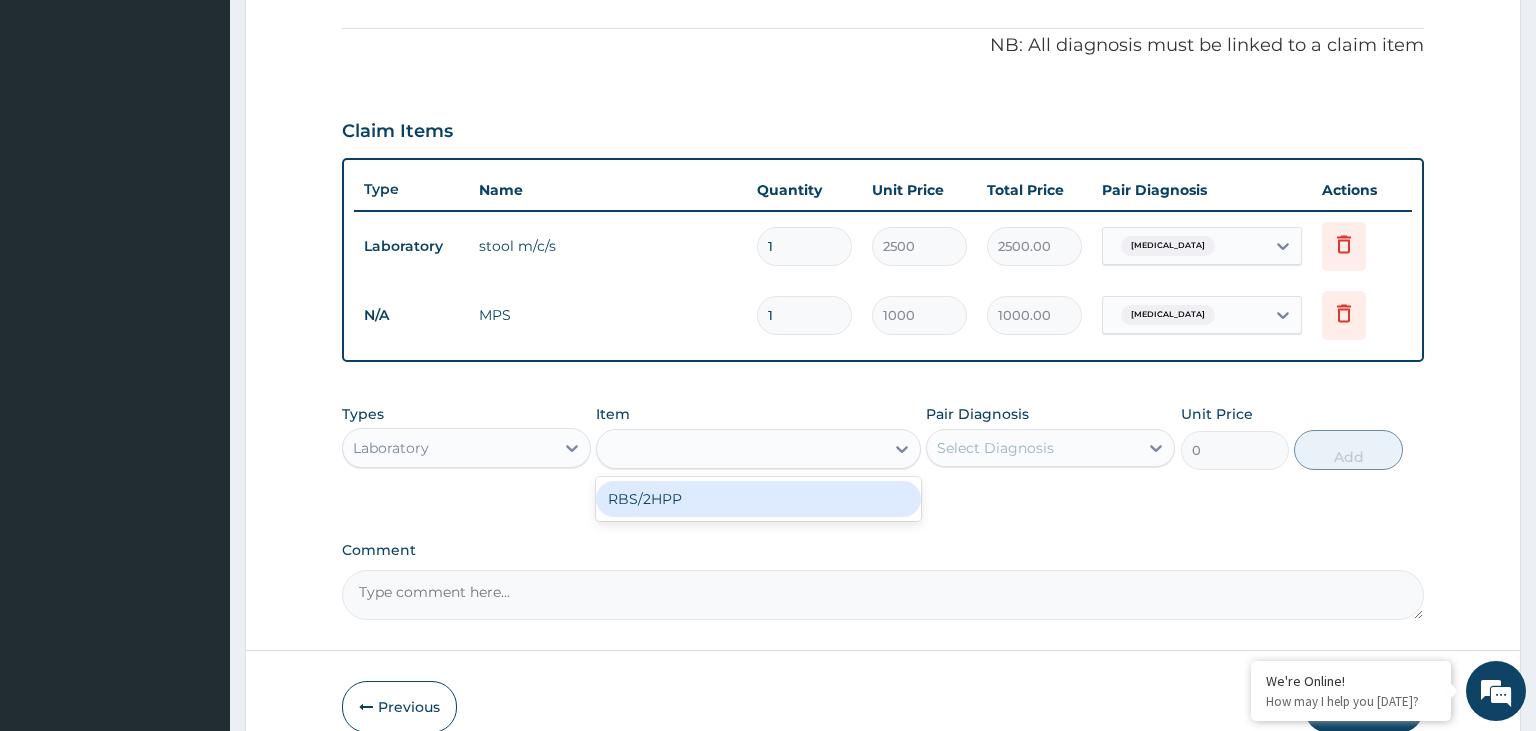 click on "rbs" at bounding box center (740, 449) 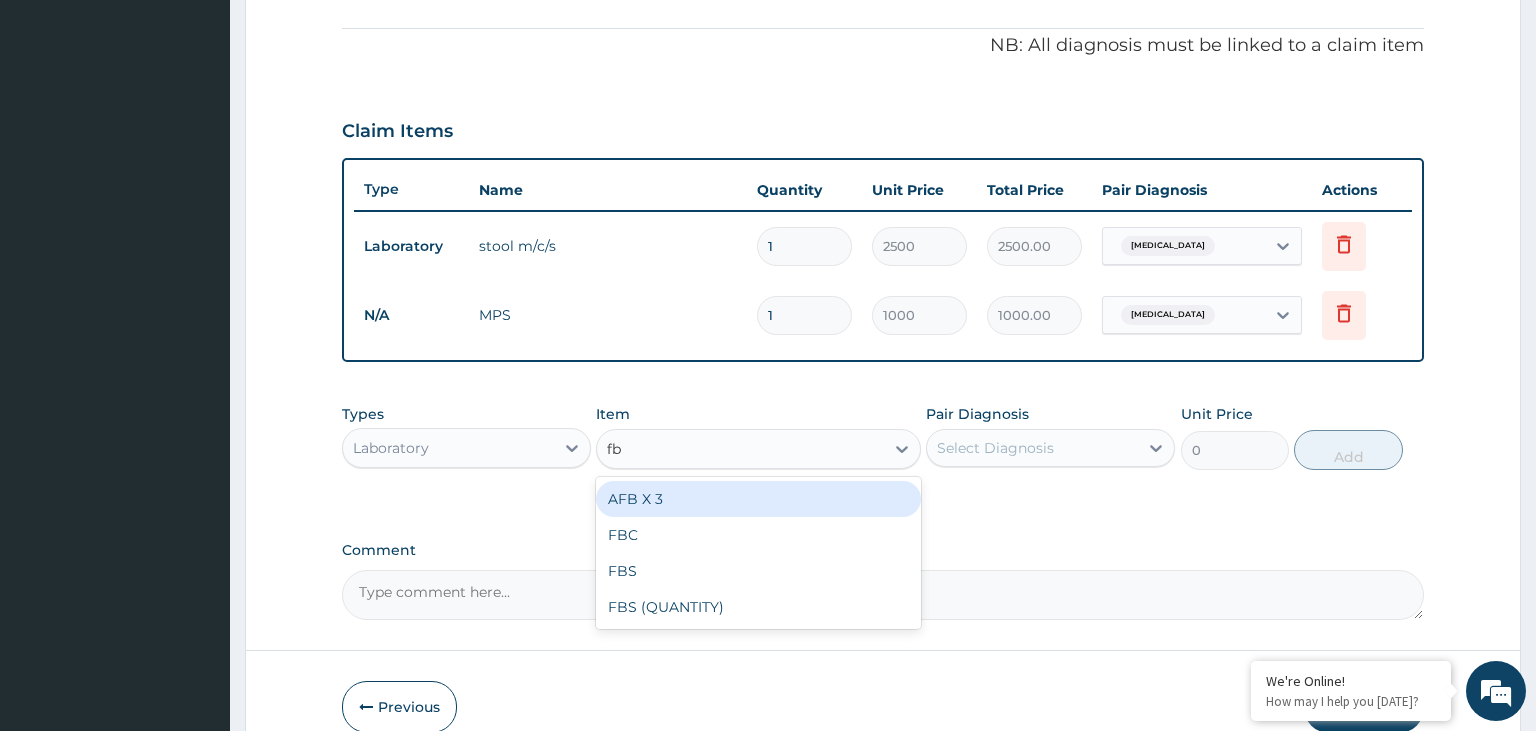 type on "fbs" 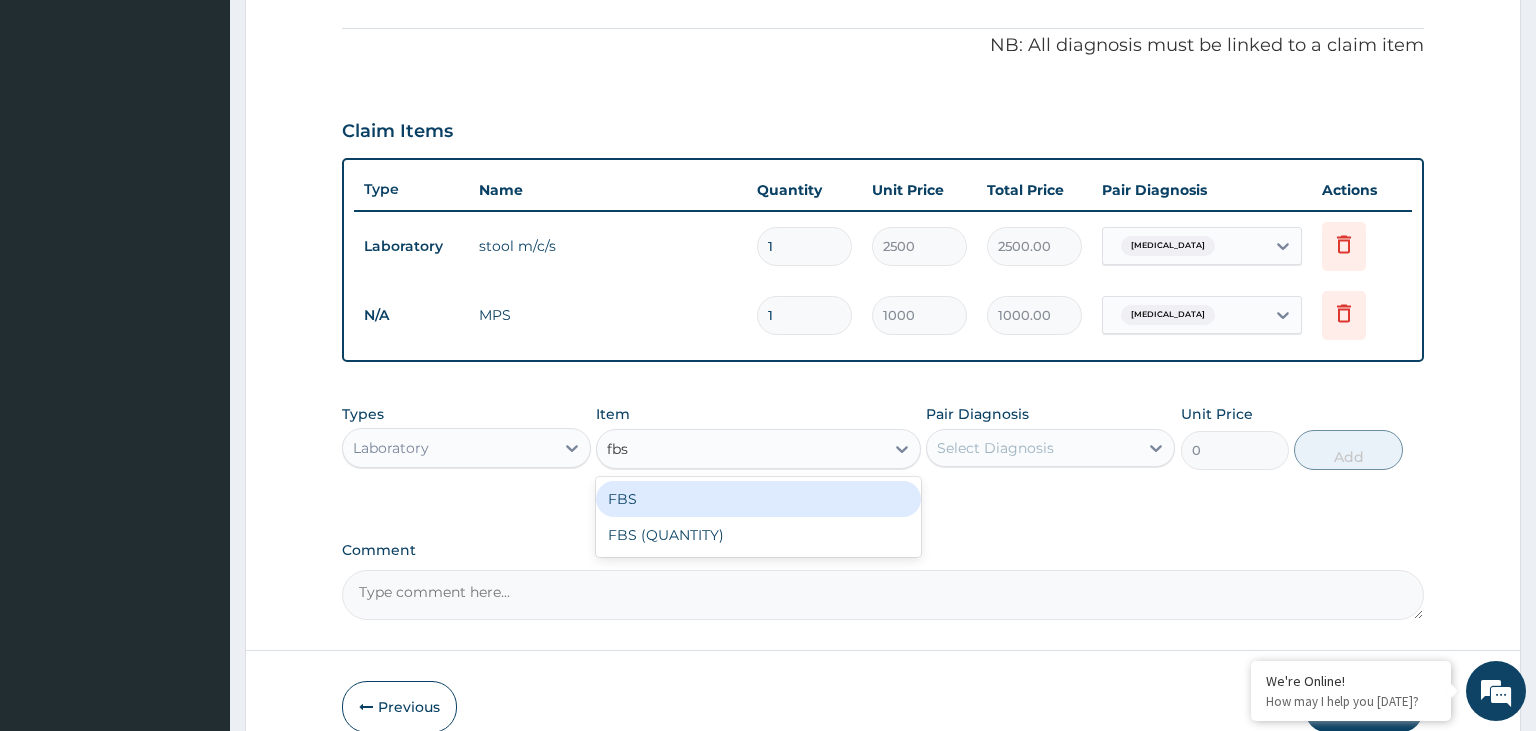 click on "FBS" at bounding box center (758, 499) 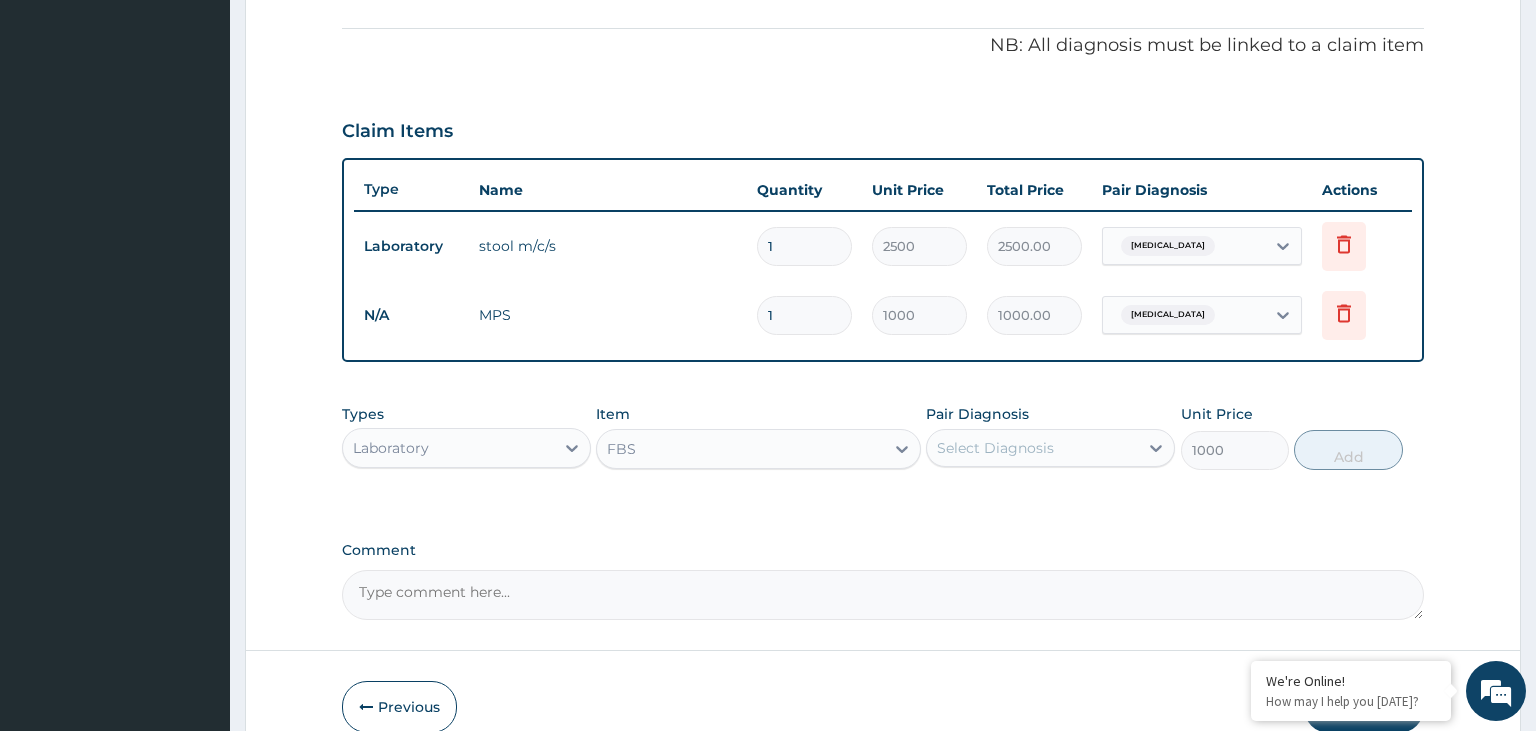 click on "Select Diagnosis" at bounding box center (1032, 448) 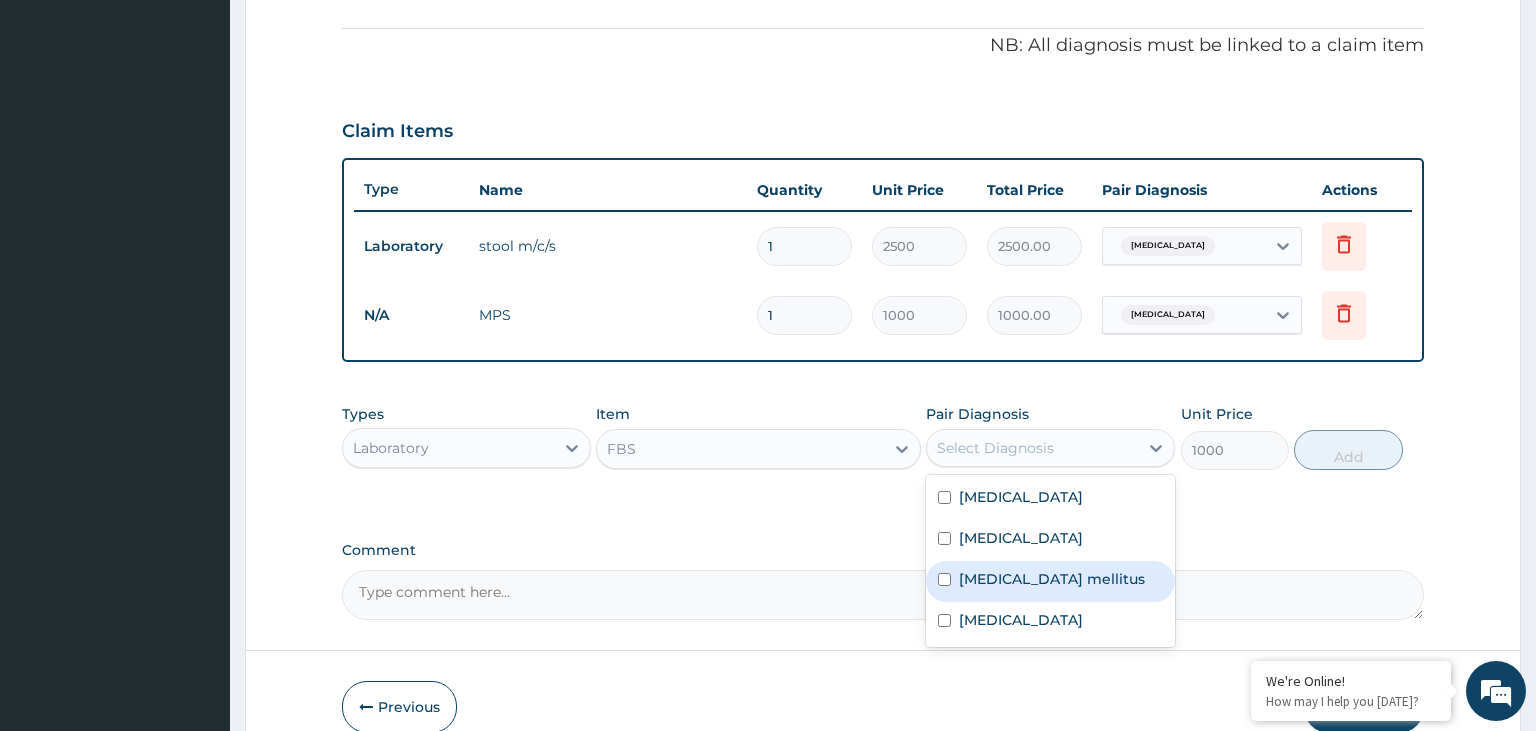 click on "Diabetes mellitus" at bounding box center [1052, 579] 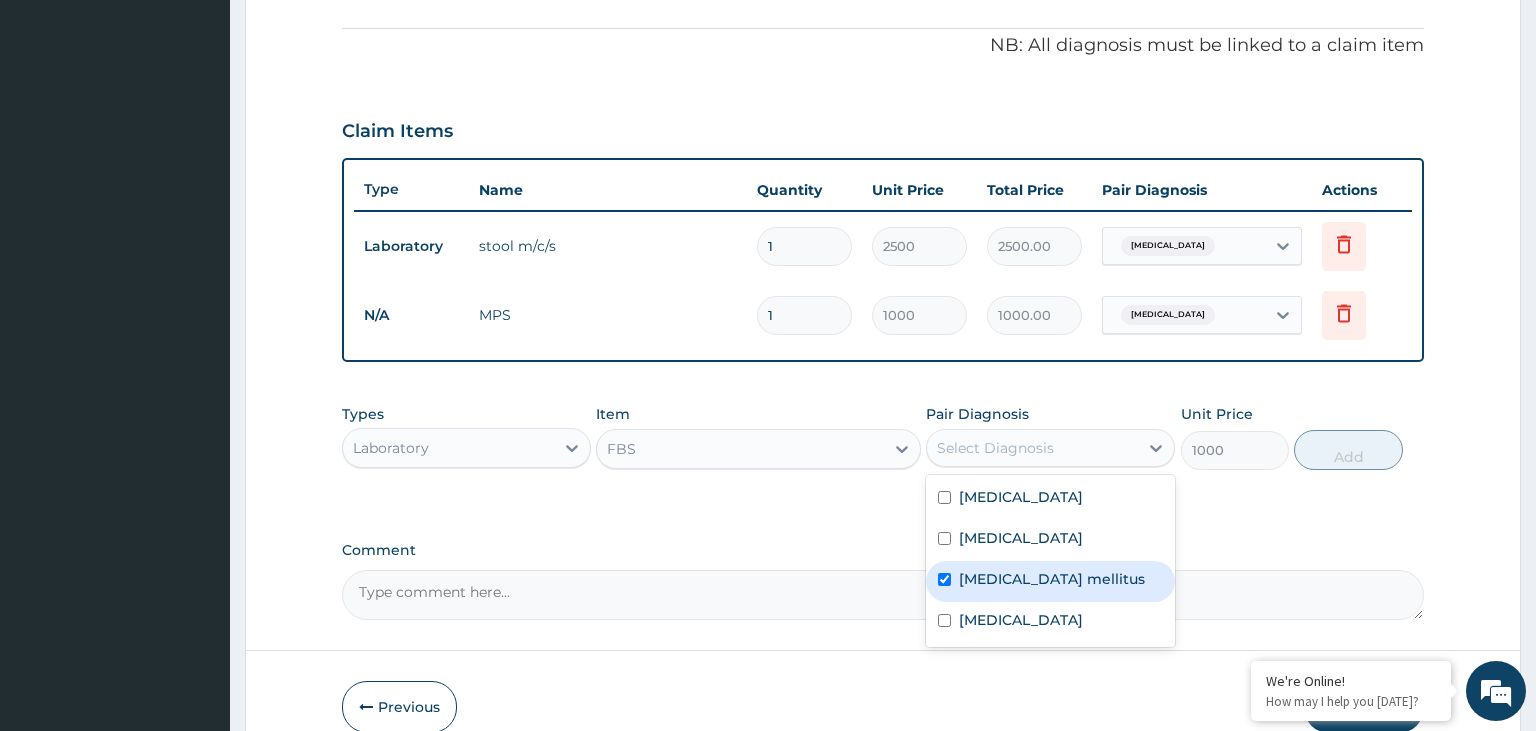 checkbox on "true" 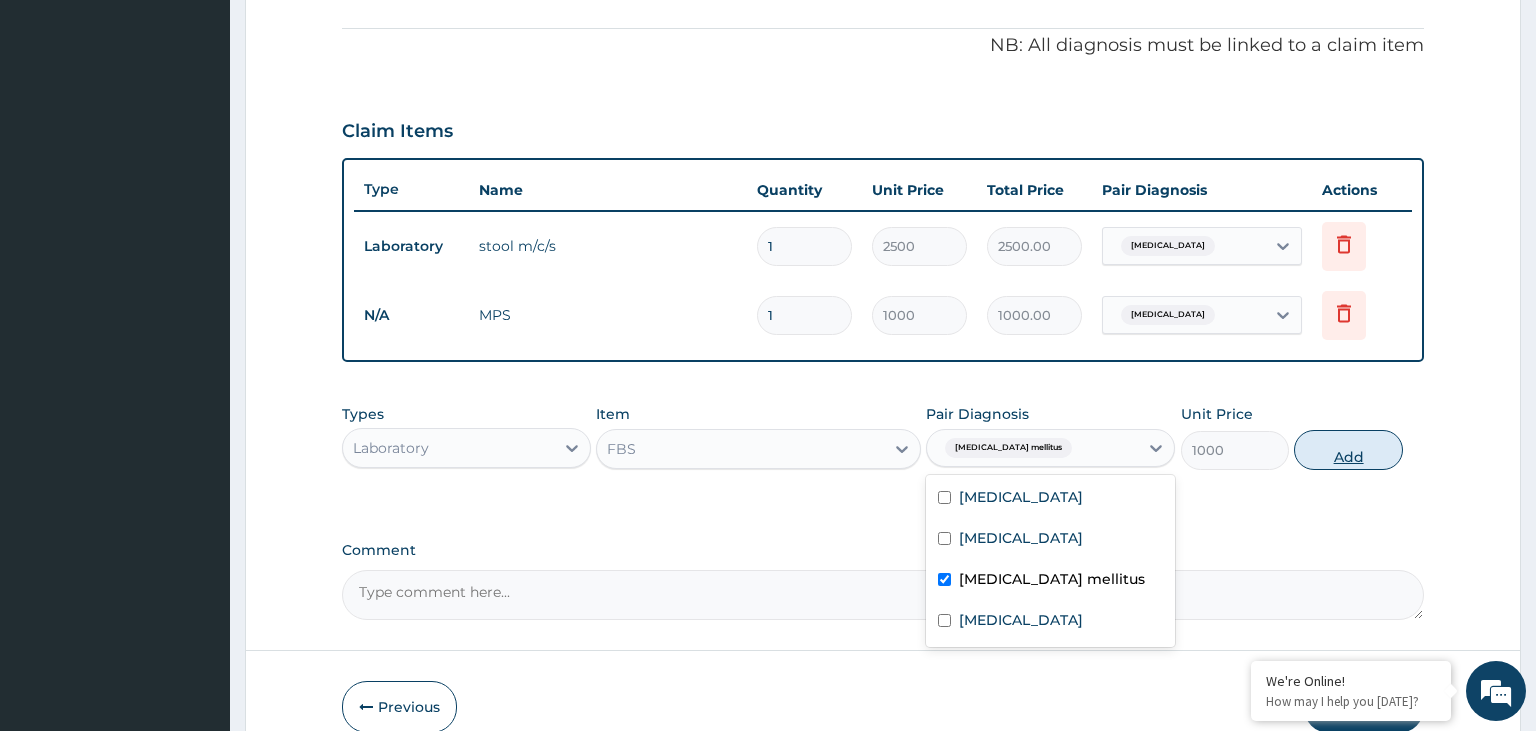 click on "Add" at bounding box center [1348, 450] 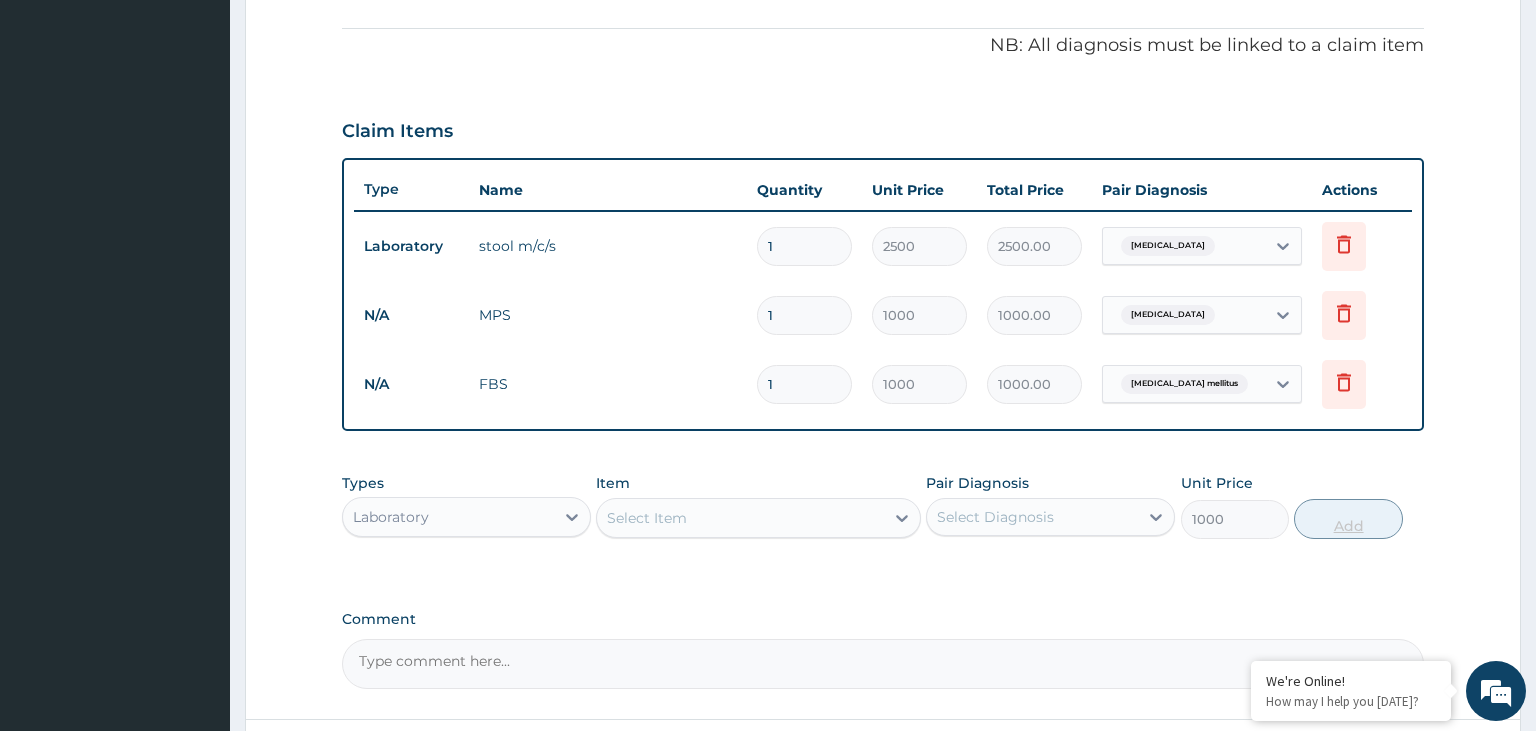 type on "0" 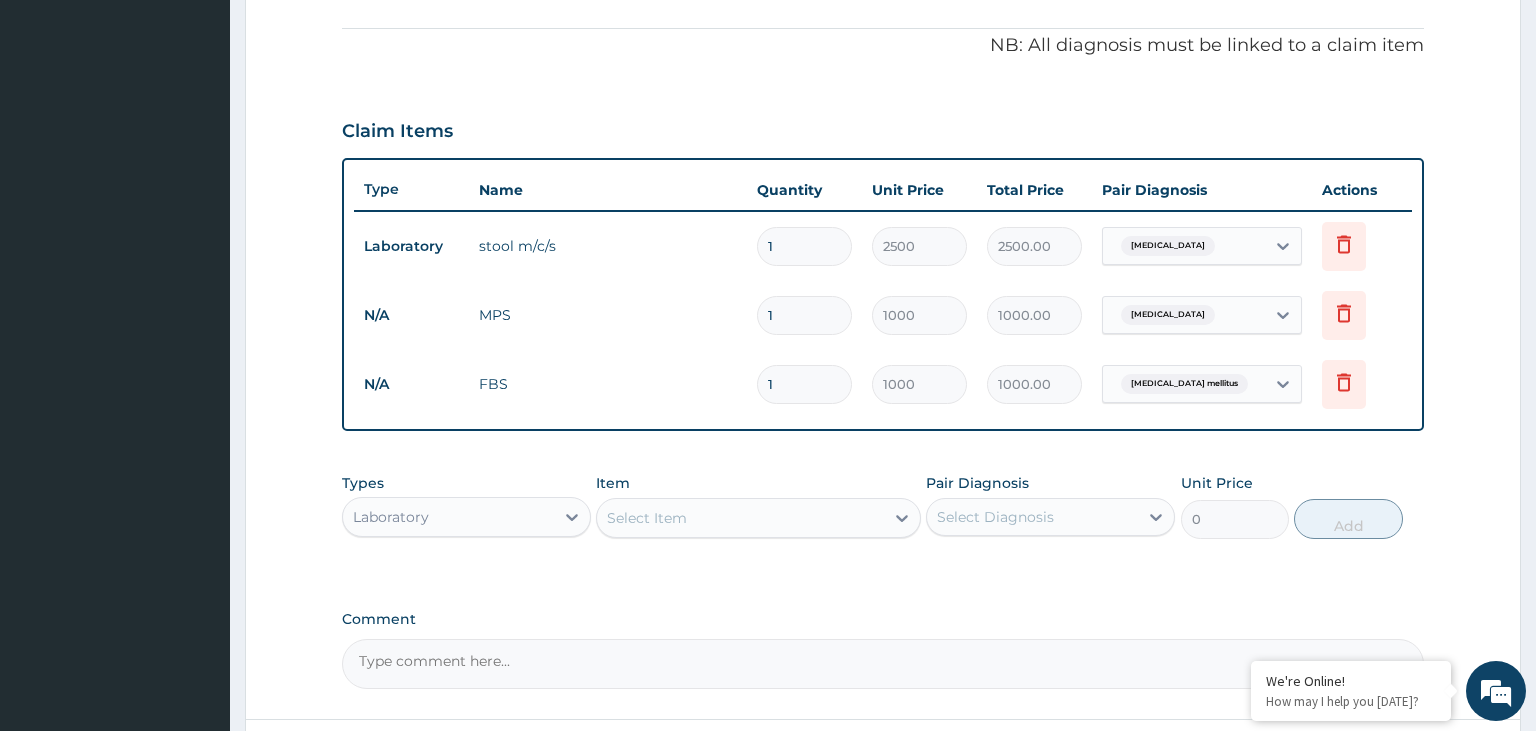 click on "Select Item" at bounding box center (740, 518) 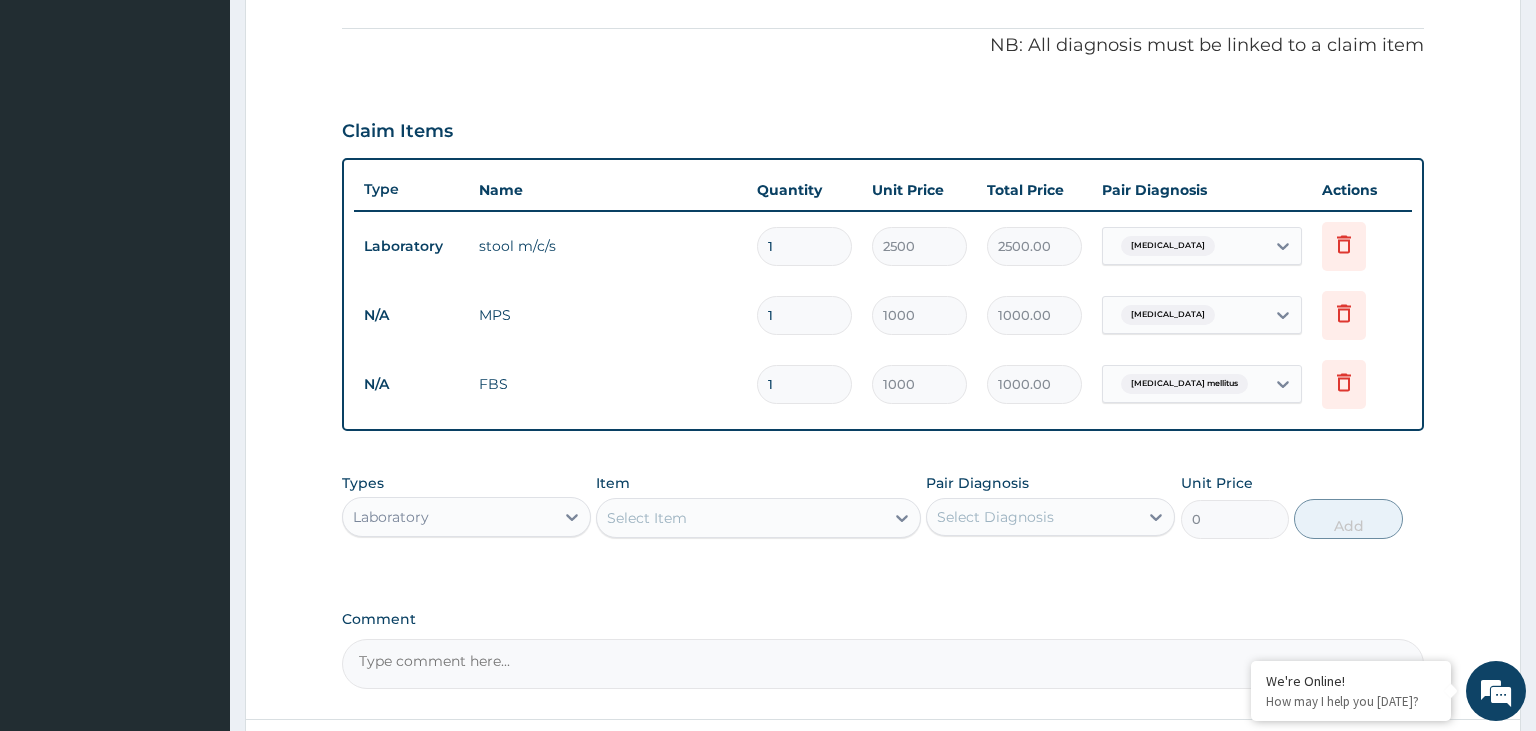 click on "Select Item" at bounding box center [647, 518] 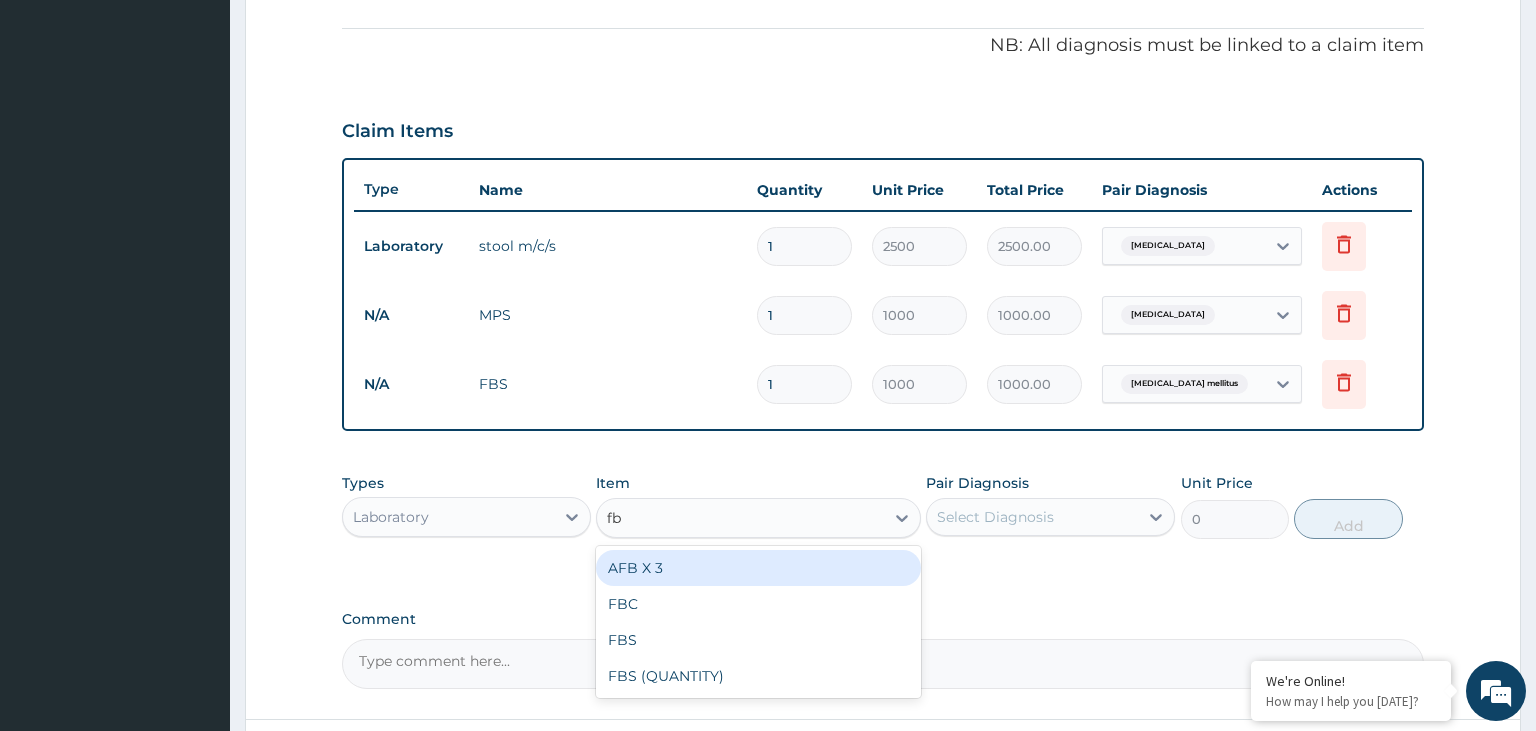 type on "fbc" 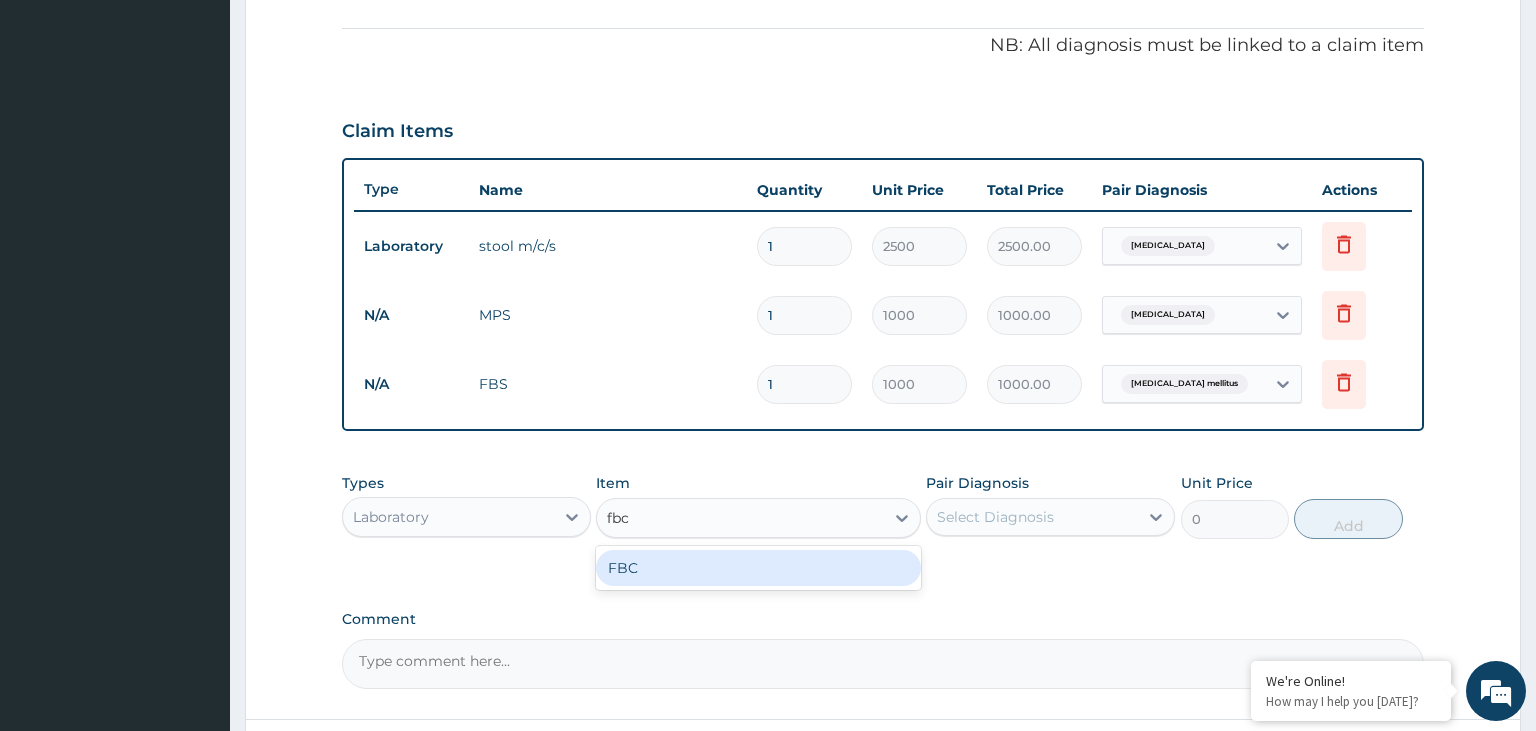 click on "FBC" at bounding box center (758, 568) 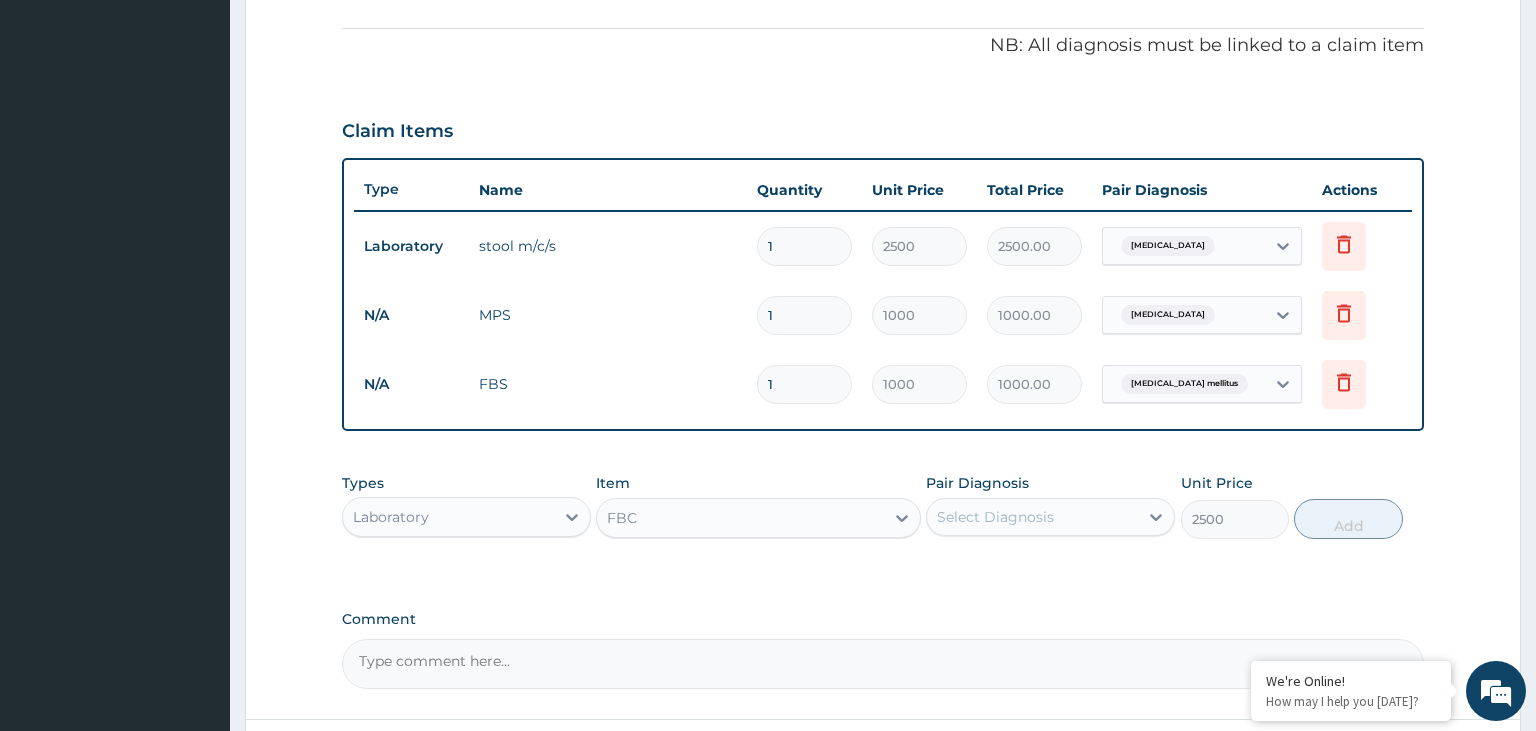 click on "Select Diagnosis" at bounding box center (995, 517) 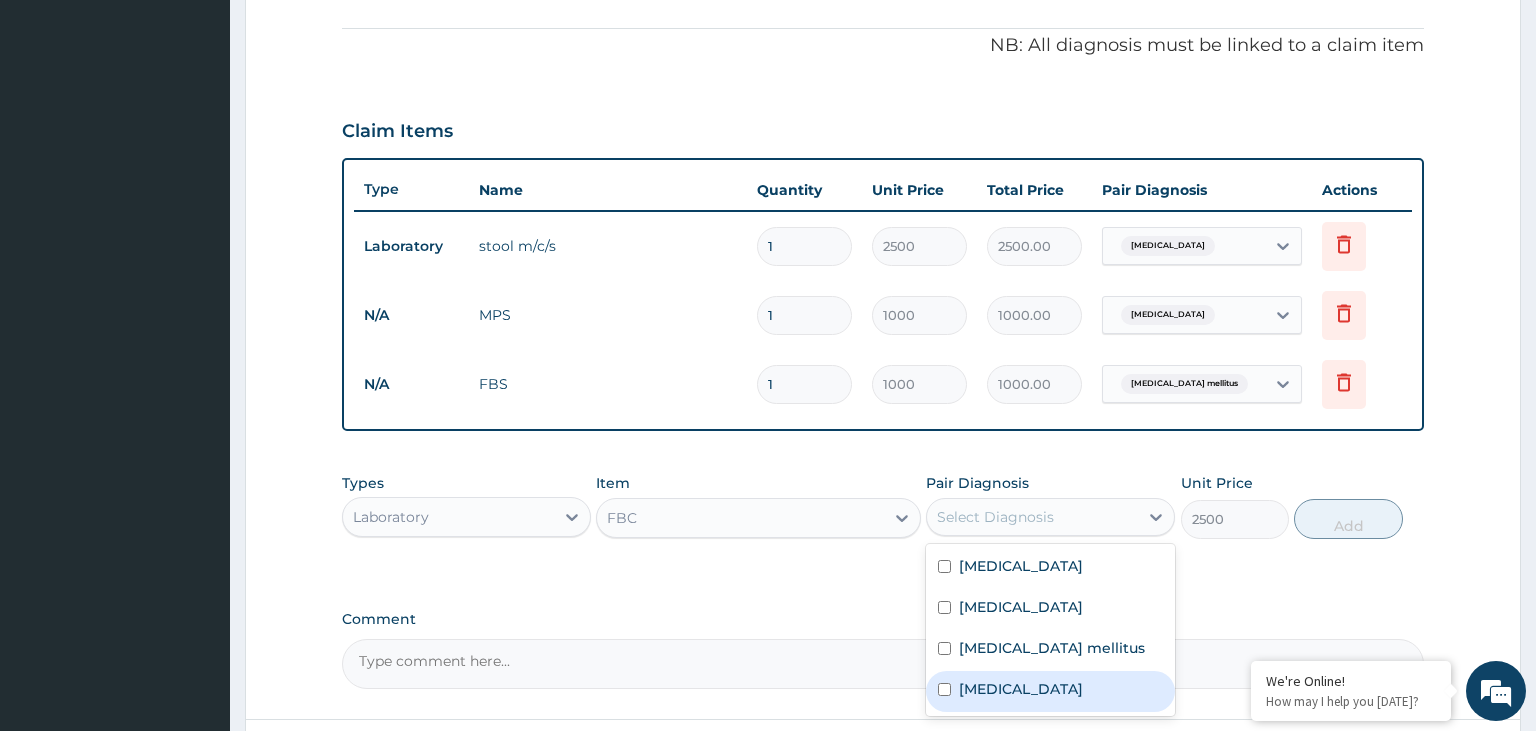 click on "Sepsis" at bounding box center (1050, 691) 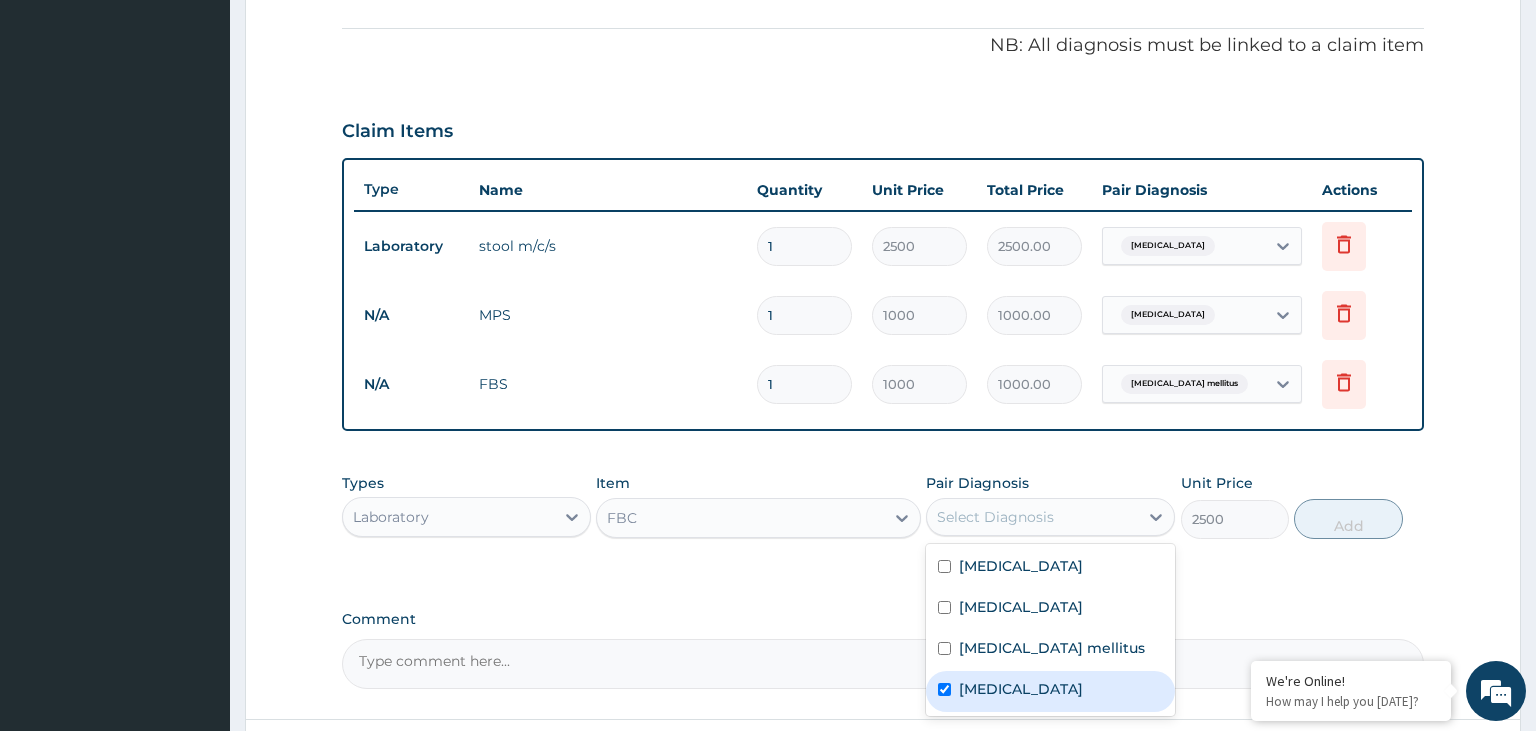 checkbox on "true" 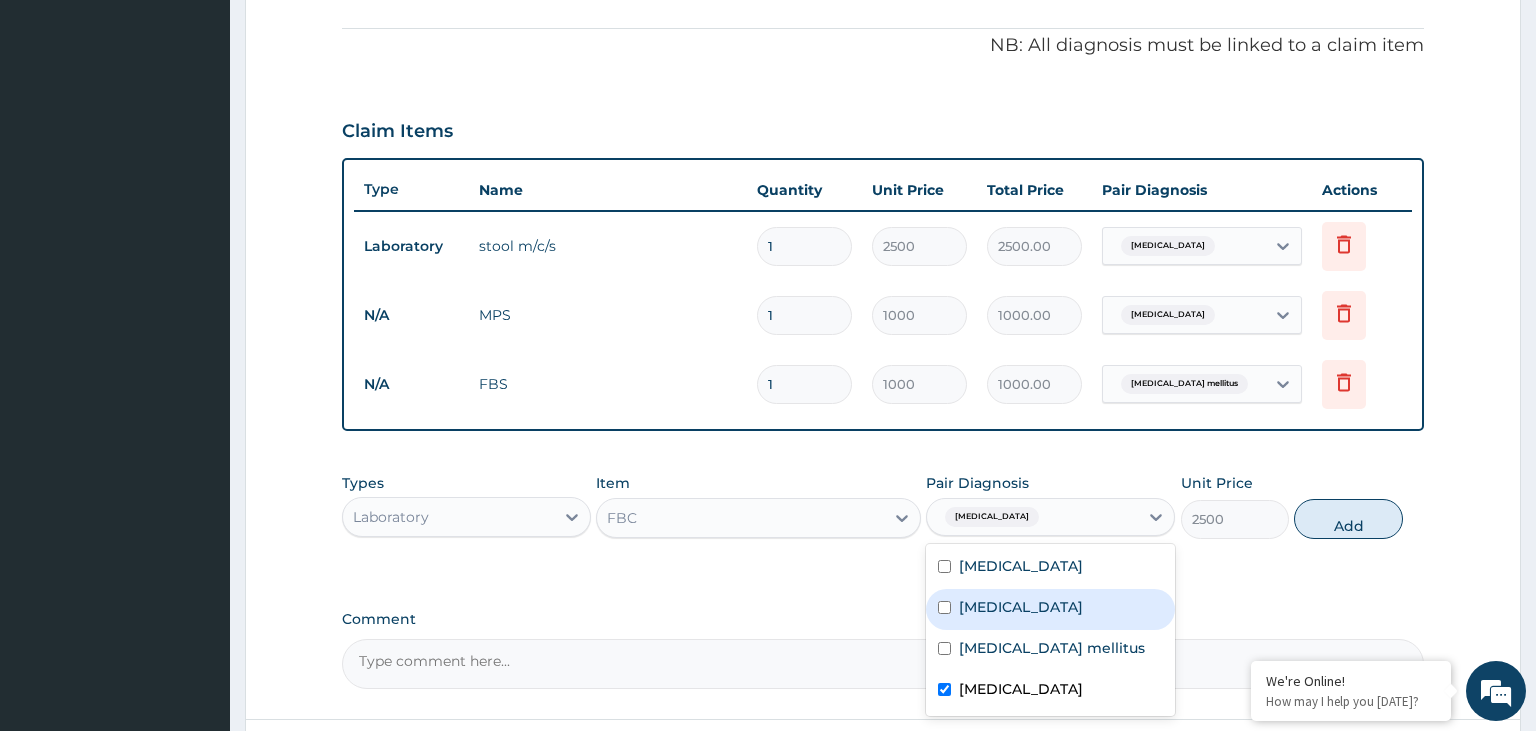 click on "Types Laboratory Item FBC Pair Diagnosis option Sepsis, selected. option Malaria focused, 2 of 4. 4 results available. Use Up and Down to choose options, press Enter to select the currently focused option, press Escape to exit the menu, press Tab to select the option and exit the menu. Sepsis Typhoid fever Malaria Diabetes mellitus Sepsis Unit Price 2500 Add" at bounding box center [883, 506] 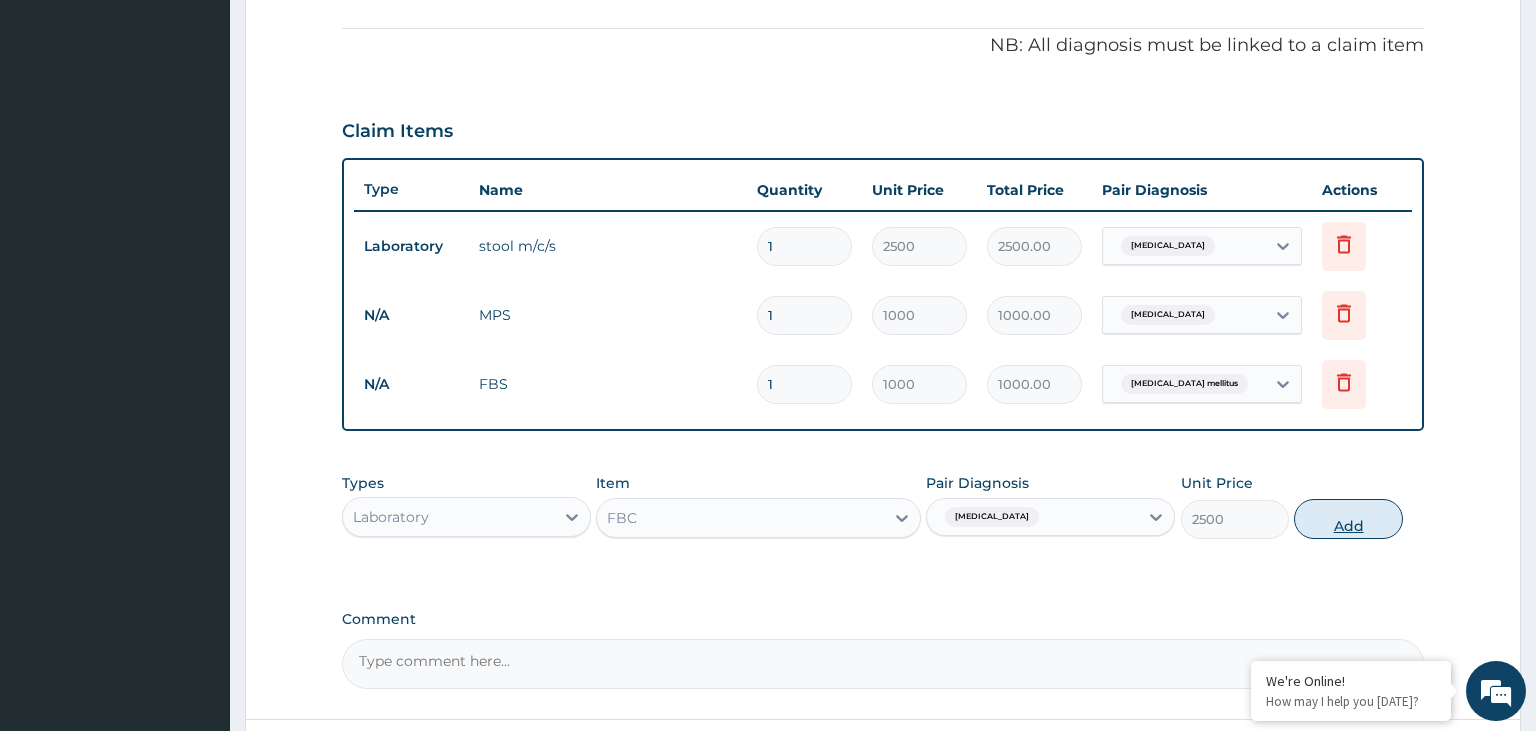 click on "Add" at bounding box center (1348, 519) 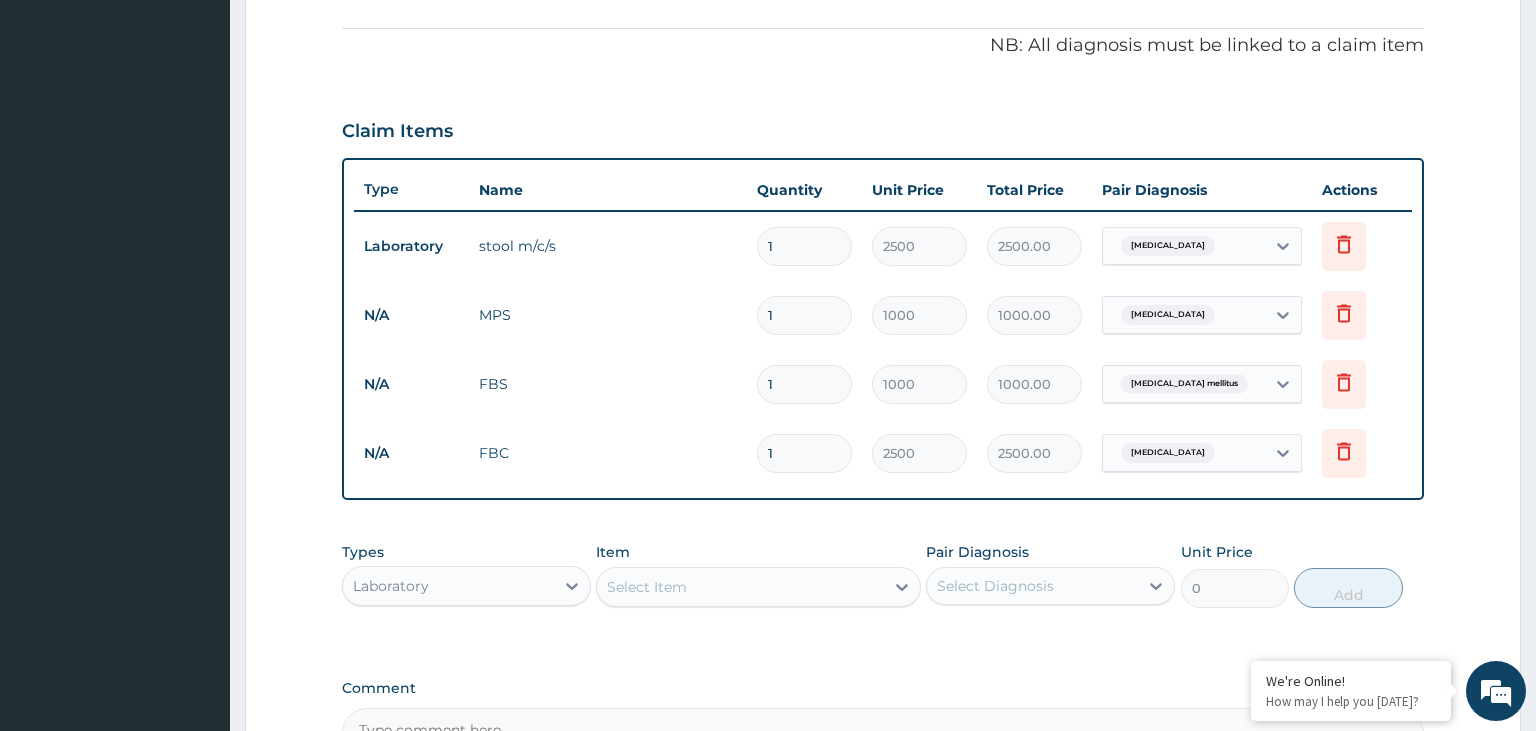 scroll, scrollTop: 819, scrollLeft: 0, axis: vertical 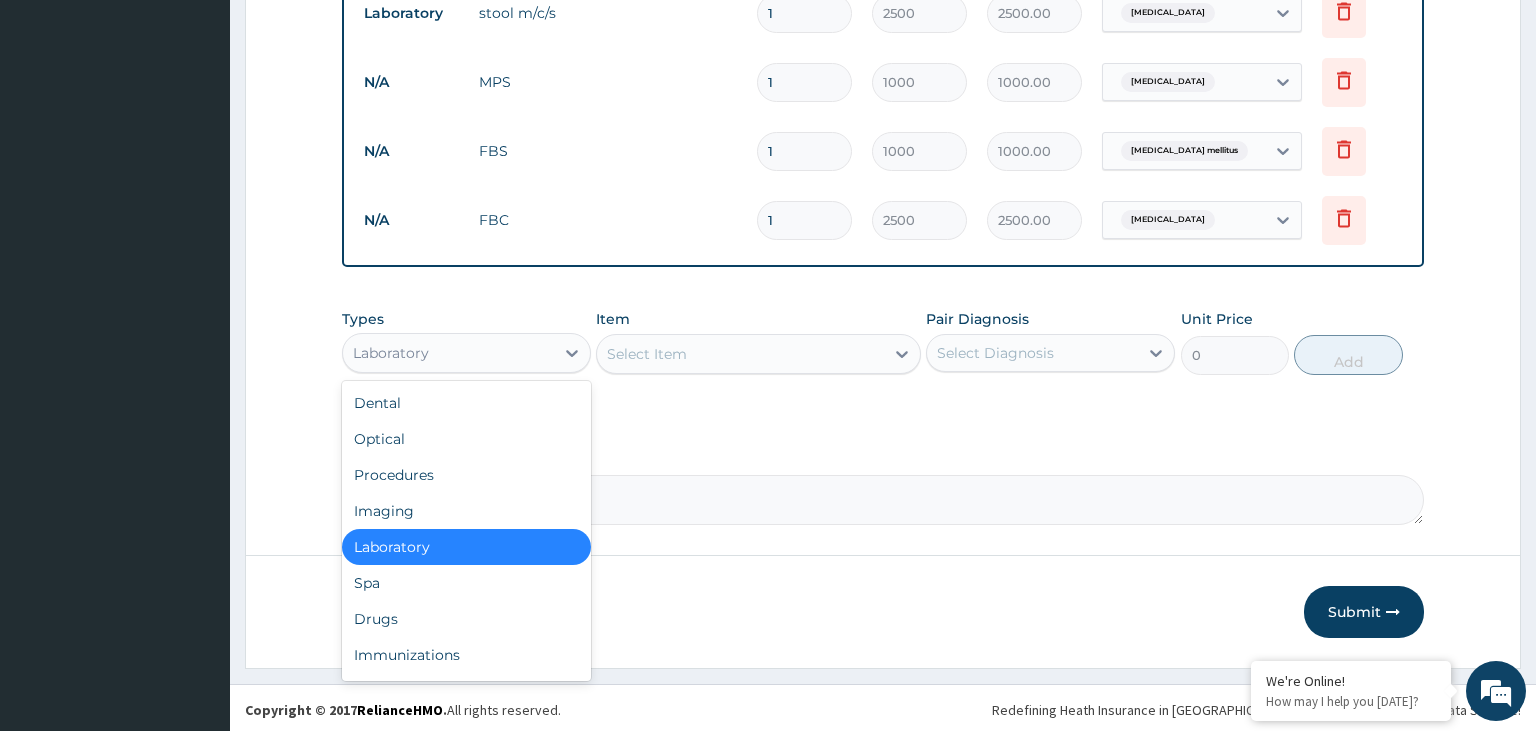 click on "Laboratory" at bounding box center (448, 353) 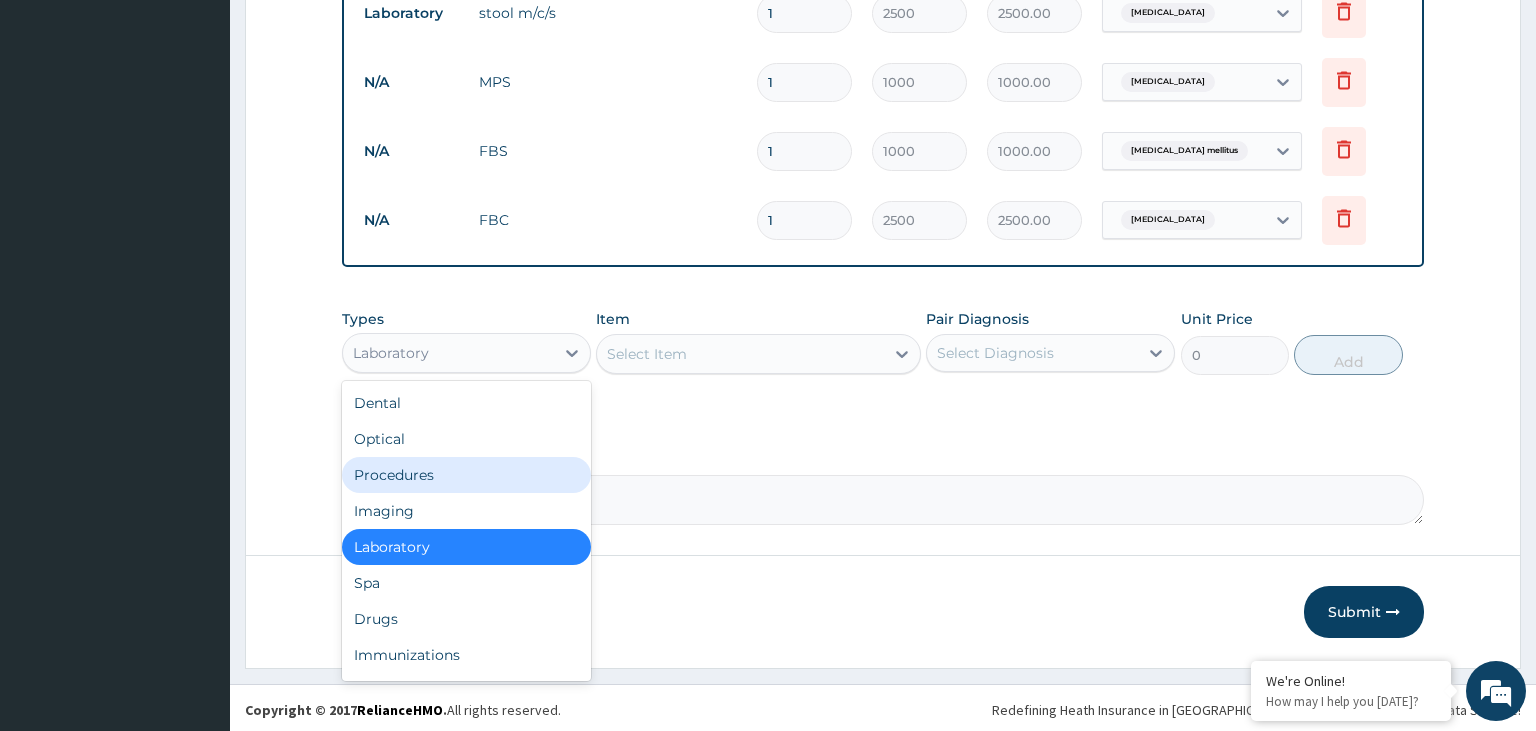 click on "Procedures" at bounding box center (466, 475) 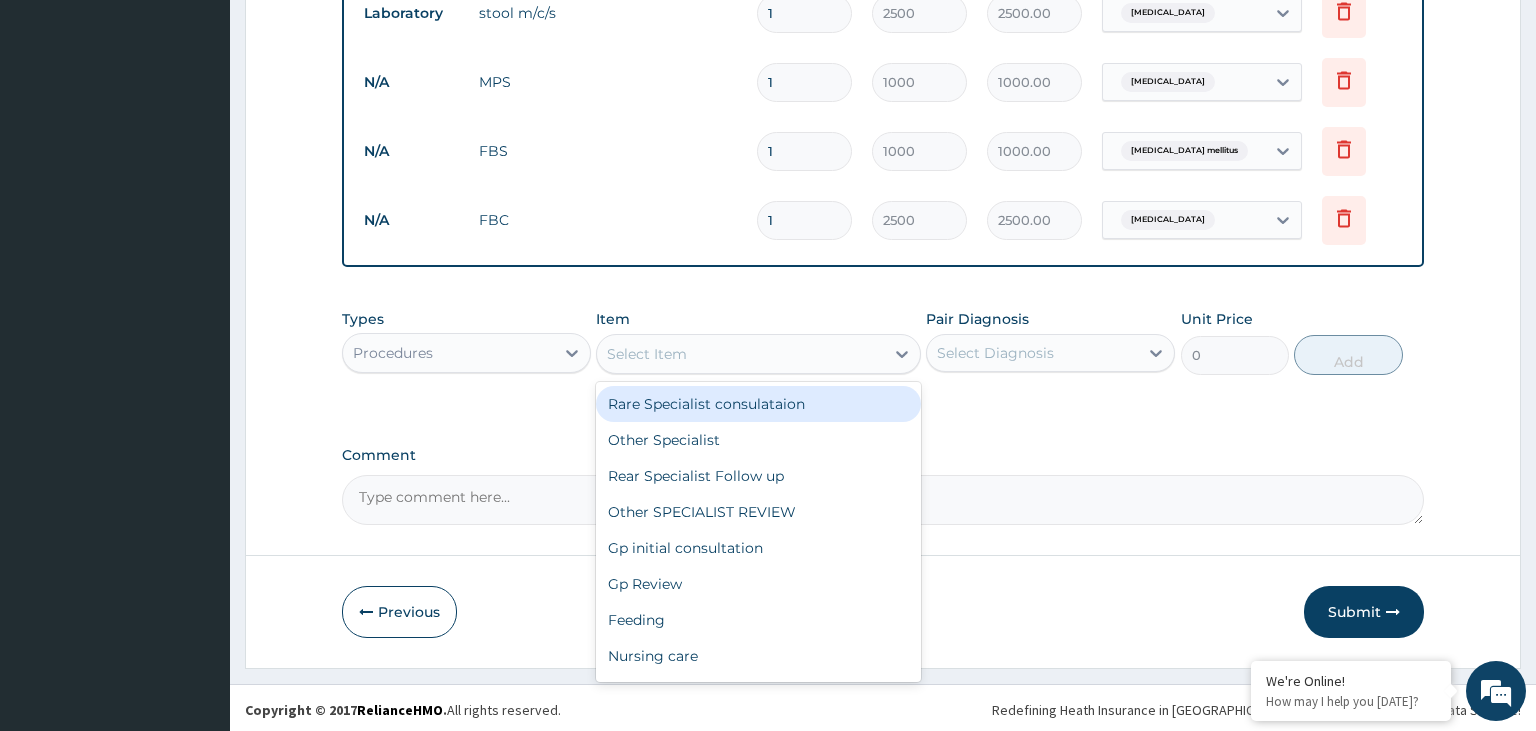 click on "Select Item" at bounding box center [740, 354] 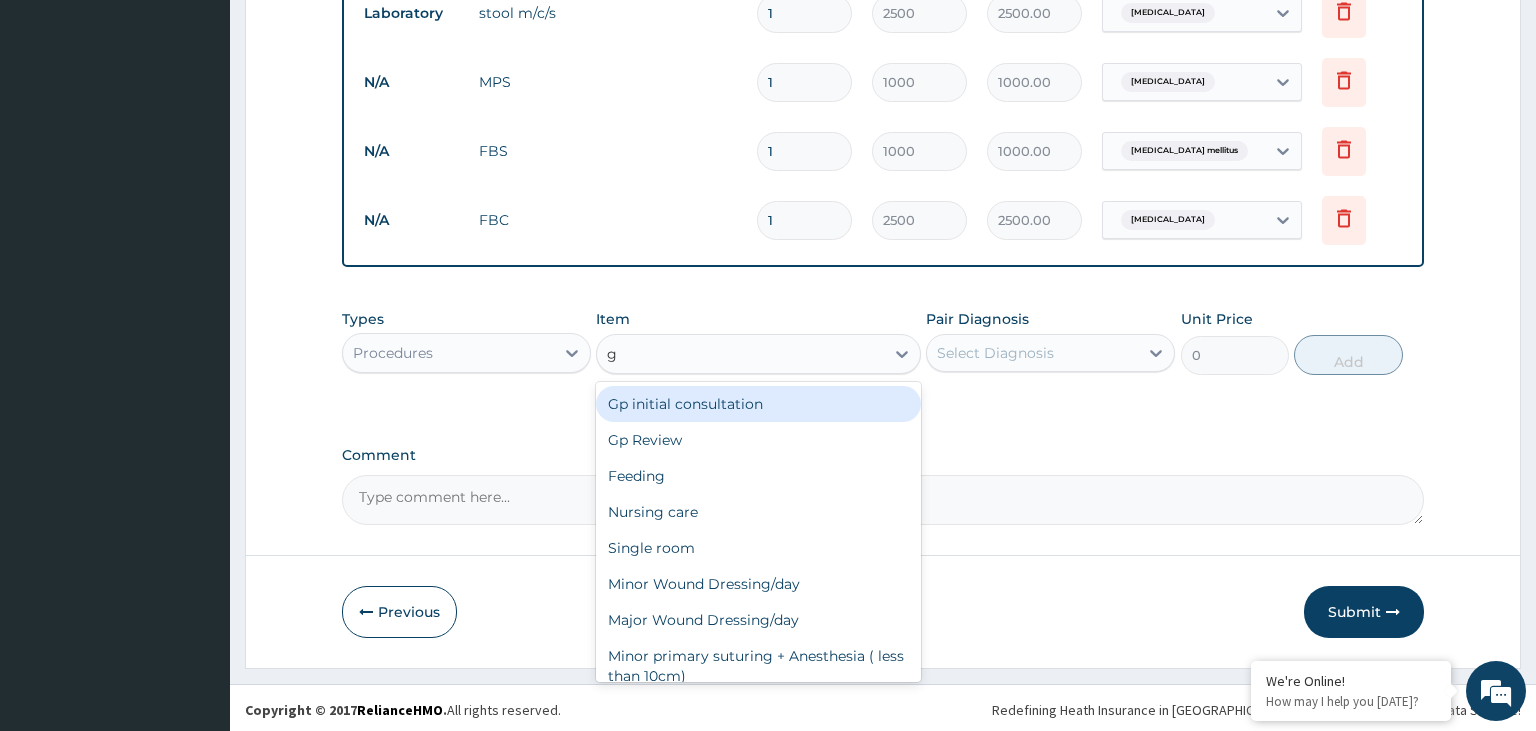 type on "gp" 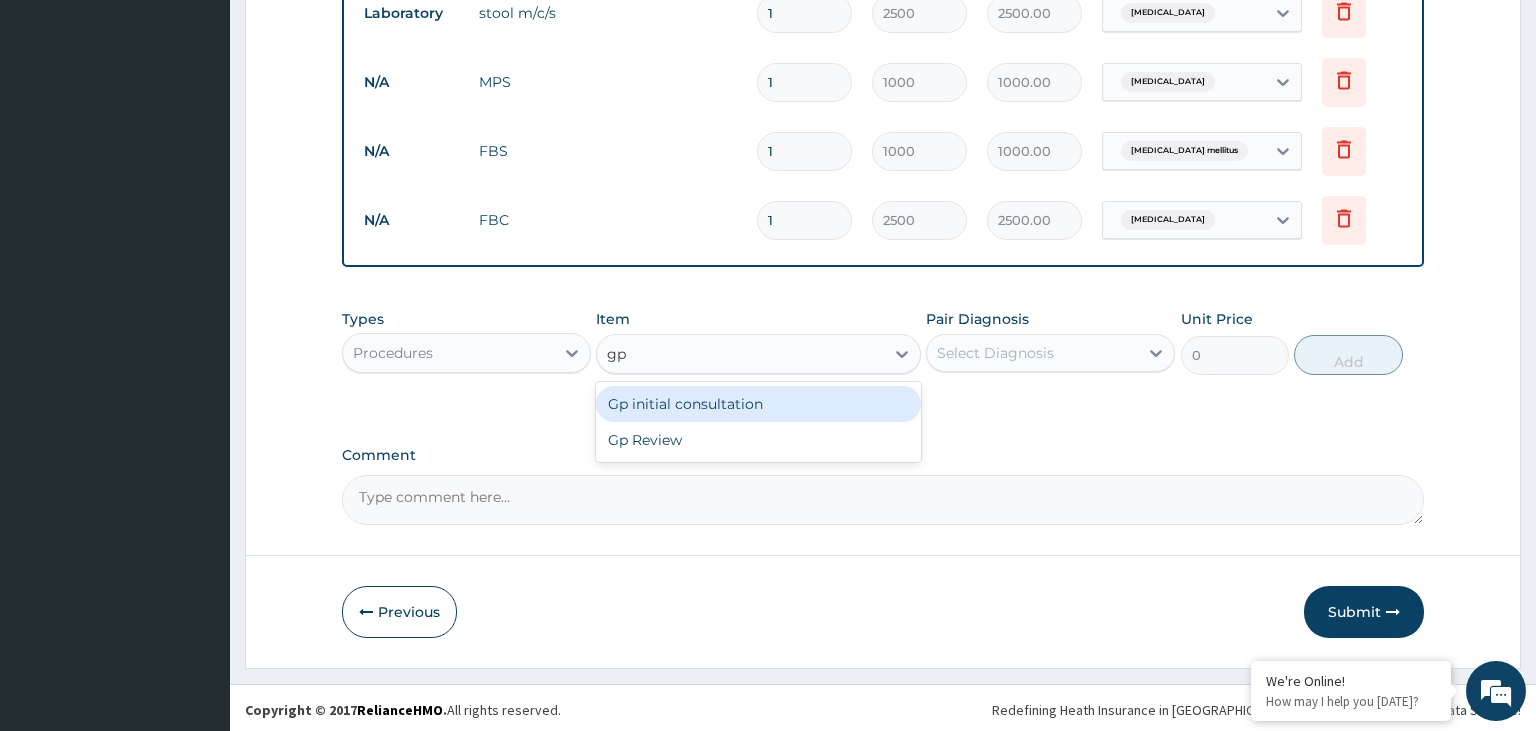 click on "Gp initial consultation" at bounding box center (758, 404) 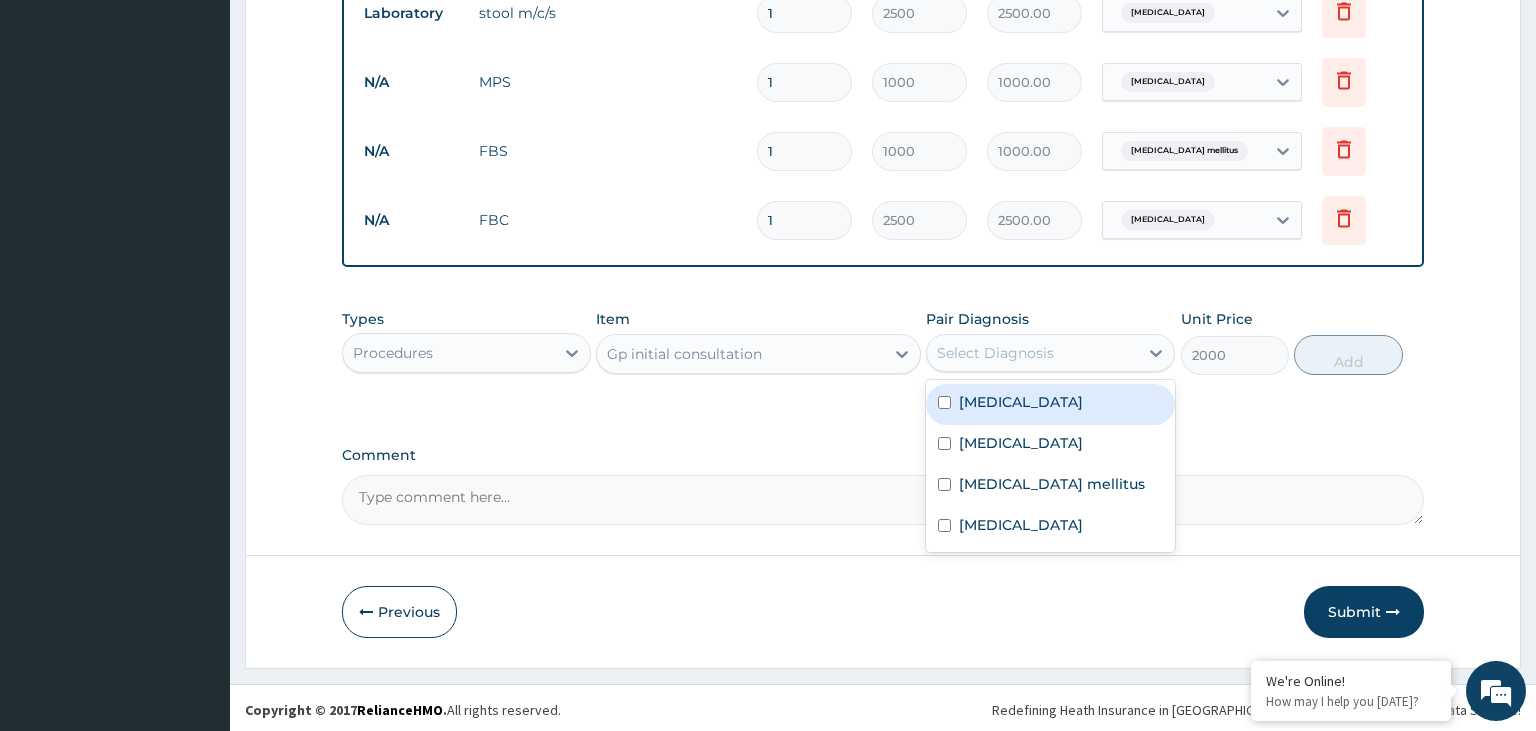 click on "Select Diagnosis" at bounding box center (995, 353) 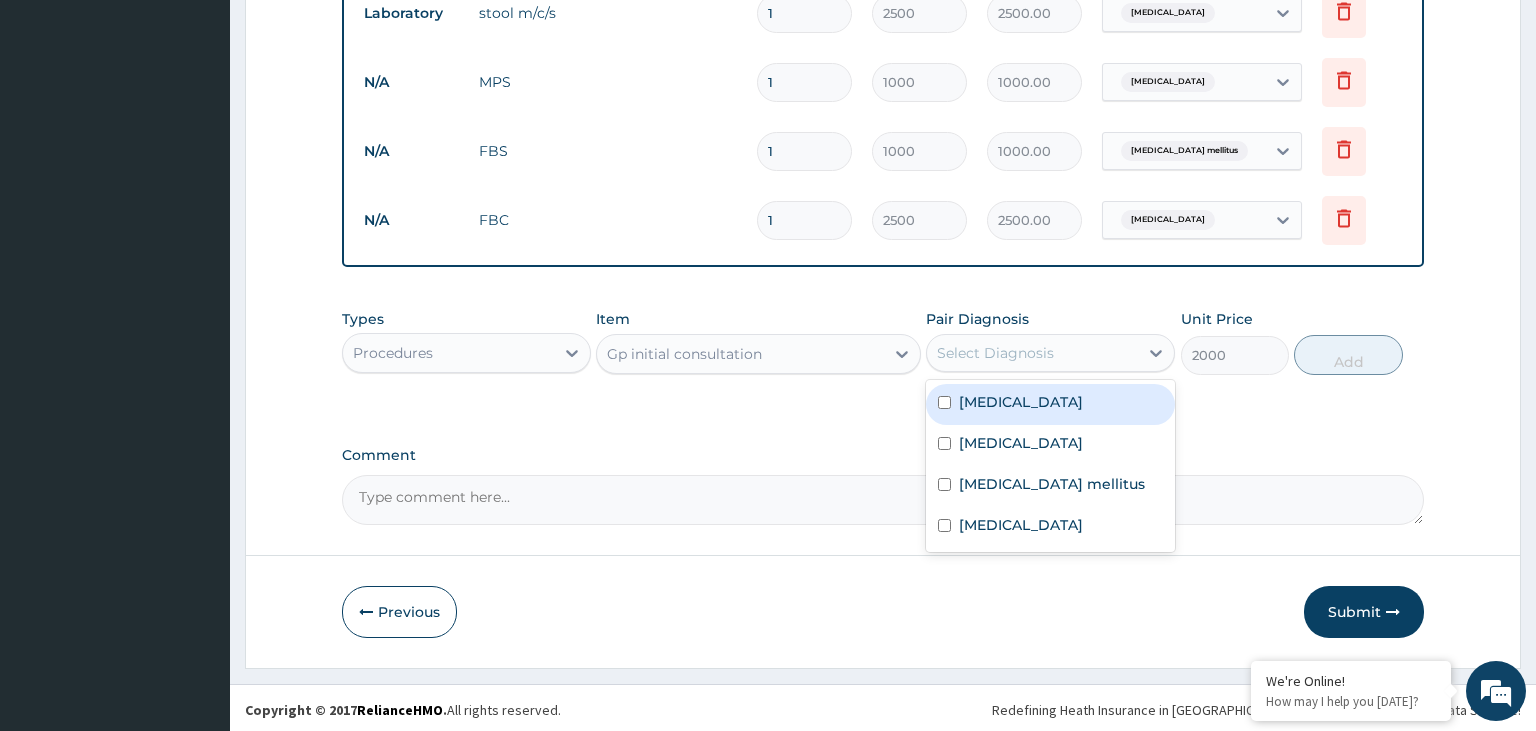 drag, startPoint x: 991, startPoint y: 419, endPoint x: 984, endPoint y: 434, distance: 16.552946 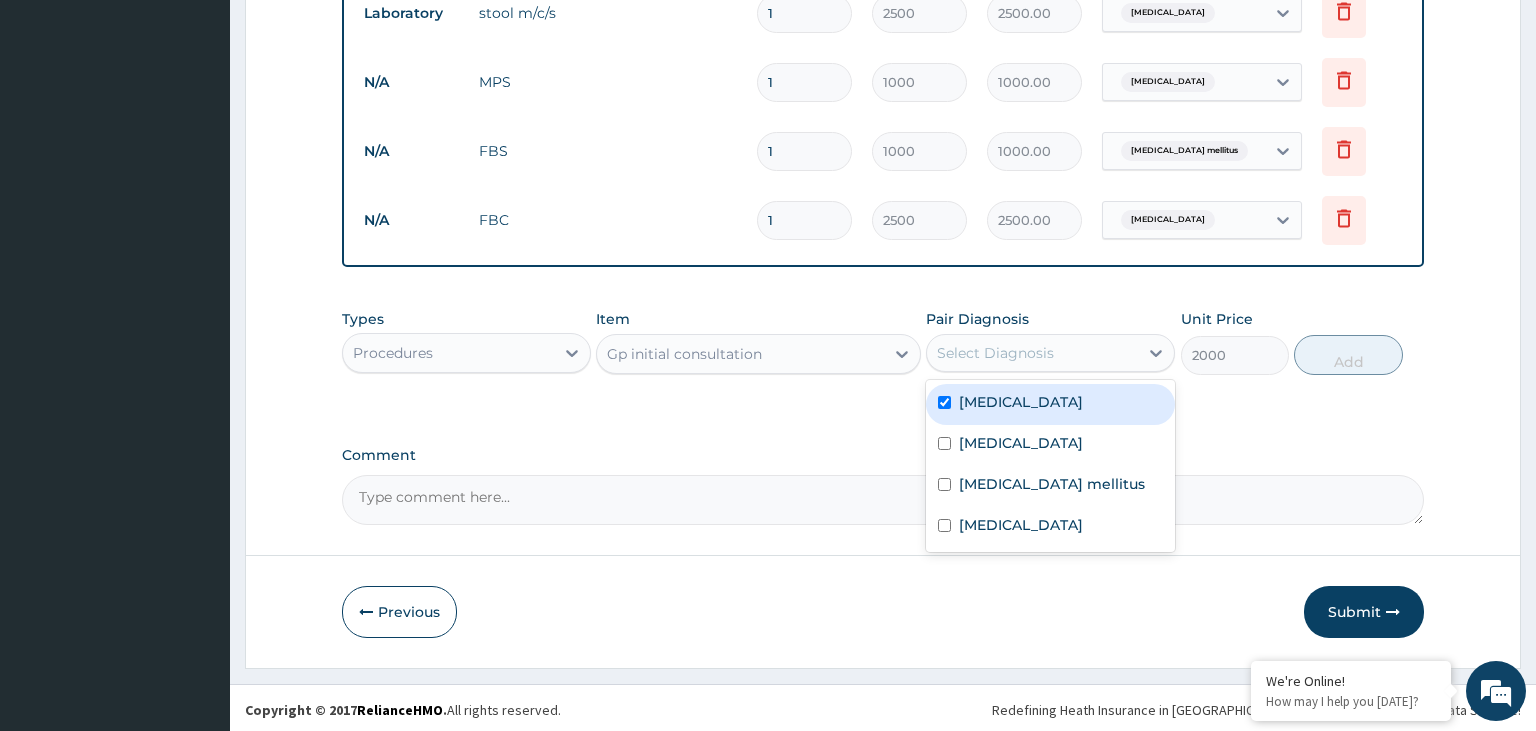 checkbox on "true" 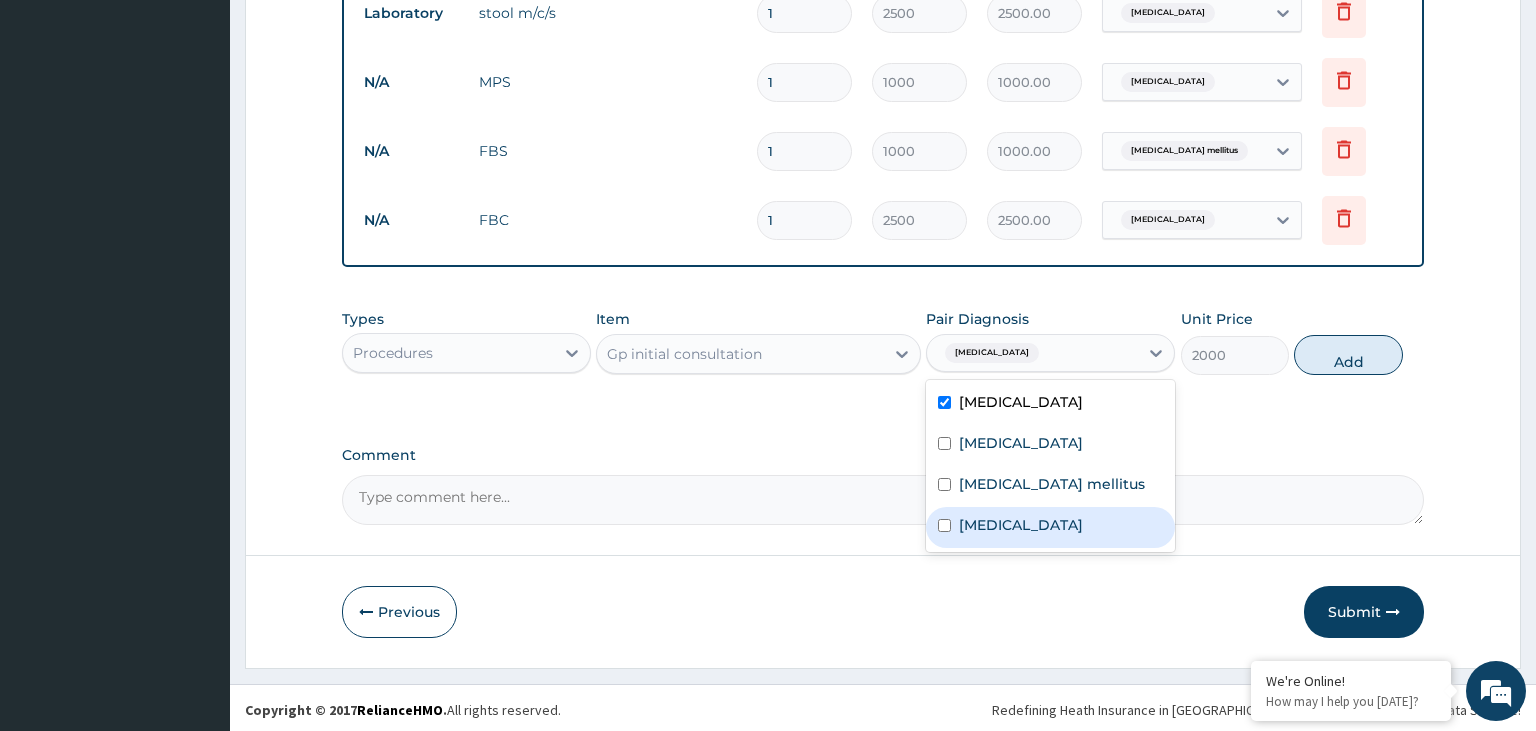 click on "Sepsis" at bounding box center [1050, 527] 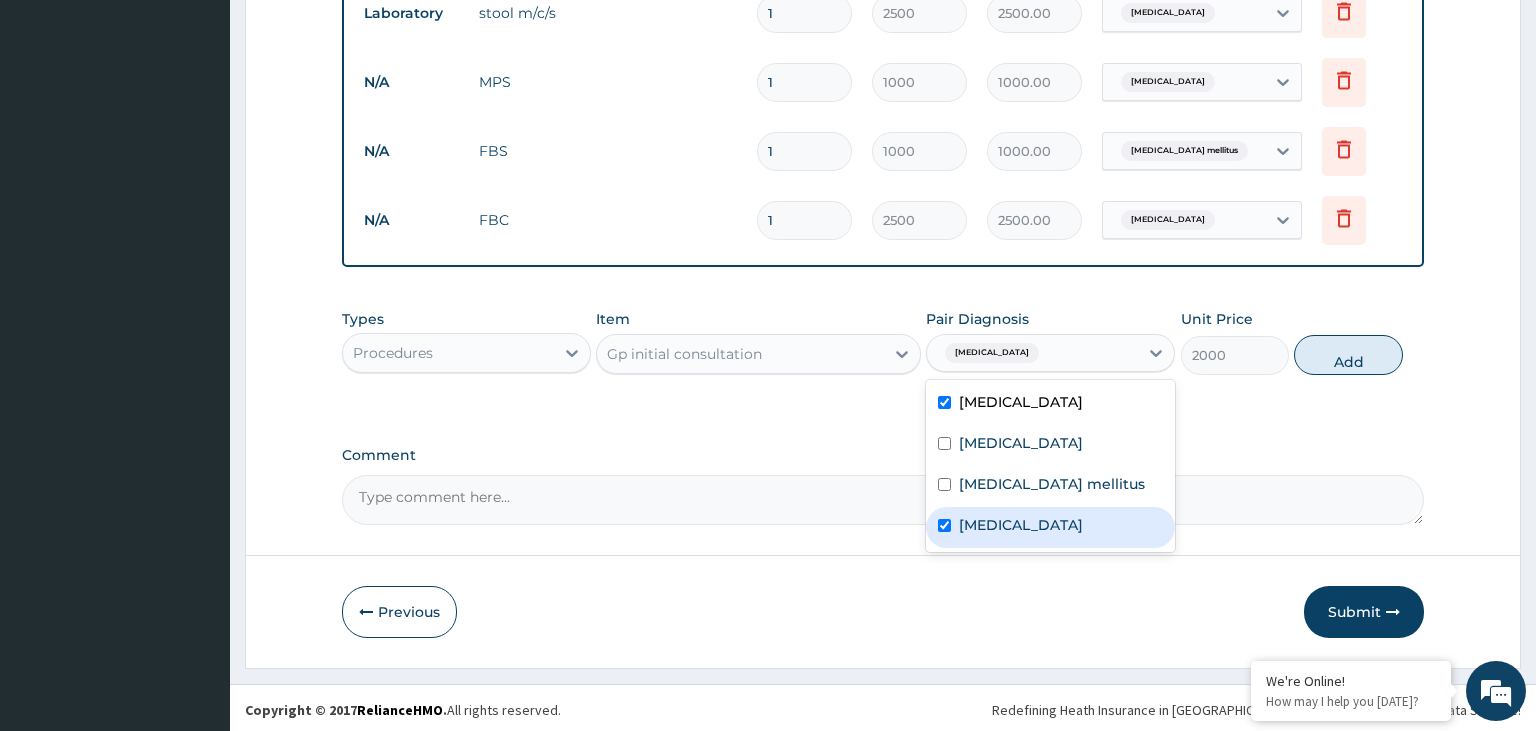 checkbox on "true" 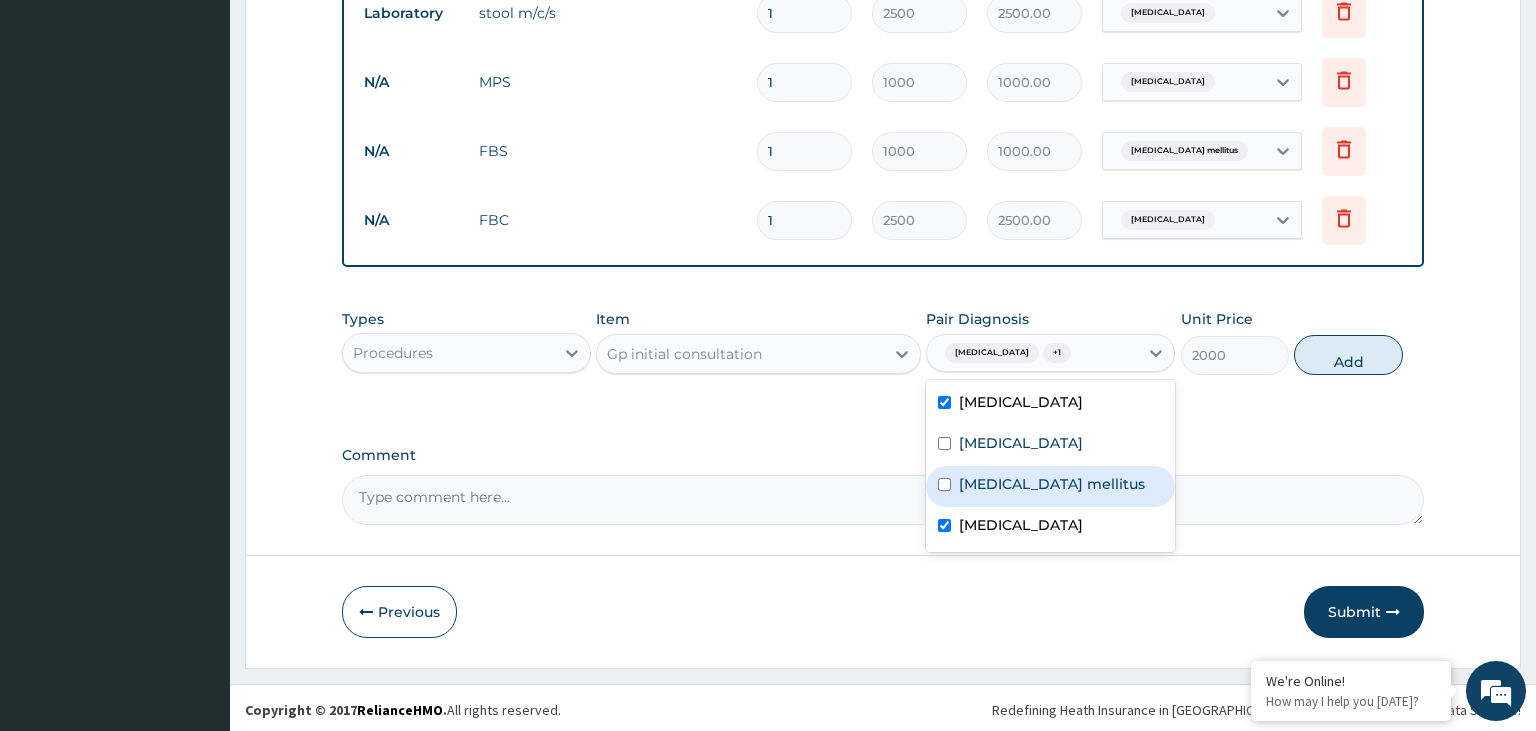 click on "Diabetes mellitus" at bounding box center [1052, 484] 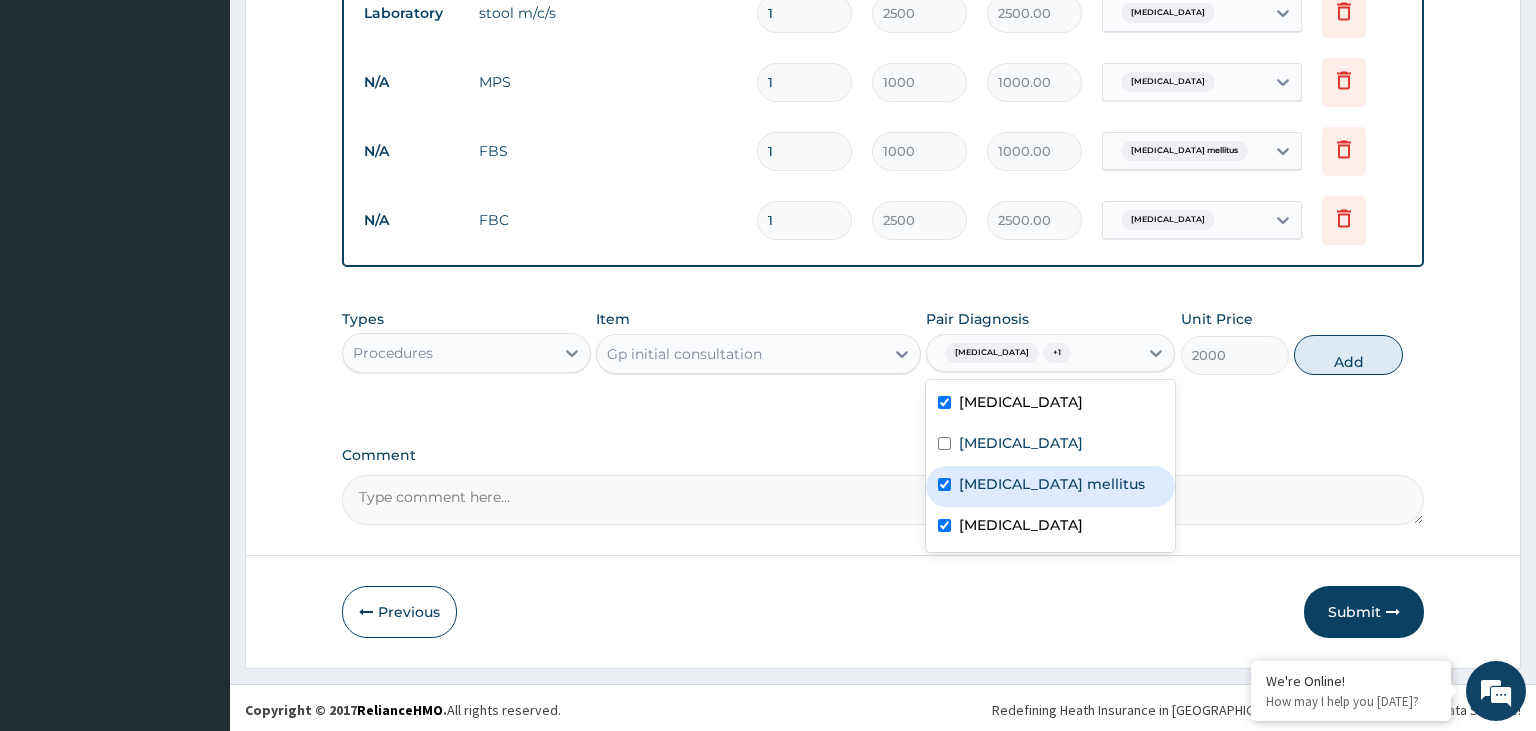 checkbox on "true" 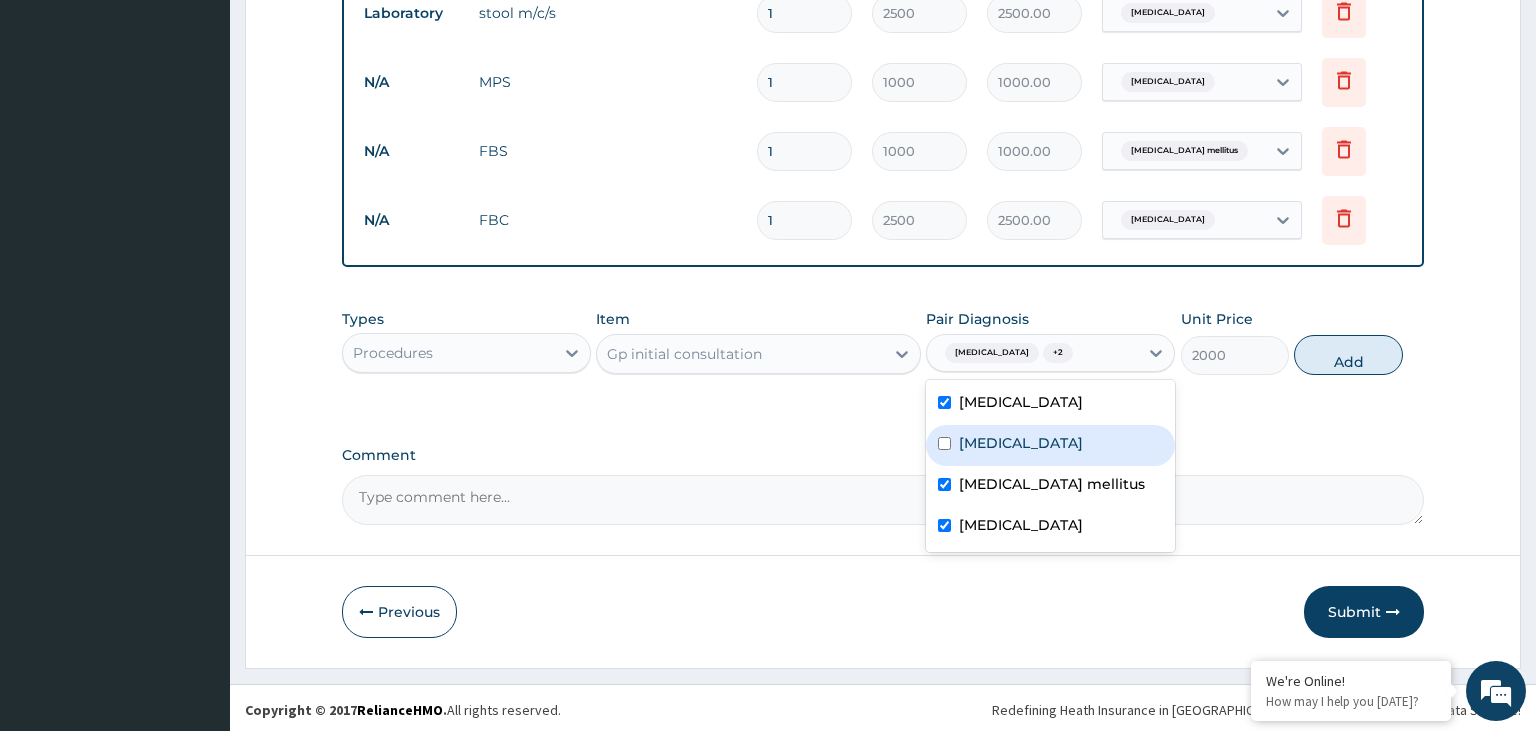 click on "Malaria" at bounding box center (1021, 443) 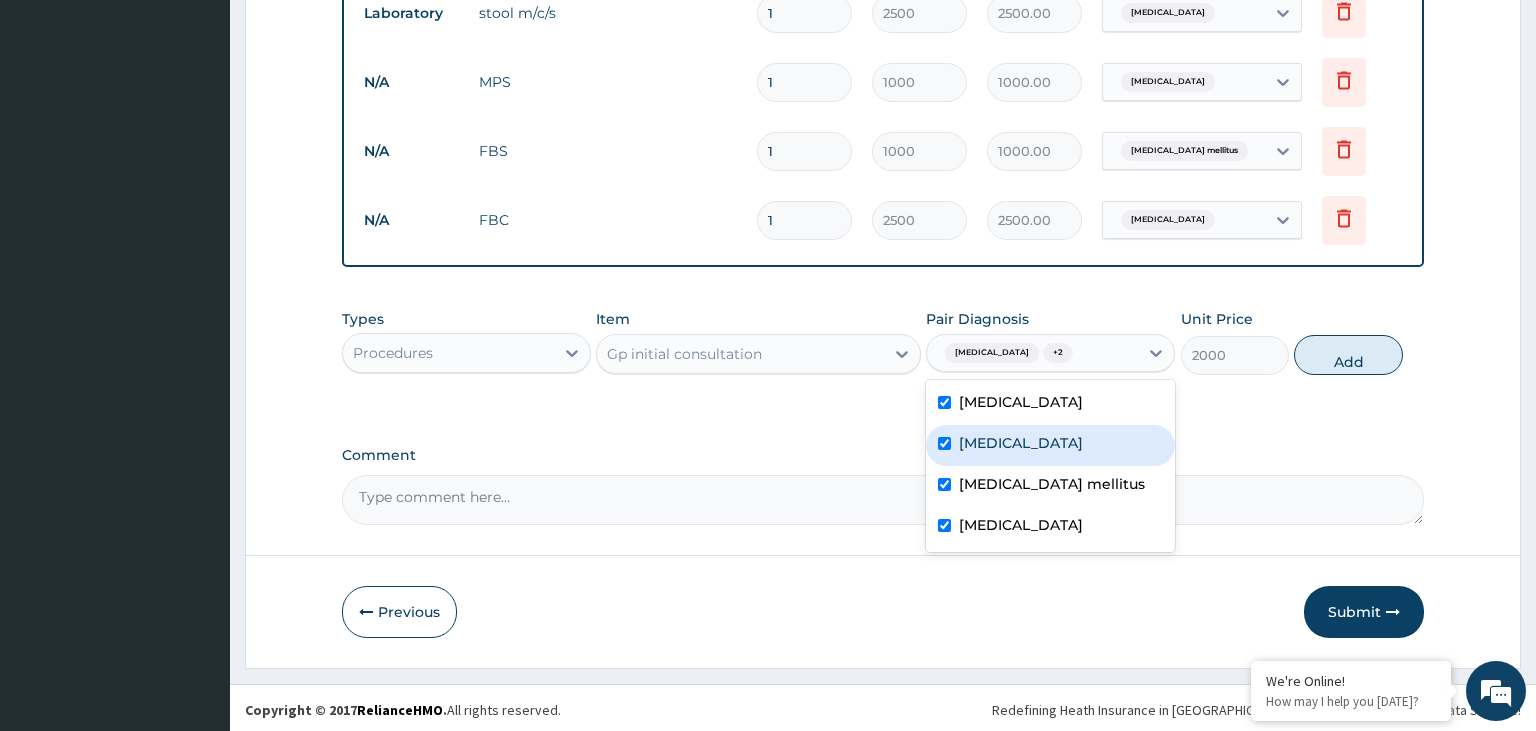 checkbox on "true" 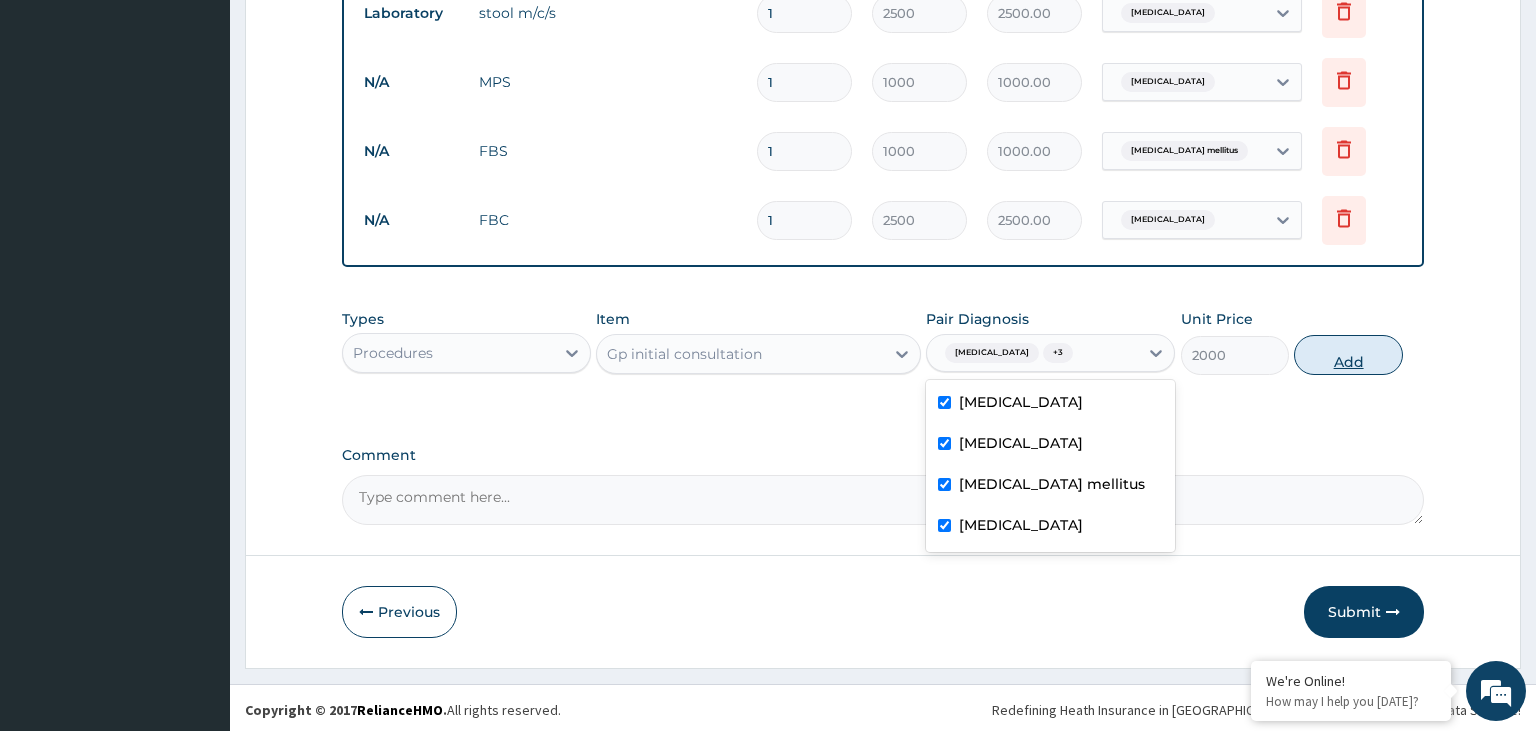click on "Add" at bounding box center (1348, 355) 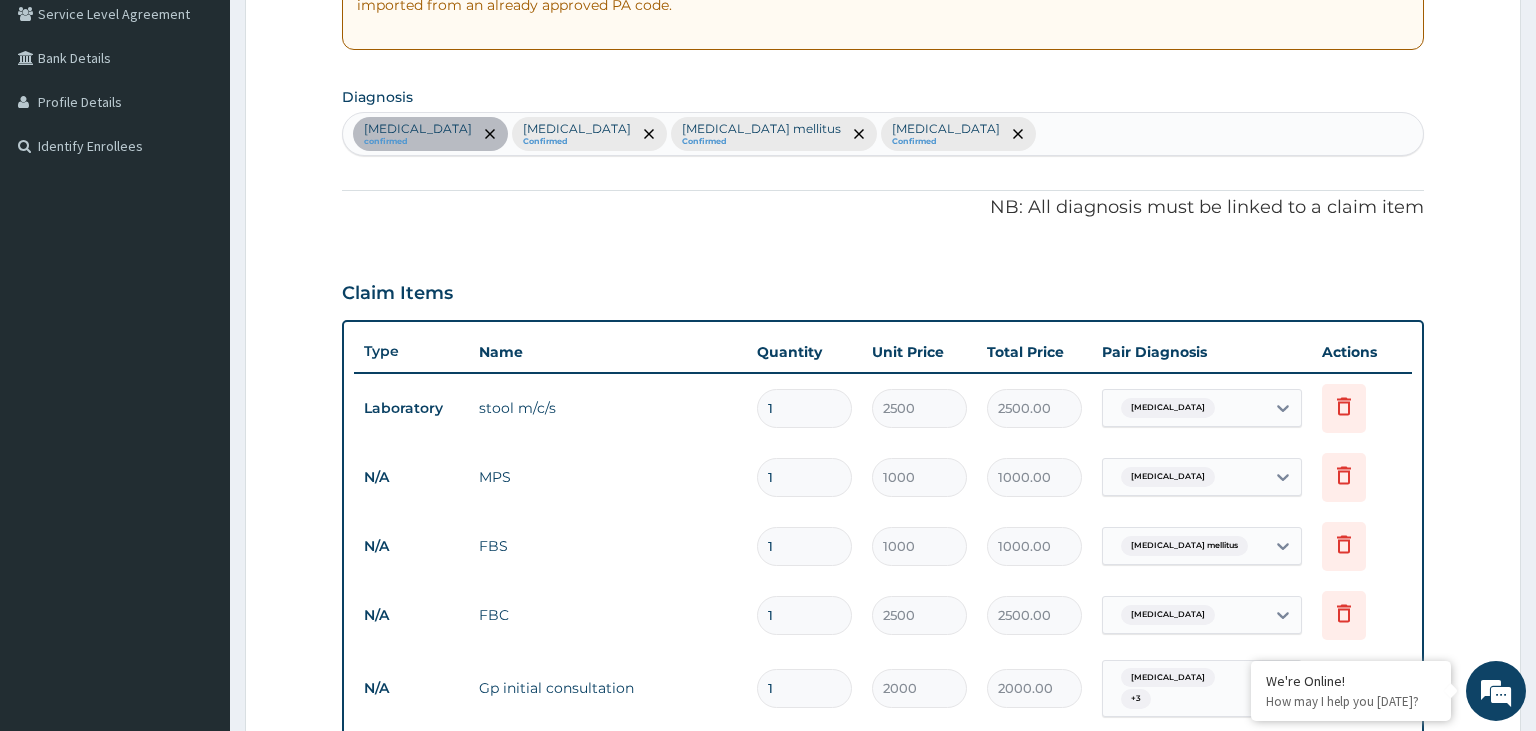 scroll, scrollTop: 291, scrollLeft: 0, axis: vertical 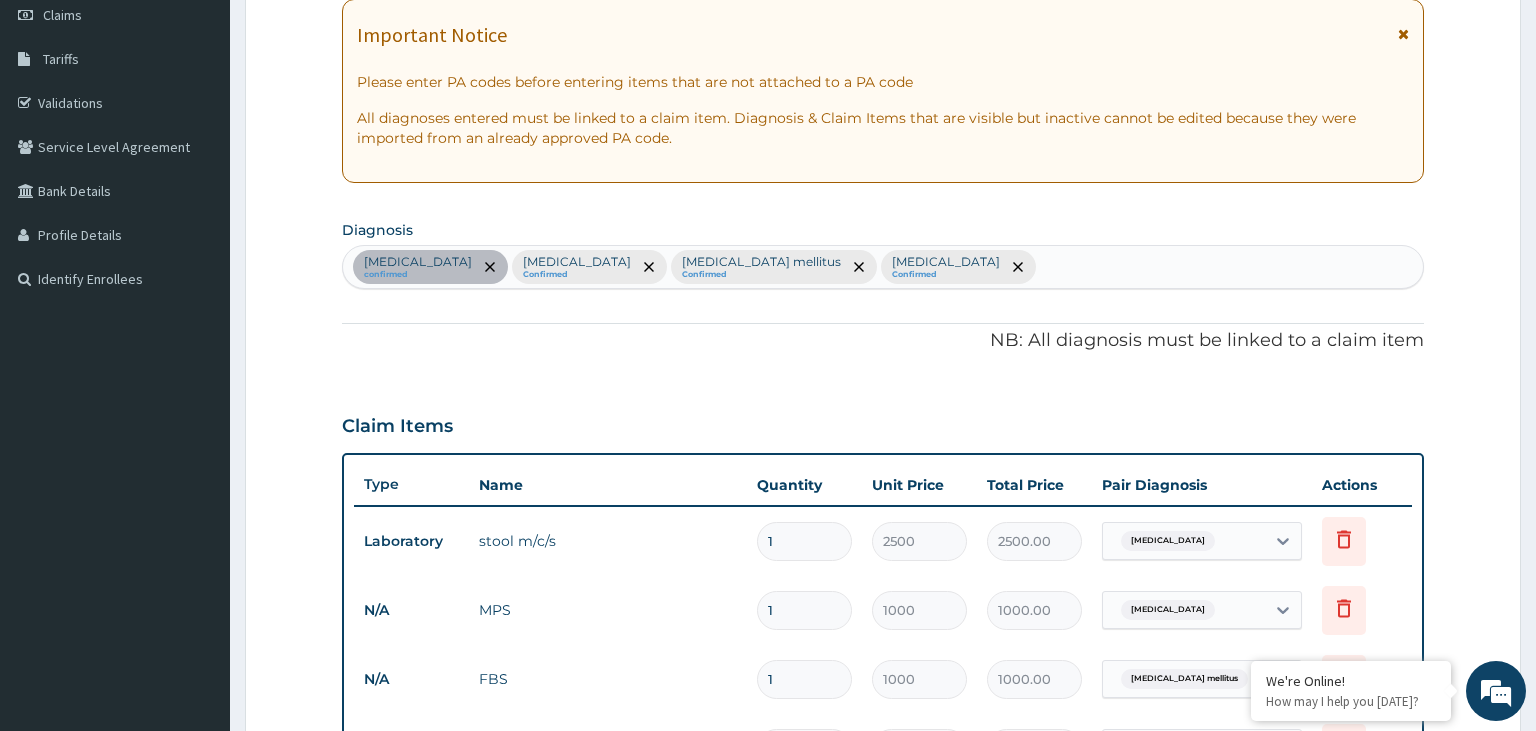 click on "Typhoid fever confirmed Malaria Confirmed Diabetes mellitus Confirmed Sepsis Confirmed" at bounding box center [883, 267] 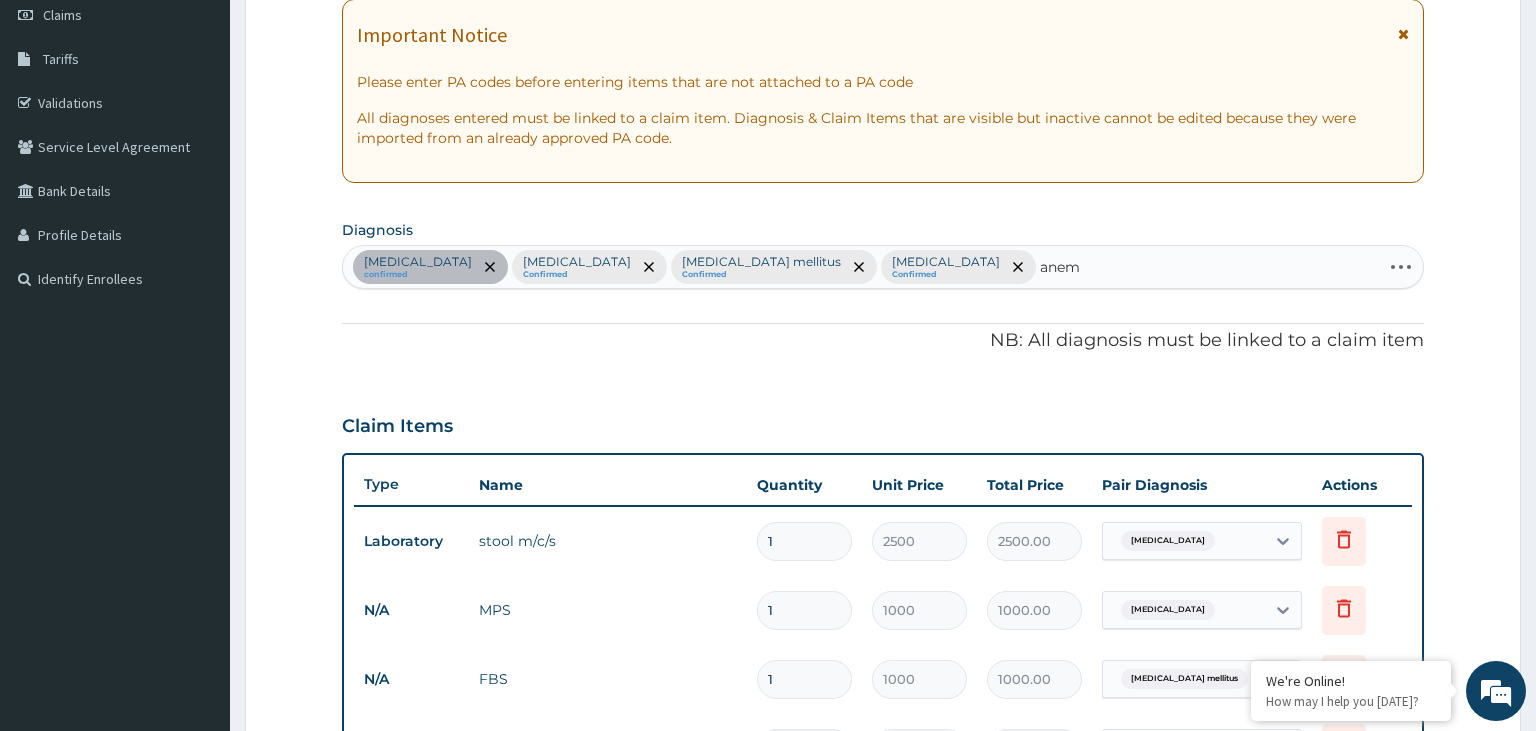type on "anemi" 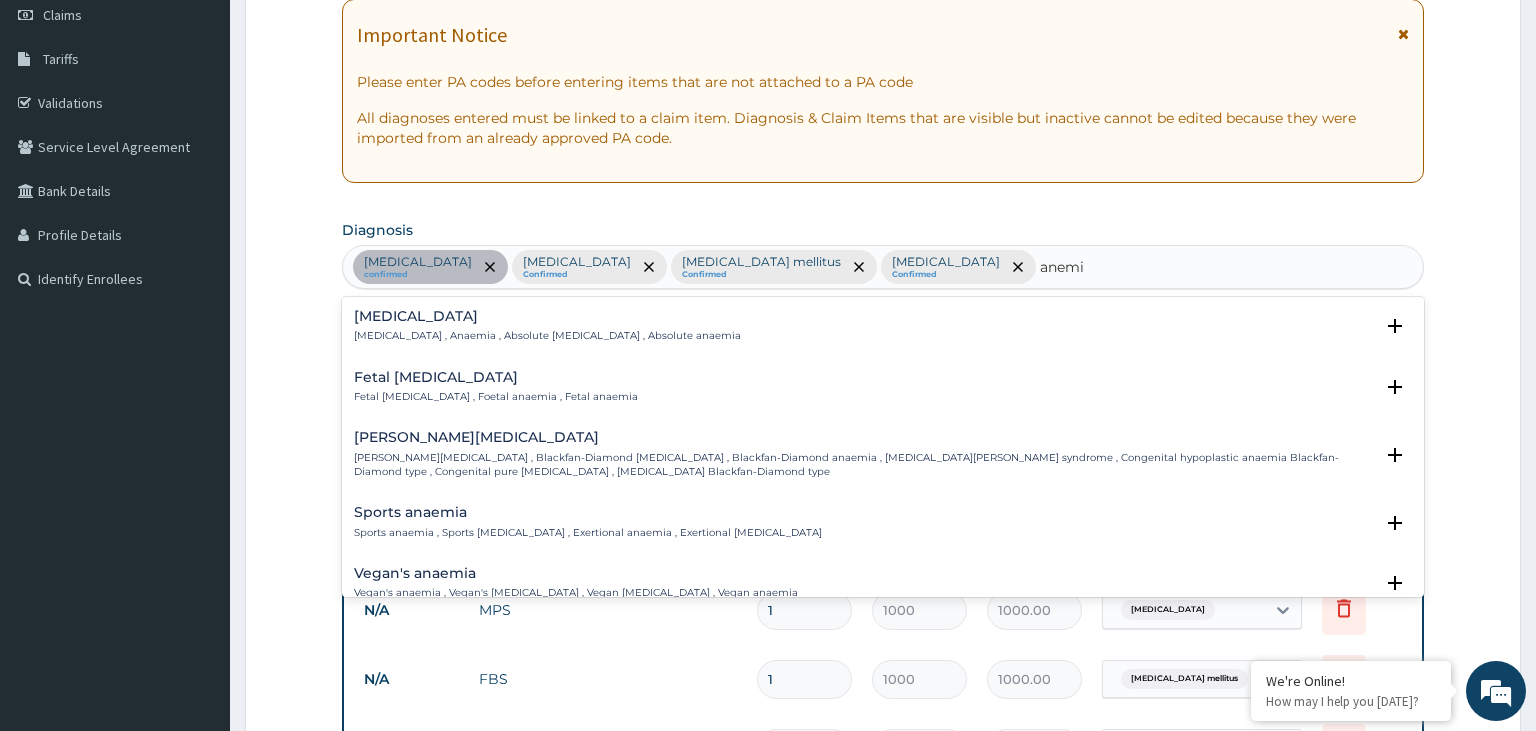 click on "Anemia , Anaemia , Absolute anemia , Absolute anaemia" at bounding box center [547, 336] 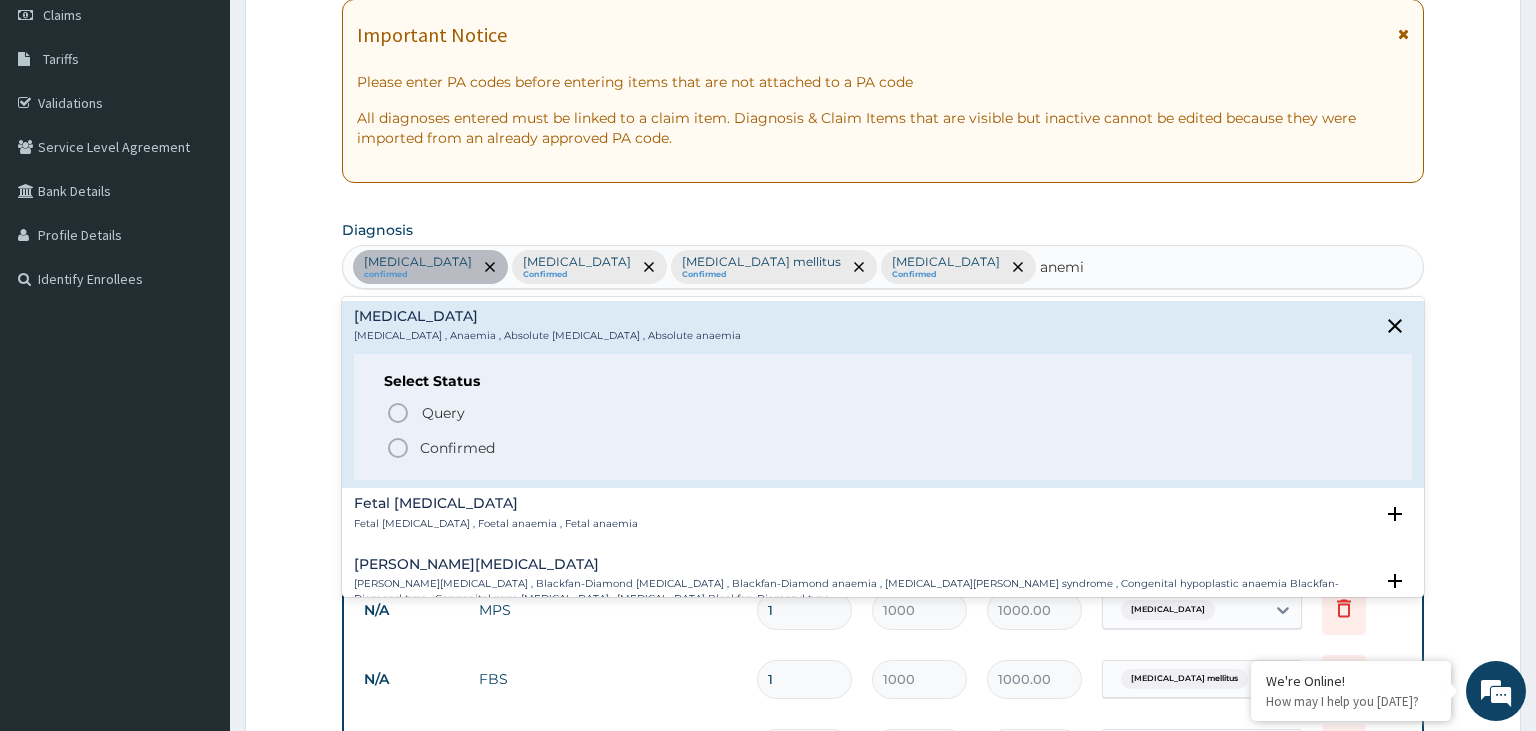 click on "Confirmed" at bounding box center [457, 448] 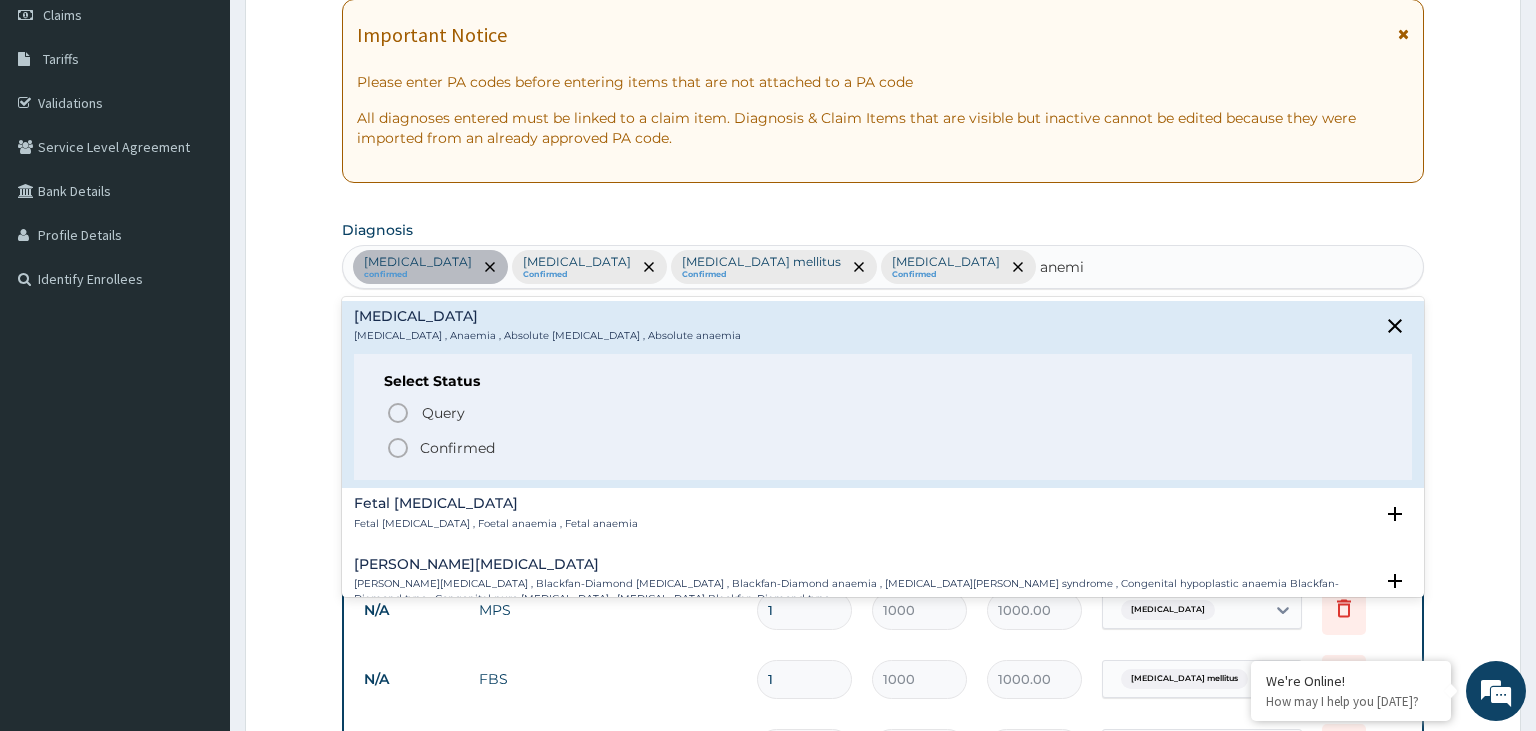 type 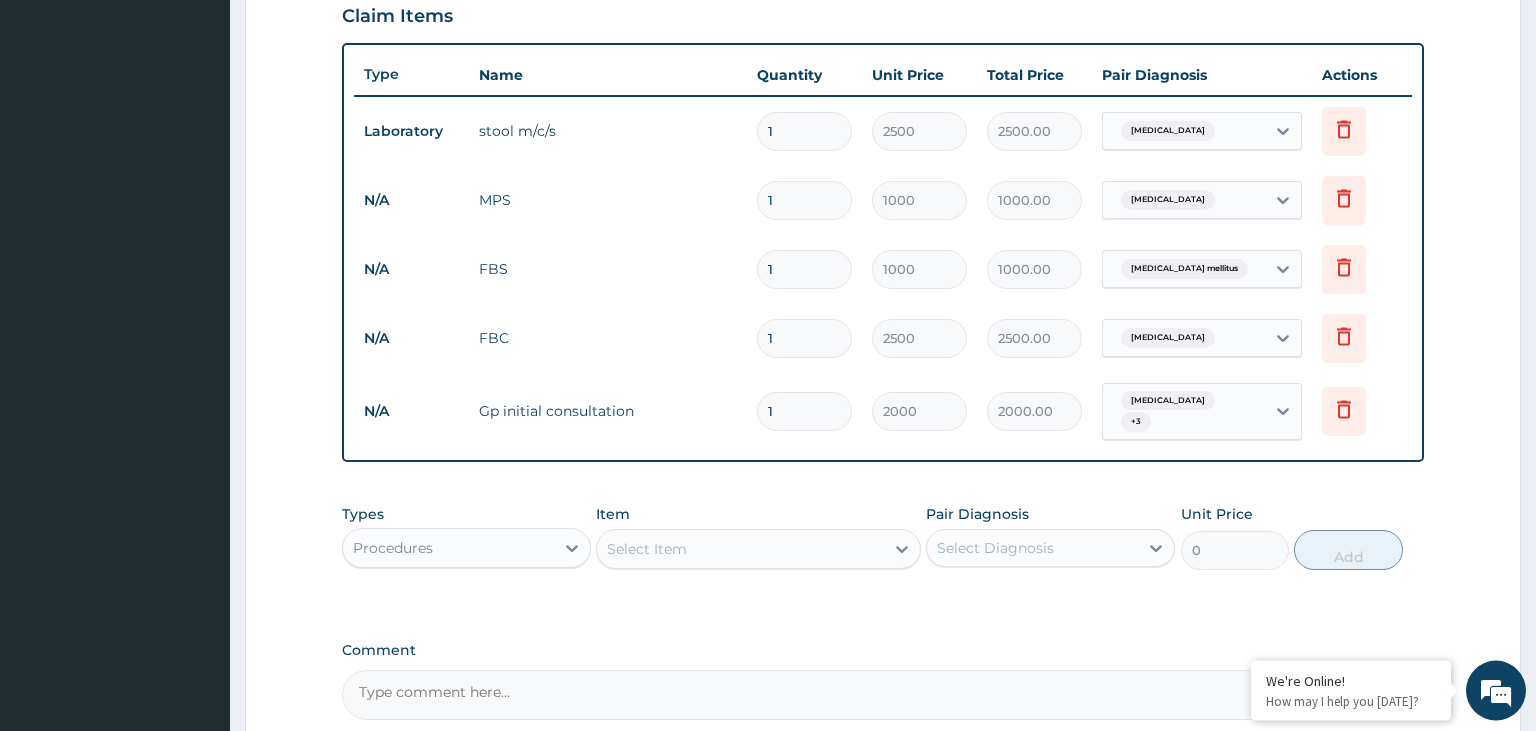 scroll, scrollTop: 888, scrollLeft: 0, axis: vertical 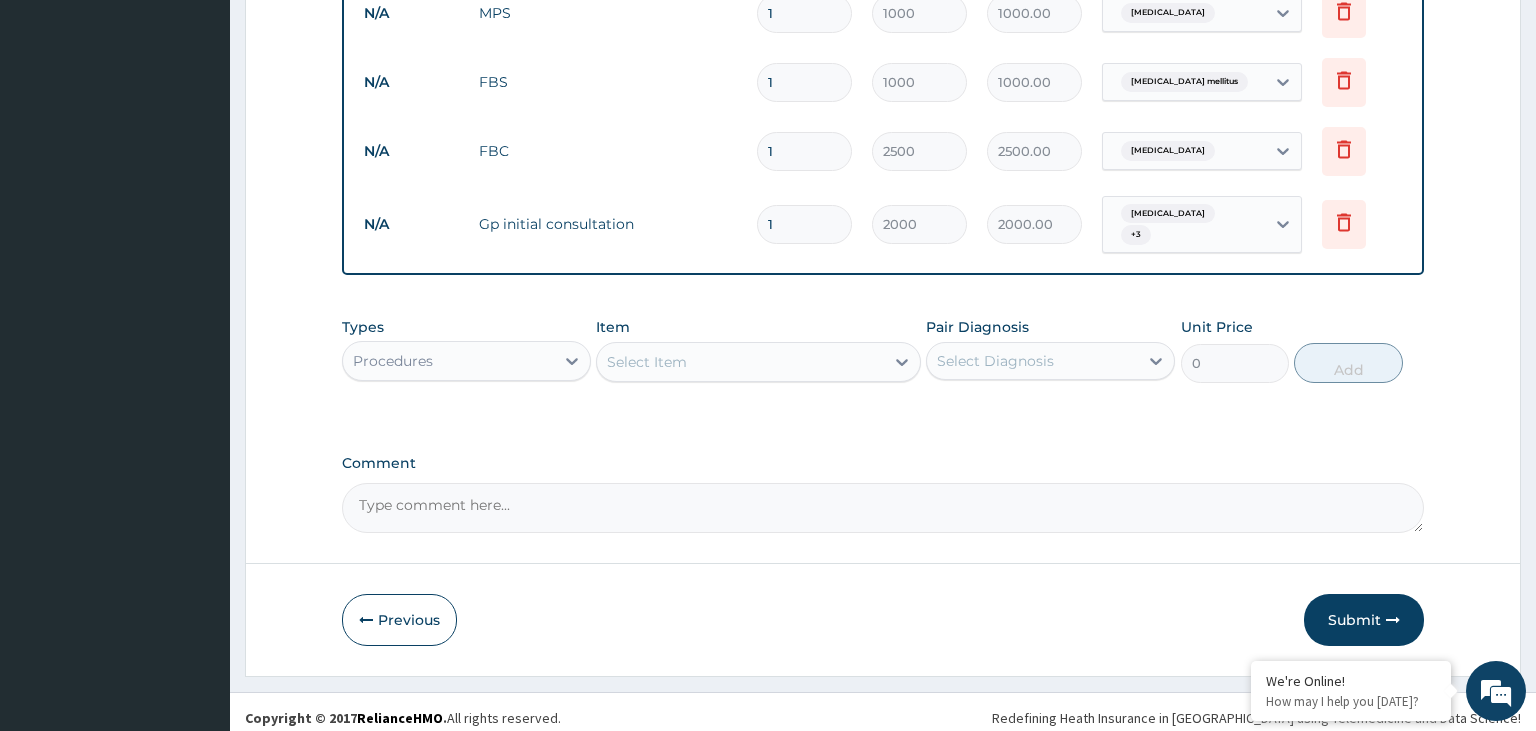 click on "Procedures" at bounding box center [448, 361] 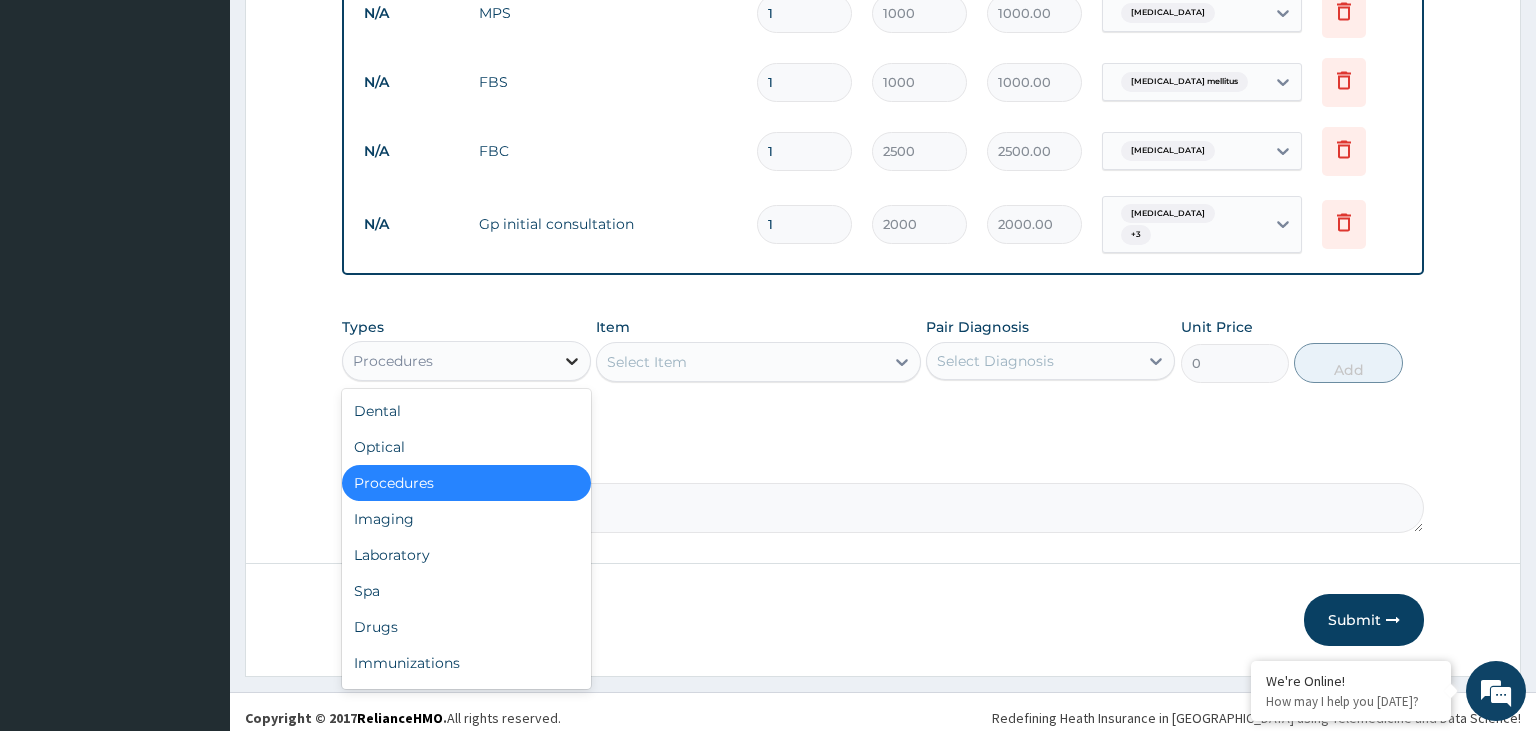 click at bounding box center (572, 361) 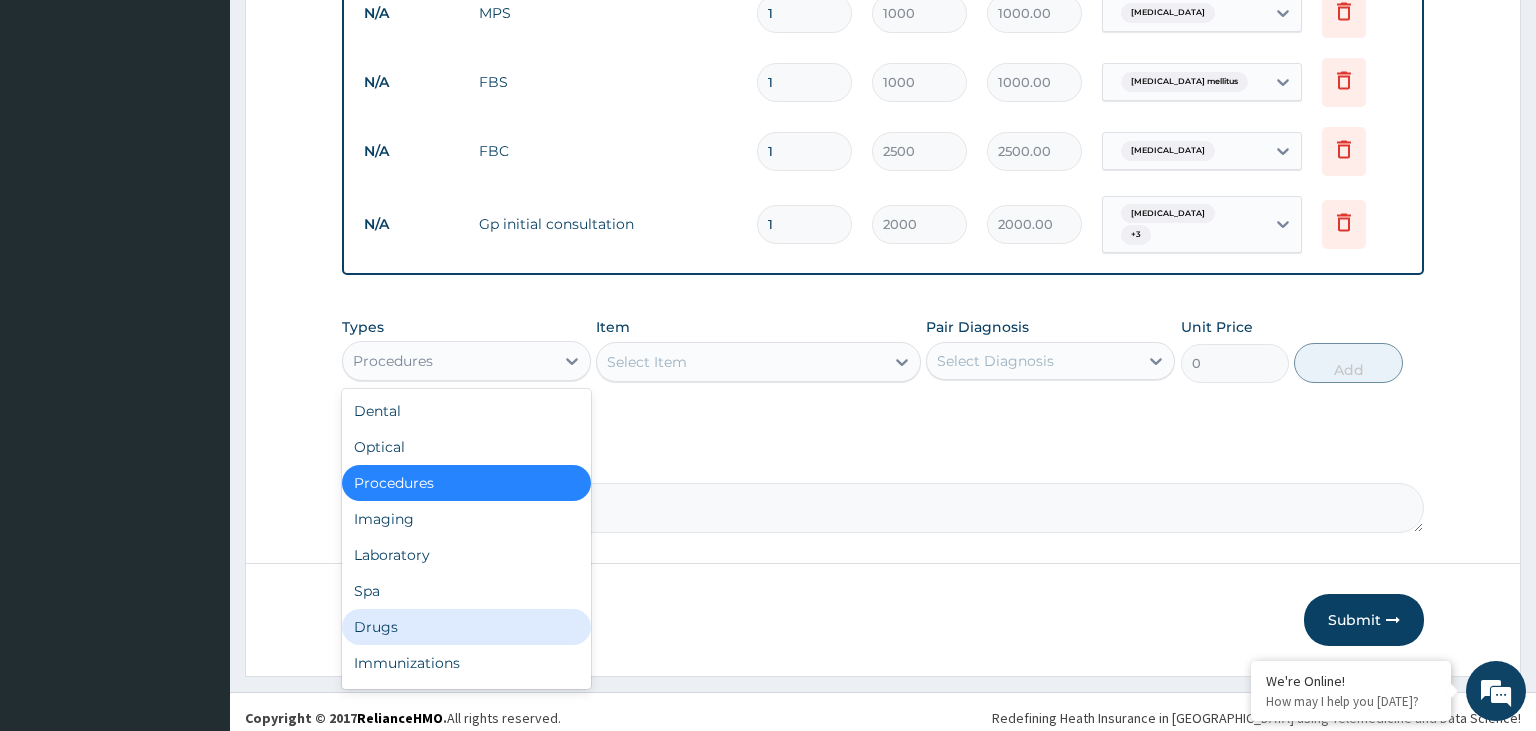 click on "Drugs" at bounding box center (466, 627) 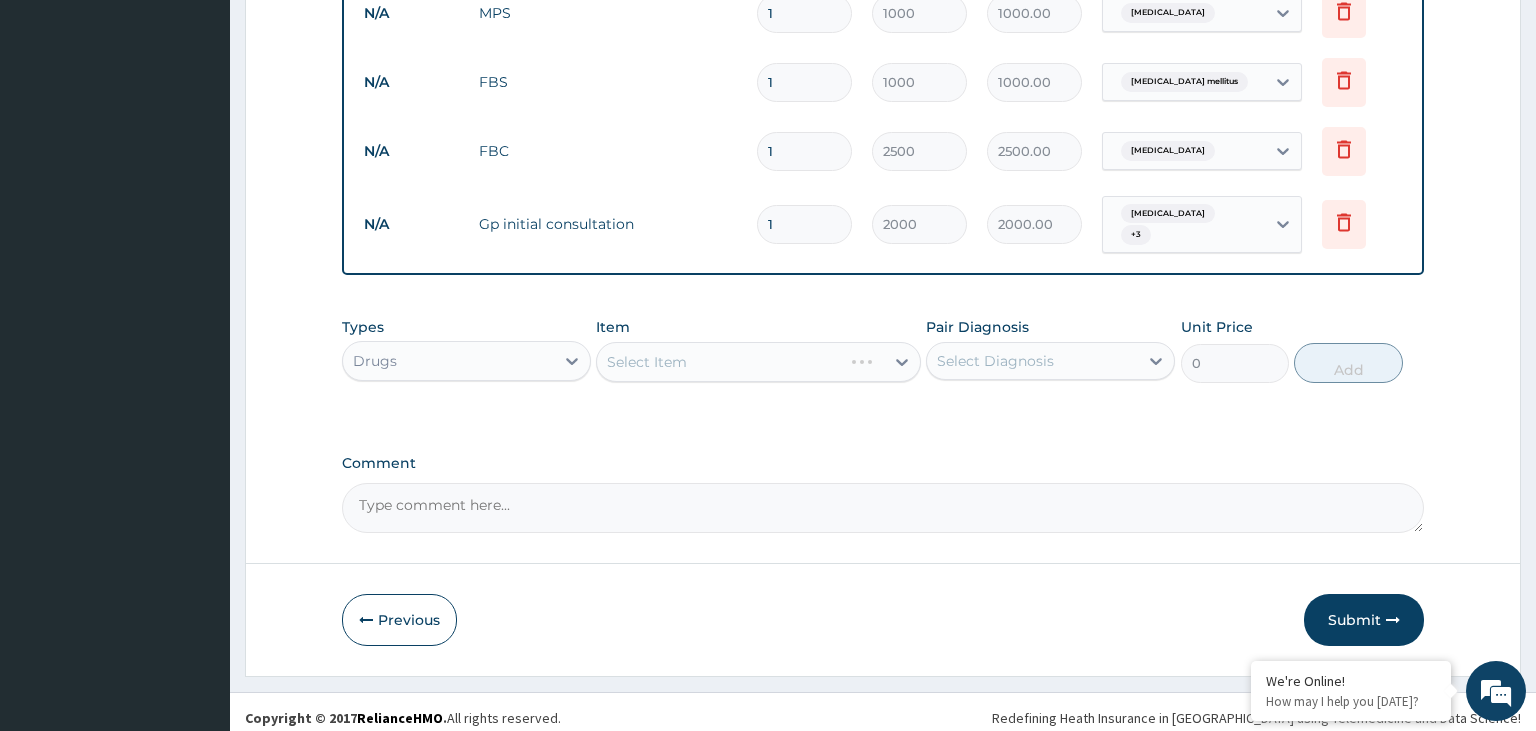 click on "Select Item" at bounding box center (758, 362) 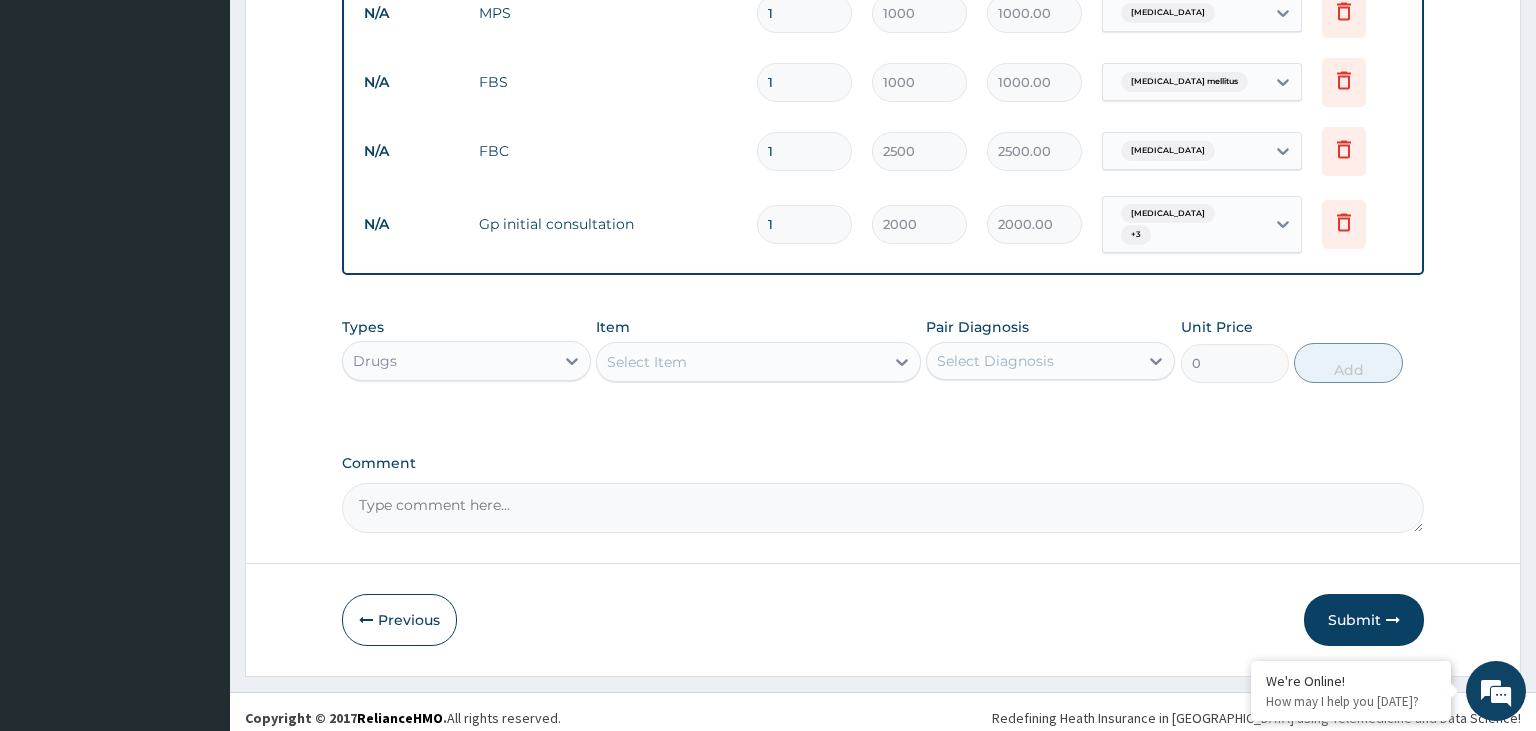 click on "Select Item" at bounding box center (647, 362) 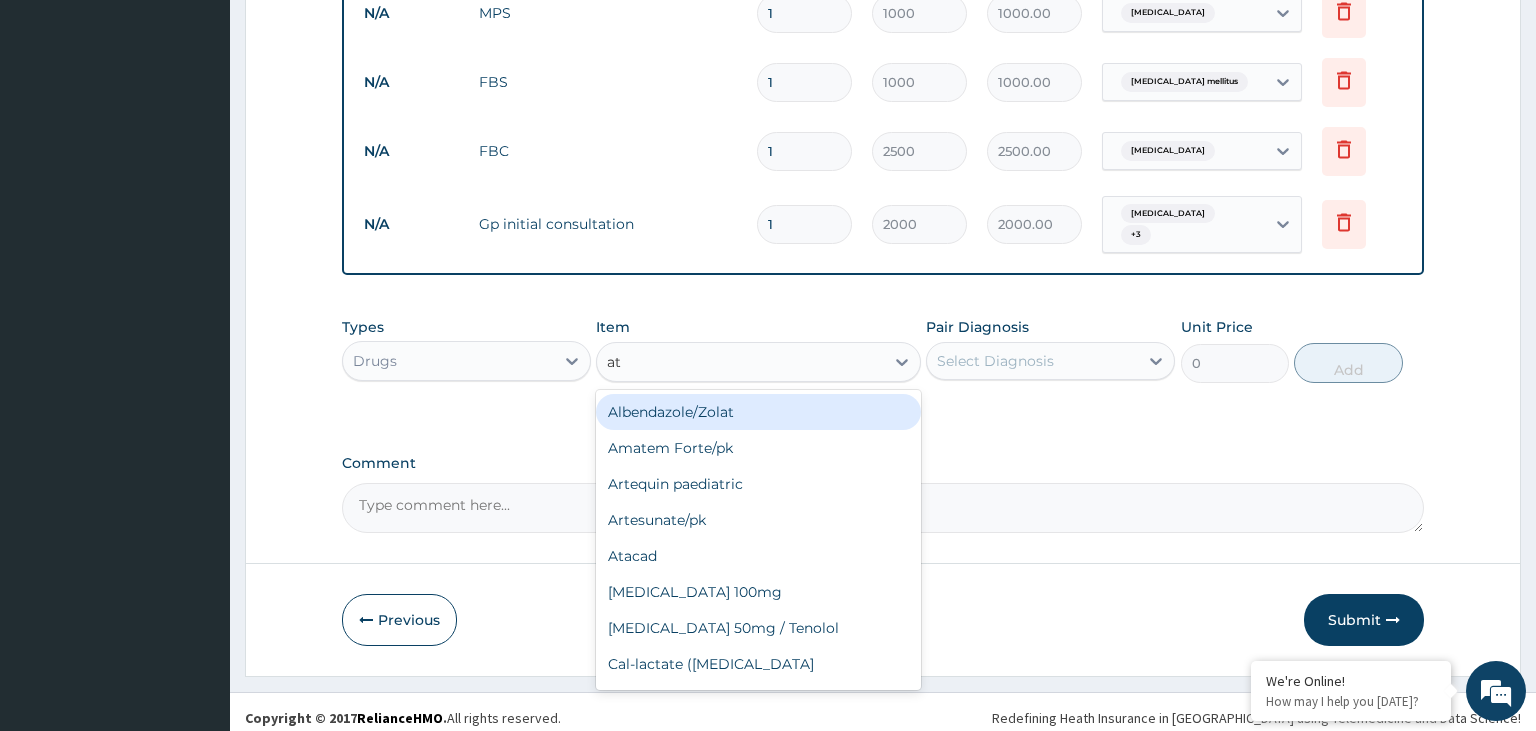 type on "atl" 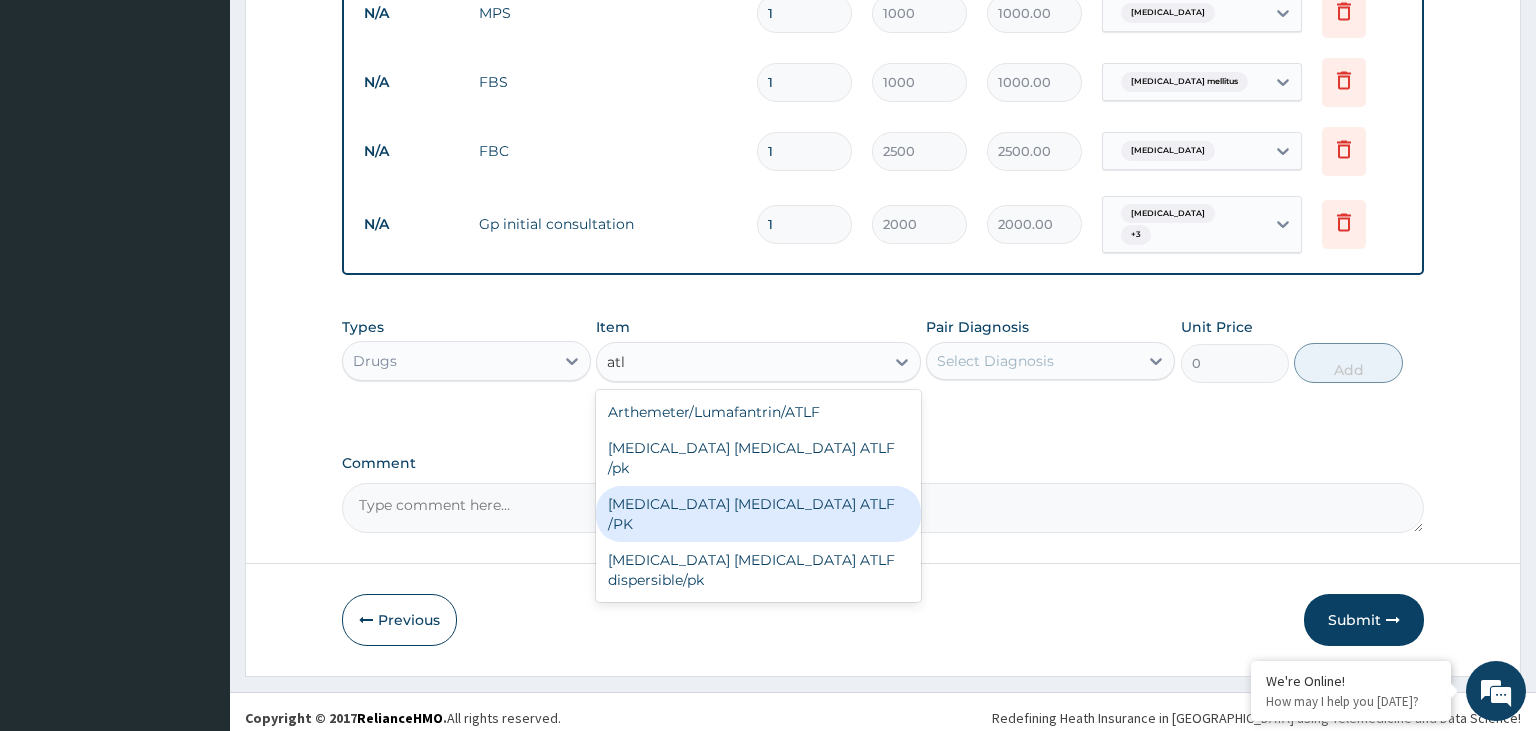 drag, startPoint x: 690, startPoint y: 486, endPoint x: 989, endPoint y: 453, distance: 300.81555 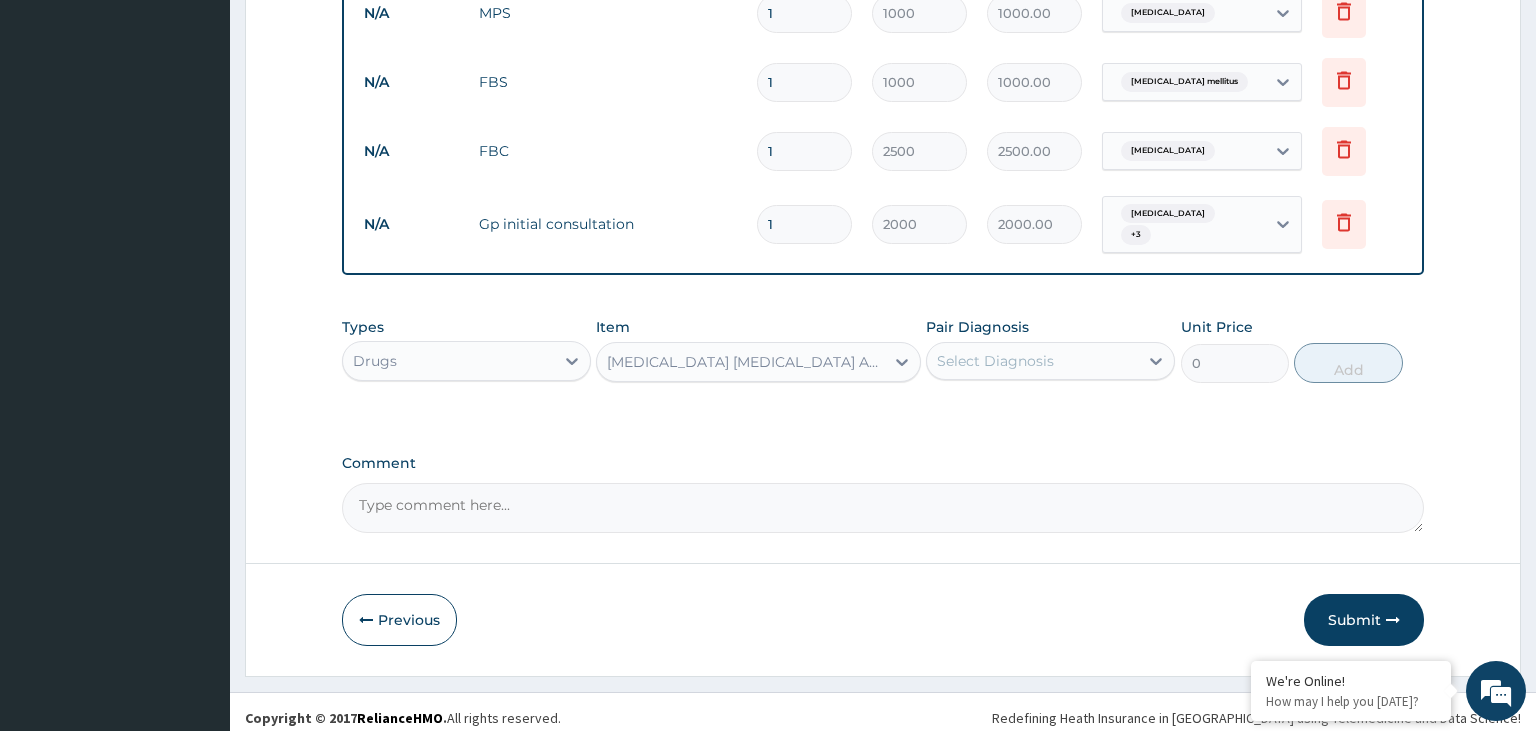 type 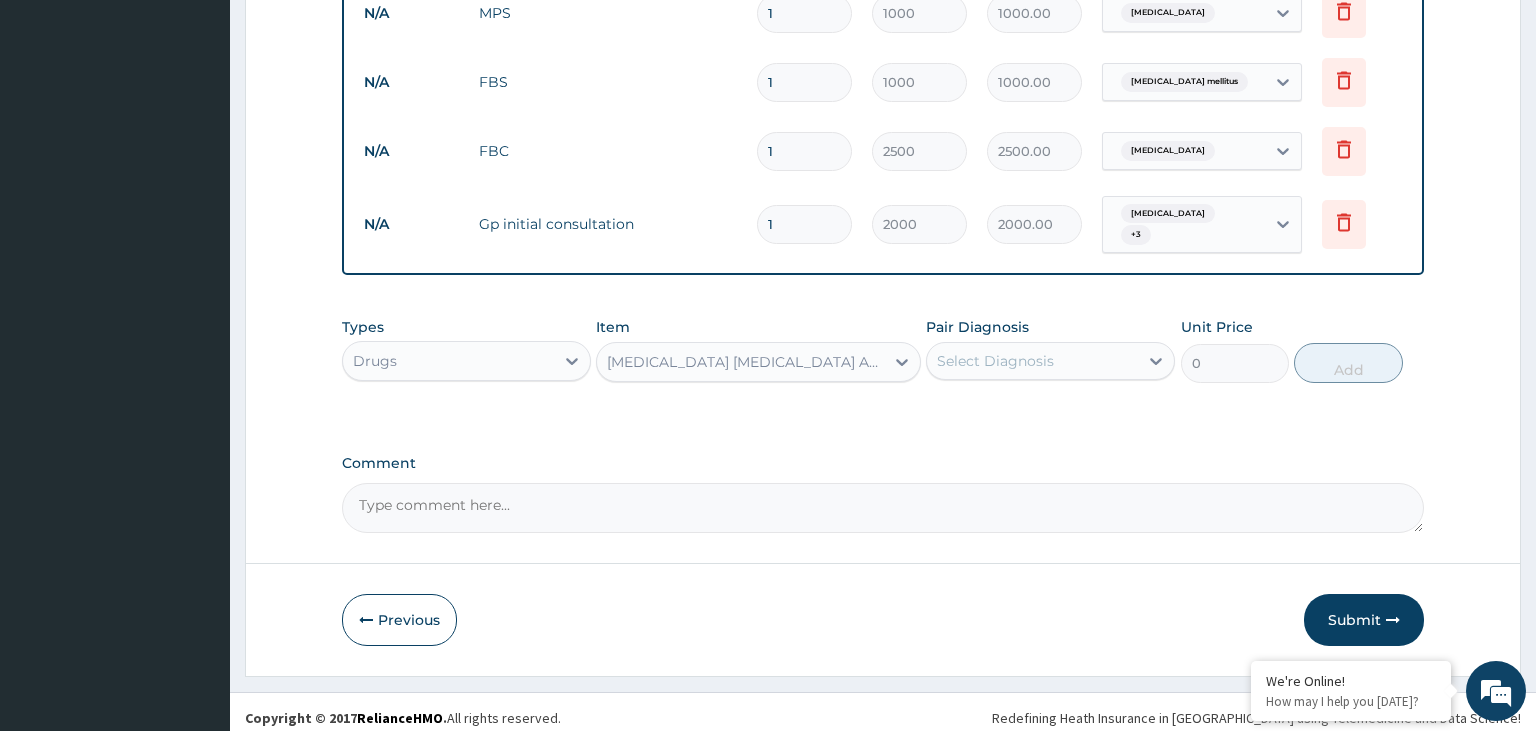 type on "1600" 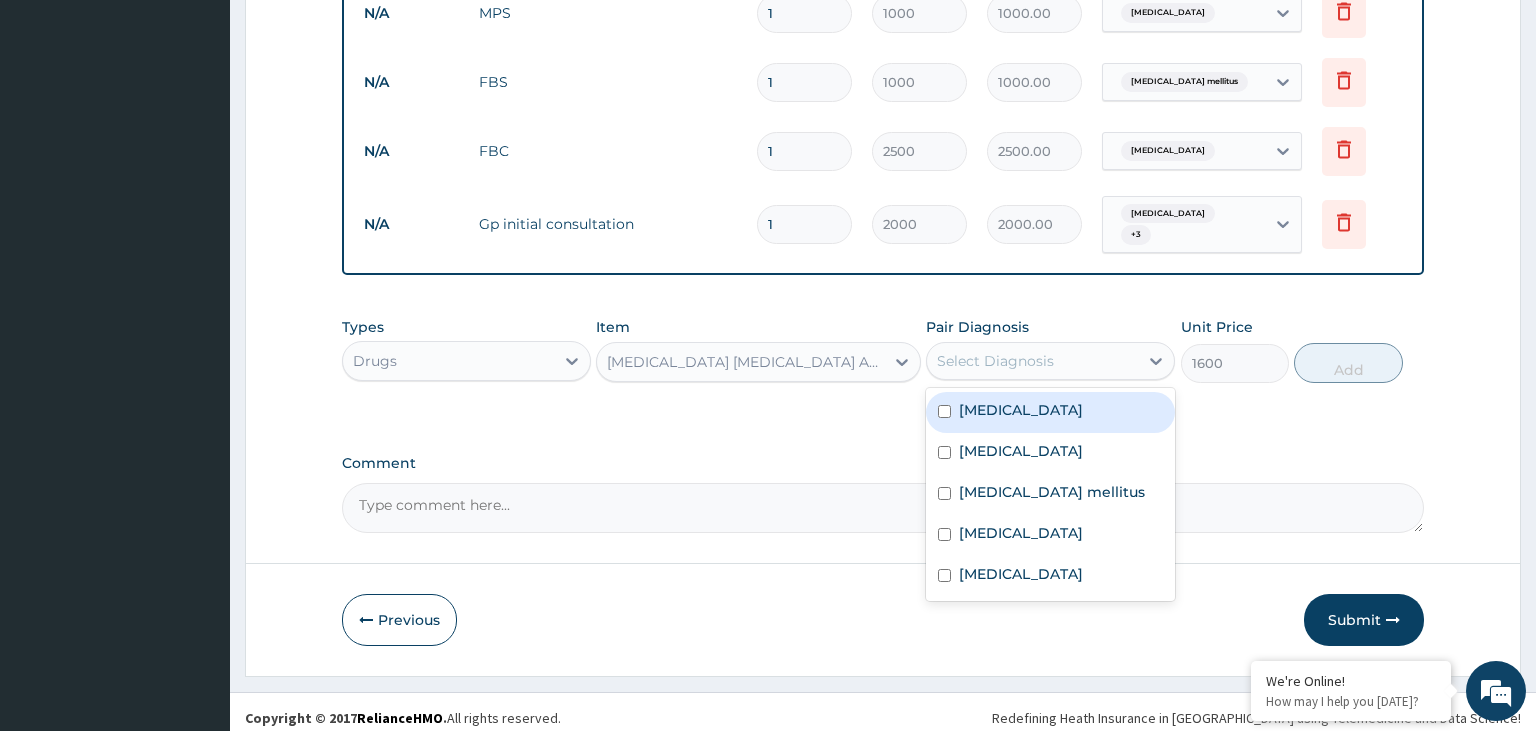 click on "Select Diagnosis" at bounding box center (1032, 361) 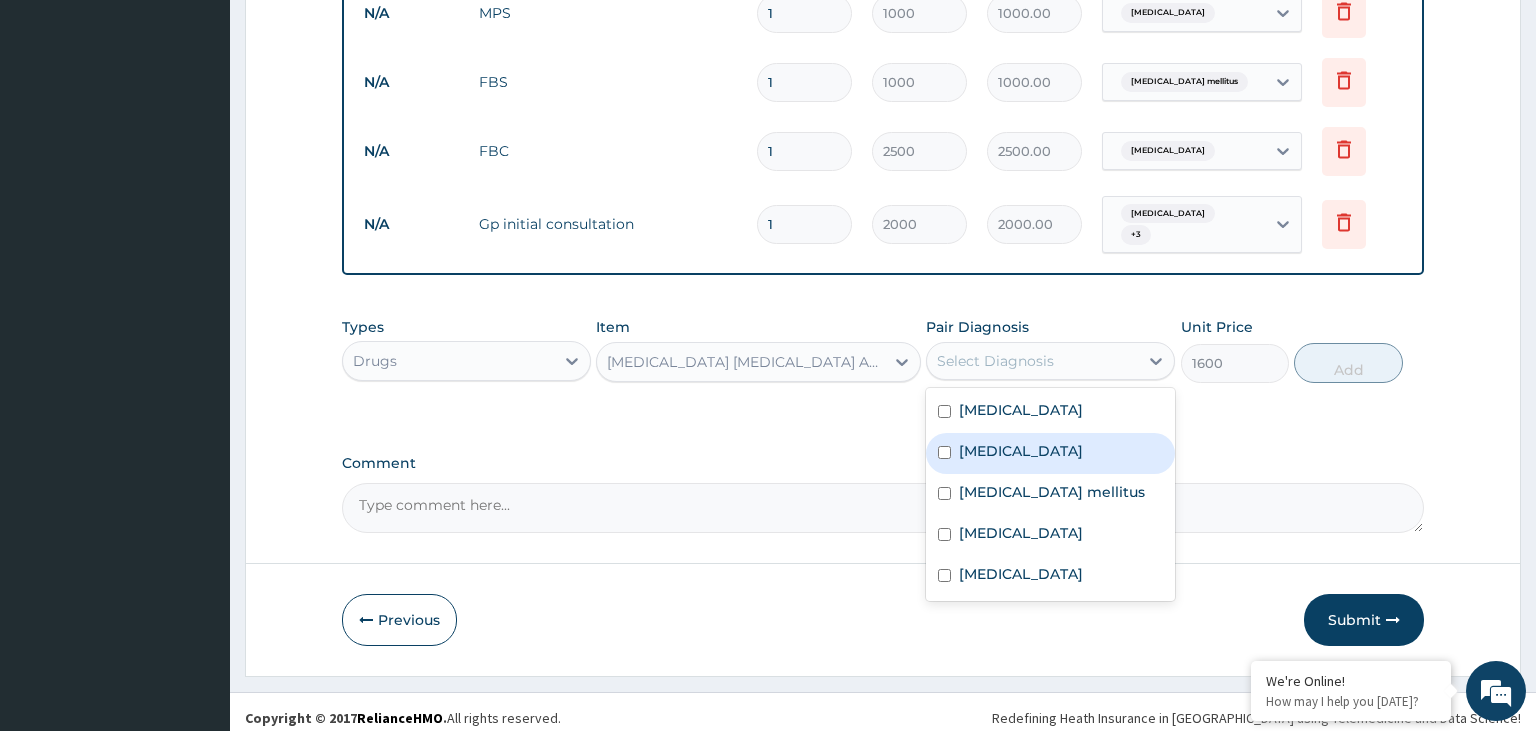 click on "Malaria" at bounding box center (1021, 451) 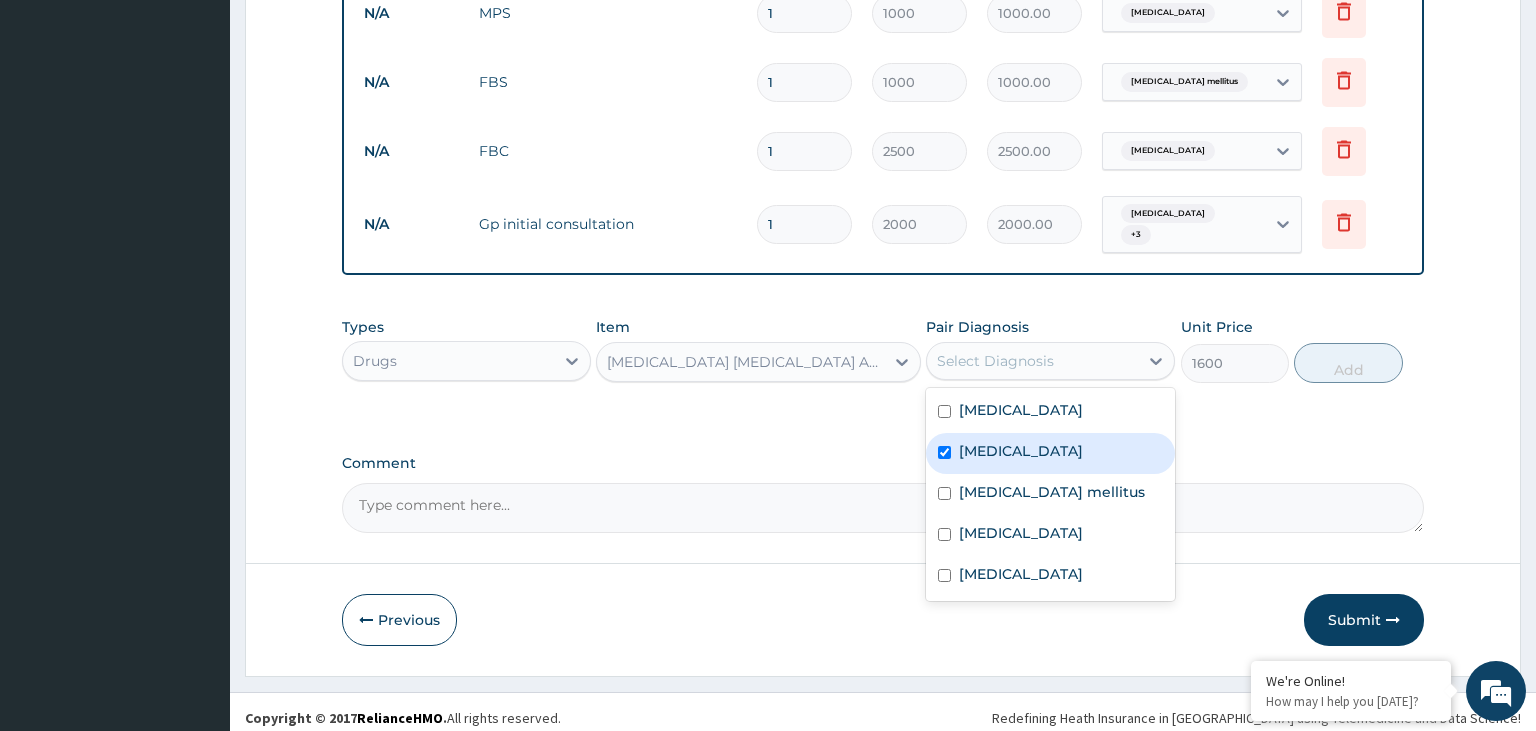 checkbox on "true" 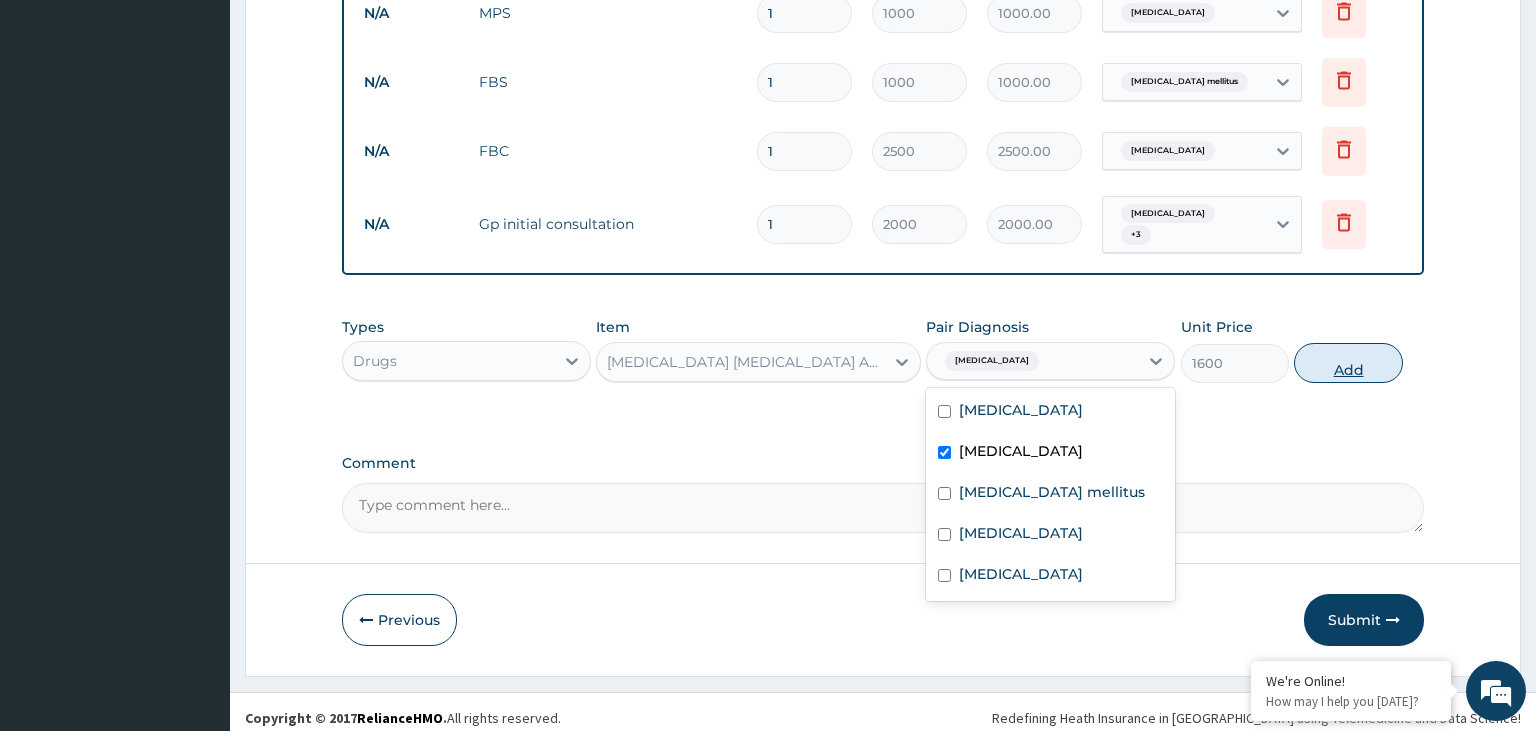 click on "Add" at bounding box center [1348, 363] 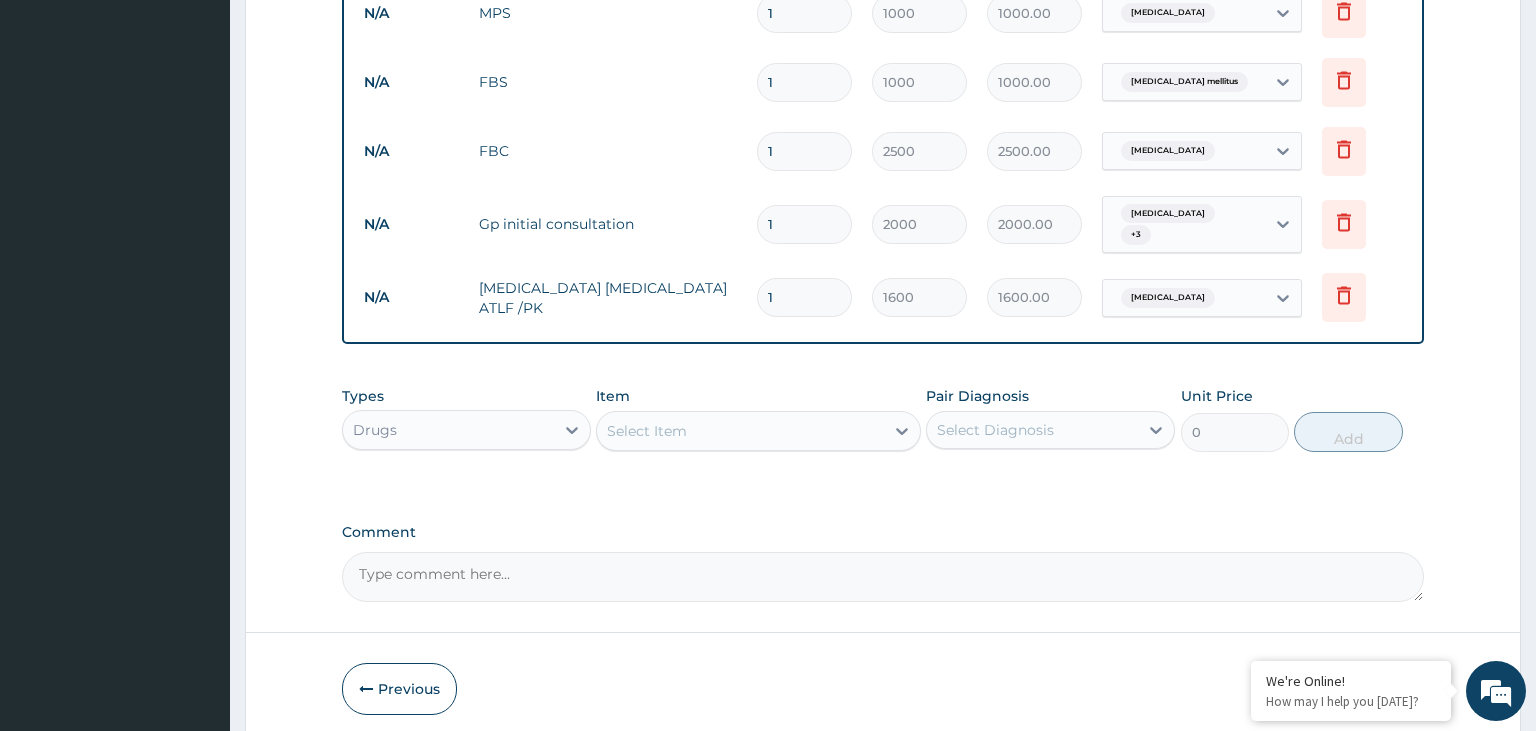 drag, startPoint x: 717, startPoint y: 408, endPoint x: 738, endPoint y: 417, distance: 22.847319 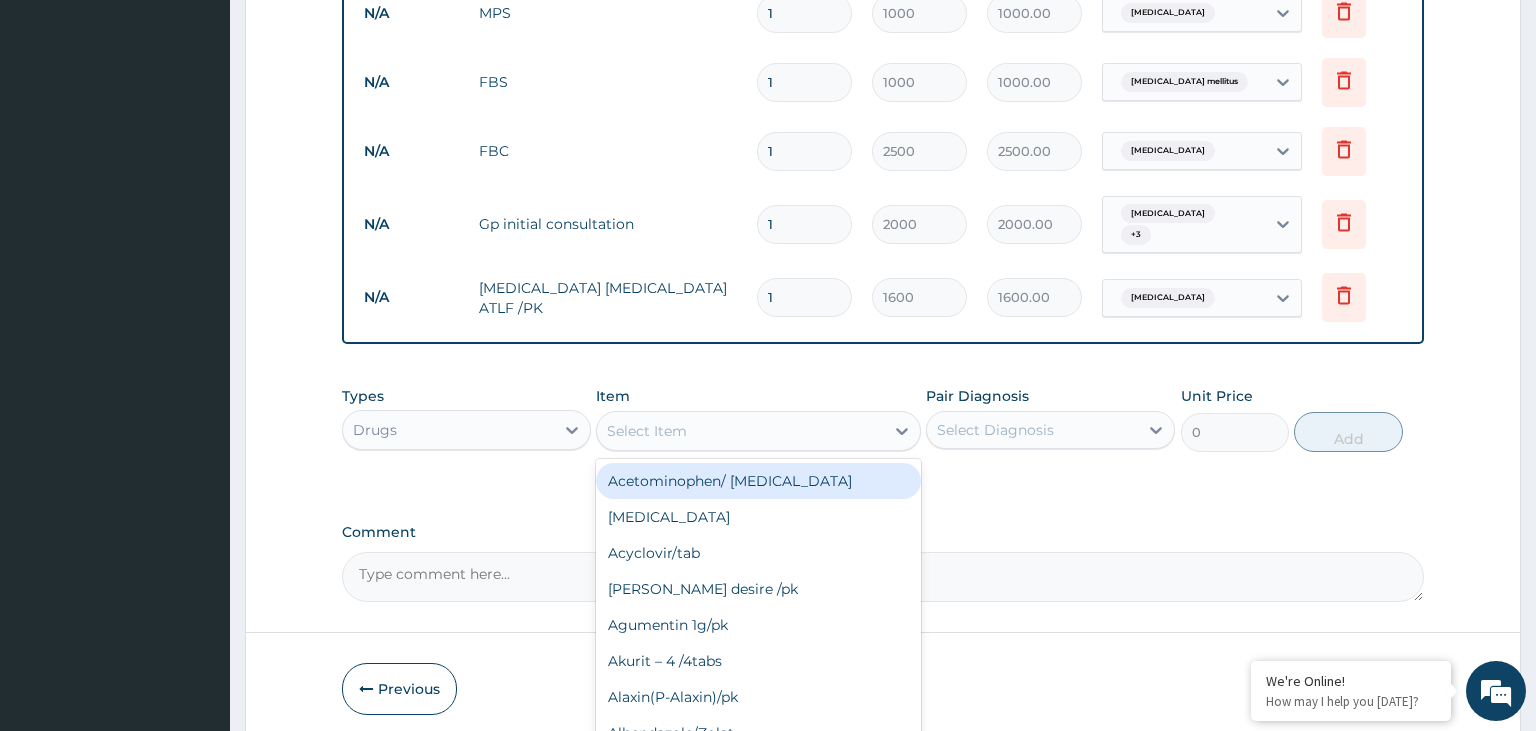 click on "Acetominophen/ Paracetamol" at bounding box center (758, 481) 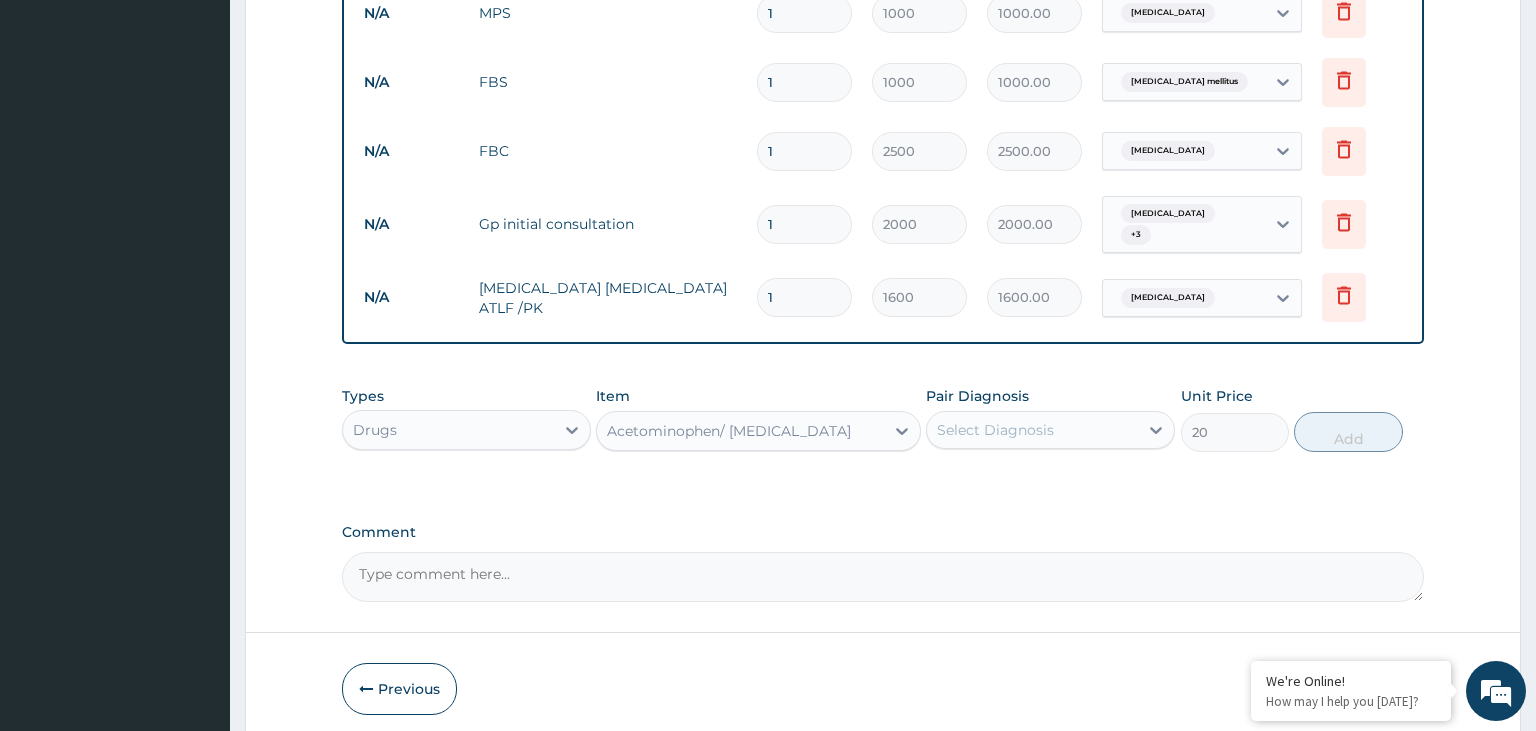 click on "Select Diagnosis" at bounding box center (1032, 430) 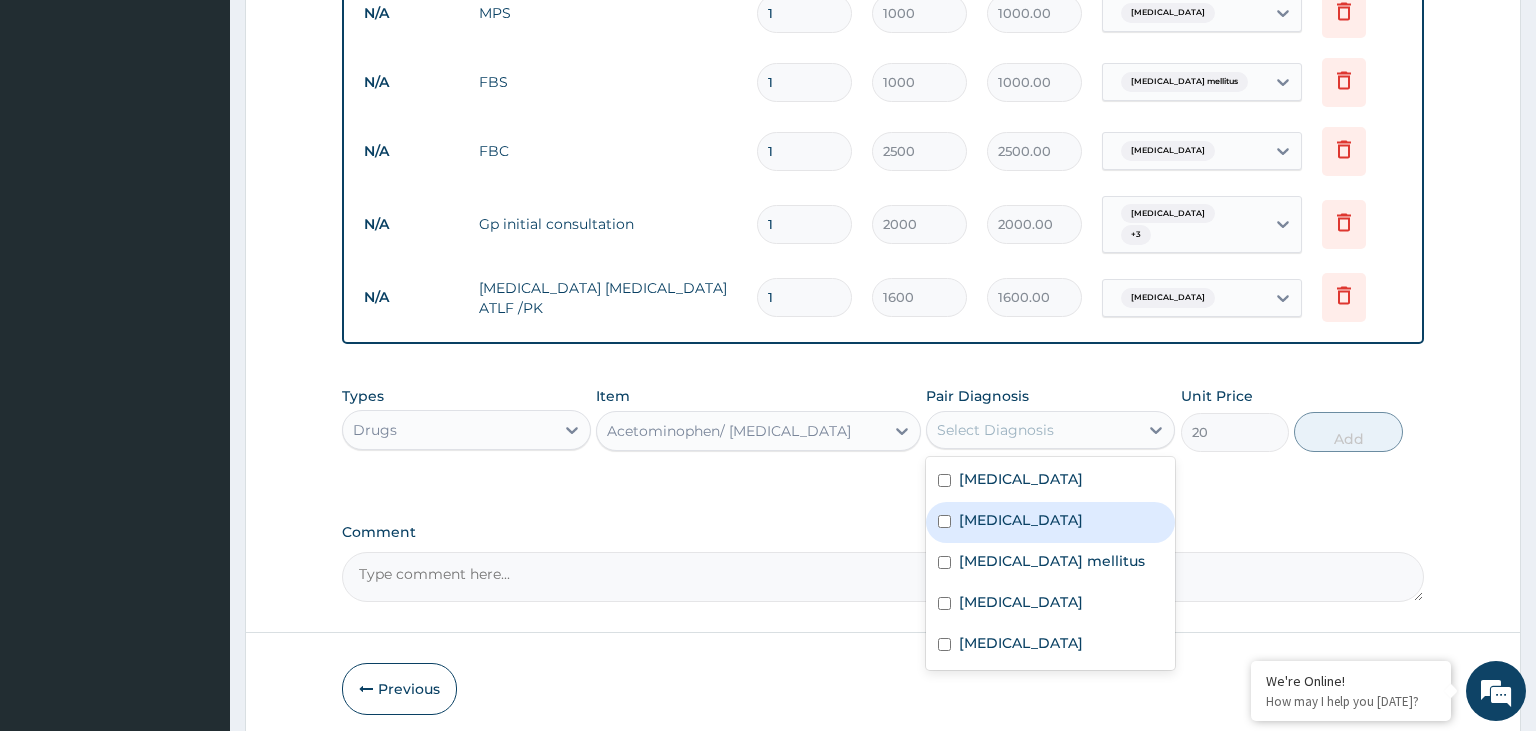 click on "Malaria" at bounding box center (1050, 522) 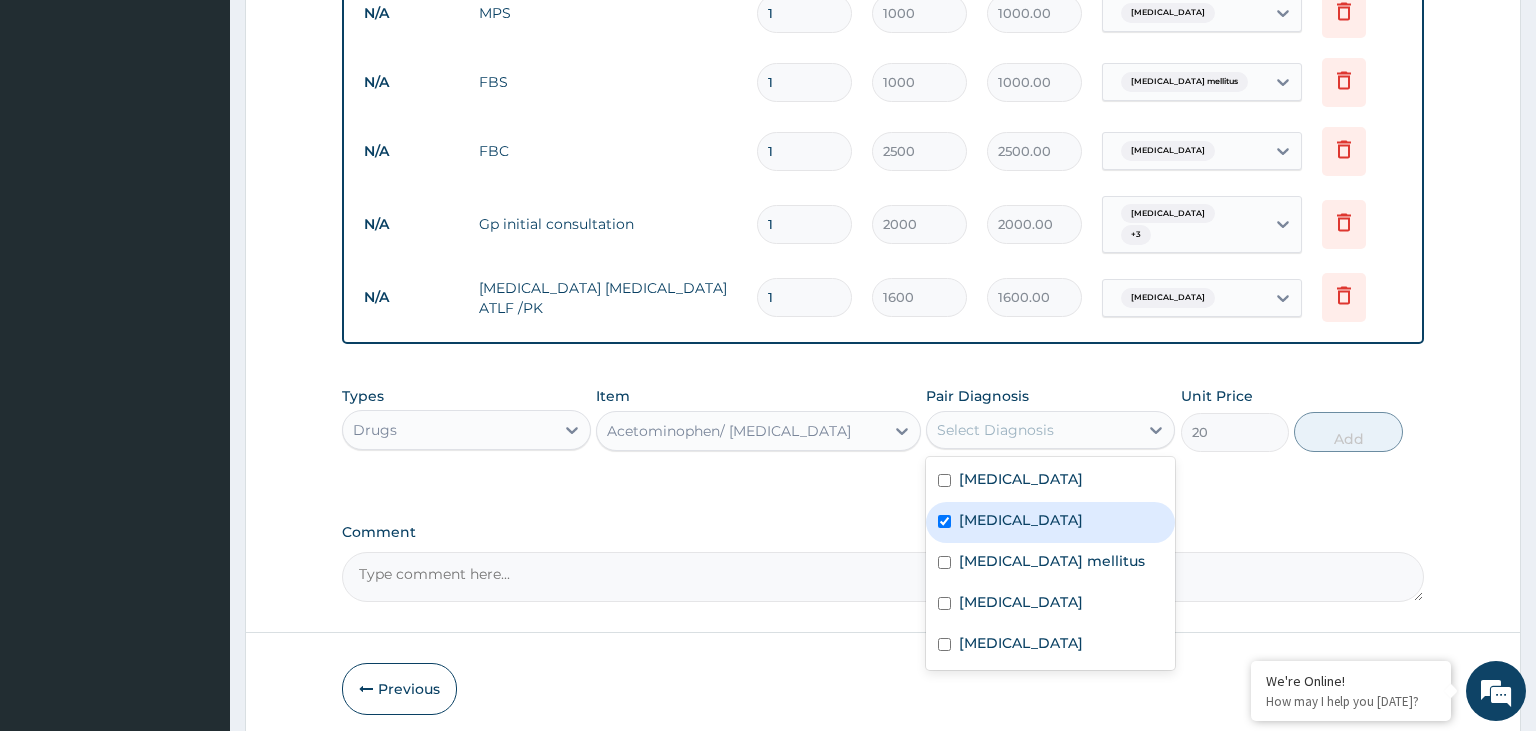 checkbox on "true" 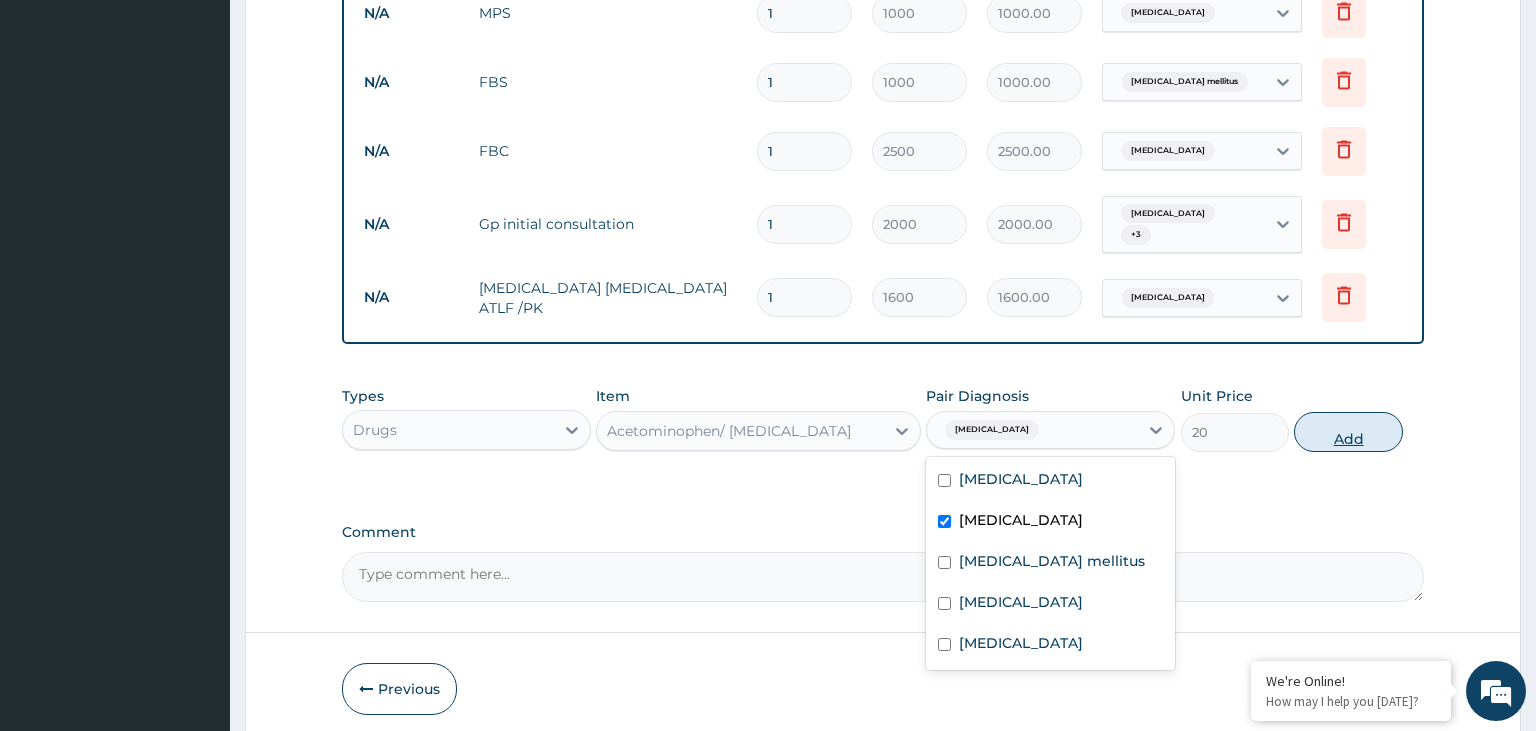 click on "Add" at bounding box center [1348, 432] 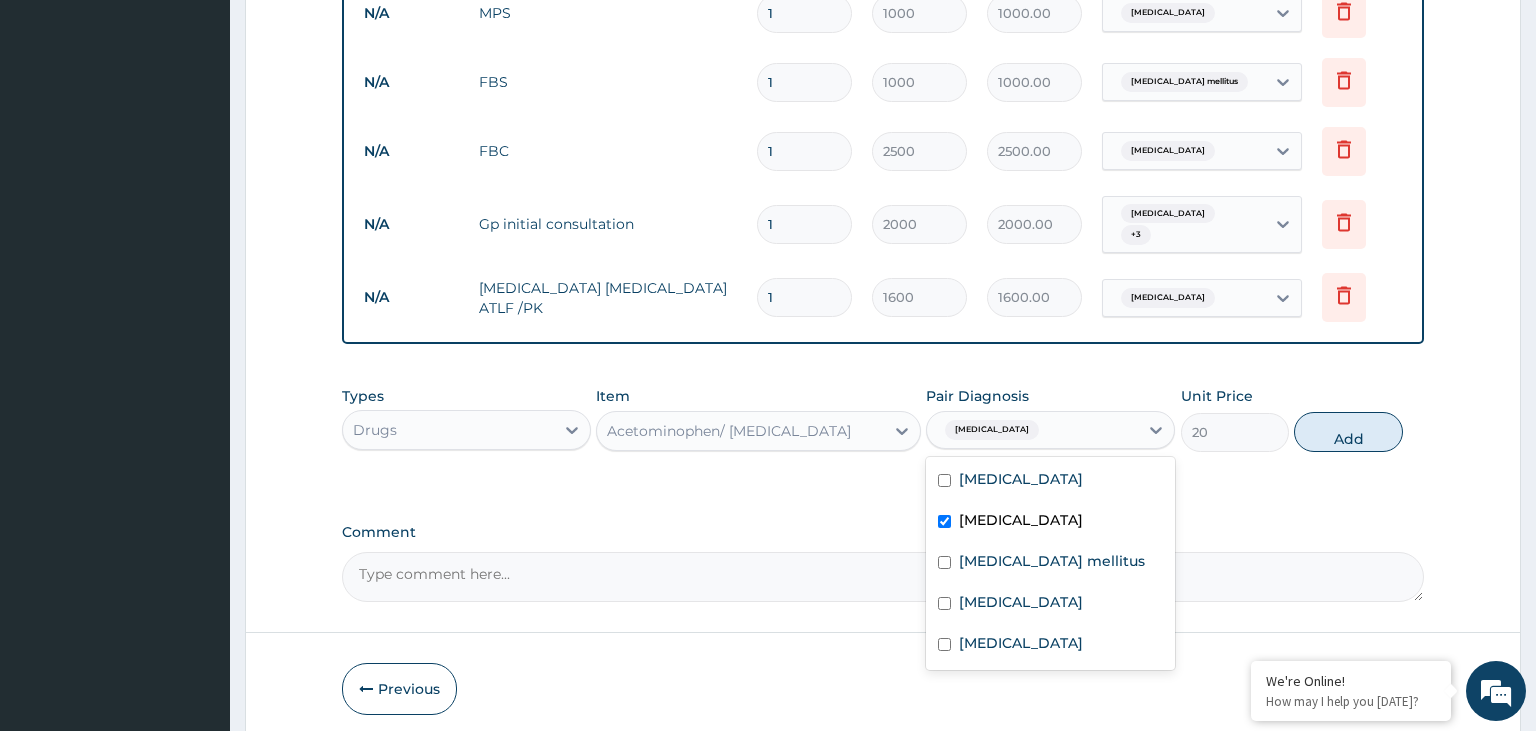 type on "0" 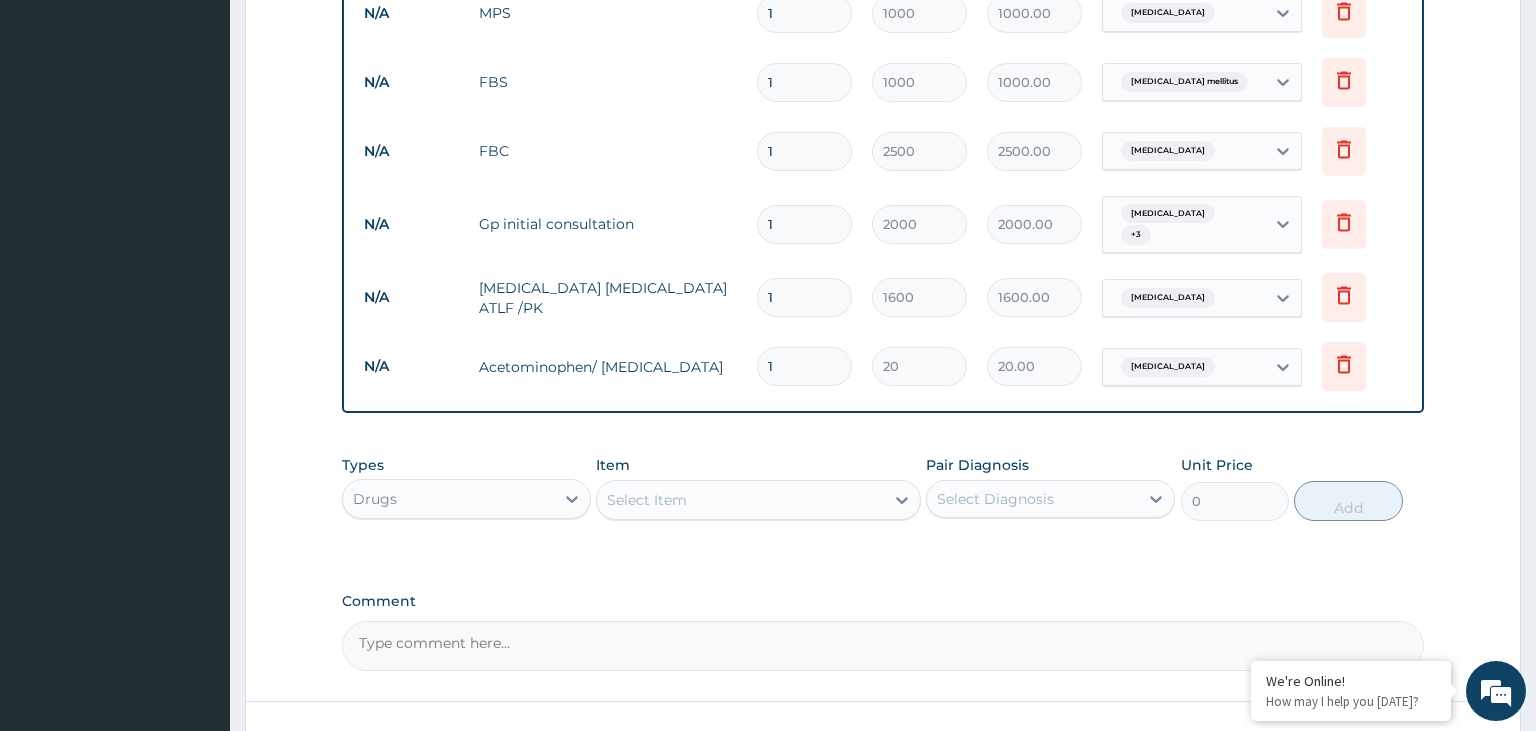 type on "12" 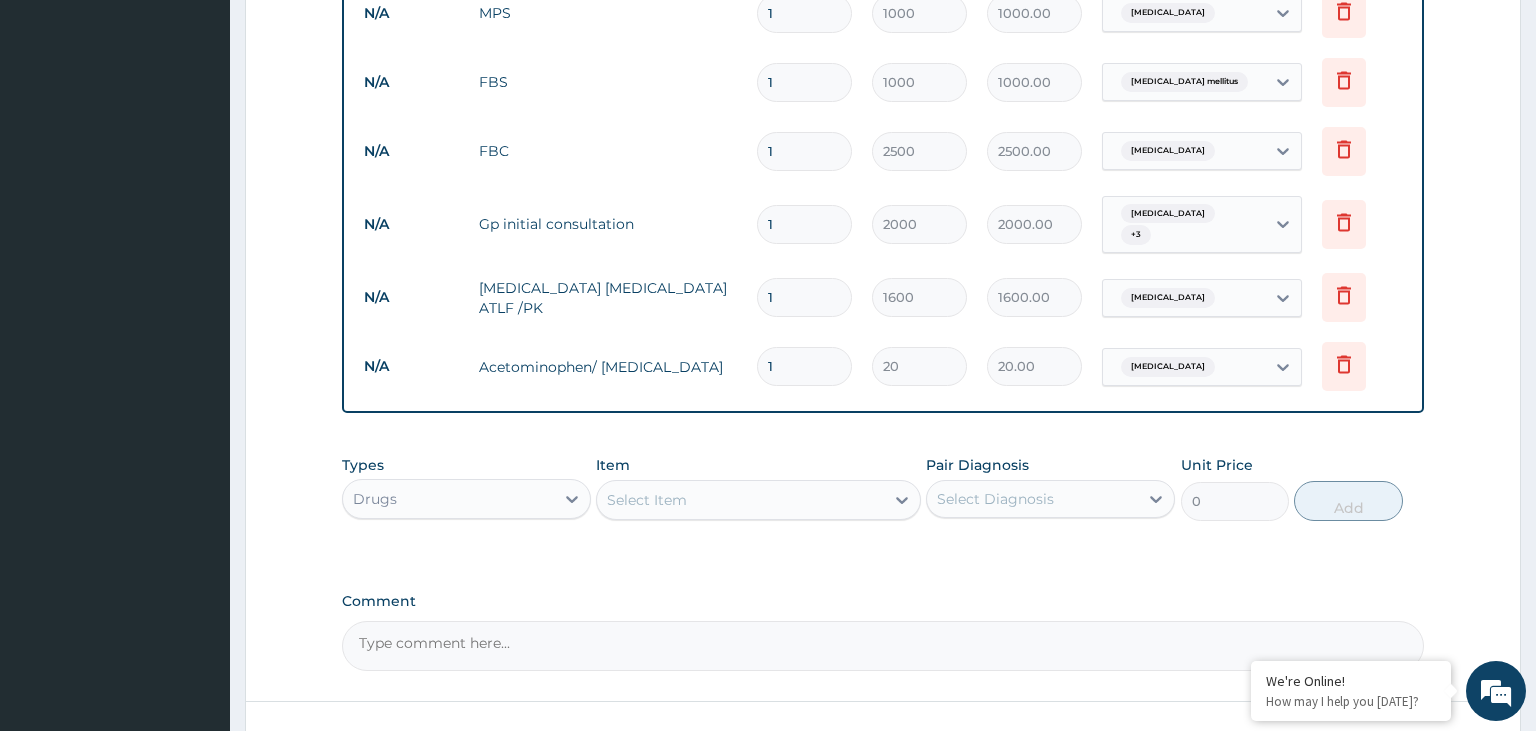 type on "240.00" 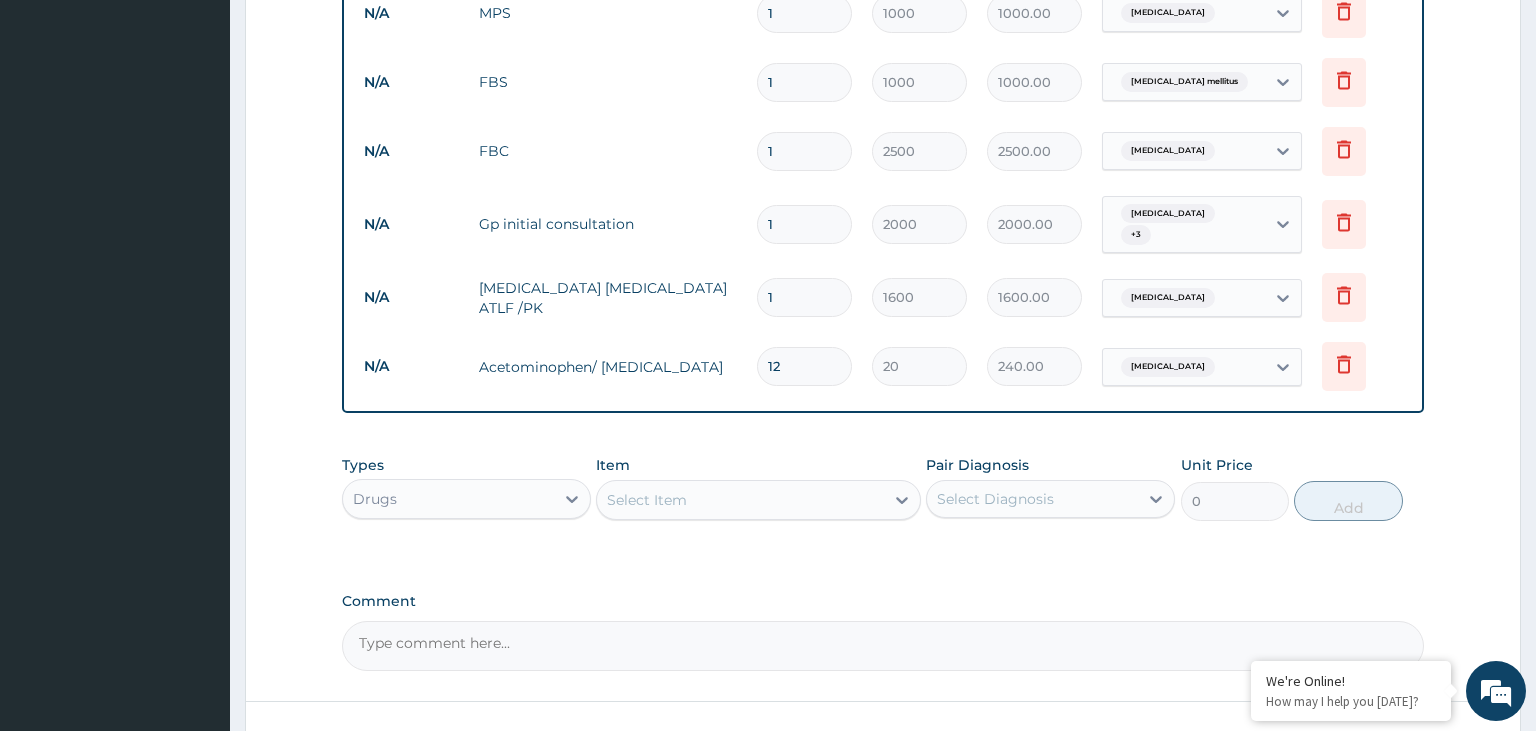 type on "12" 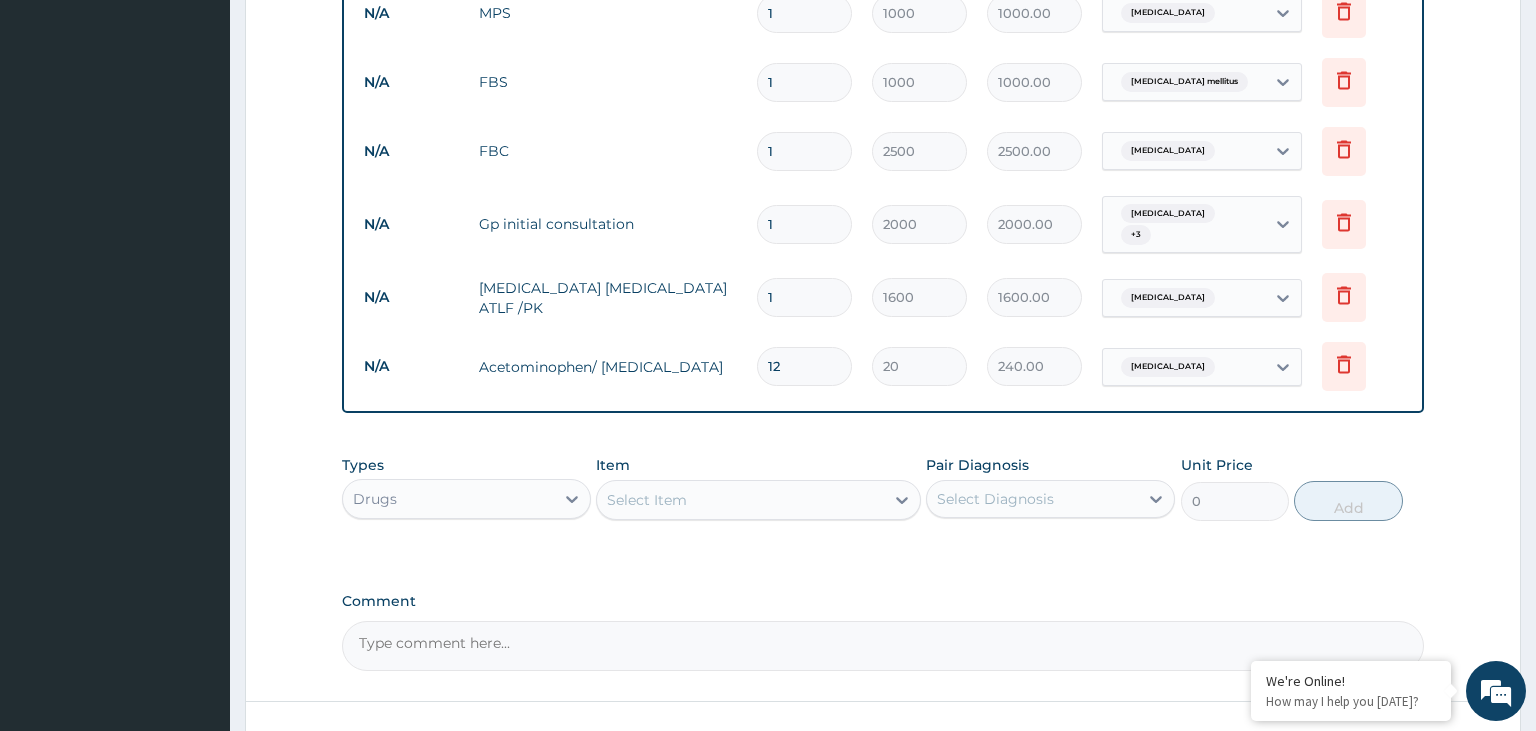 click on "Types Drugs Item Select Item Pair Diagnosis Select Diagnosis Unit Price 0 Add" at bounding box center (883, 488) 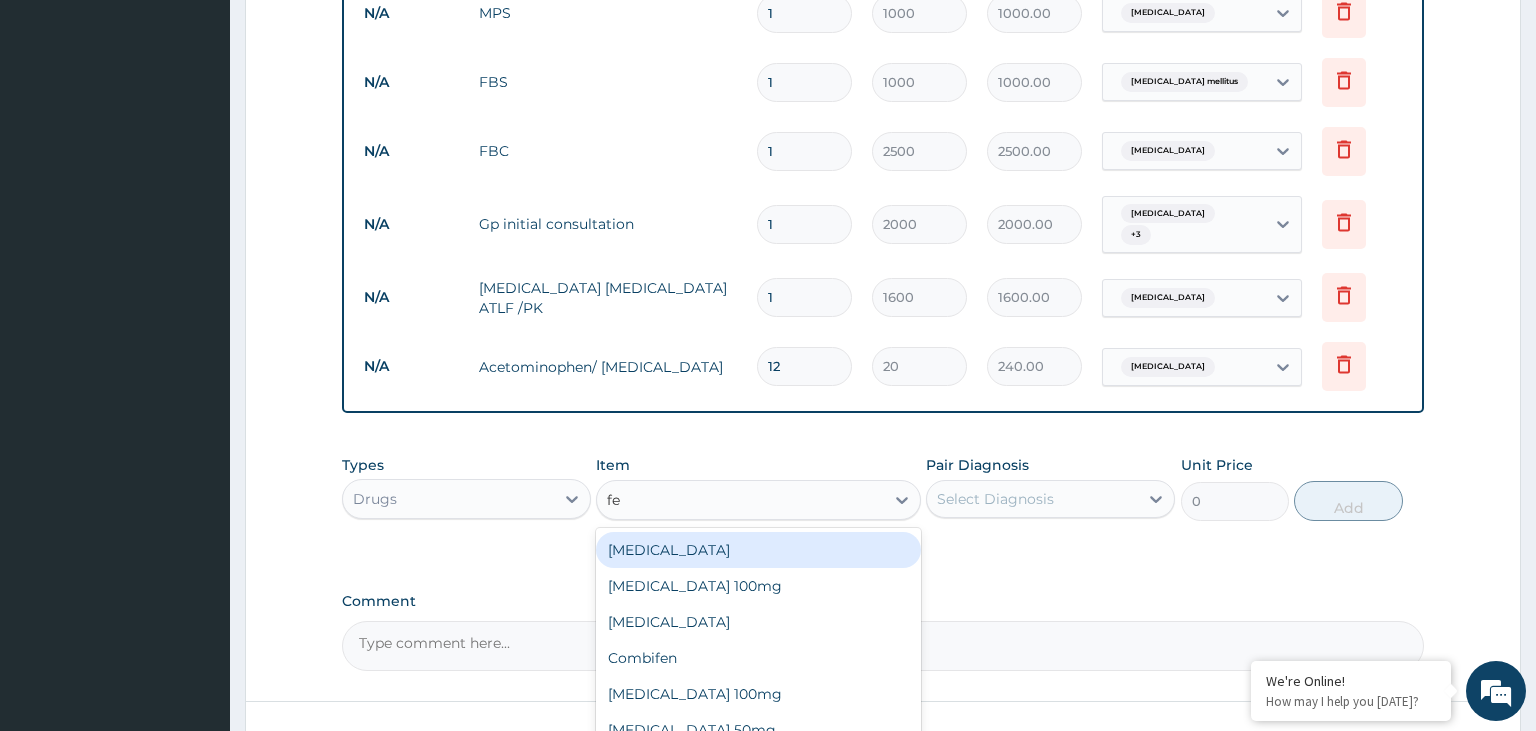 type on "fer" 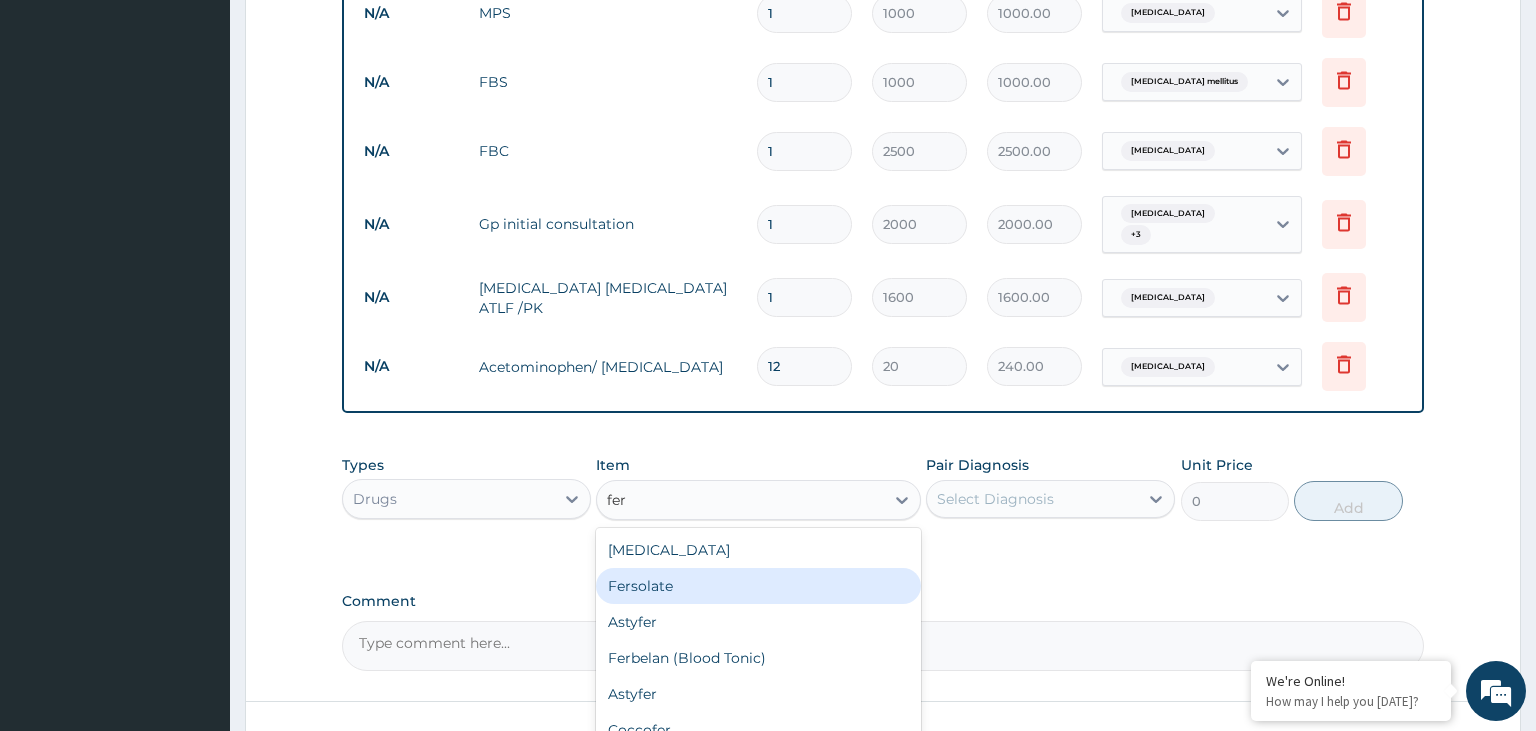 click on "Fersolate" at bounding box center (758, 586) 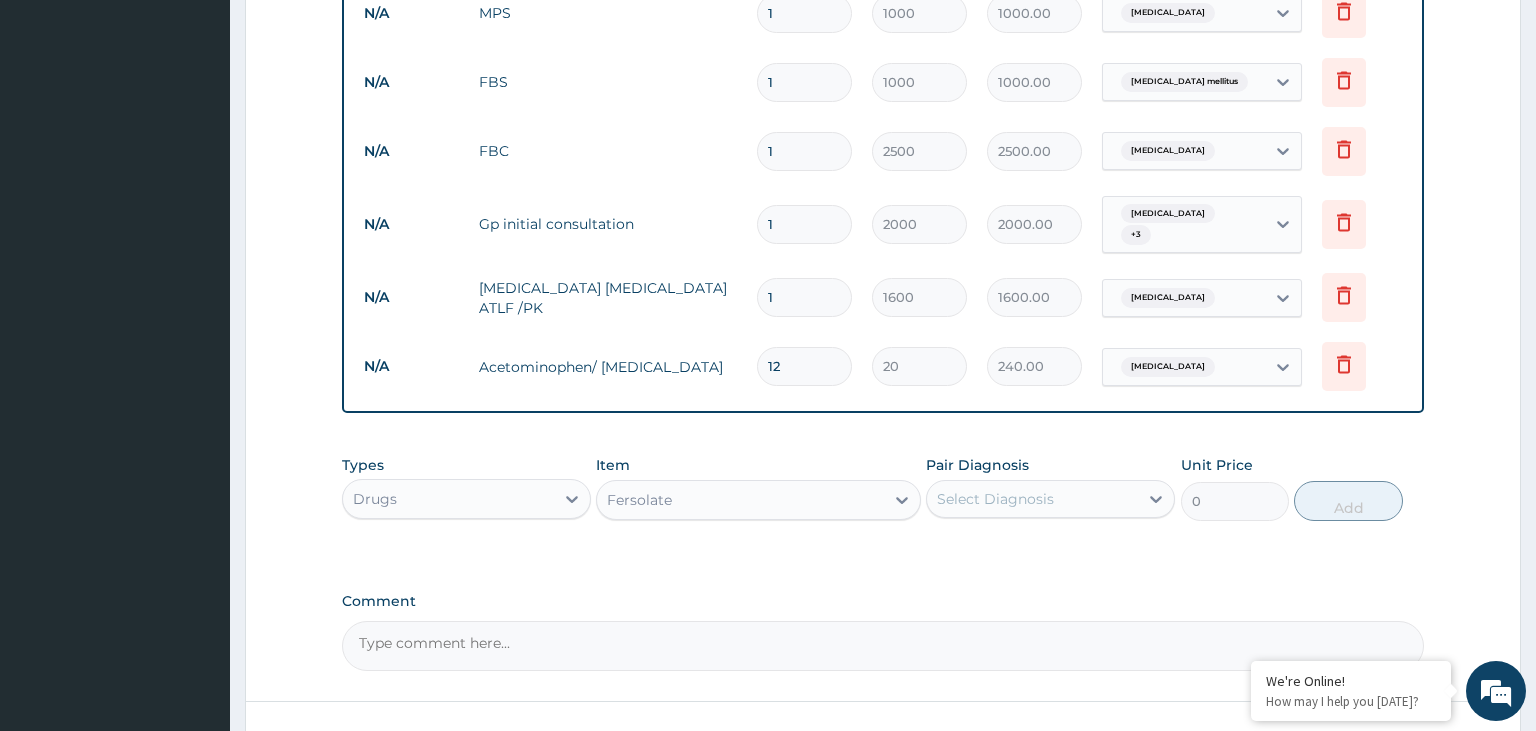type 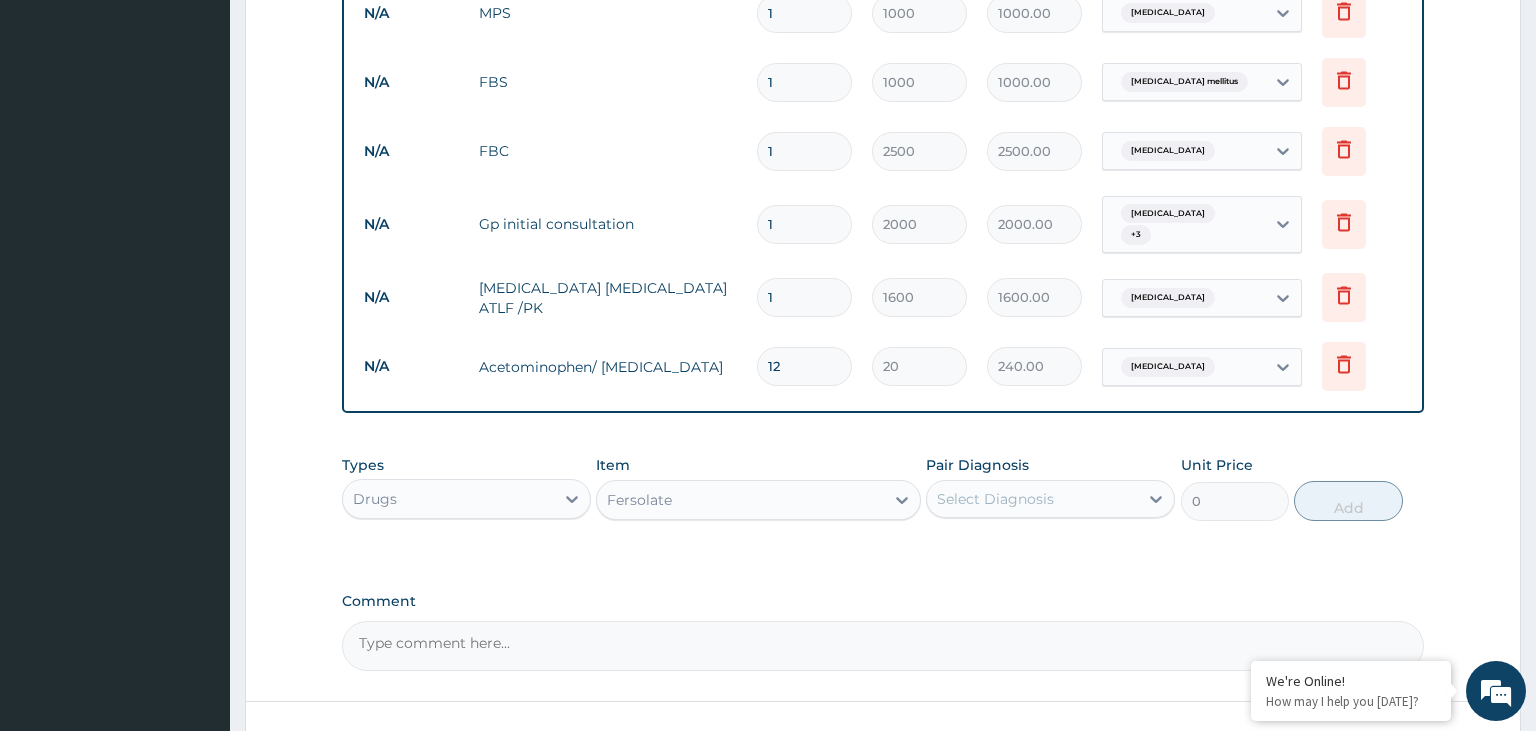 type on "20" 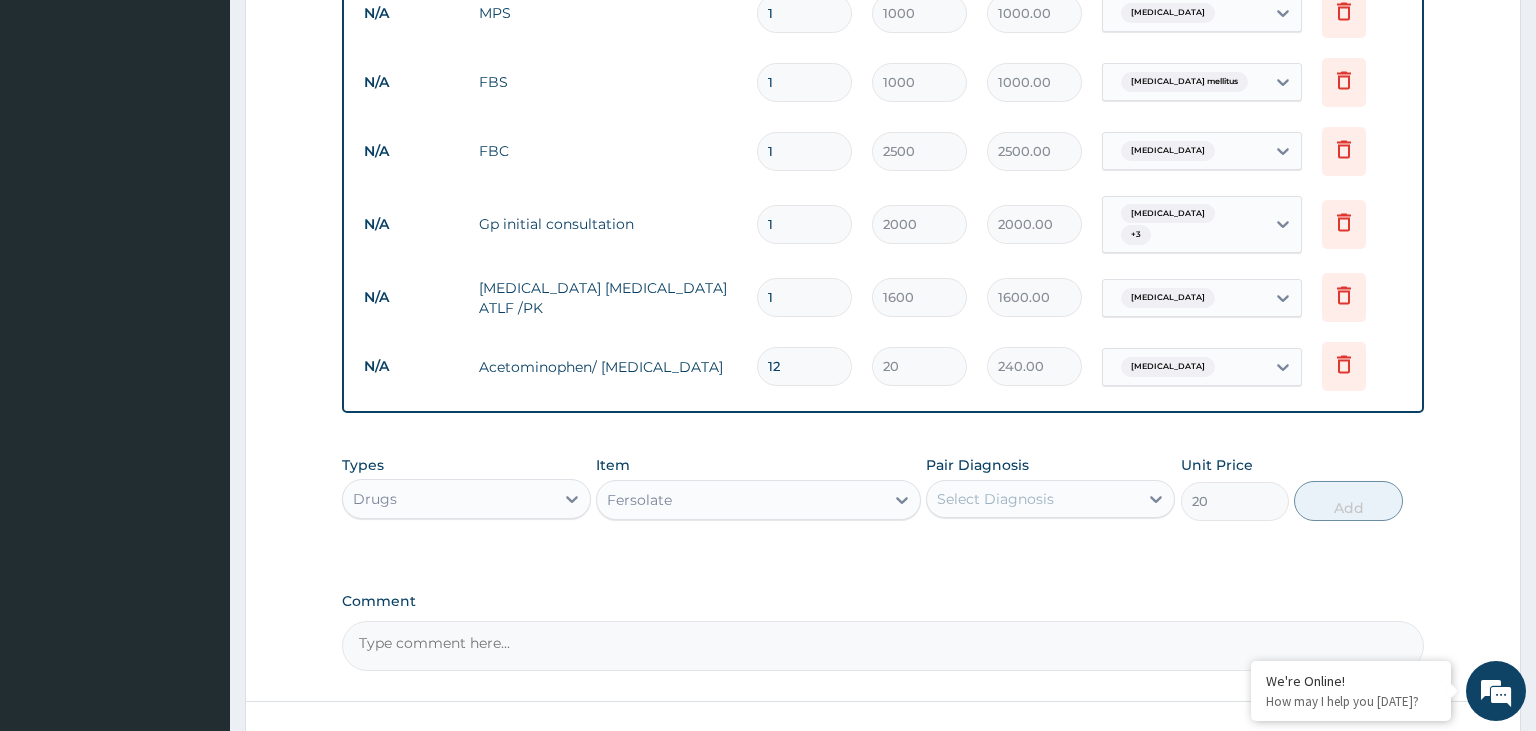 click on "Select Diagnosis" at bounding box center [995, 499] 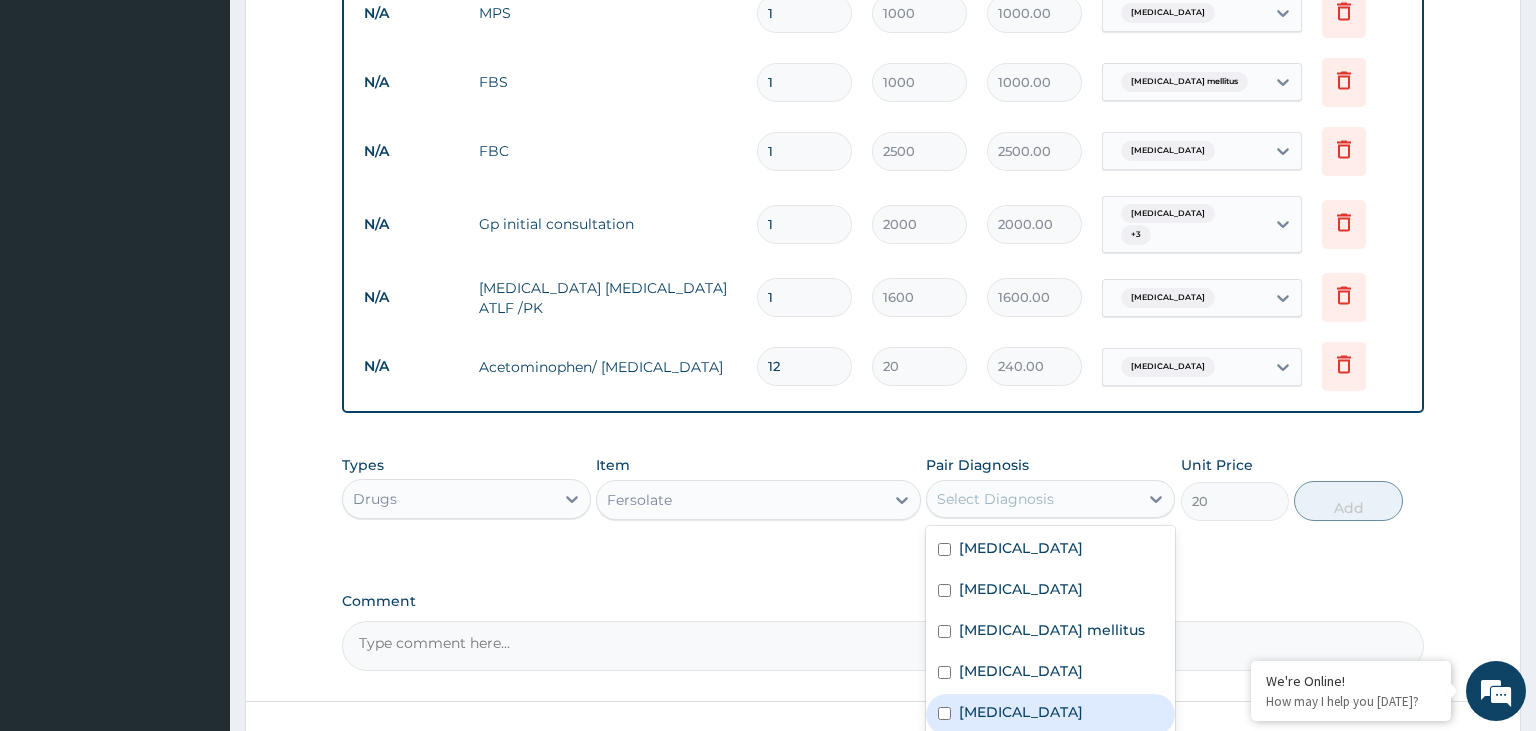 drag, startPoint x: 1010, startPoint y: 698, endPoint x: 1321, endPoint y: 540, distance: 348.83377 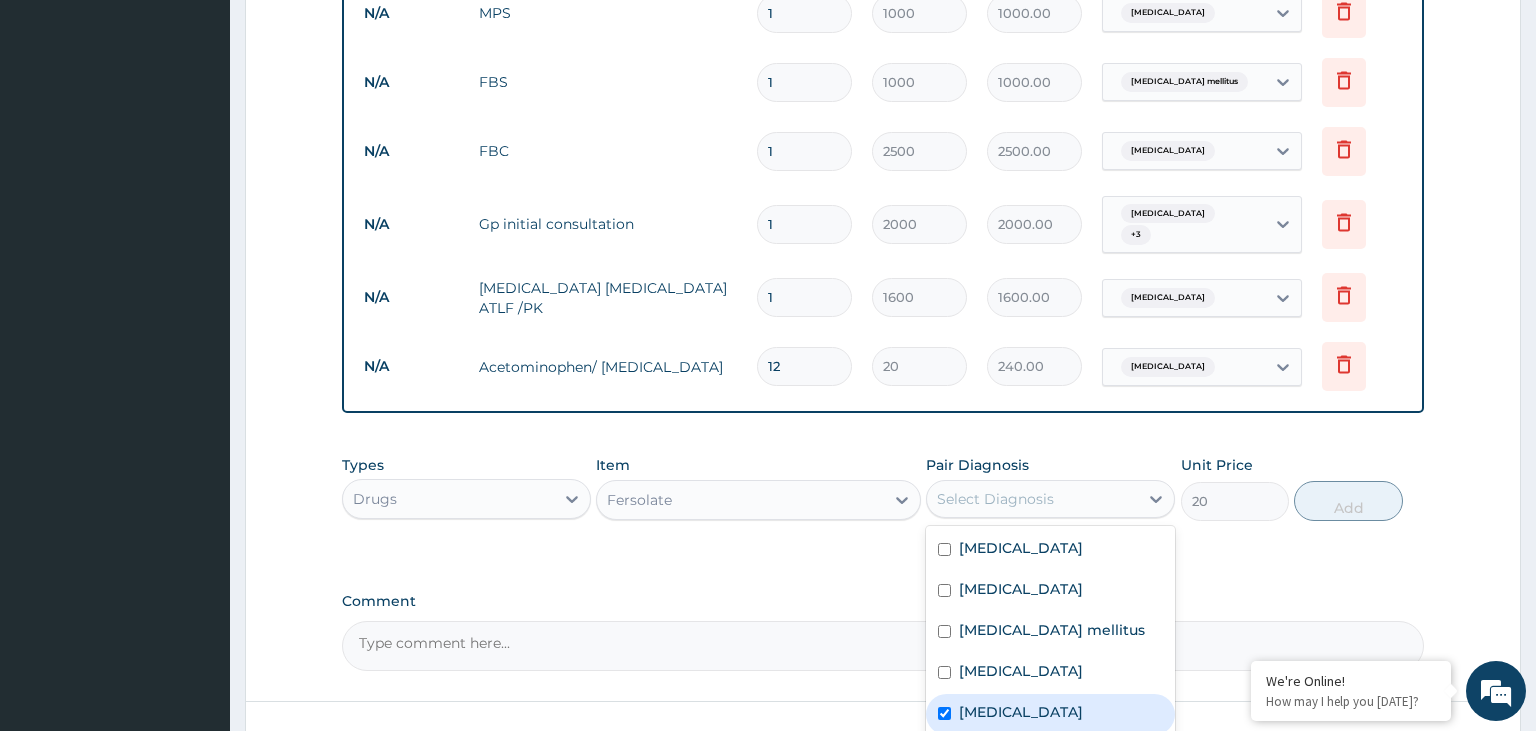 checkbox on "true" 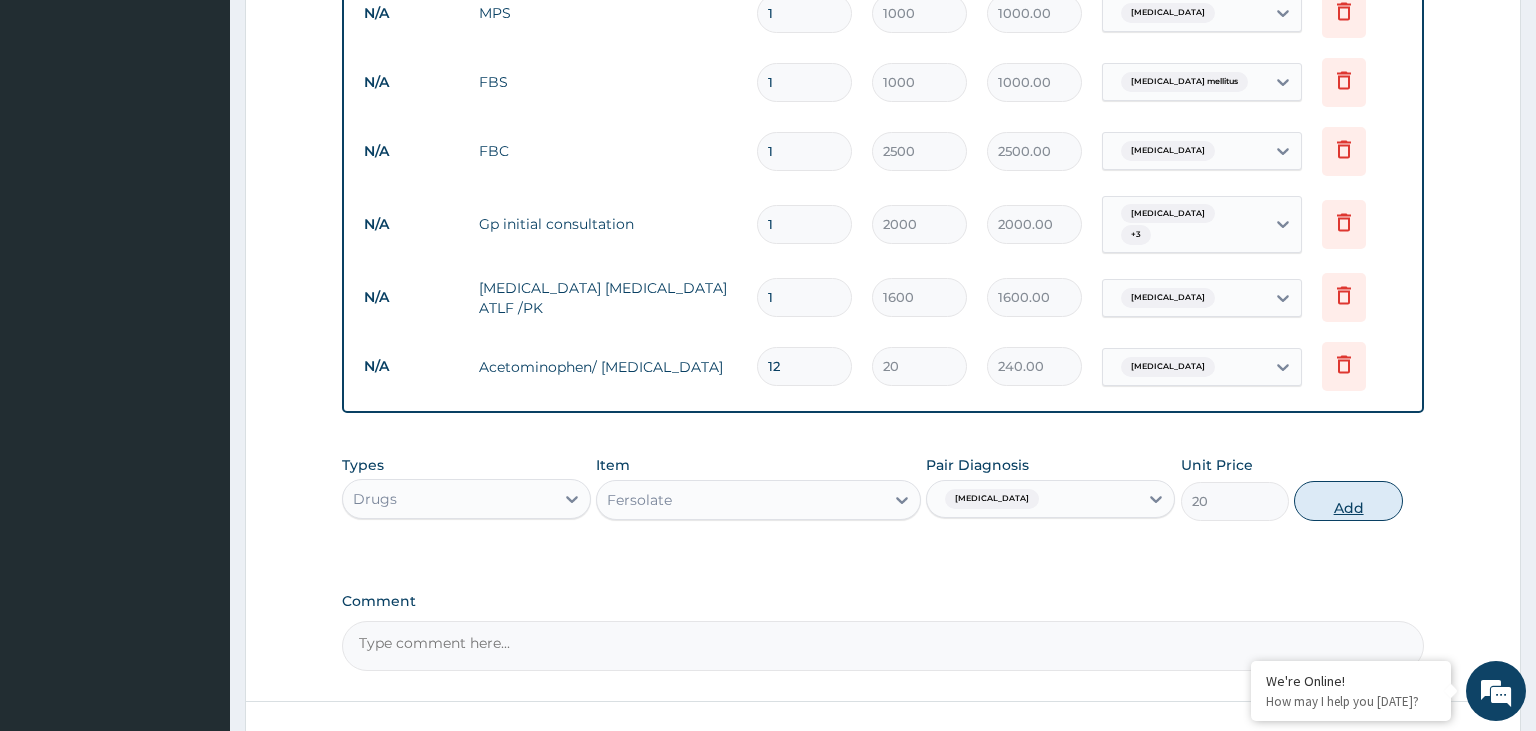 click on "Add" at bounding box center (1348, 501) 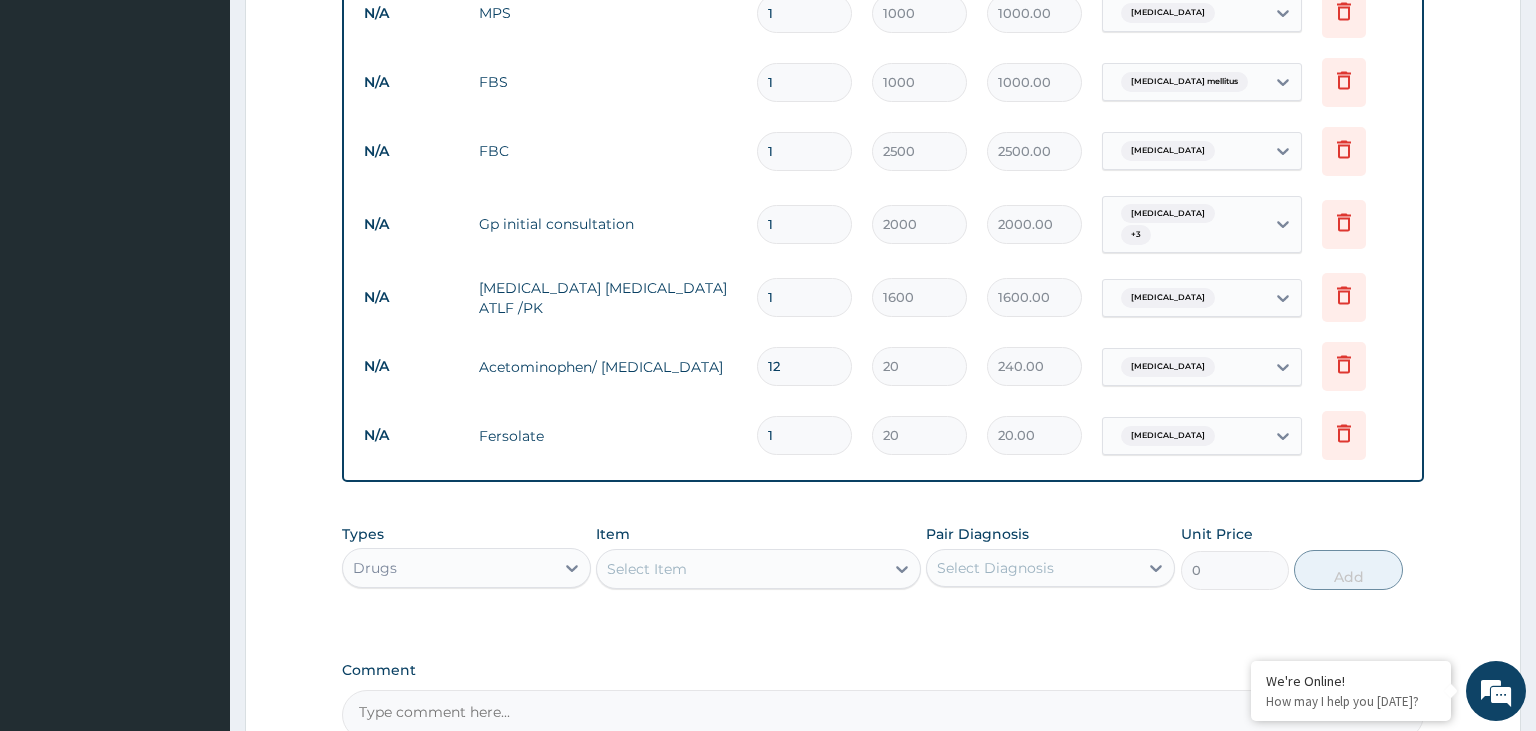 drag, startPoint x: 808, startPoint y: 430, endPoint x: 714, endPoint y: 440, distance: 94.53042 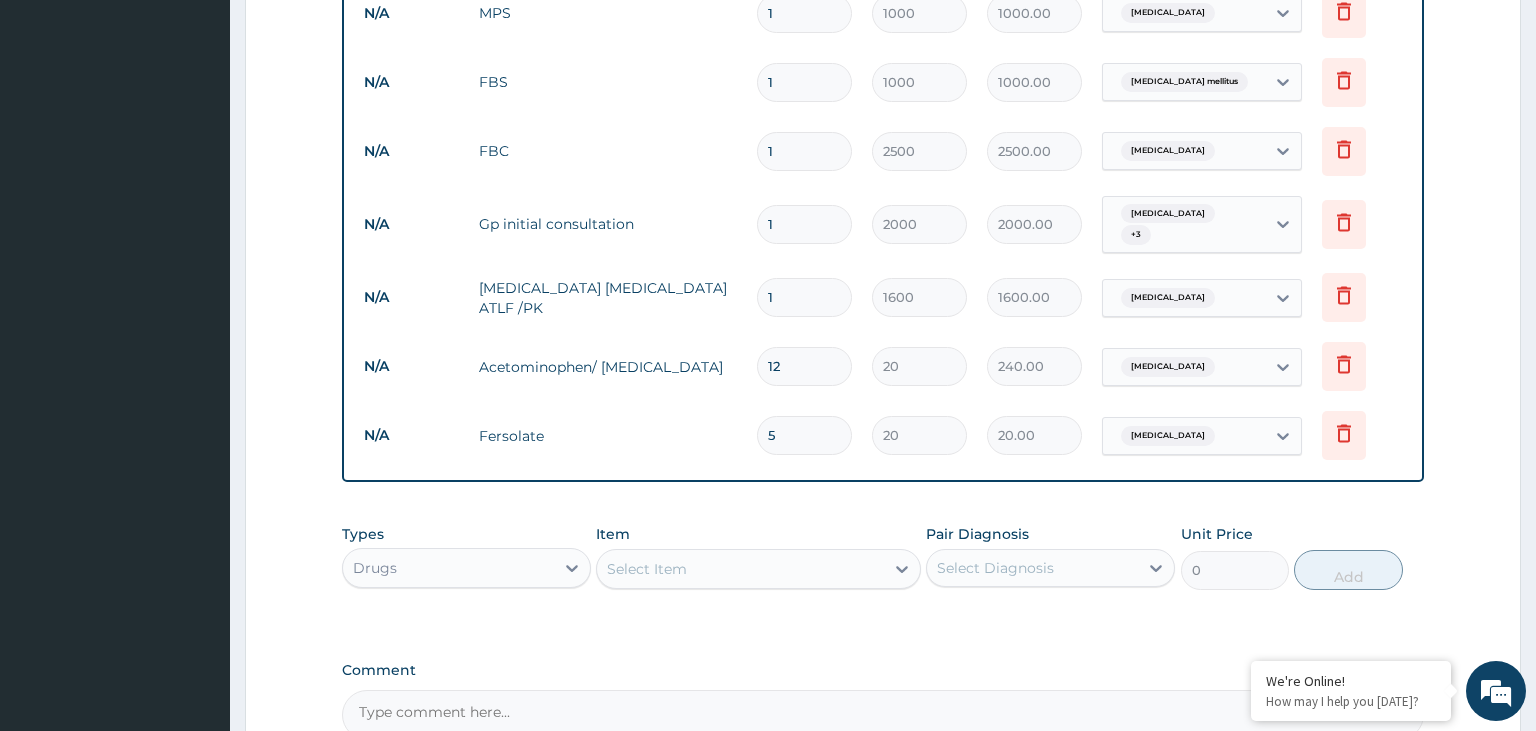 type on "100.00" 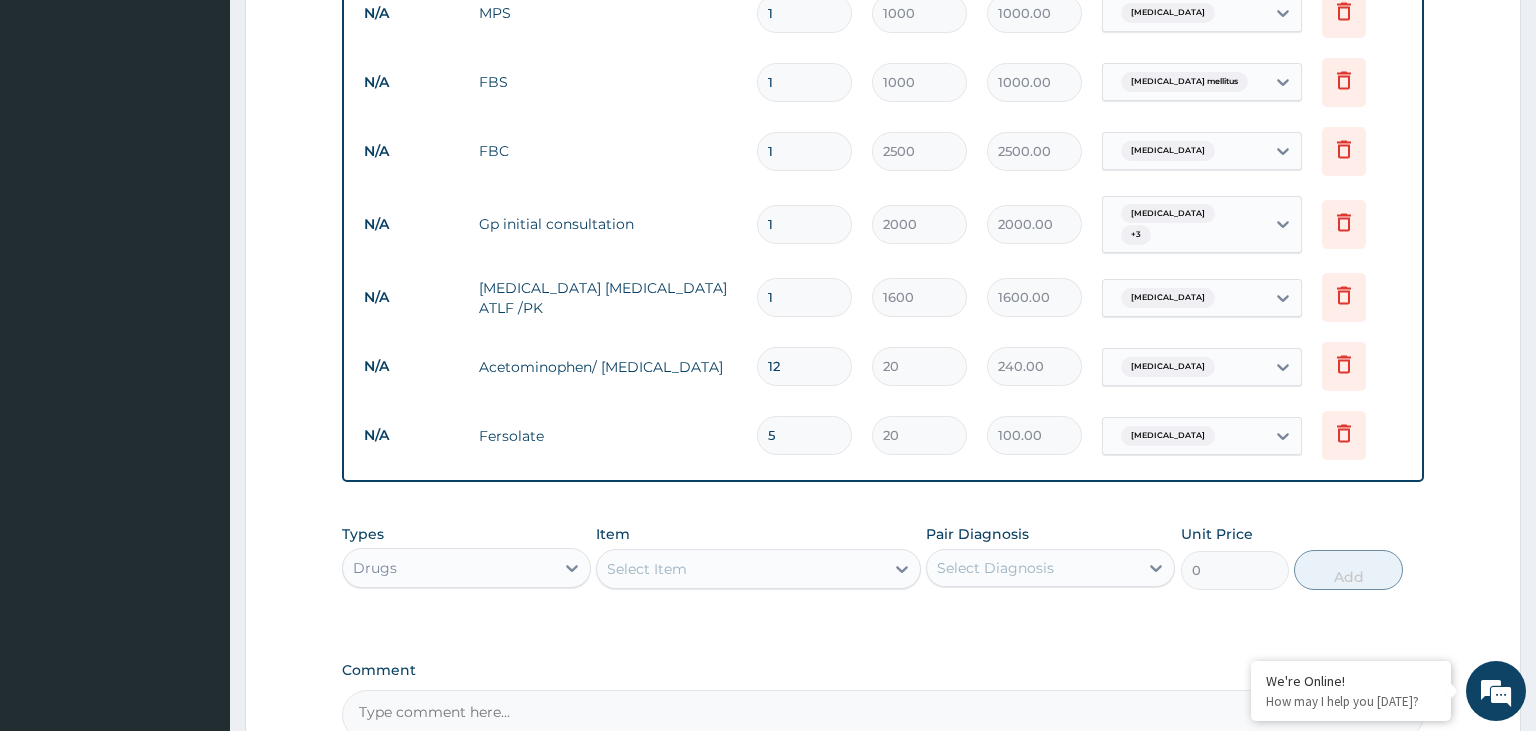type on "5" 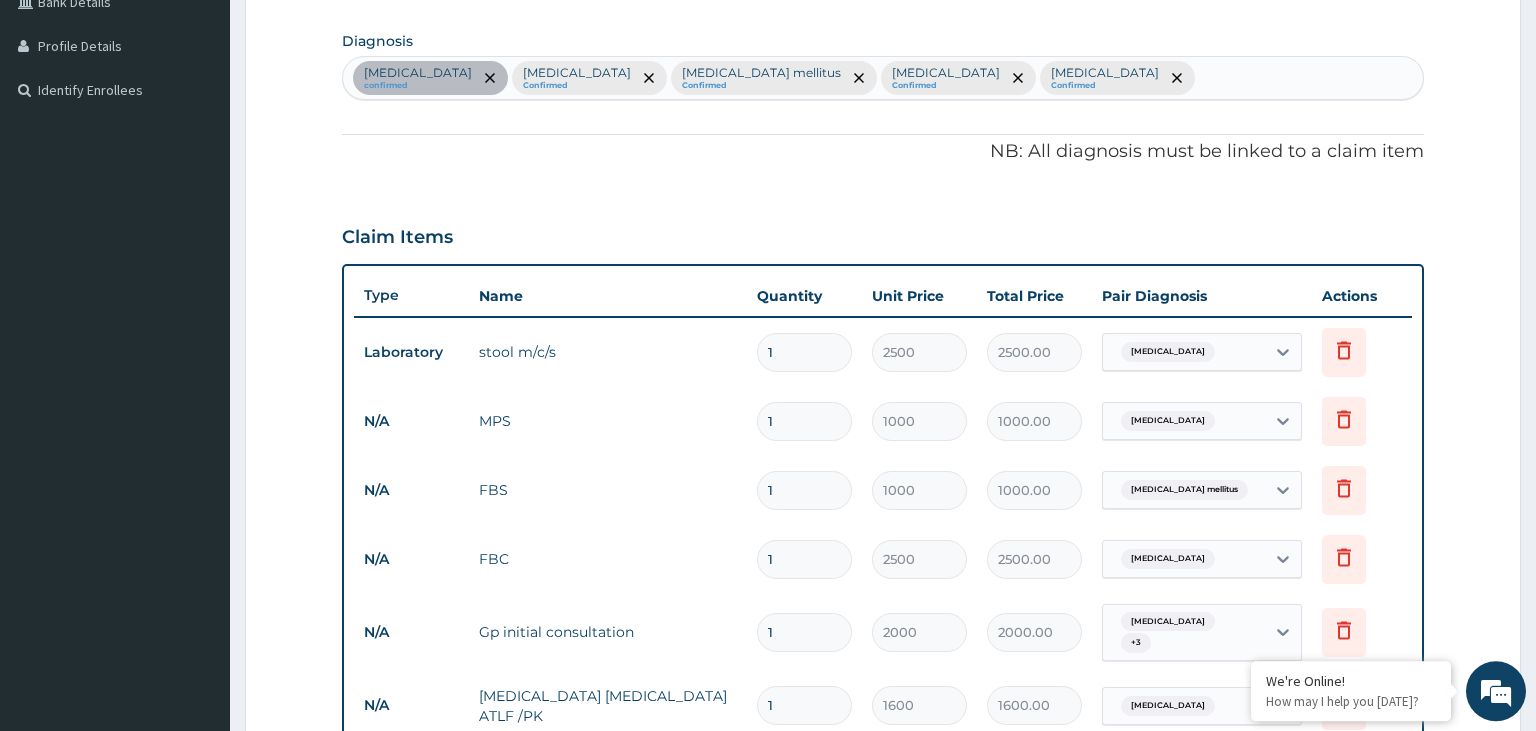 scroll, scrollTop: 465, scrollLeft: 0, axis: vertical 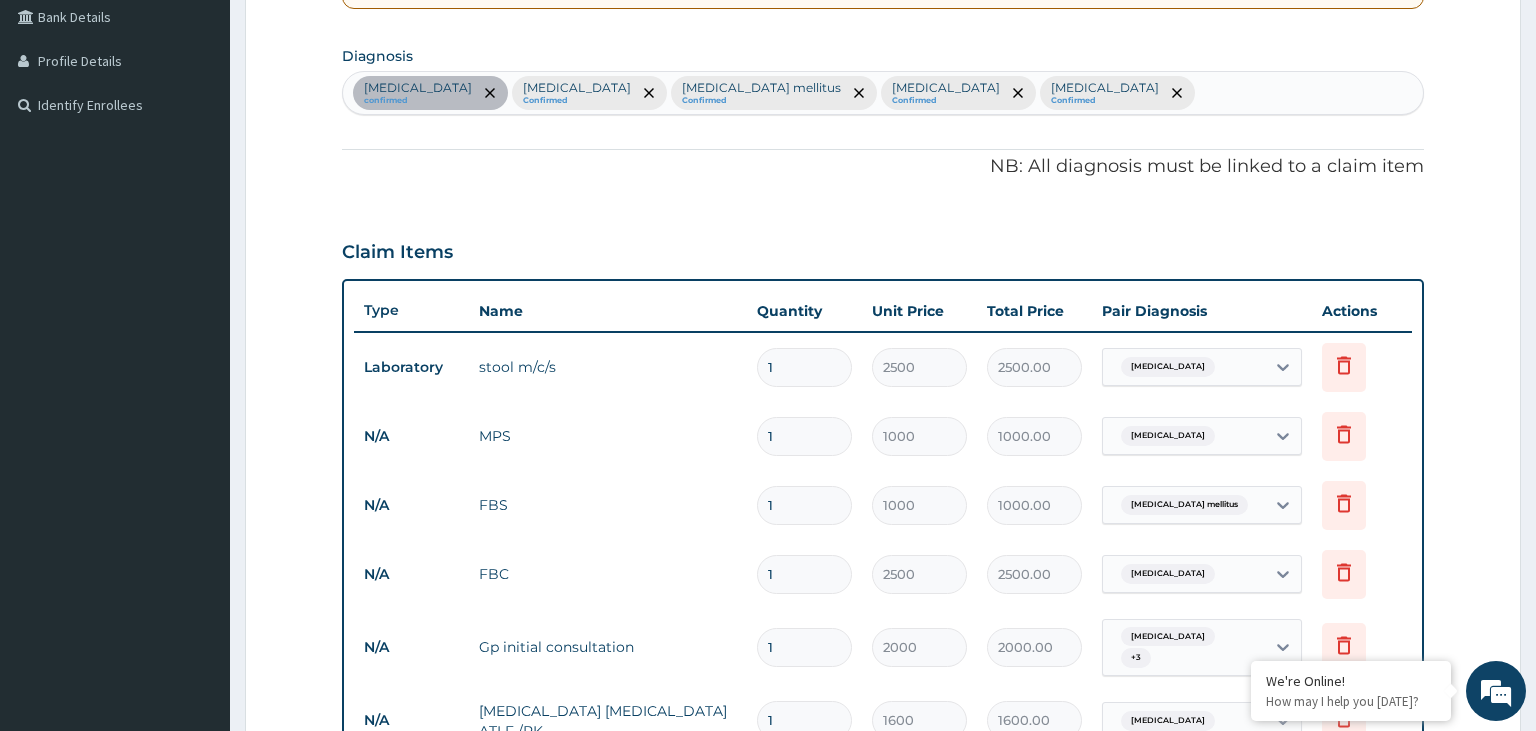 click on "Typhoid fever confirmed Malaria Confirmed Diabetes mellitus Confirmed Sepsis Confirmed Anemia Confirmed" at bounding box center (883, 93) 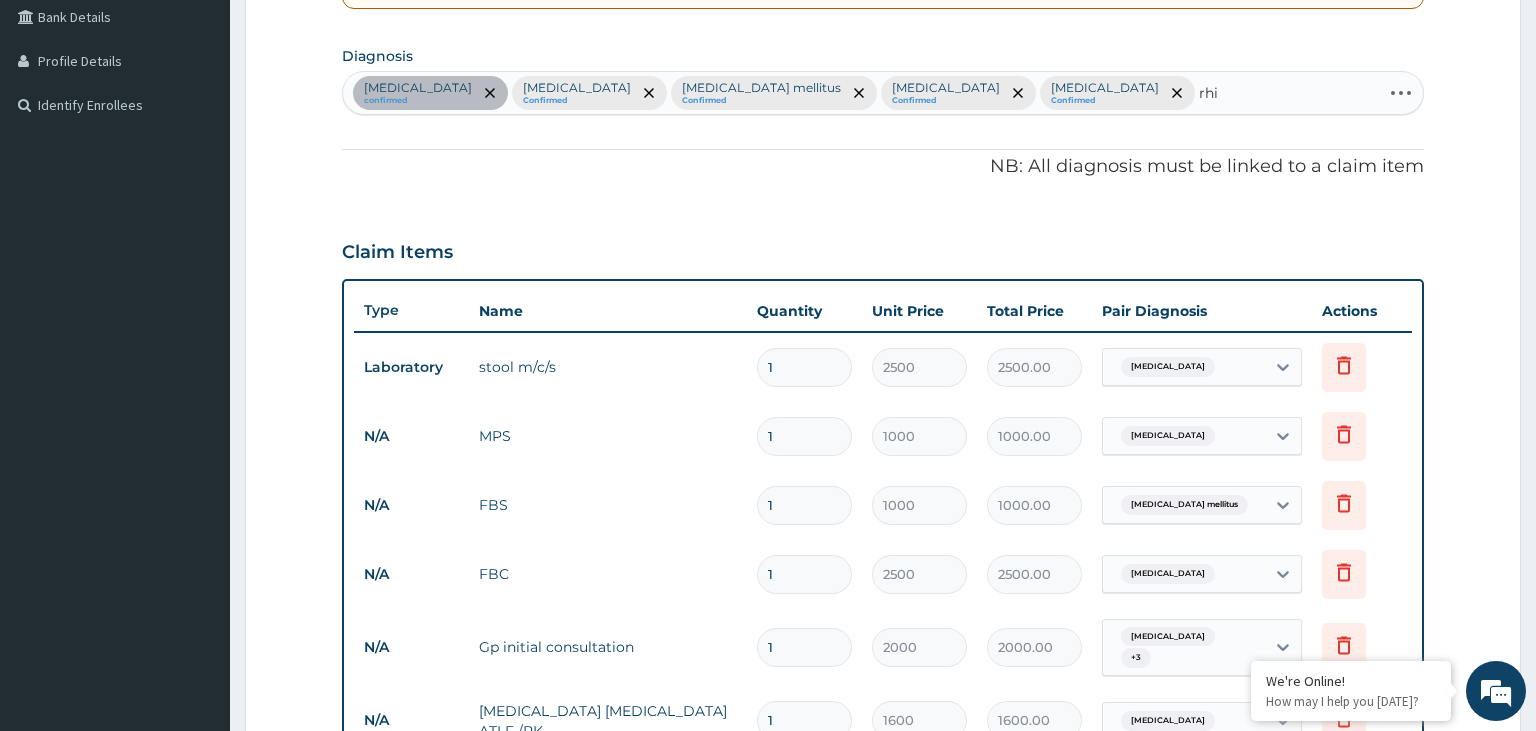 type on "rhin" 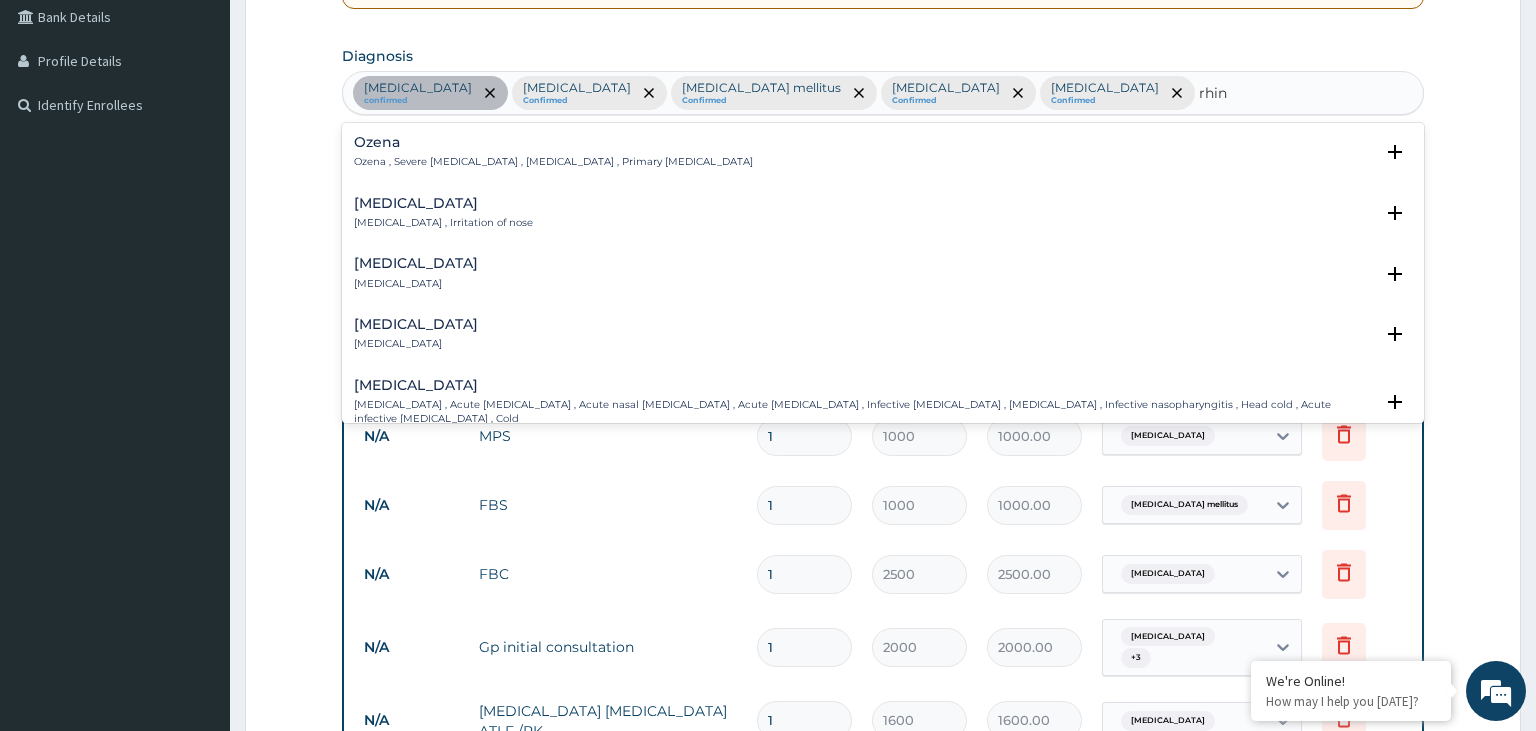 click on "Rhinitis" at bounding box center [443, 203] 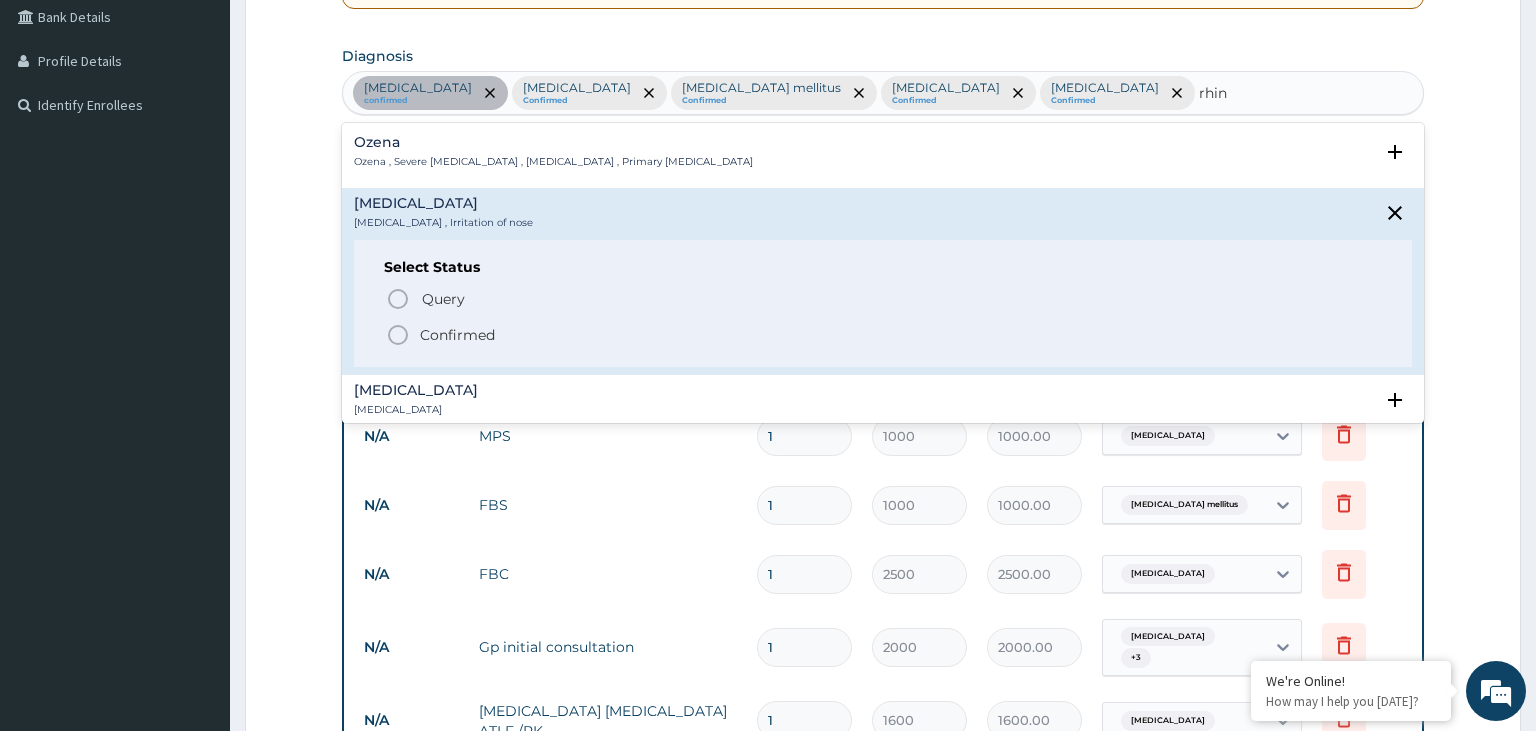 click on "Confirmed" at bounding box center [457, 335] 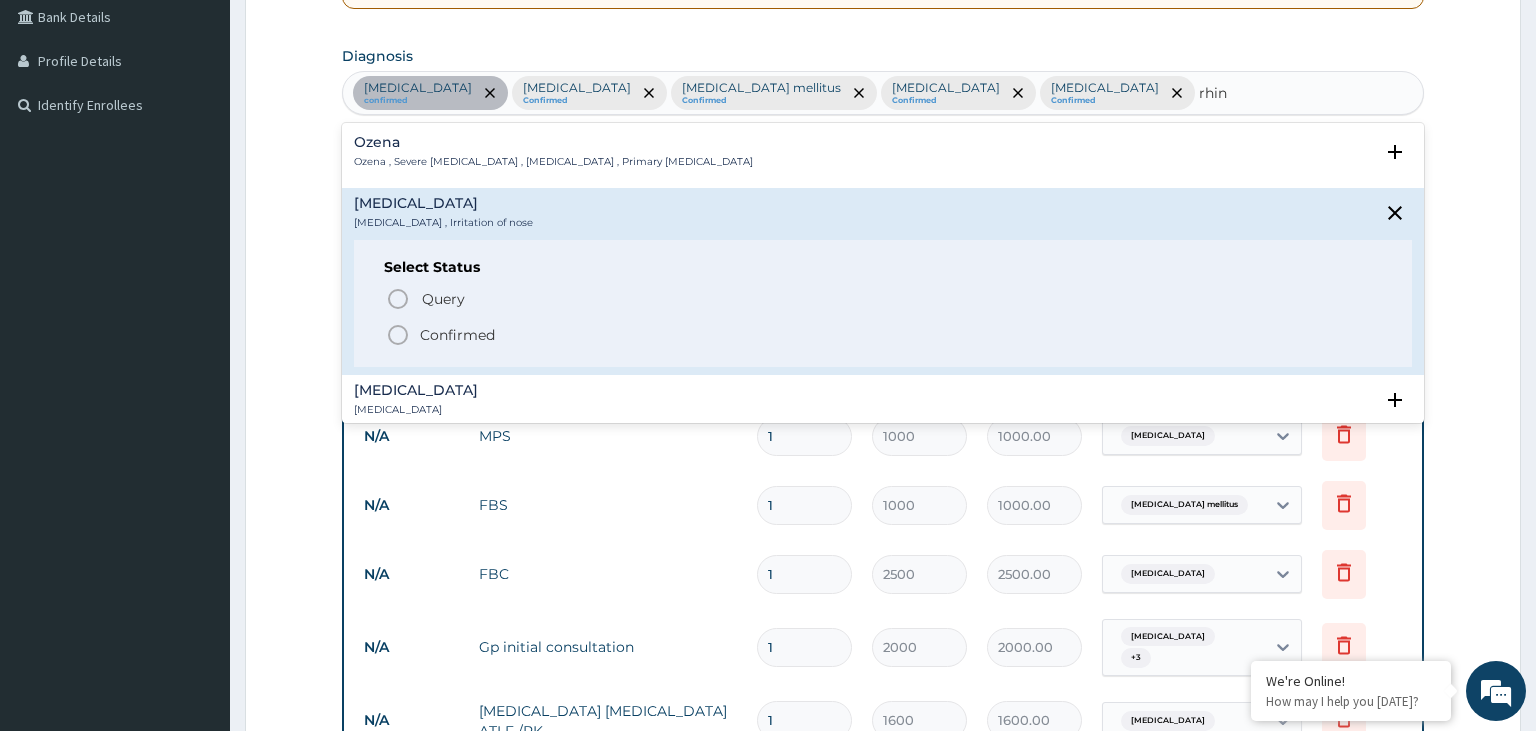 type 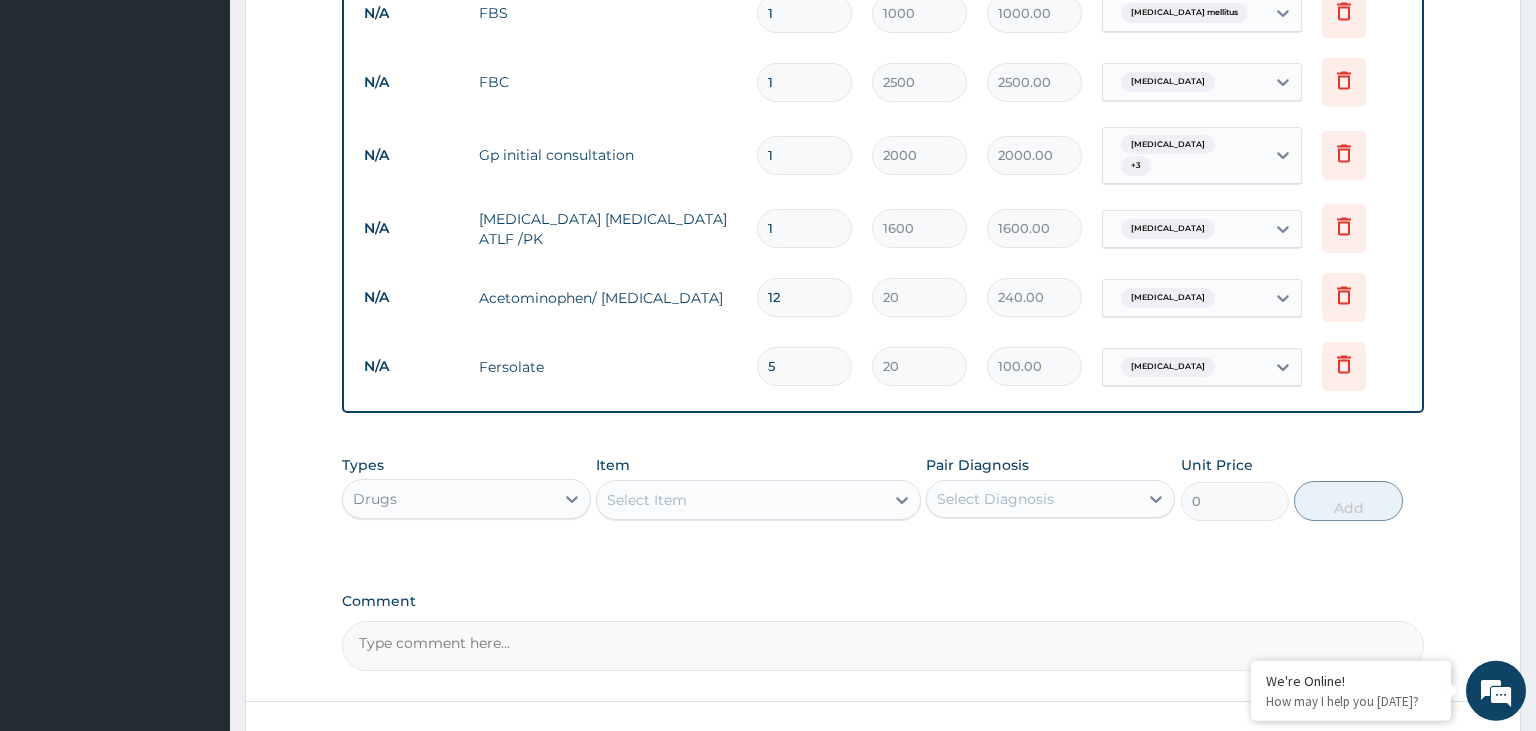scroll, scrollTop: 993, scrollLeft: 0, axis: vertical 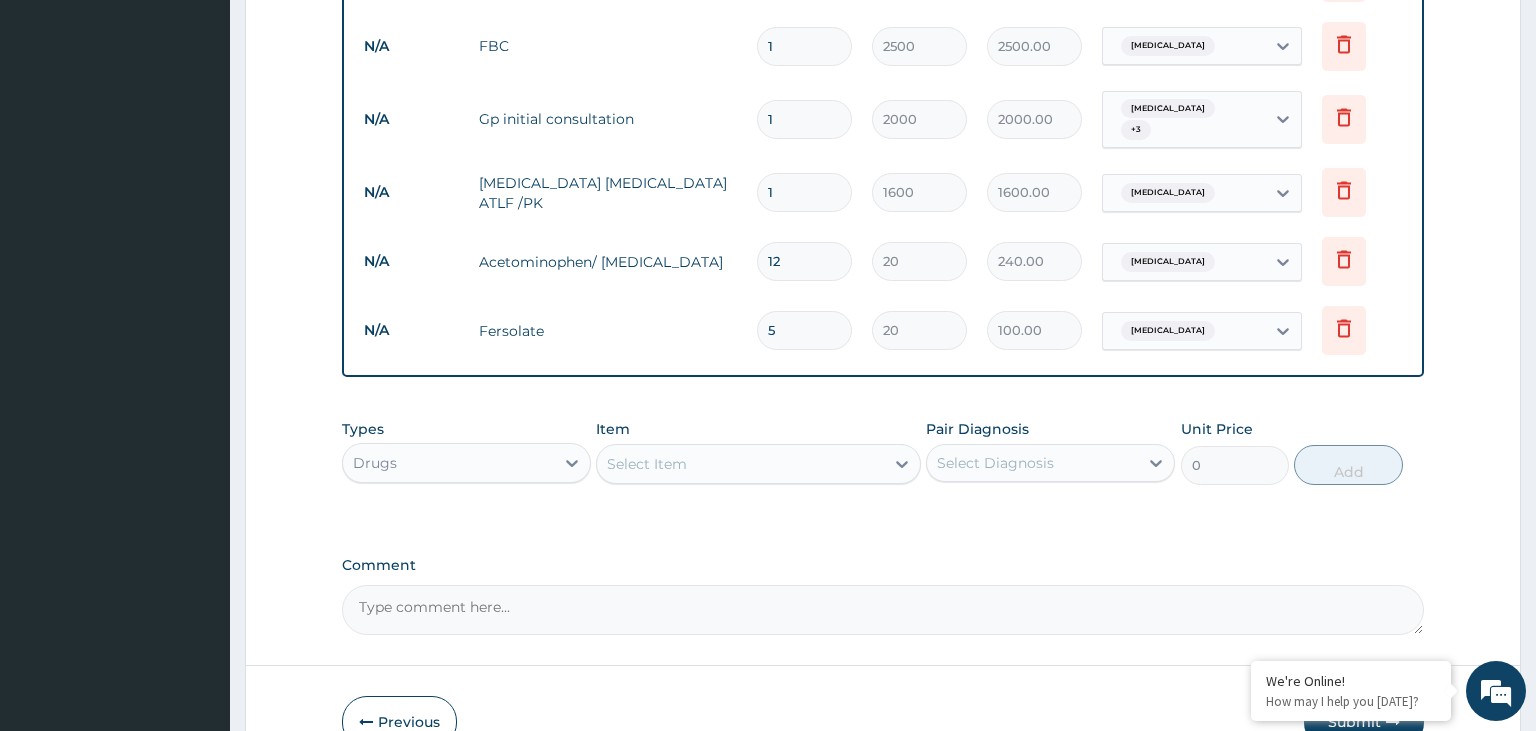 click on "Select Item" at bounding box center [740, 464] 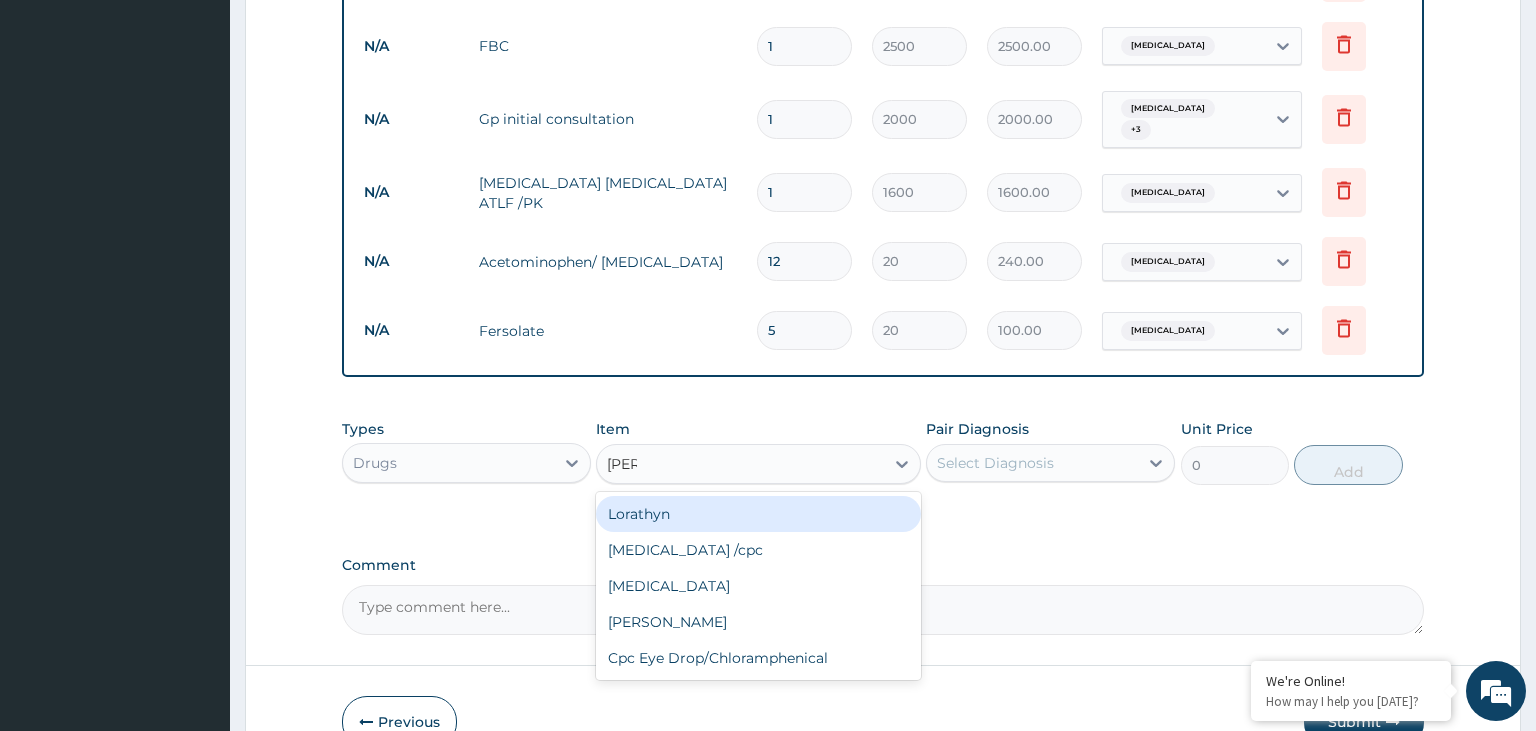 type on "lorA" 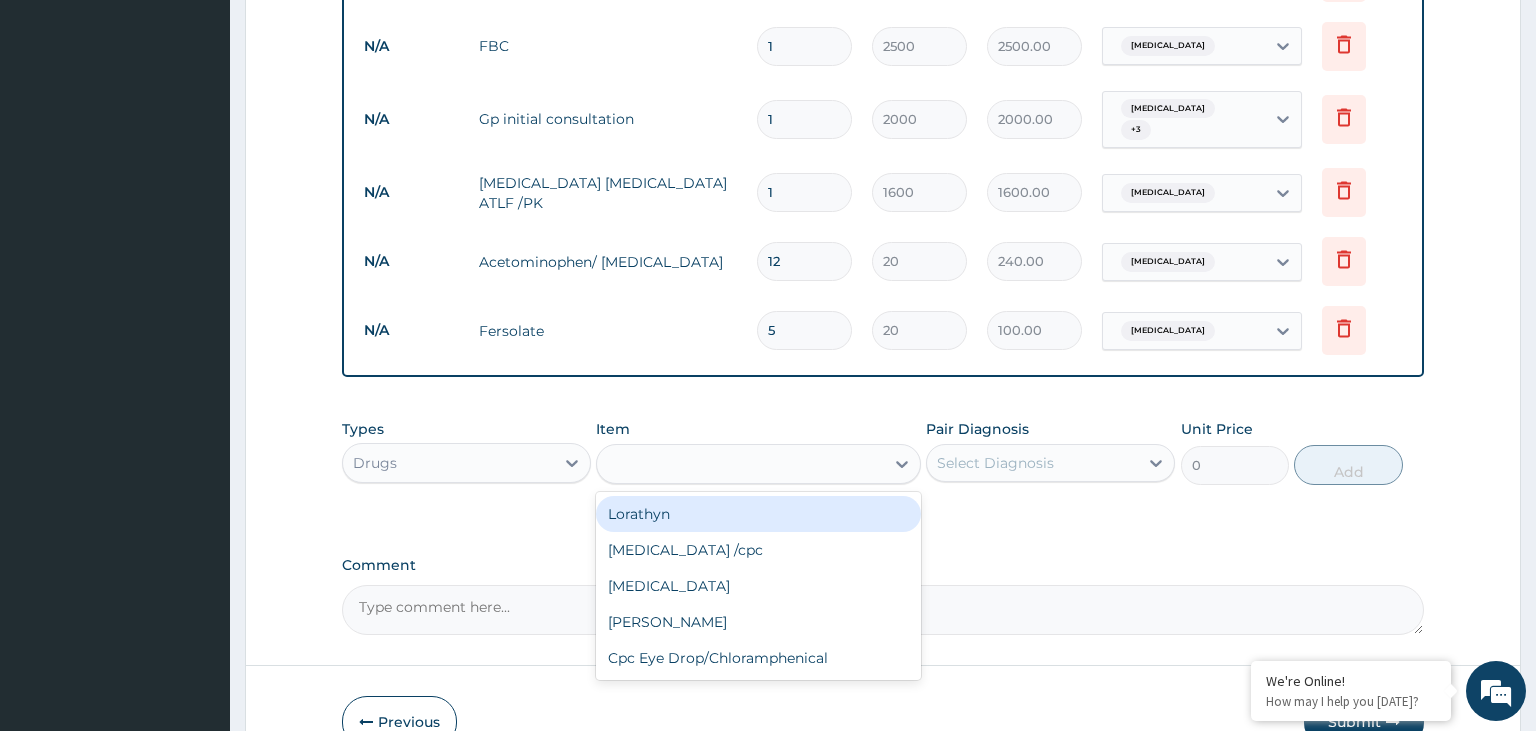 click on "Types Drugs Item option Fersolate, selected. option Lorathyn focused, 185 of 855. 5 results available for search term lorA. Use Up and Down to choose options, press Enter to select the currently focused option, press Escape to exit the menu, press Tab to select the option and exit the menu. lorA Lorathyn Chloramphenicol /cpc Chloramphenicol Flora Norm Cpc Eye Drop/Chloramphenical Pair Diagnosis Select Diagnosis Unit Price 0 Add" at bounding box center [883, 452] 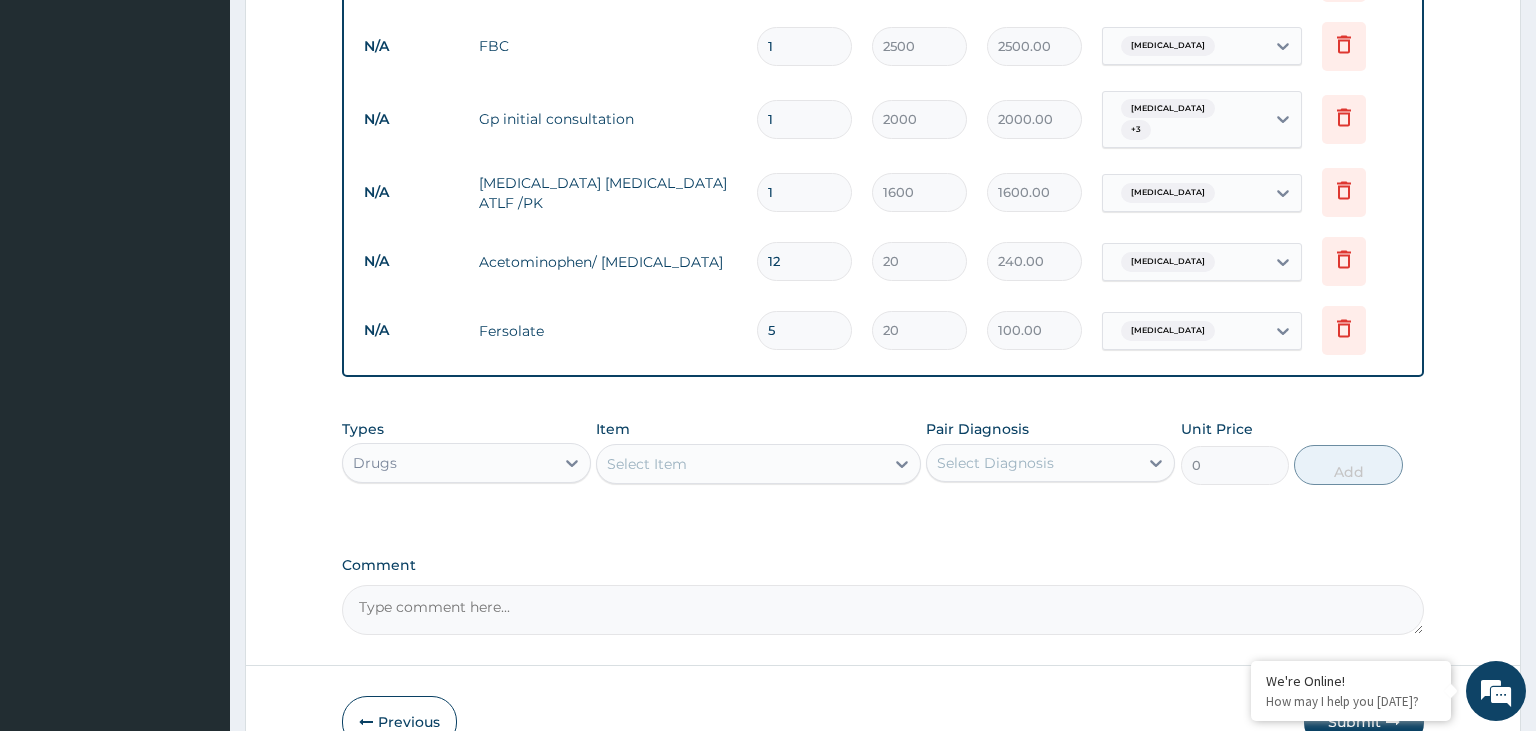 click on "Select Item" at bounding box center (740, 464) 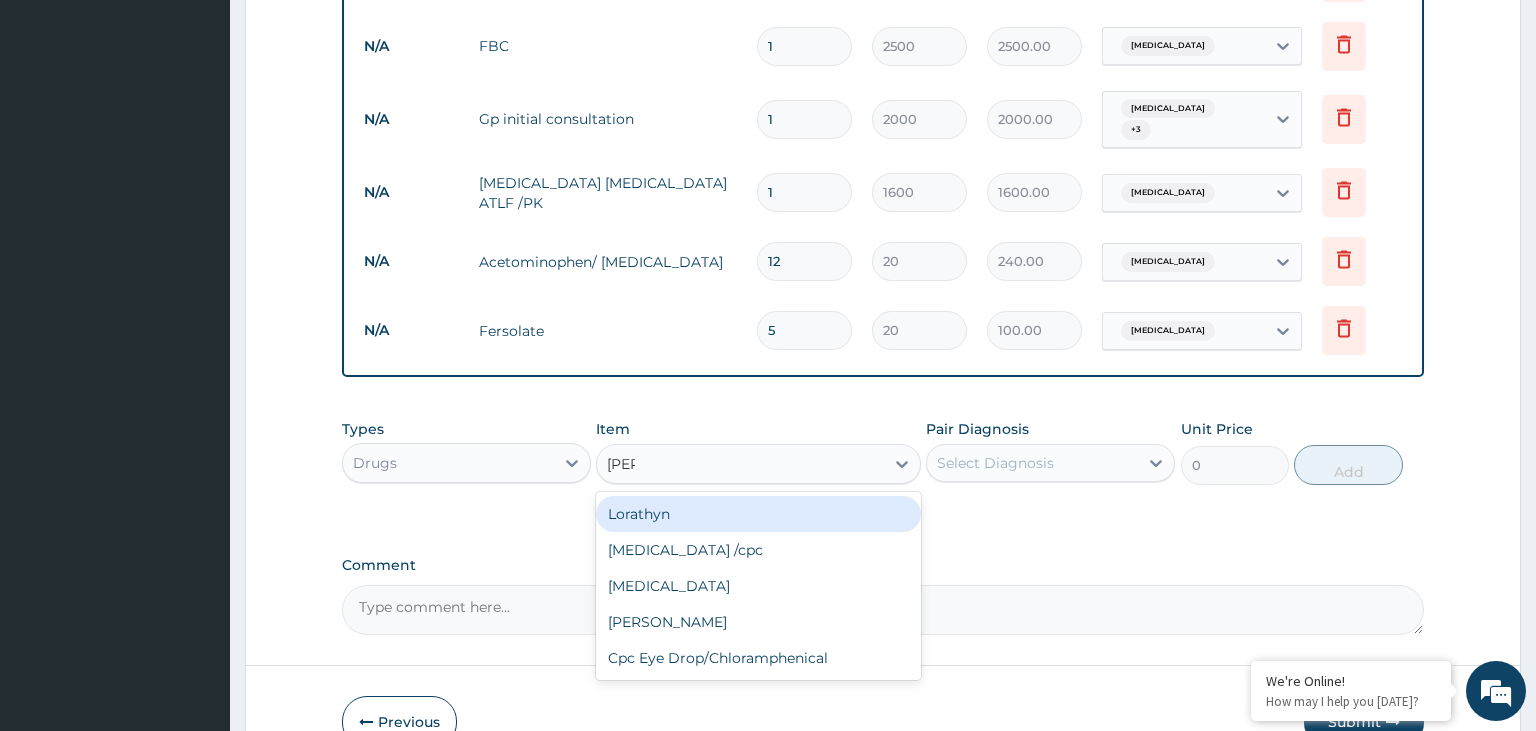 type on "lorat" 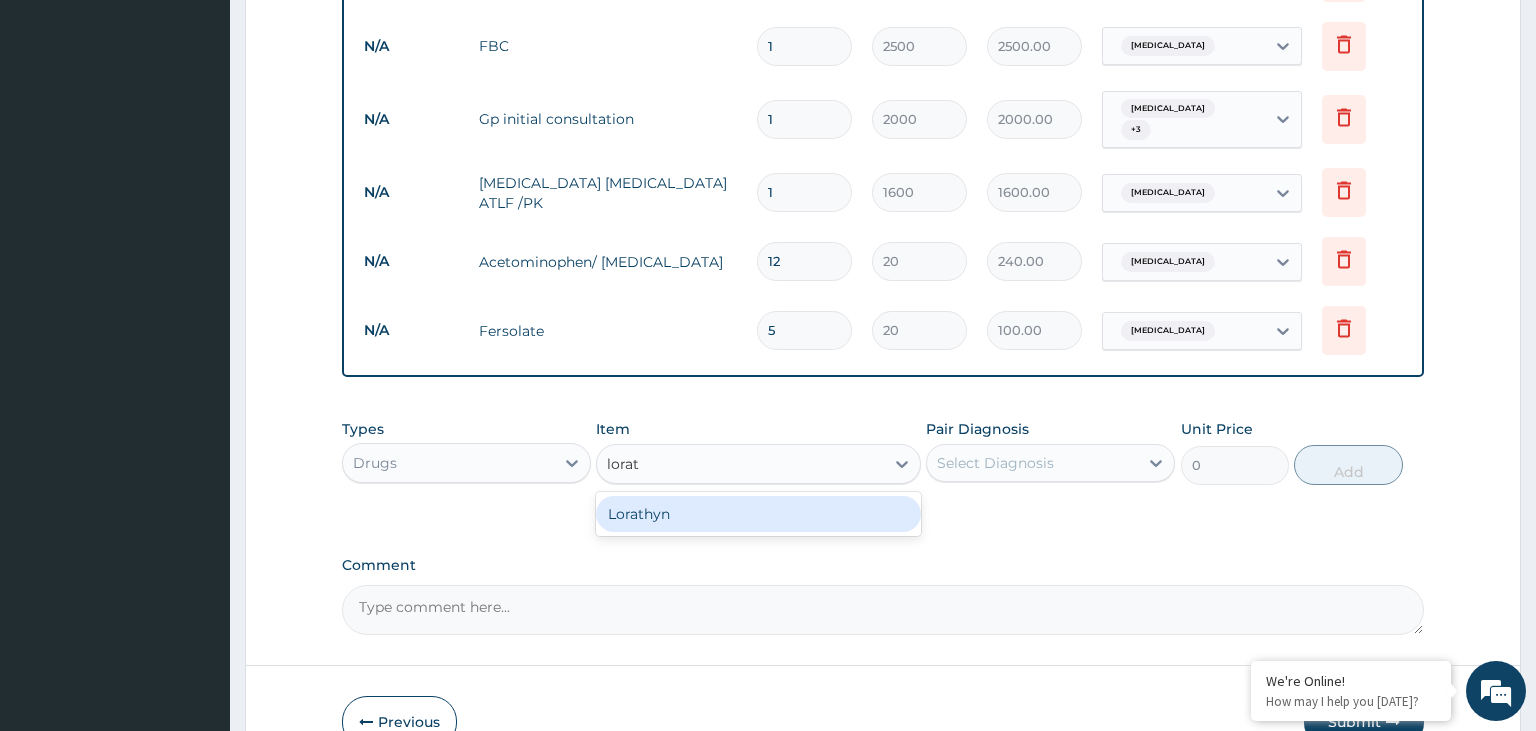 click on "Lorathyn" at bounding box center (758, 514) 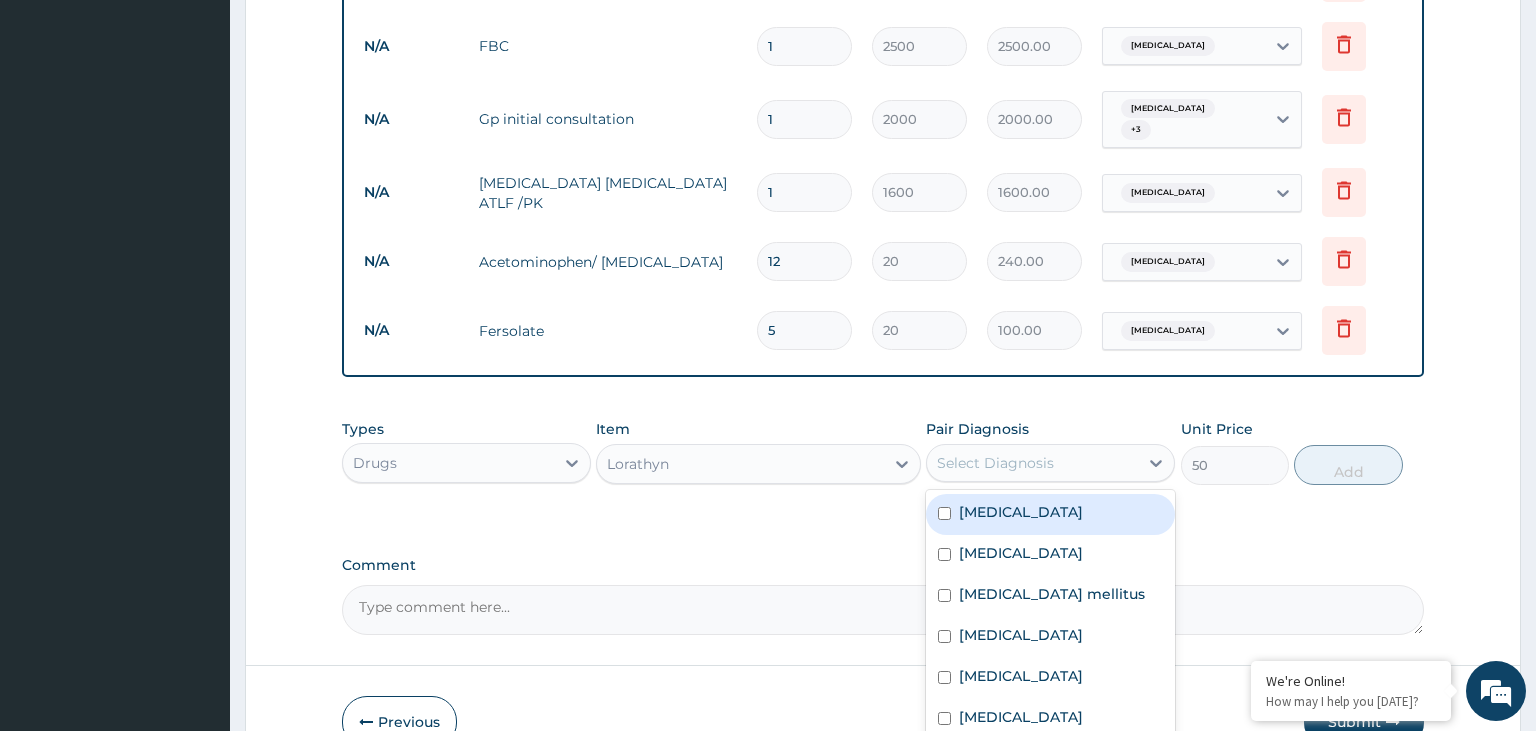 click on "Select Diagnosis" at bounding box center (1032, 463) 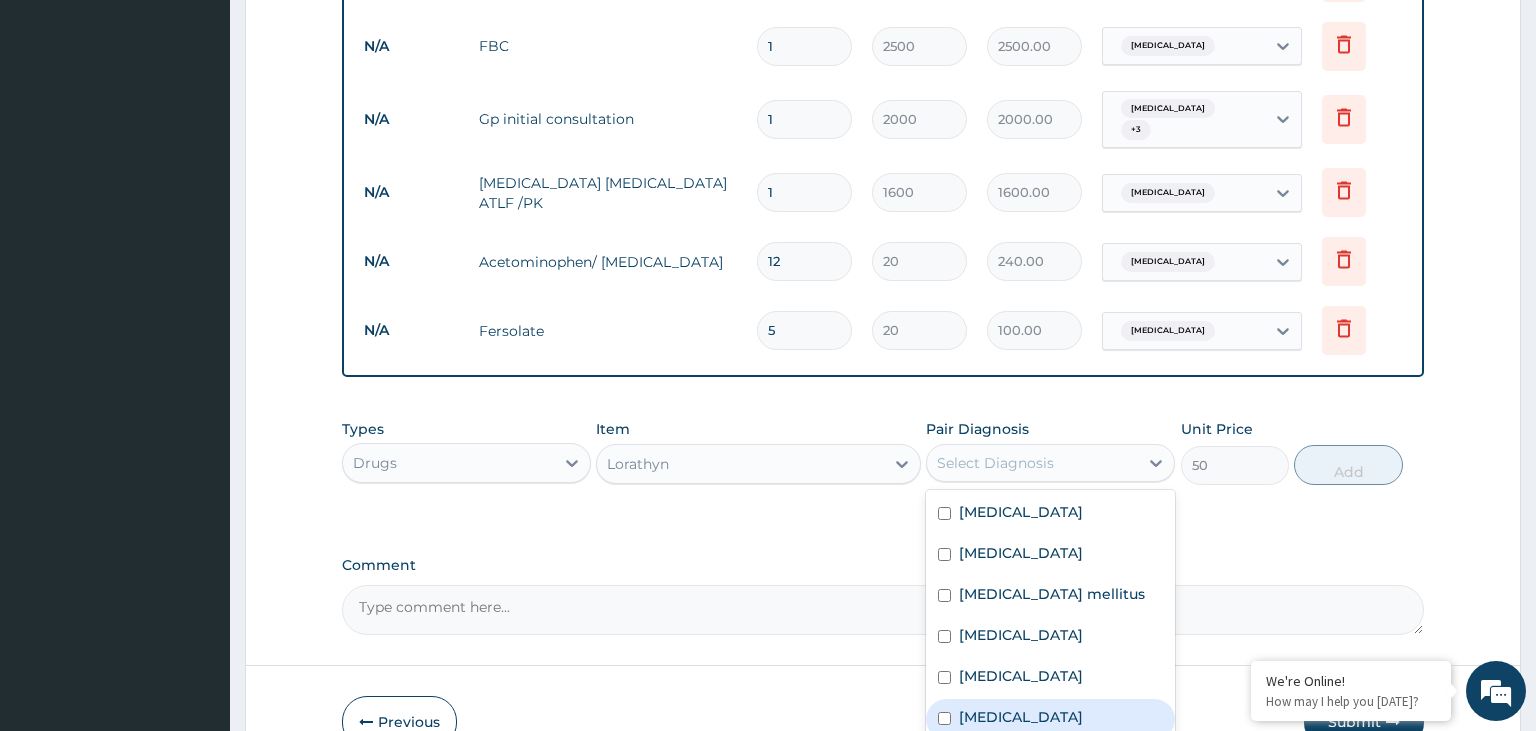 click on "Rhinitis" at bounding box center (1021, 717) 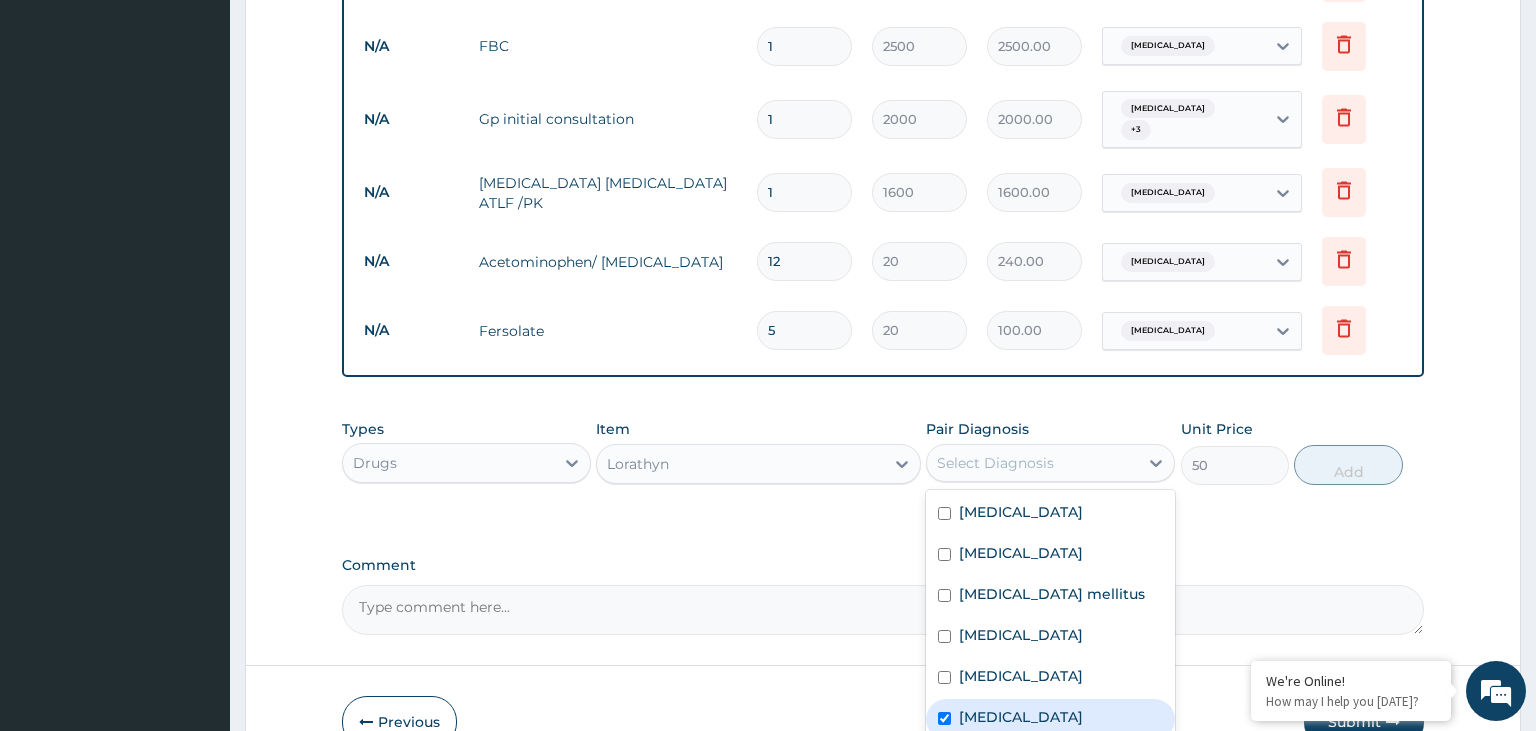 checkbox on "true" 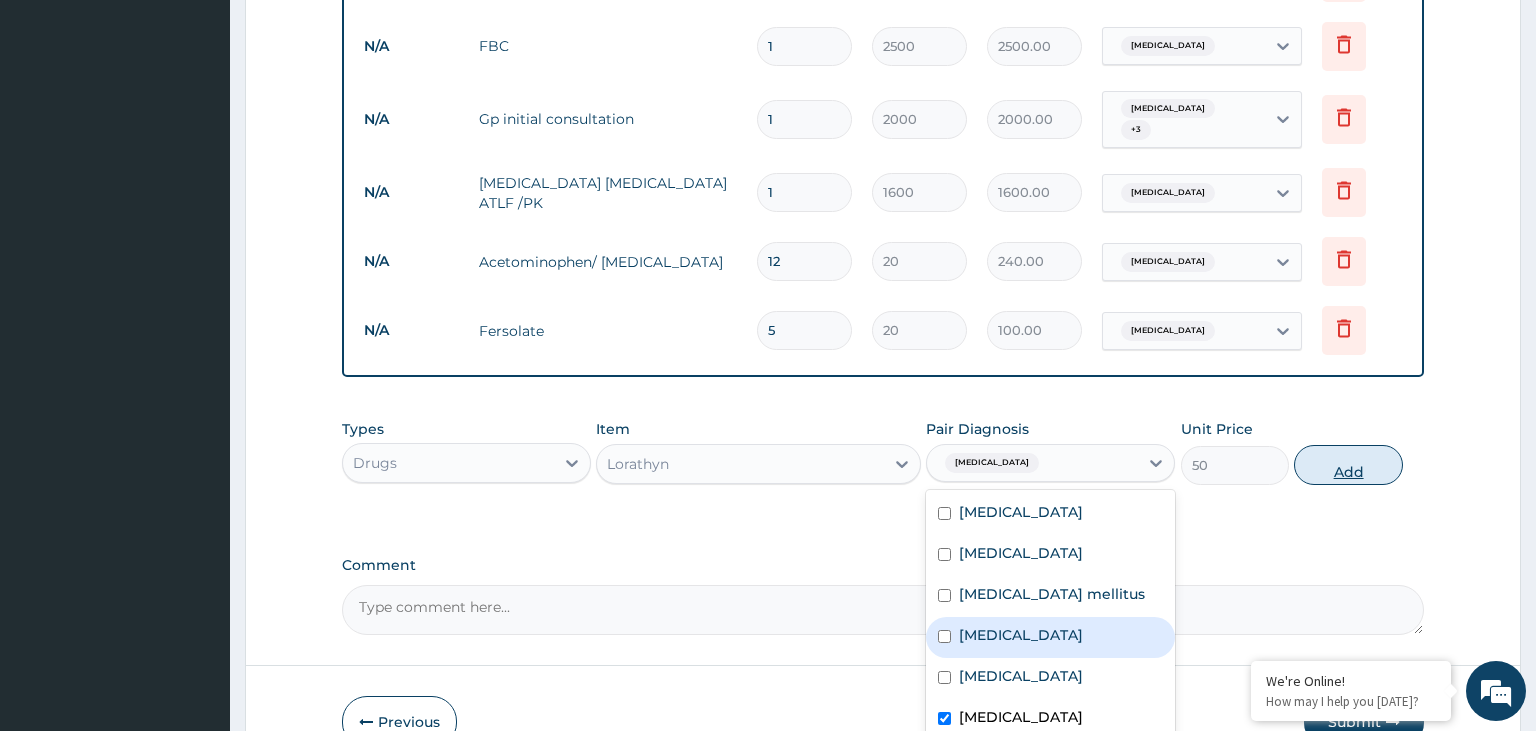 click on "Add" at bounding box center [1348, 465] 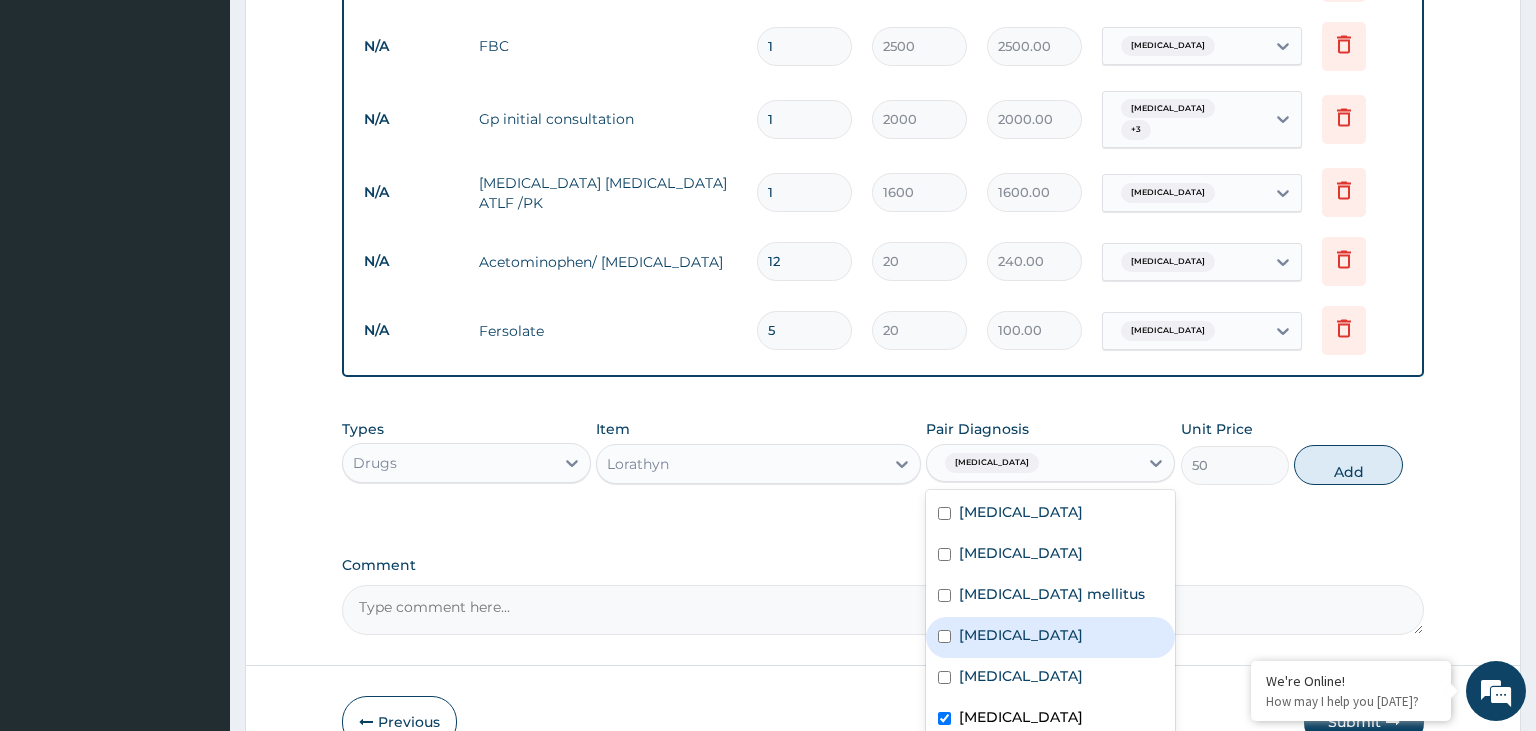 type on "0" 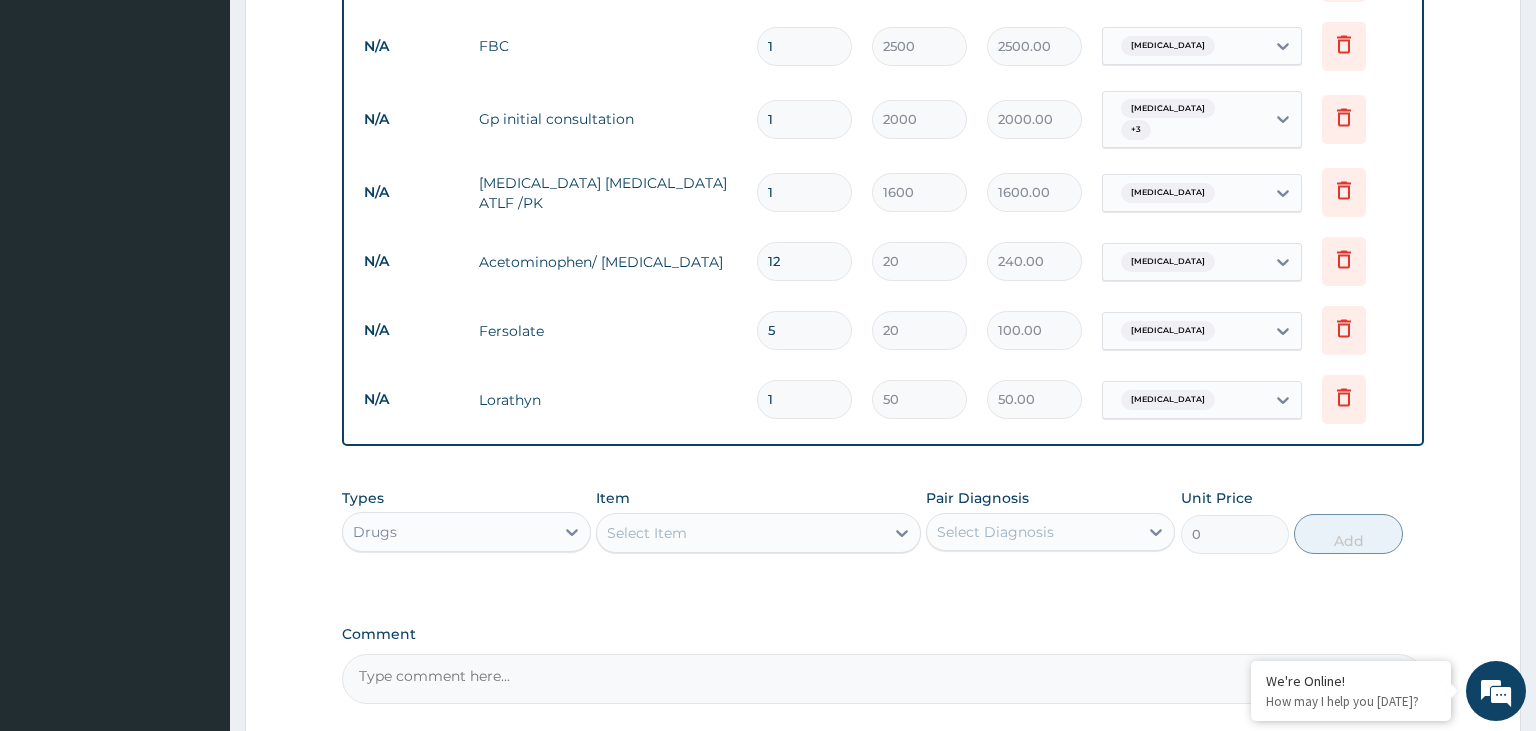 drag, startPoint x: 818, startPoint y: 403, endPoint x: 746, endPoint y: 412, distance: 72.56032 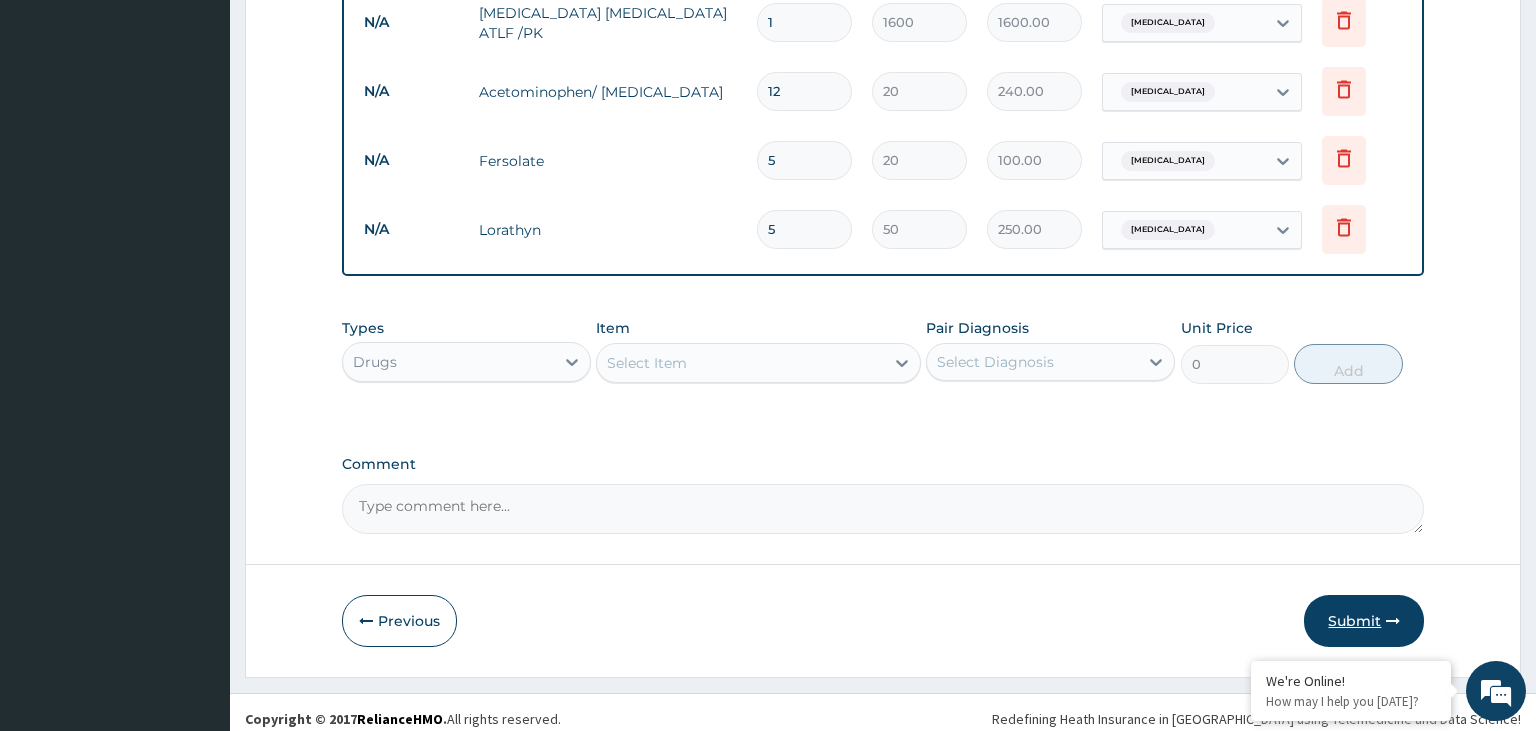 type on "5" 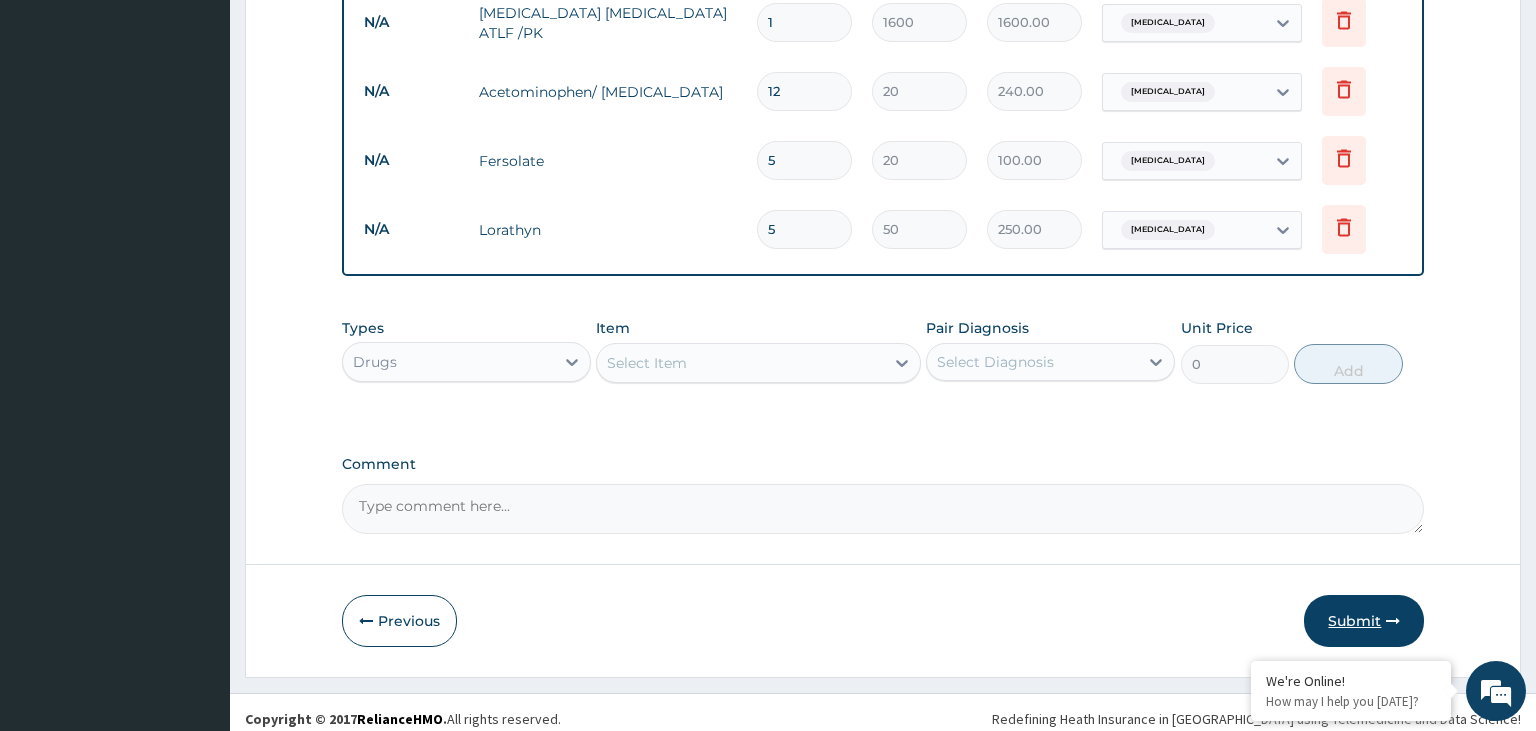click on "Submit" at bounding box center (1364, 621) 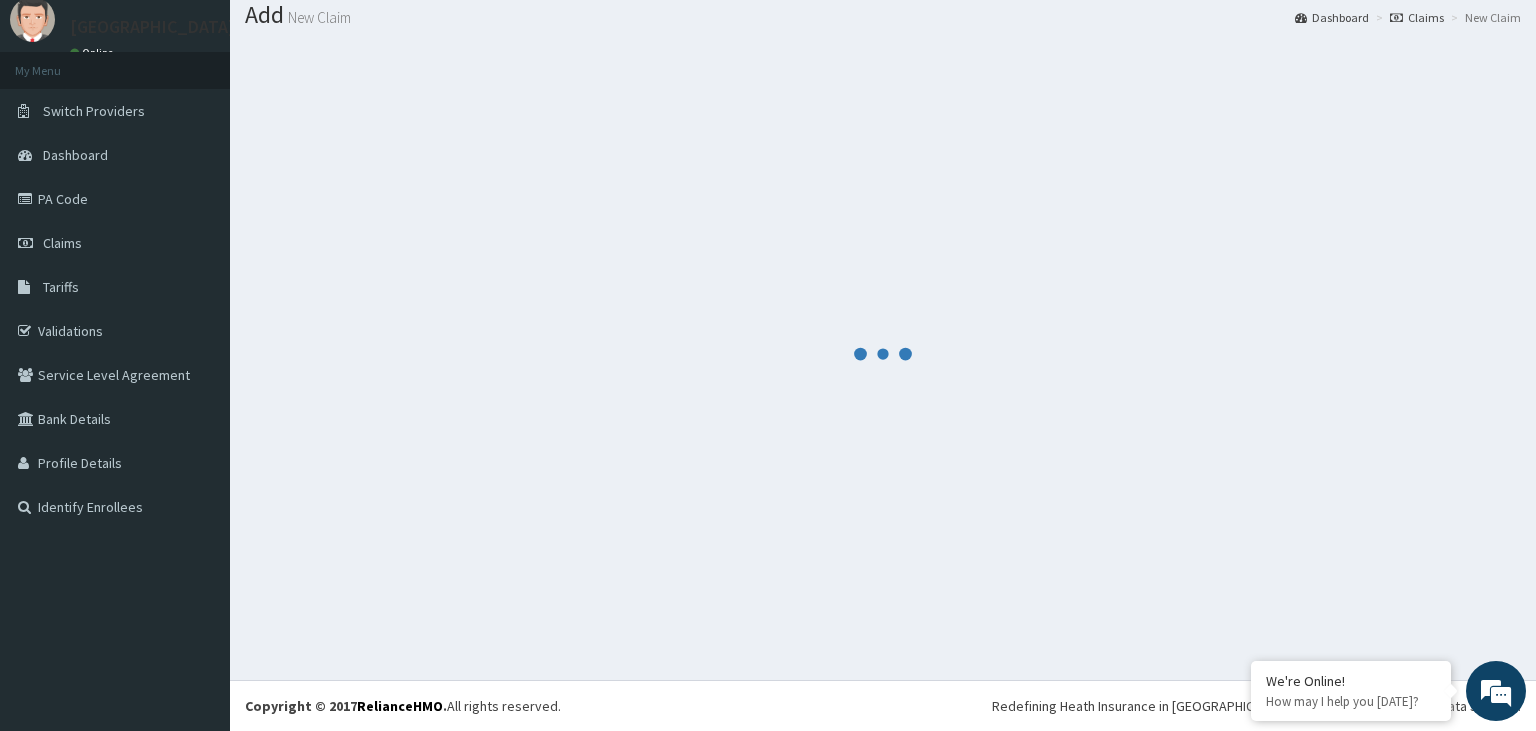 scroll, scrollTop: 62, scrollLeft: 0, axis: vertical 